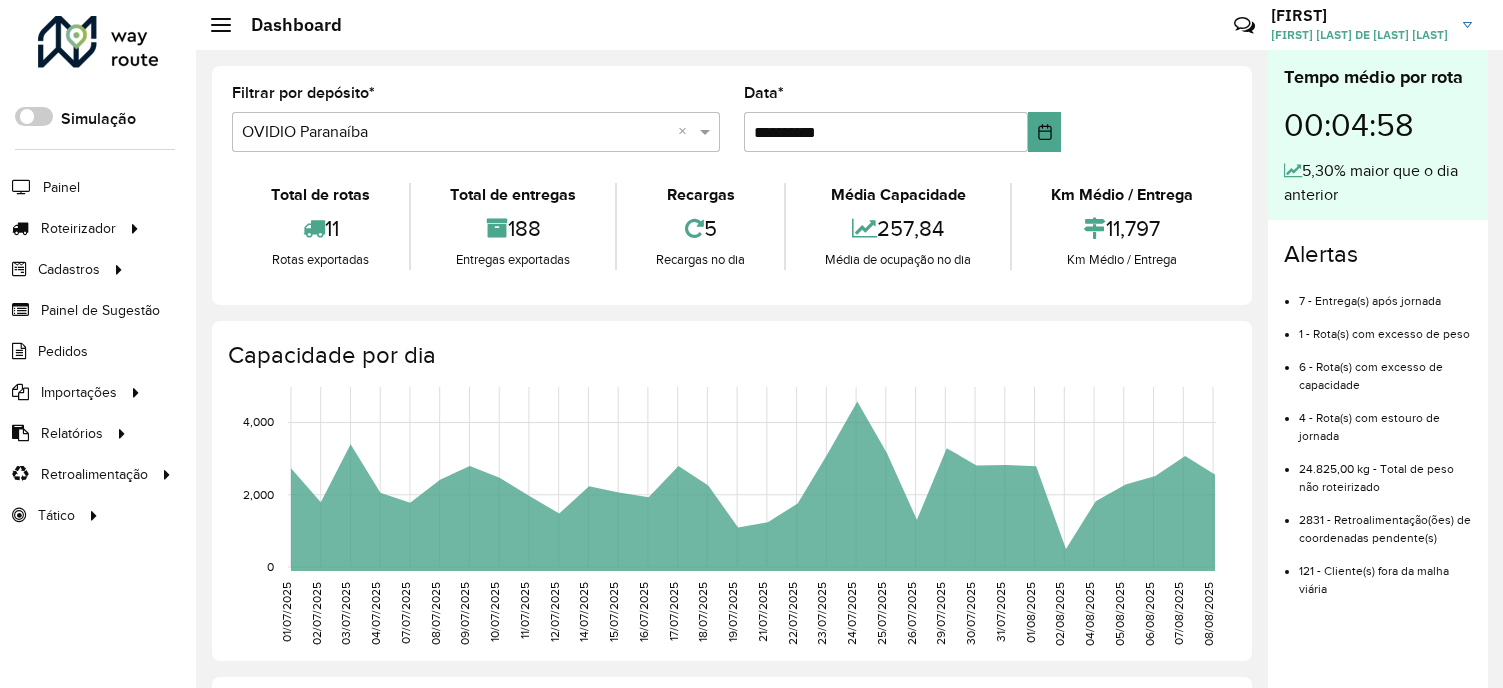 scroll, scrollTop: 0, scrollLeft: 0, axis: both 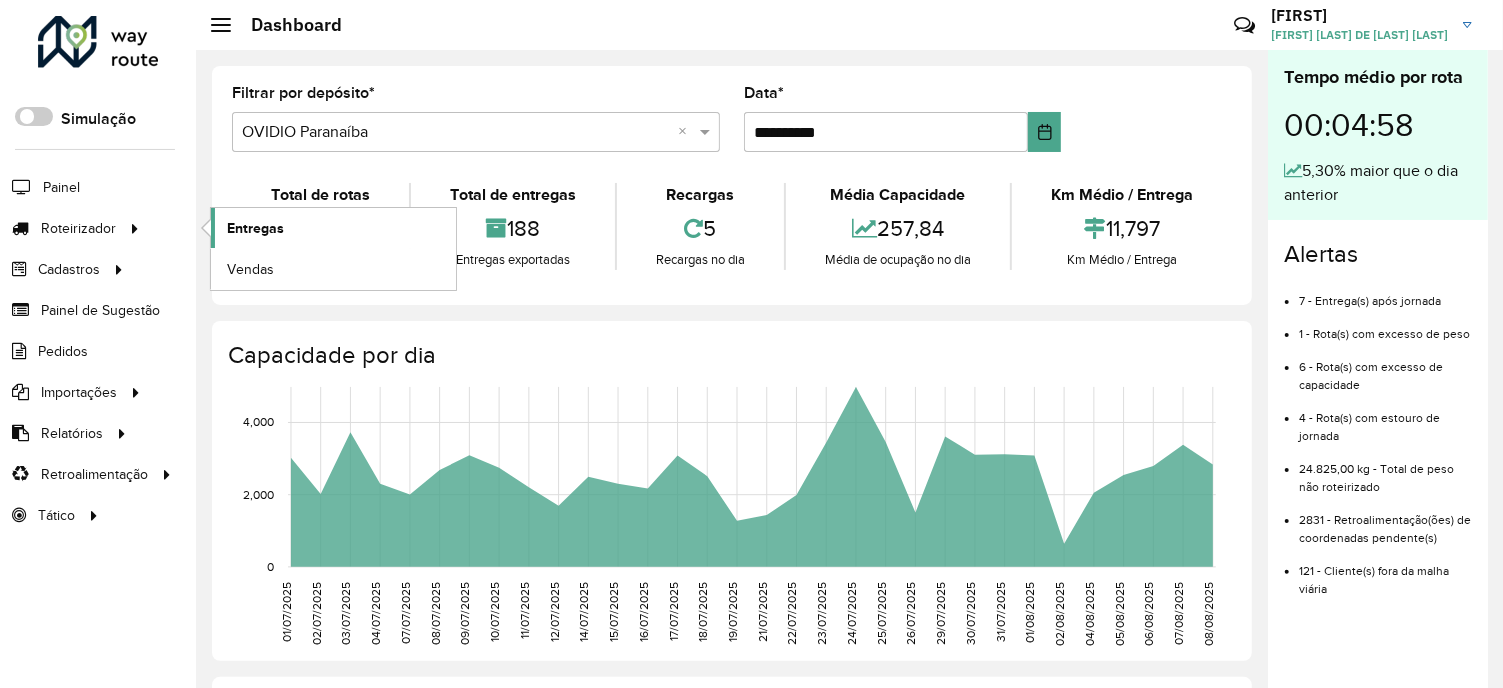 click on "Entregas" 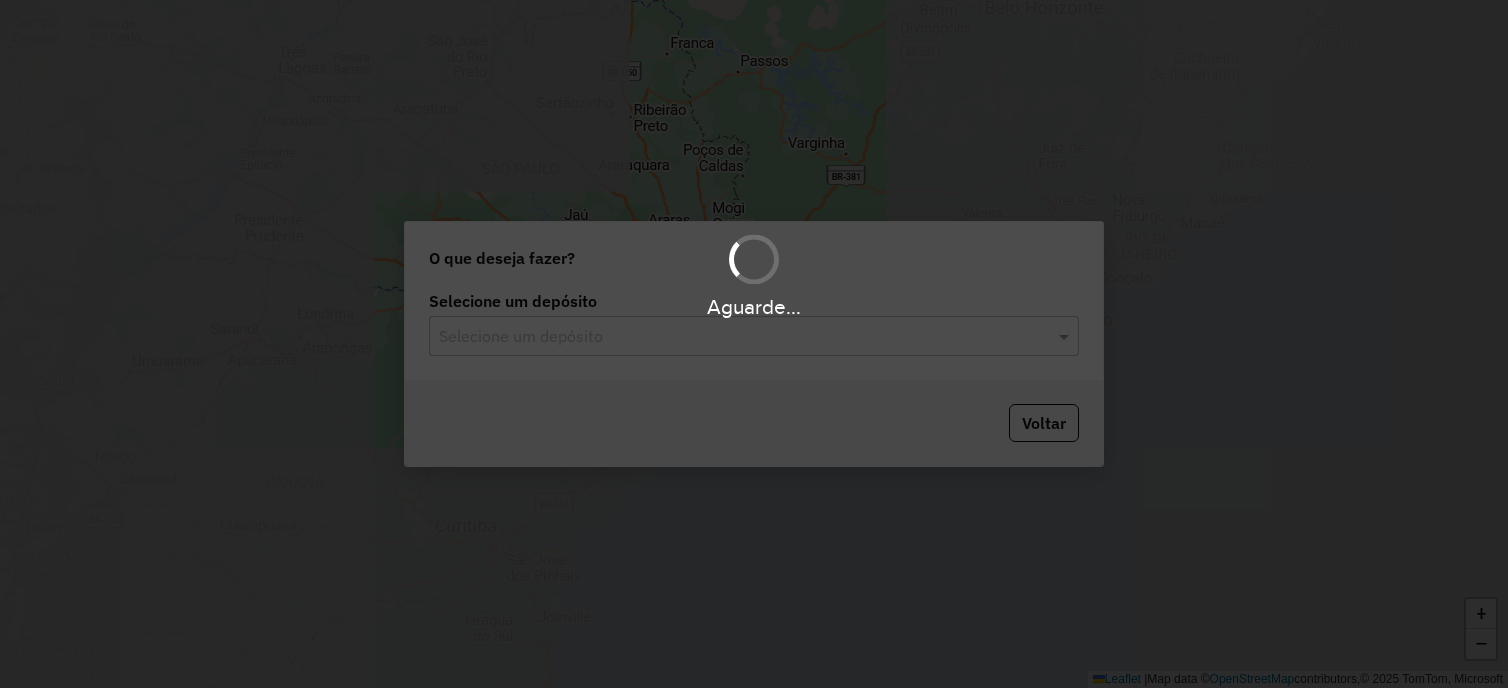 scroll, scrollTop: 0, scrollLeft: 0, axis: both 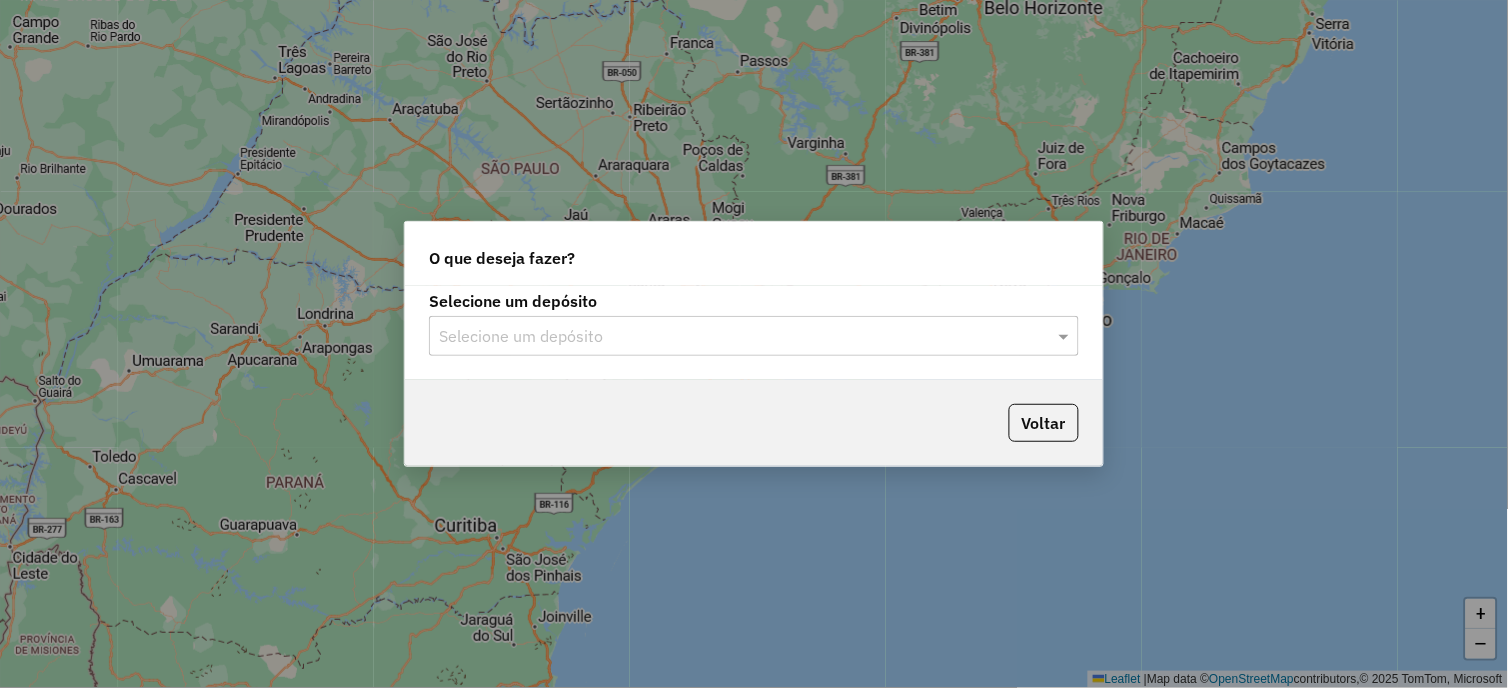 click 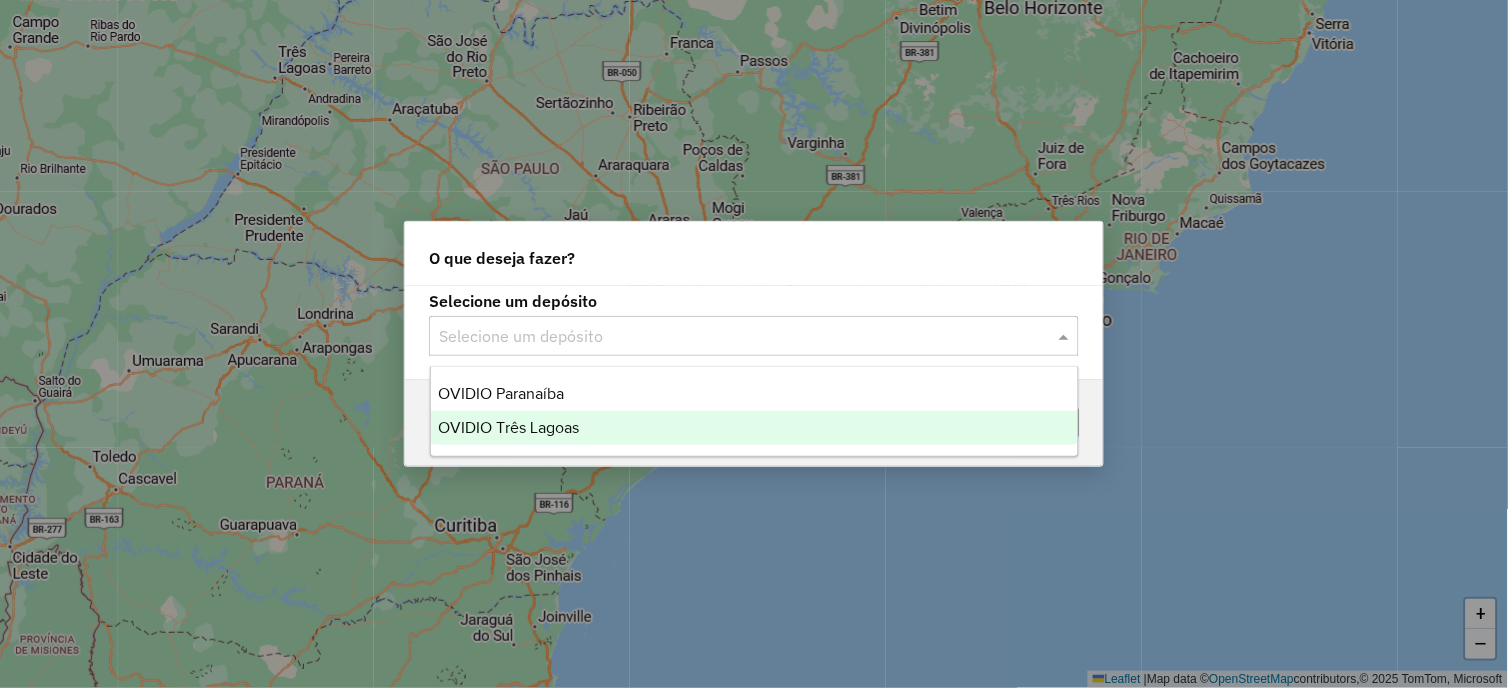 click on "OVIDIO Três Lagoas" at bounding box center (755, 428) 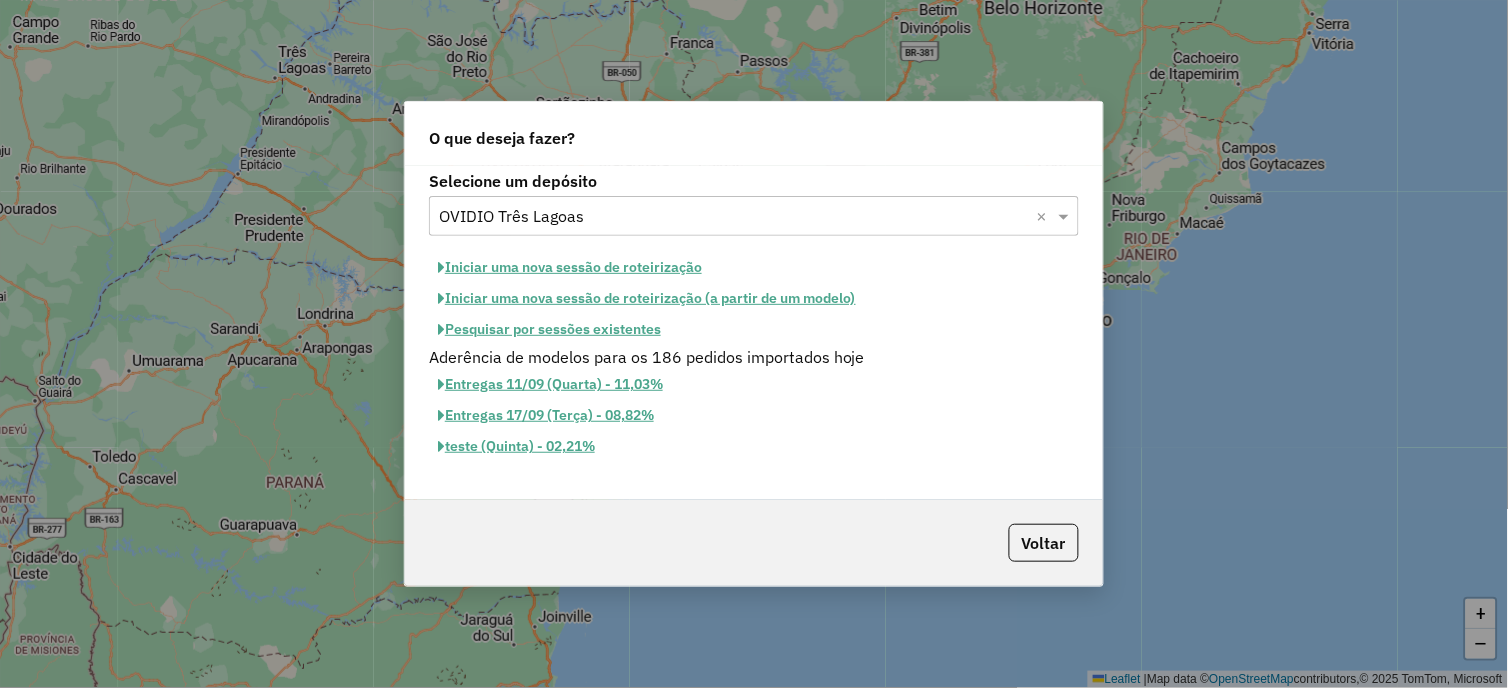 click on "Iniciar uma nova sessão de roteirização" 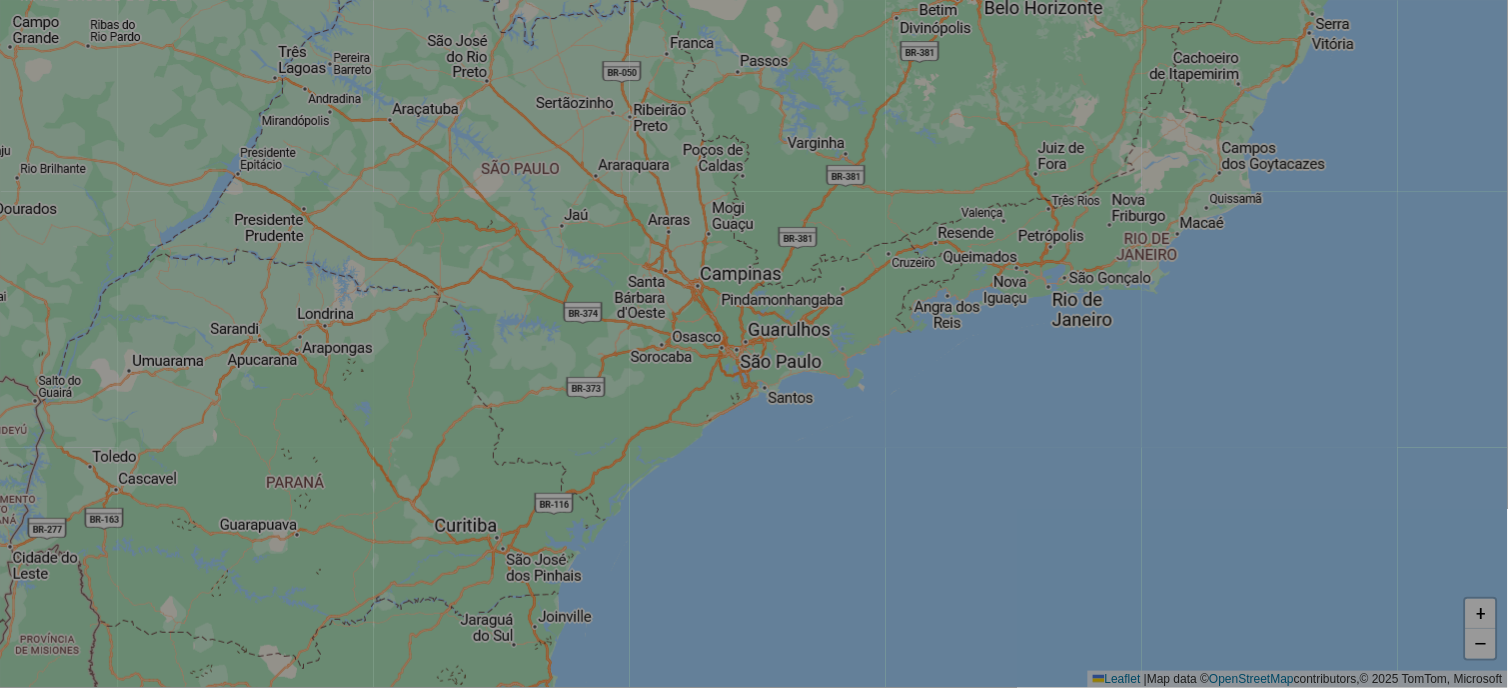 select on "*" 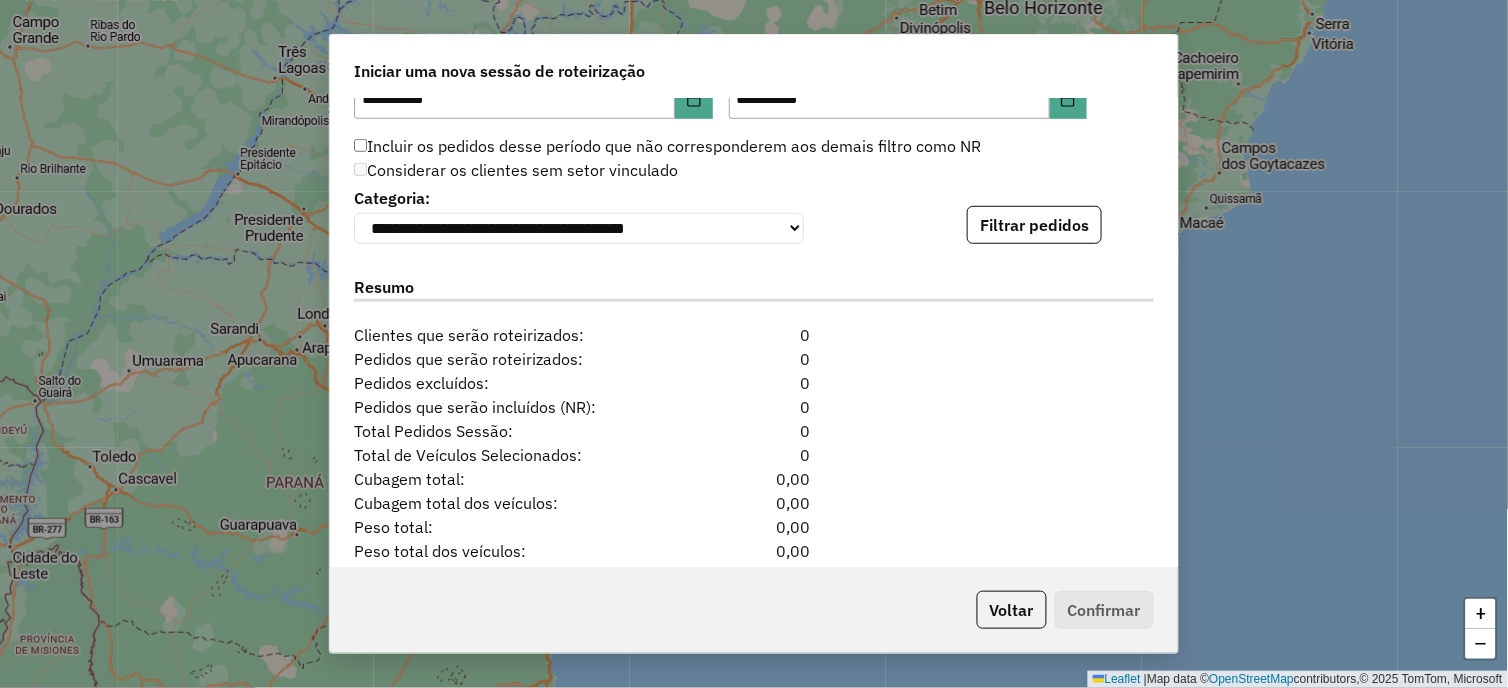 scroll, scrollTop: 2000, scrollLeft: 0, axis: vertical 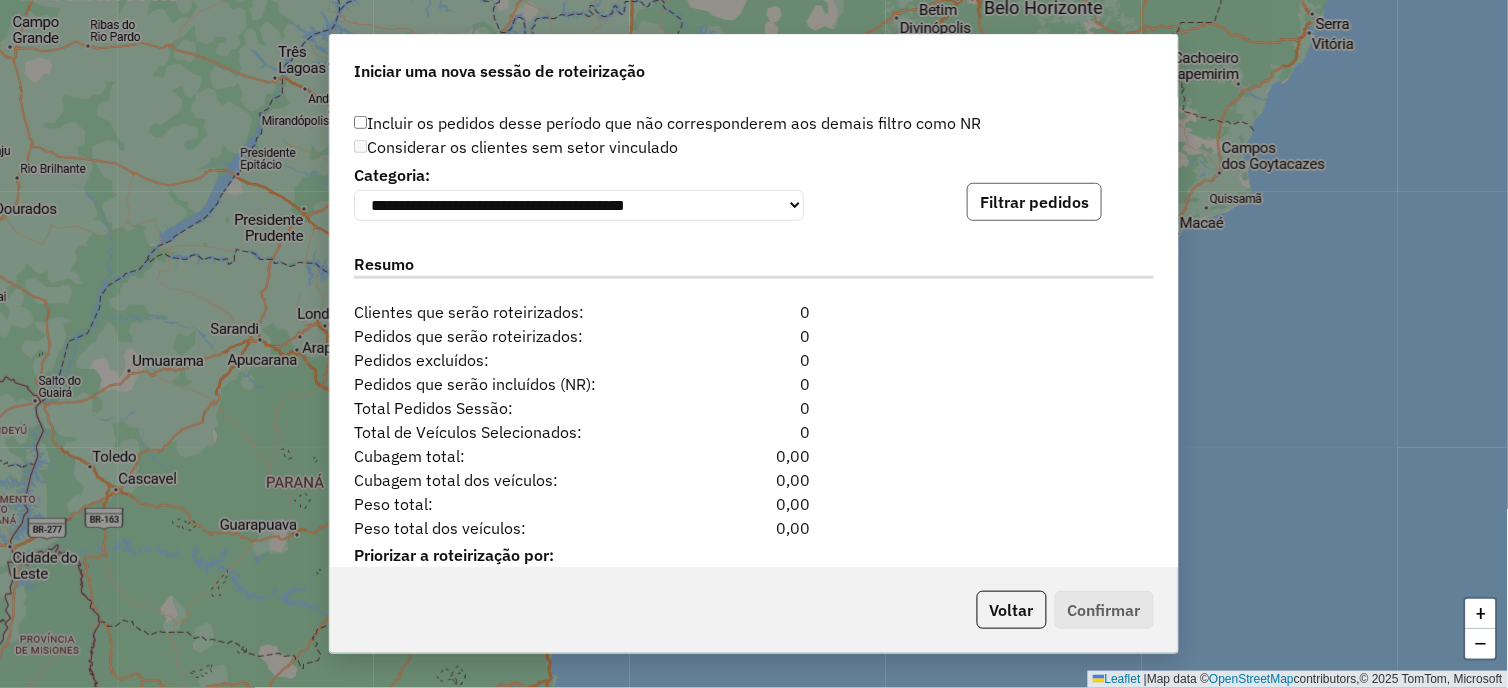 click on "Filtrar pedidos" 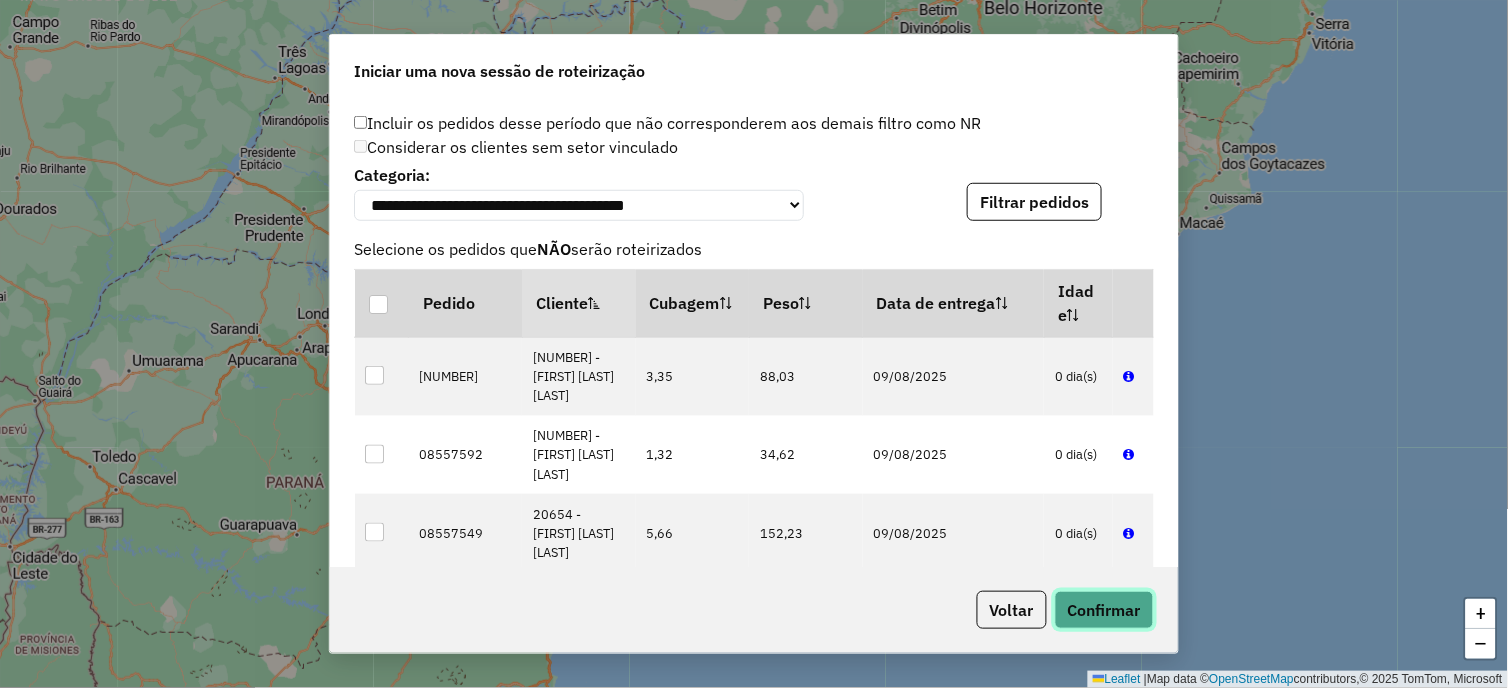 click on "Confirmar" 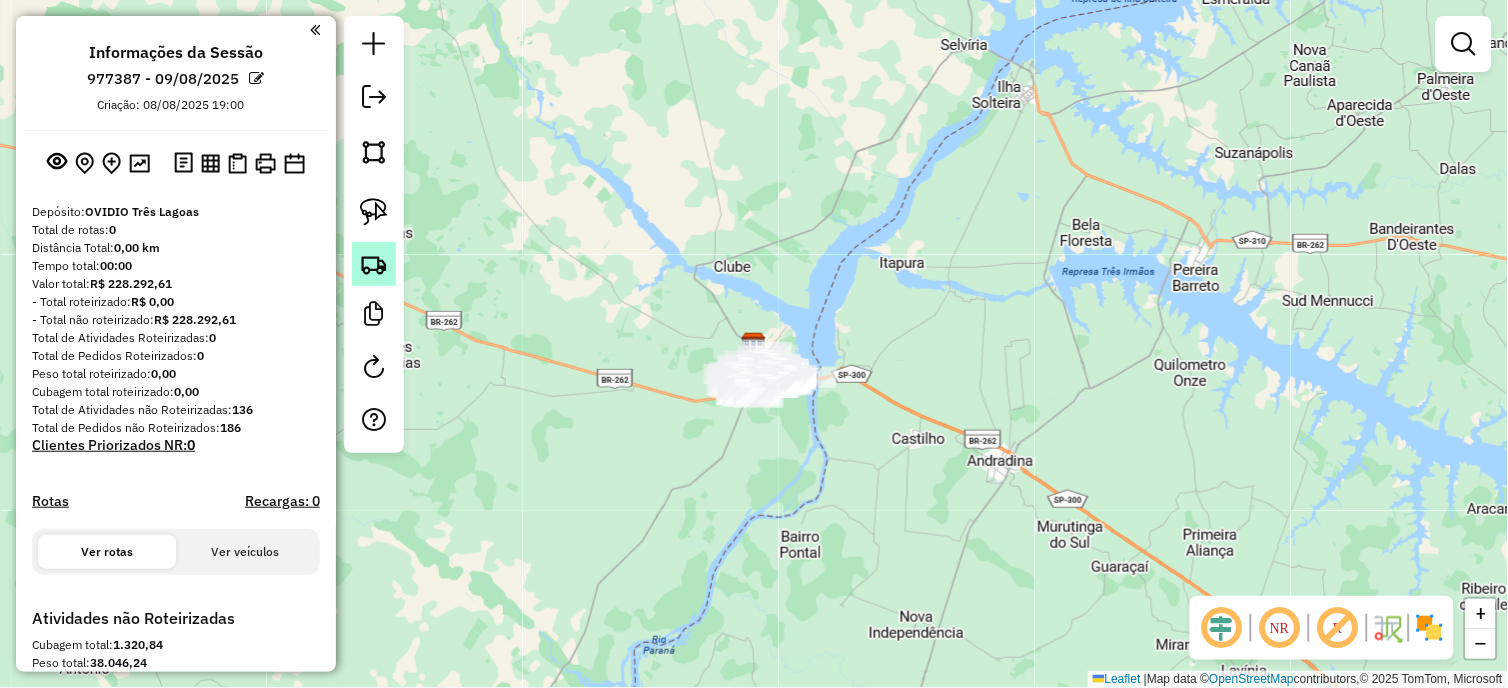 click 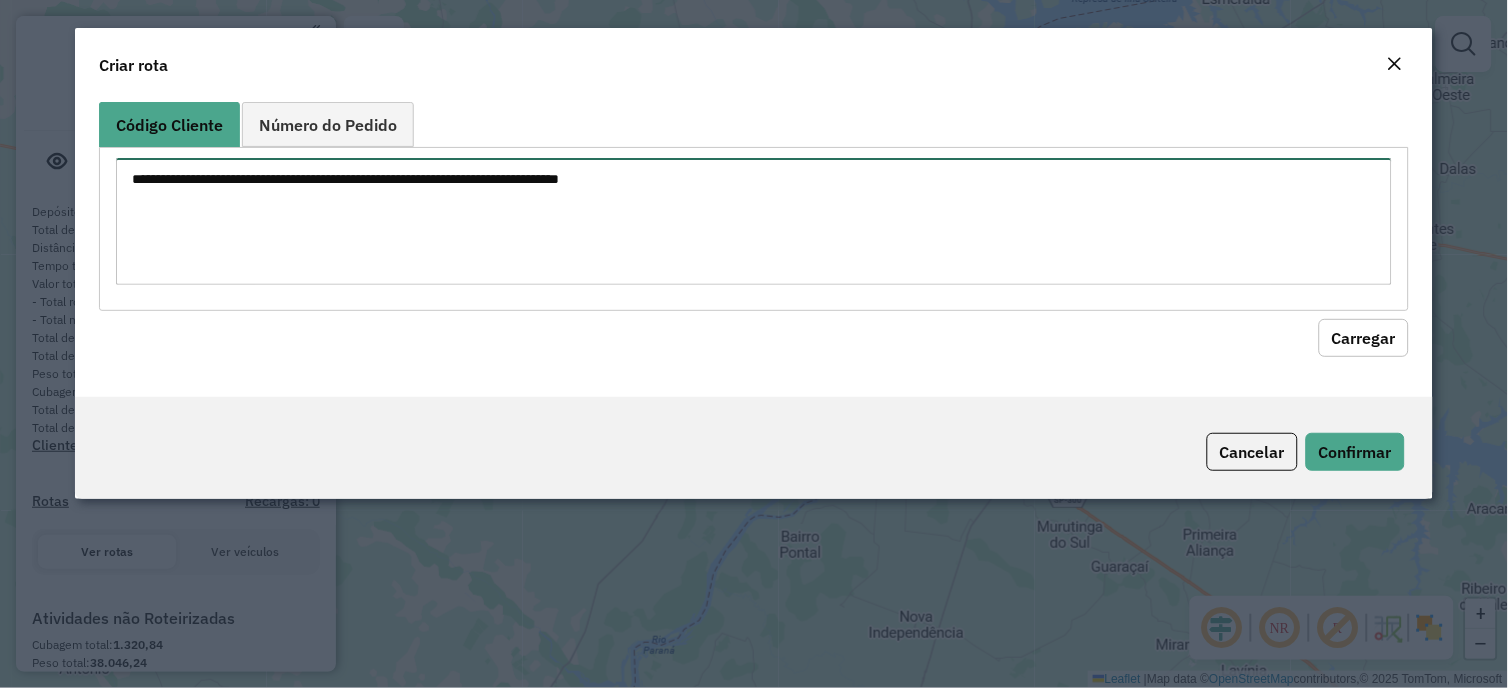 click at bounding box center (753, 221) 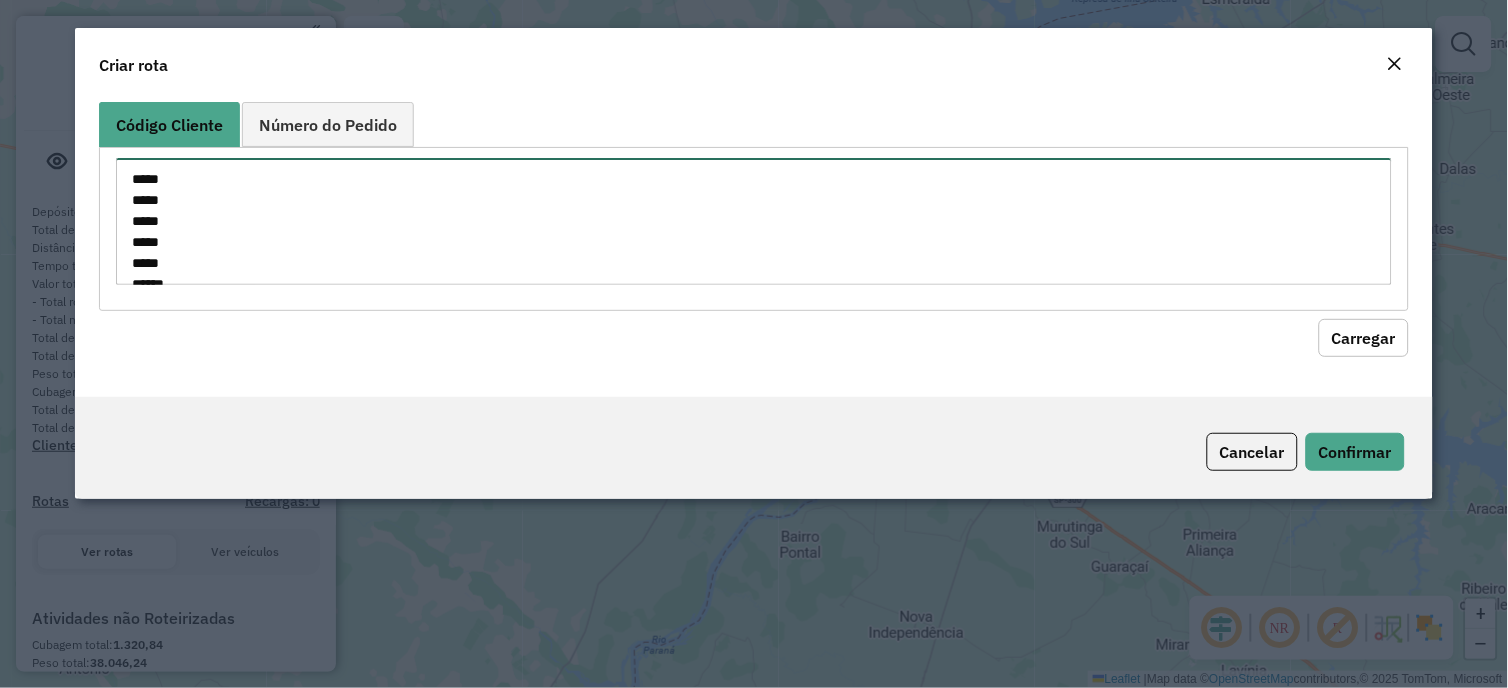 scroll, scrollTop: 30, scrollLeft: 0, axis: vertical 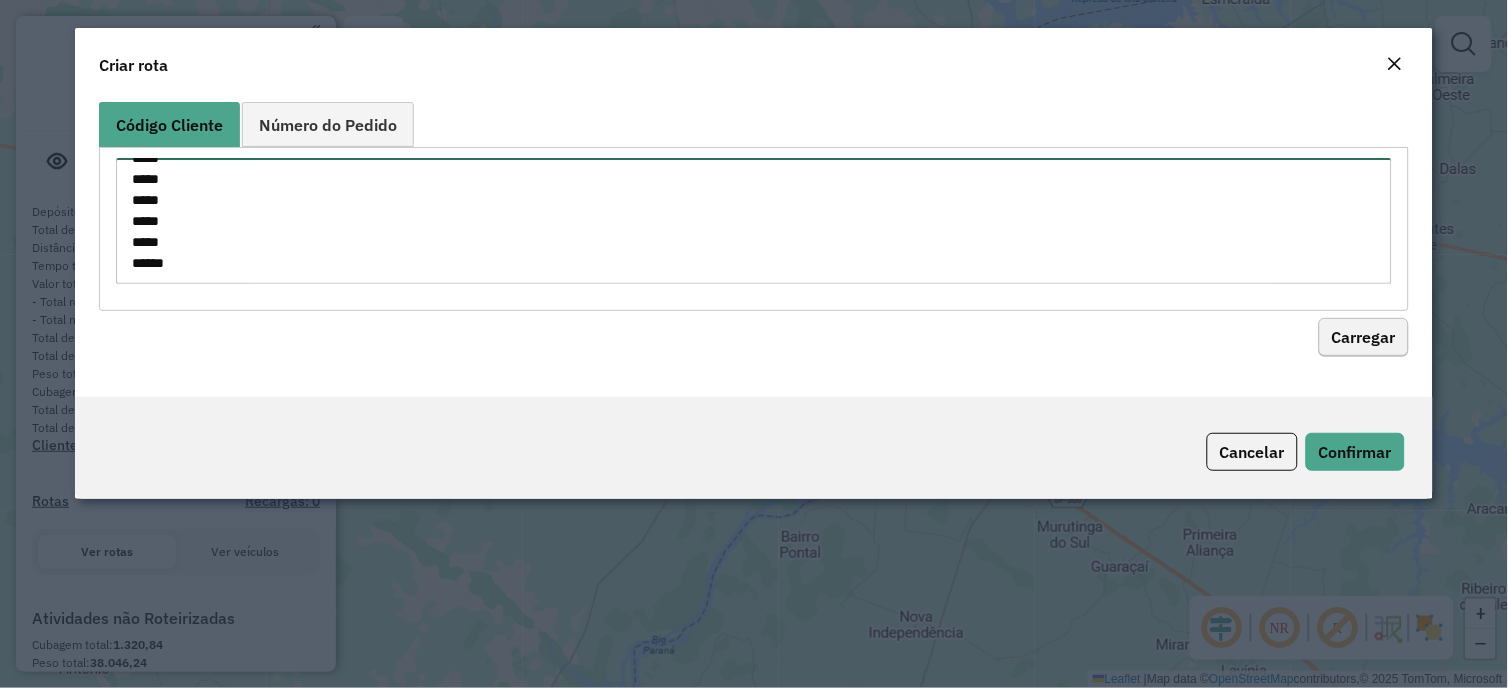 type on "*****
*****
*****
*****
*****
*****" 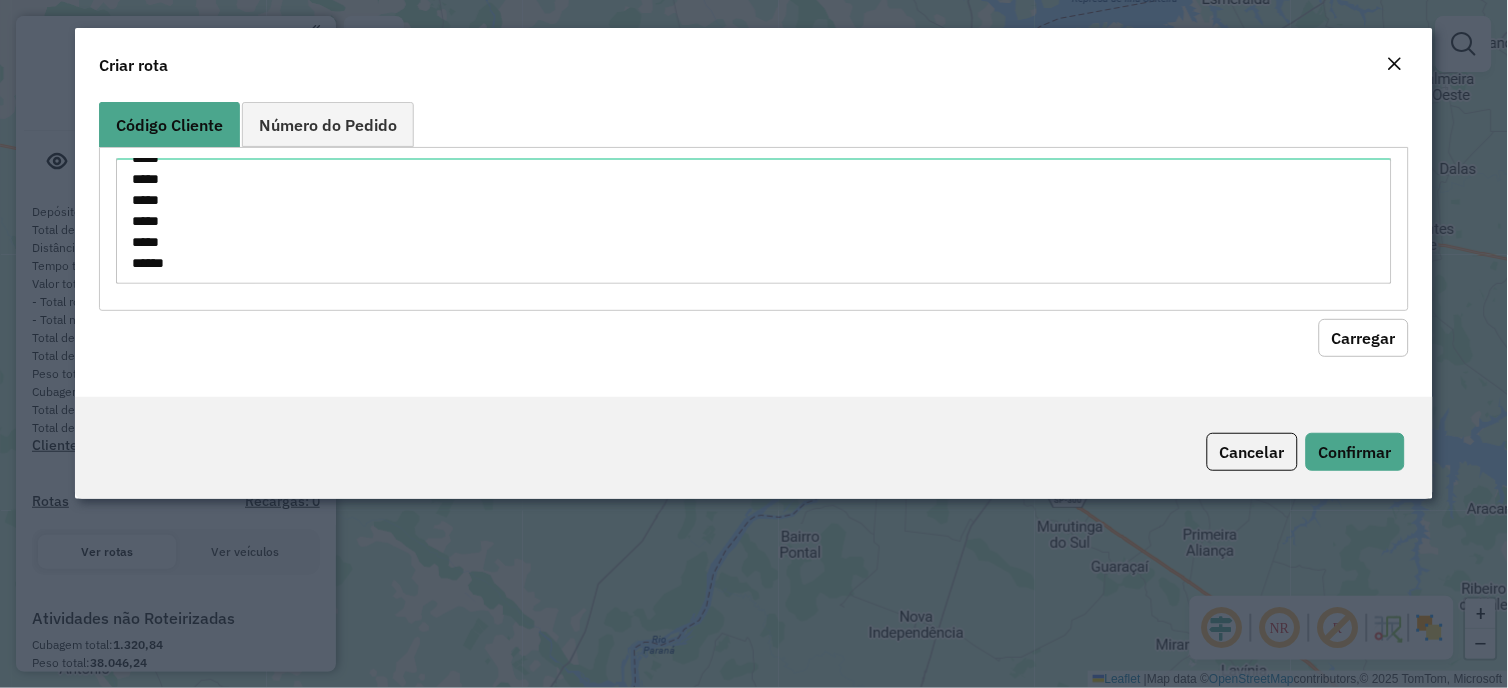 click on "Carregar" 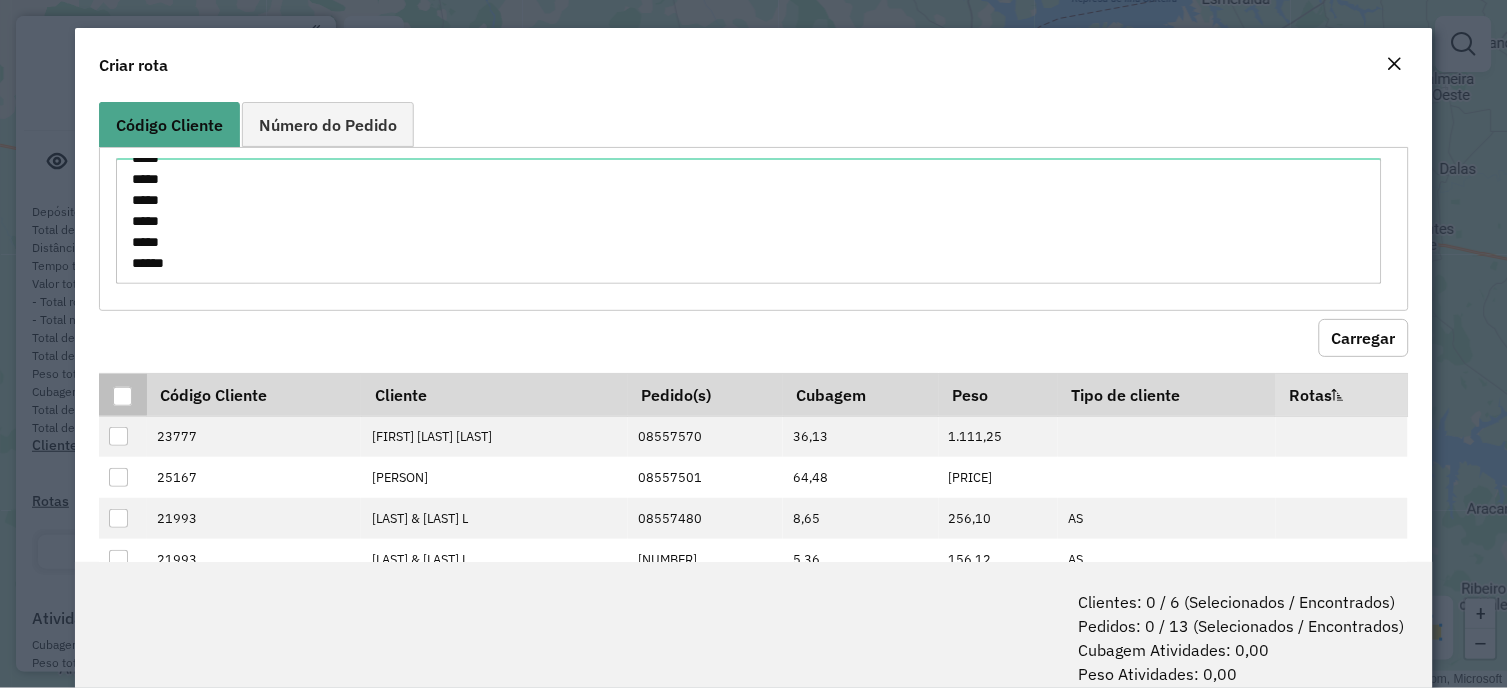 click at bounding box center [122, 396] 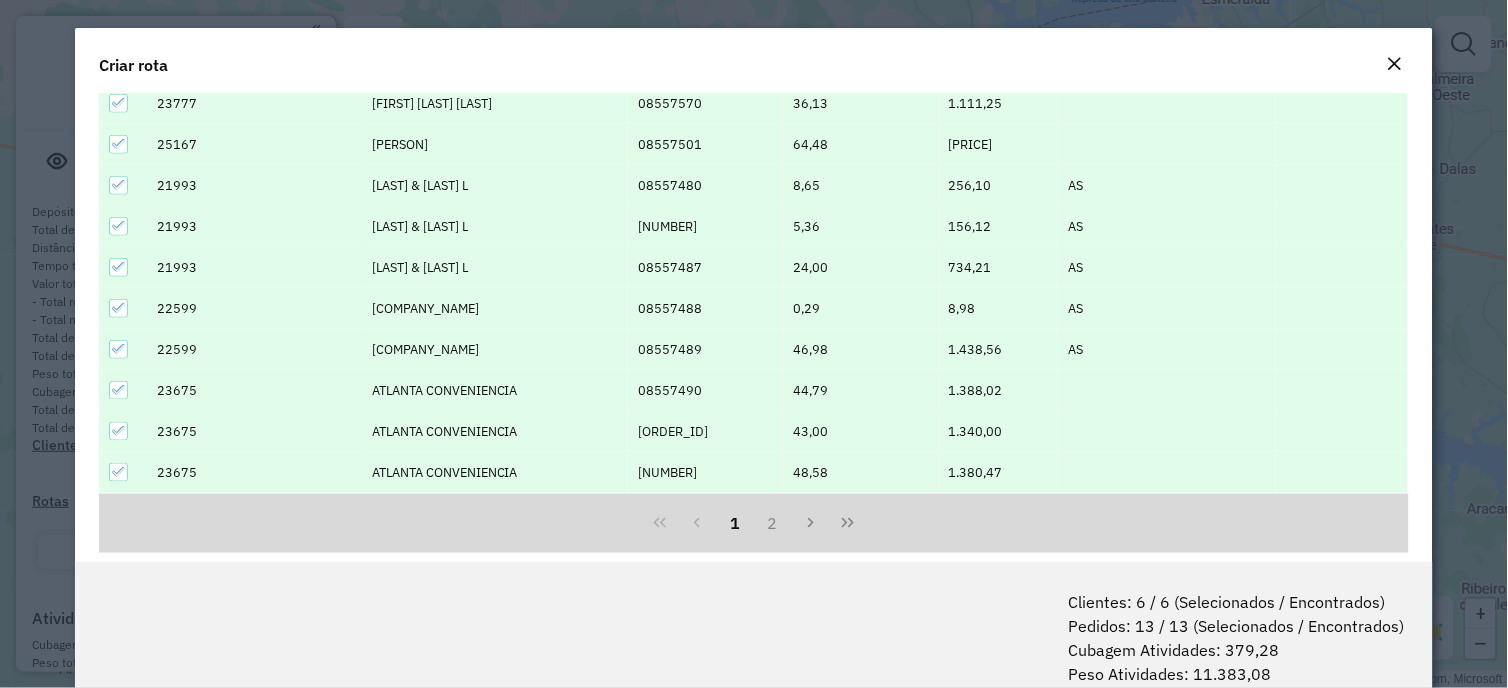 scroll, scrollTop: 361, scrollLeft: 0, axis: vertical 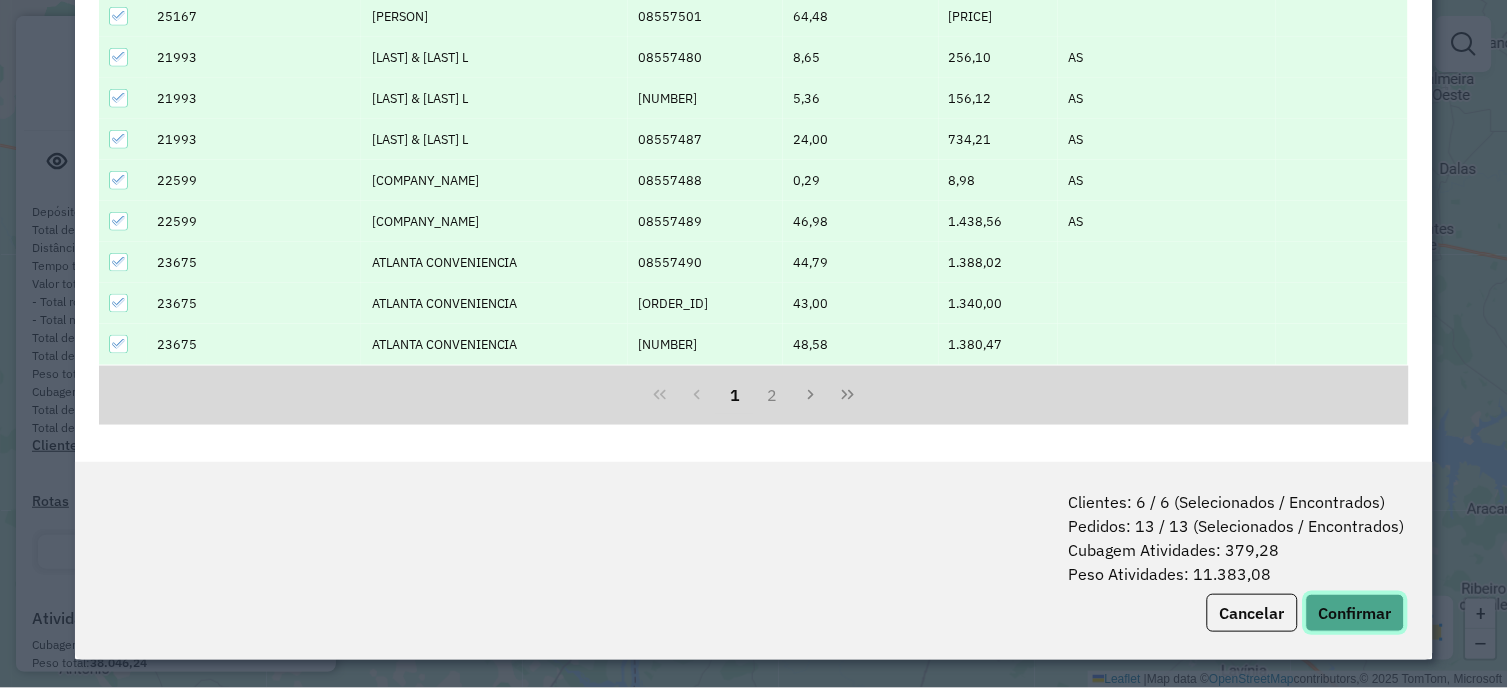 click on "Confirmar" 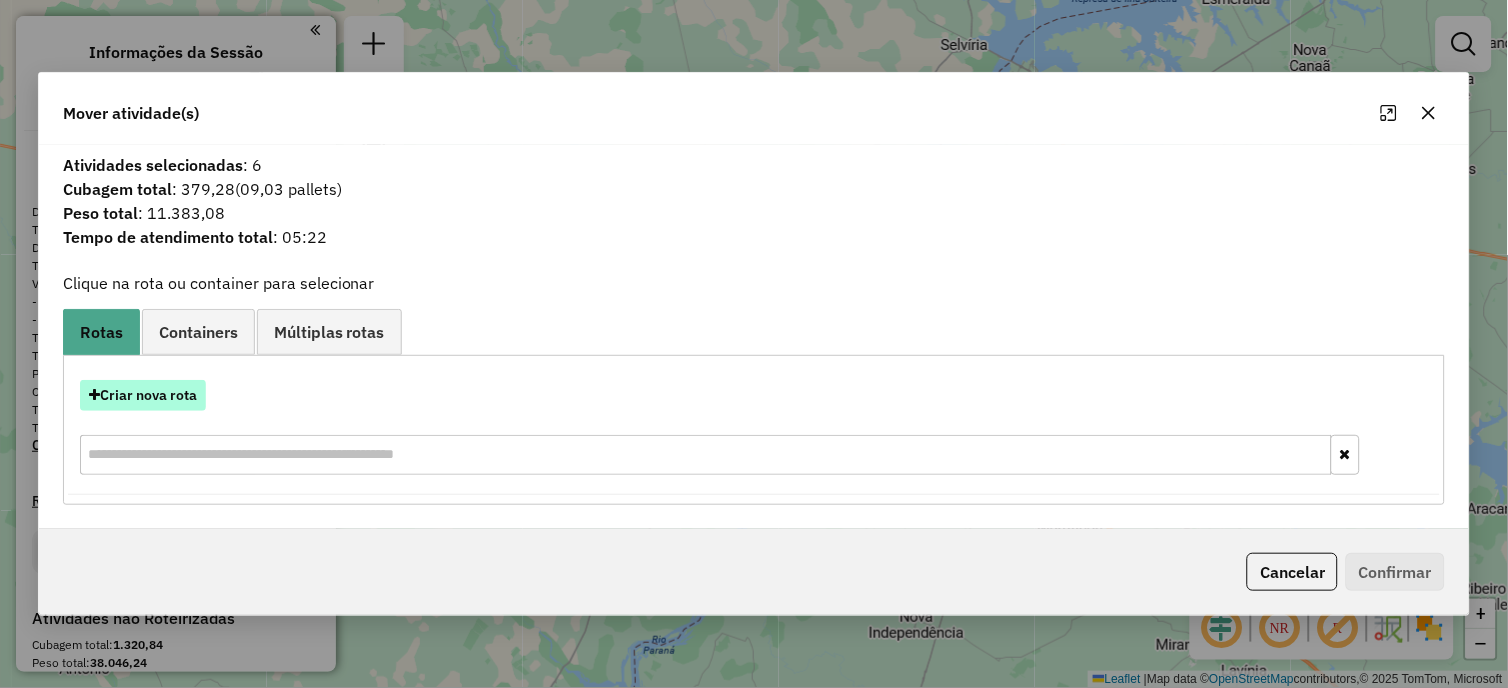 click on "Criar nova rota" at bounding box center (143, 395) 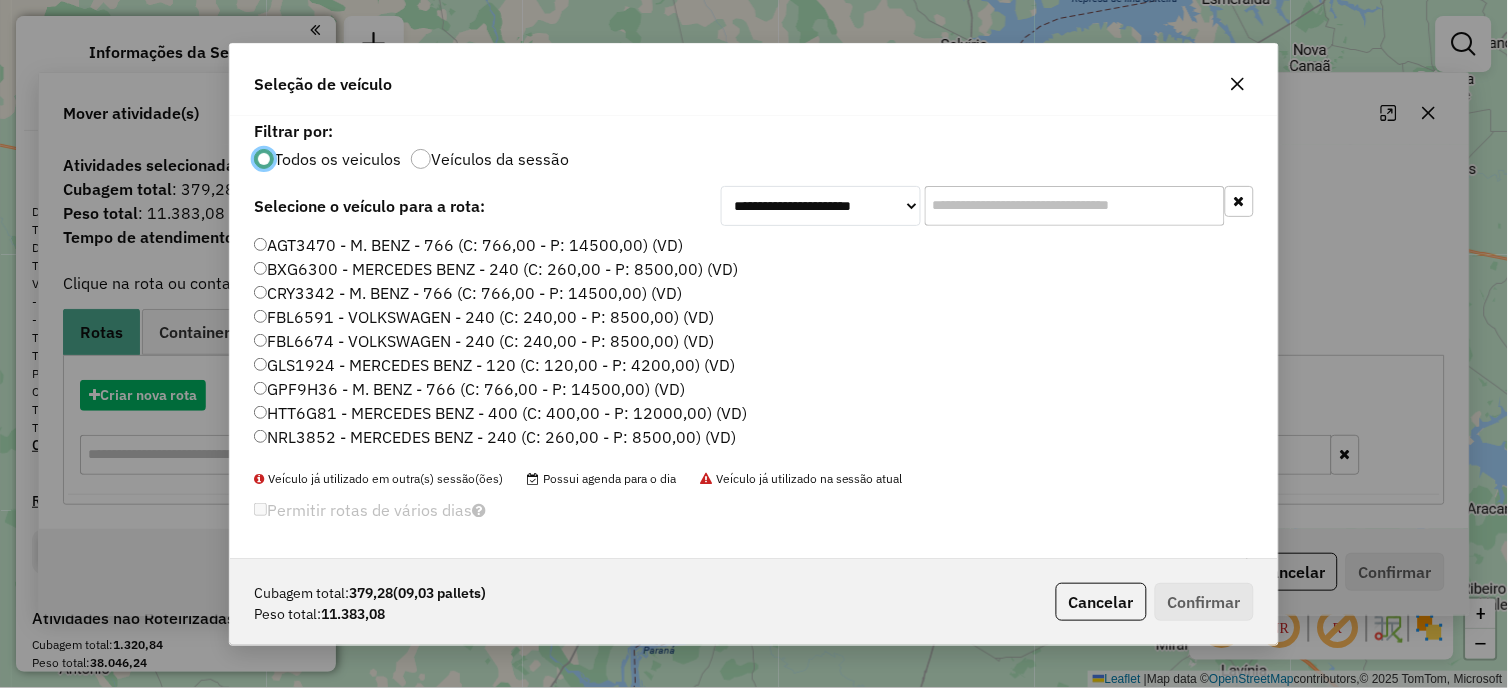 scroll, scrollTop: 11, scrollLeft: 5, axis: both 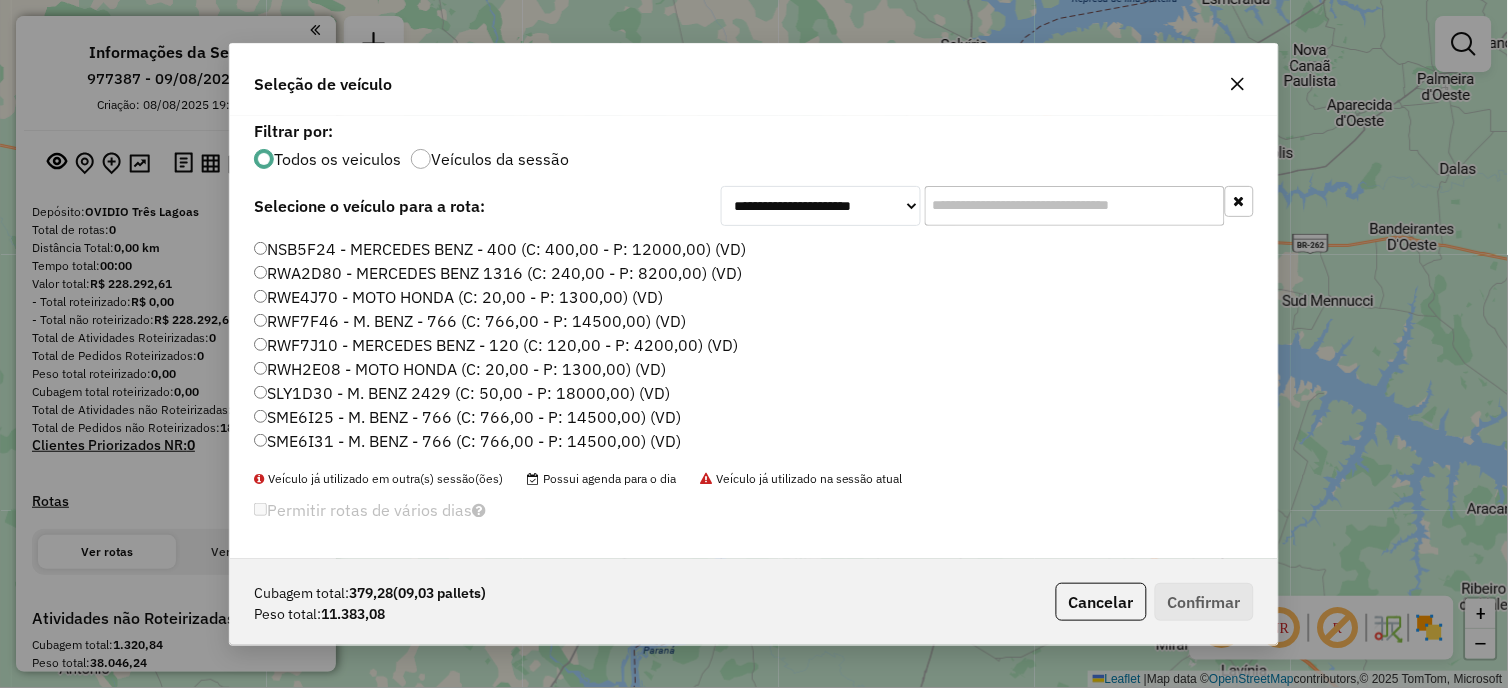 click on "RWF7J10 - MERCEDES BENZ - 120 (C: 120,00 - P: 4200,00) (VD)" 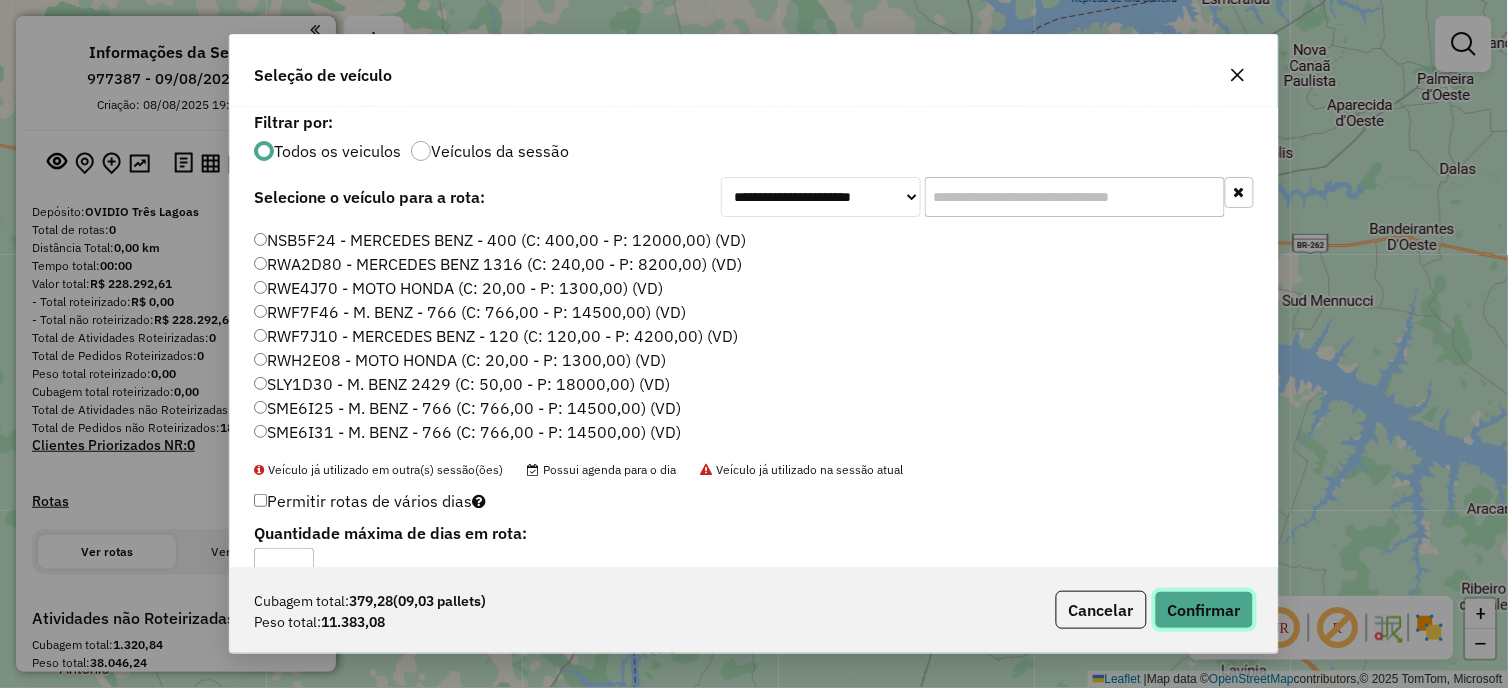 click on "Confirmar" 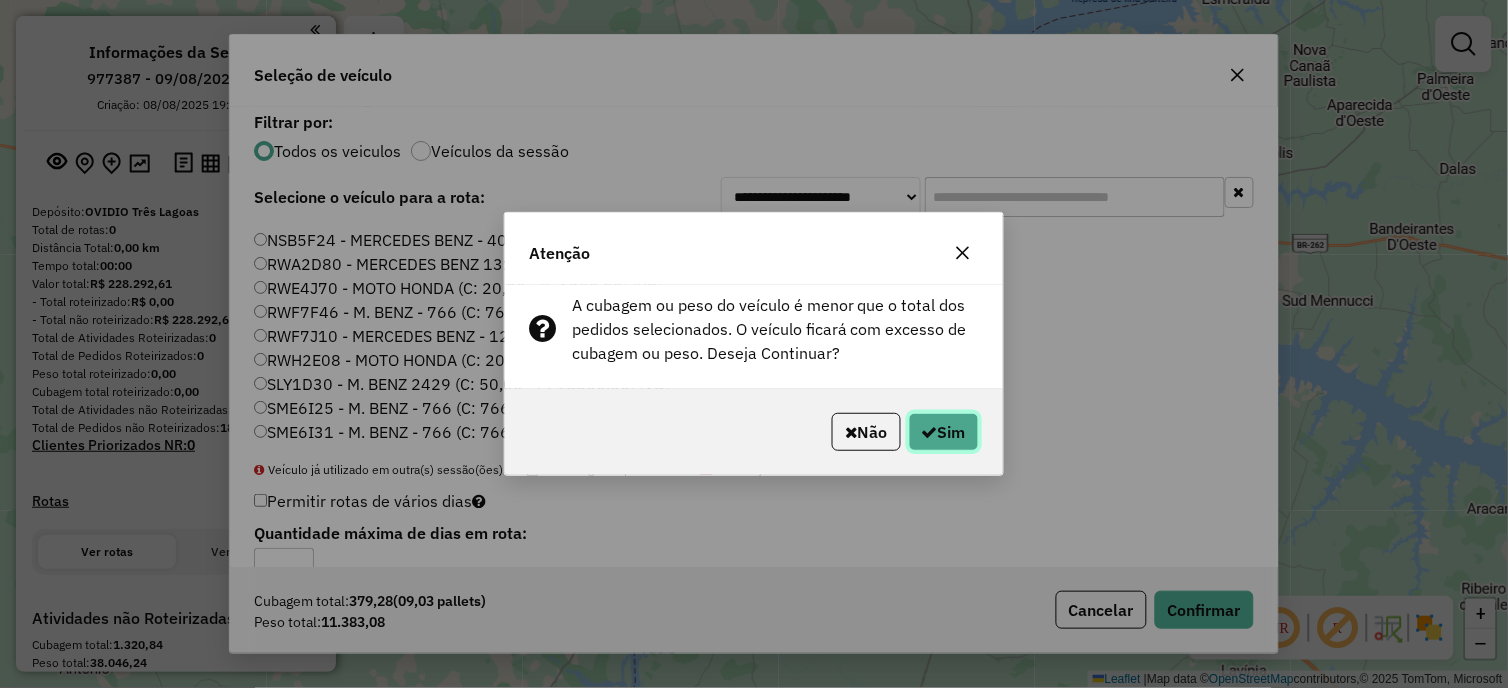 click 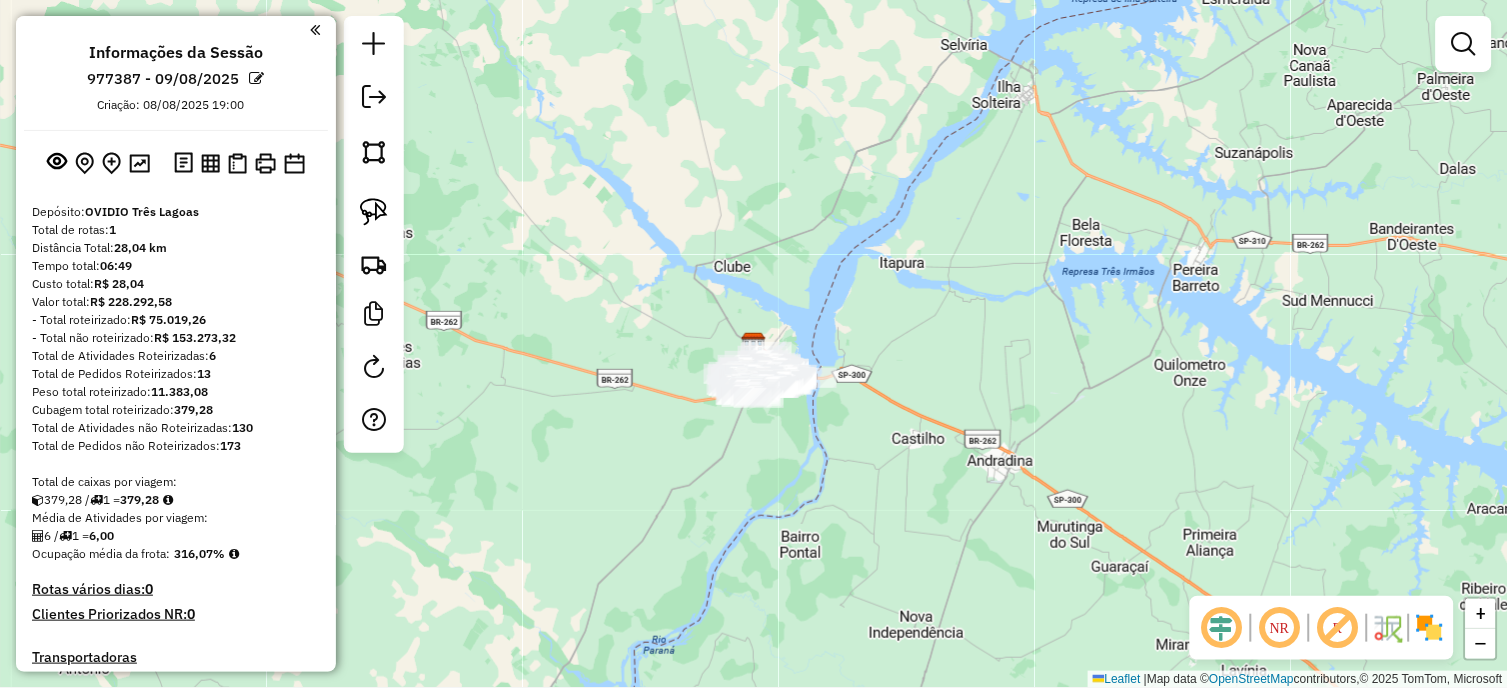 click 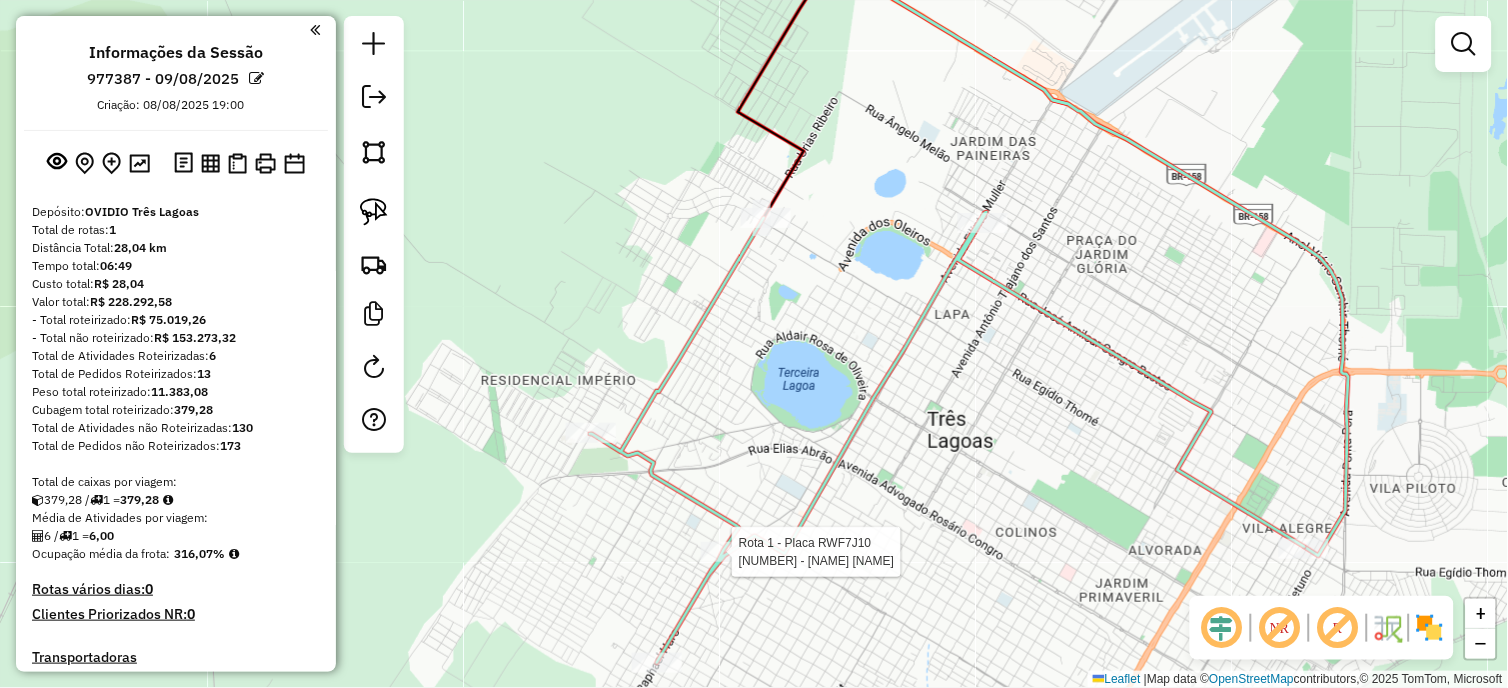 select on "**********" 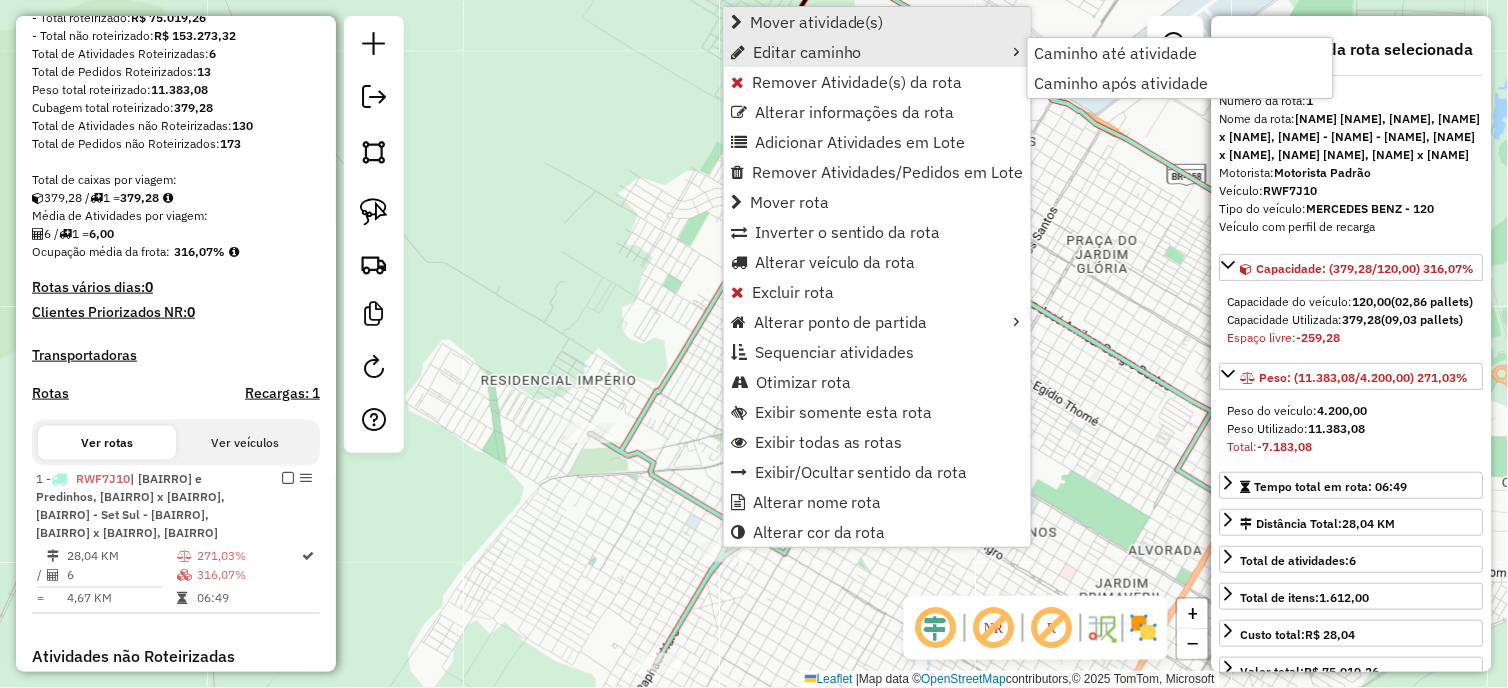 scroll, scrollTop: 636, scrollLeft: 0, axis: vertical 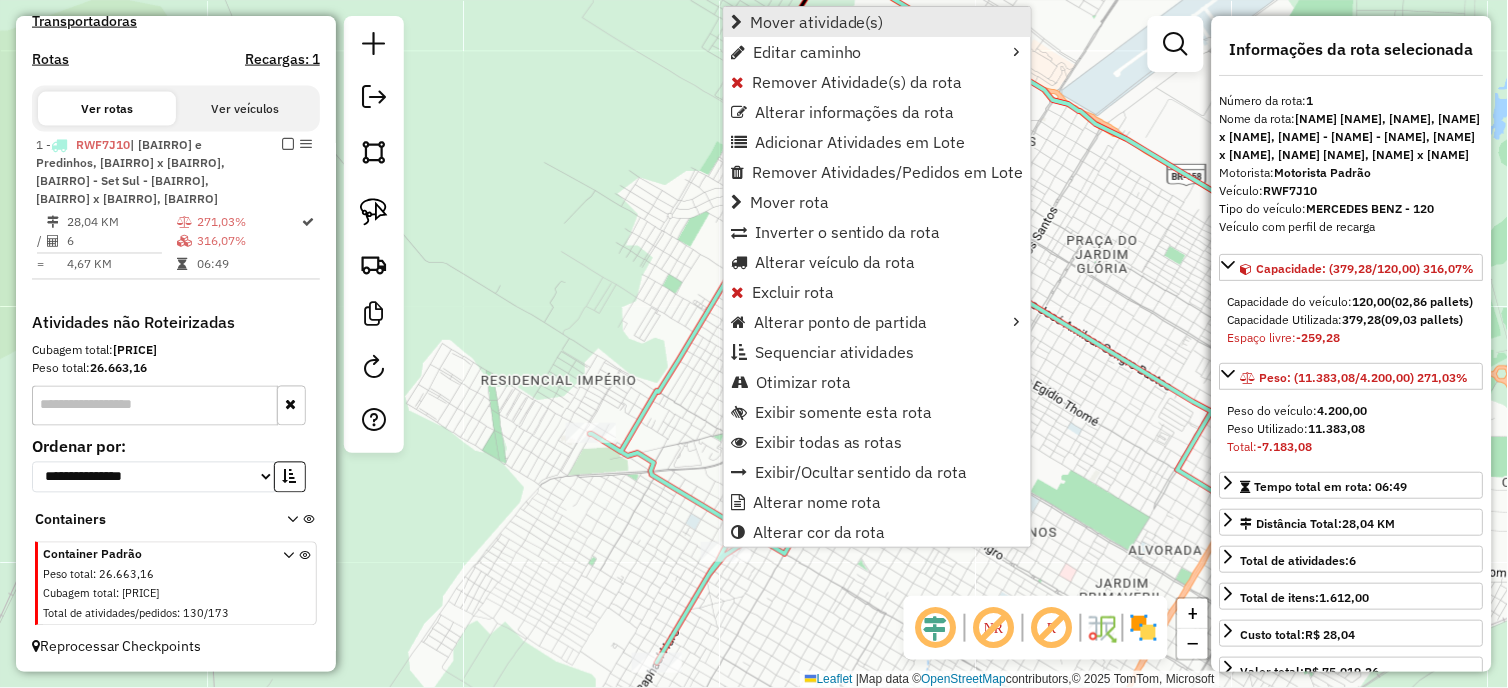 click on "Mover atividade(s)" at bounding box center [817, 22] 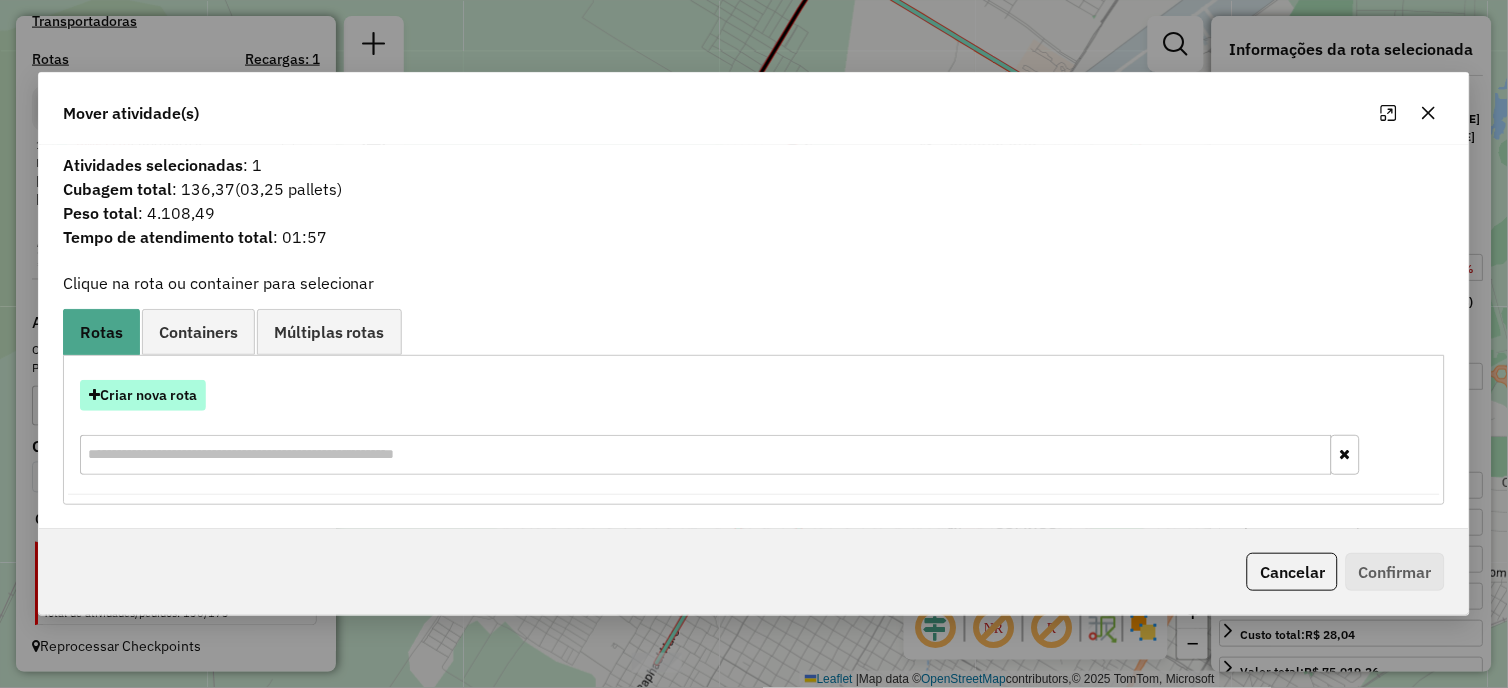 click on "Criar nova rota" at bounding box center (143, 395) 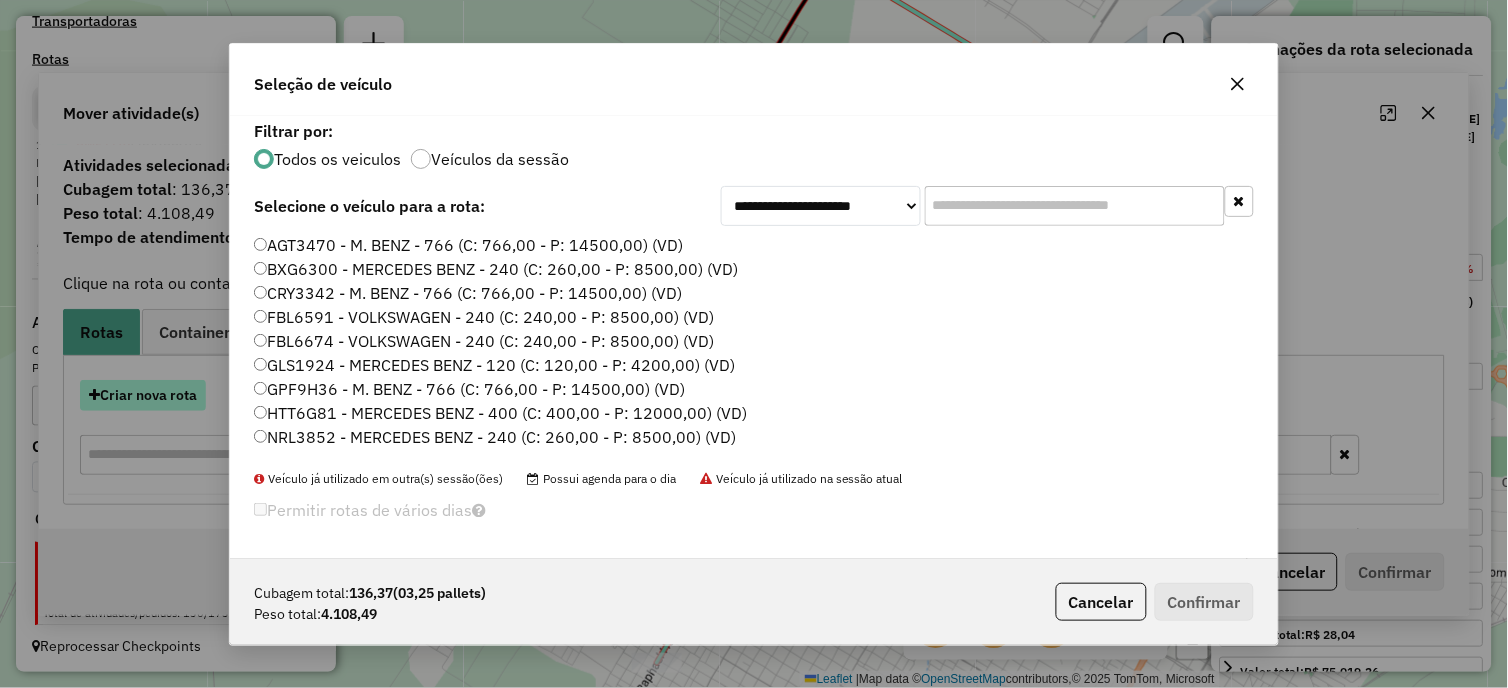 click on "**********" 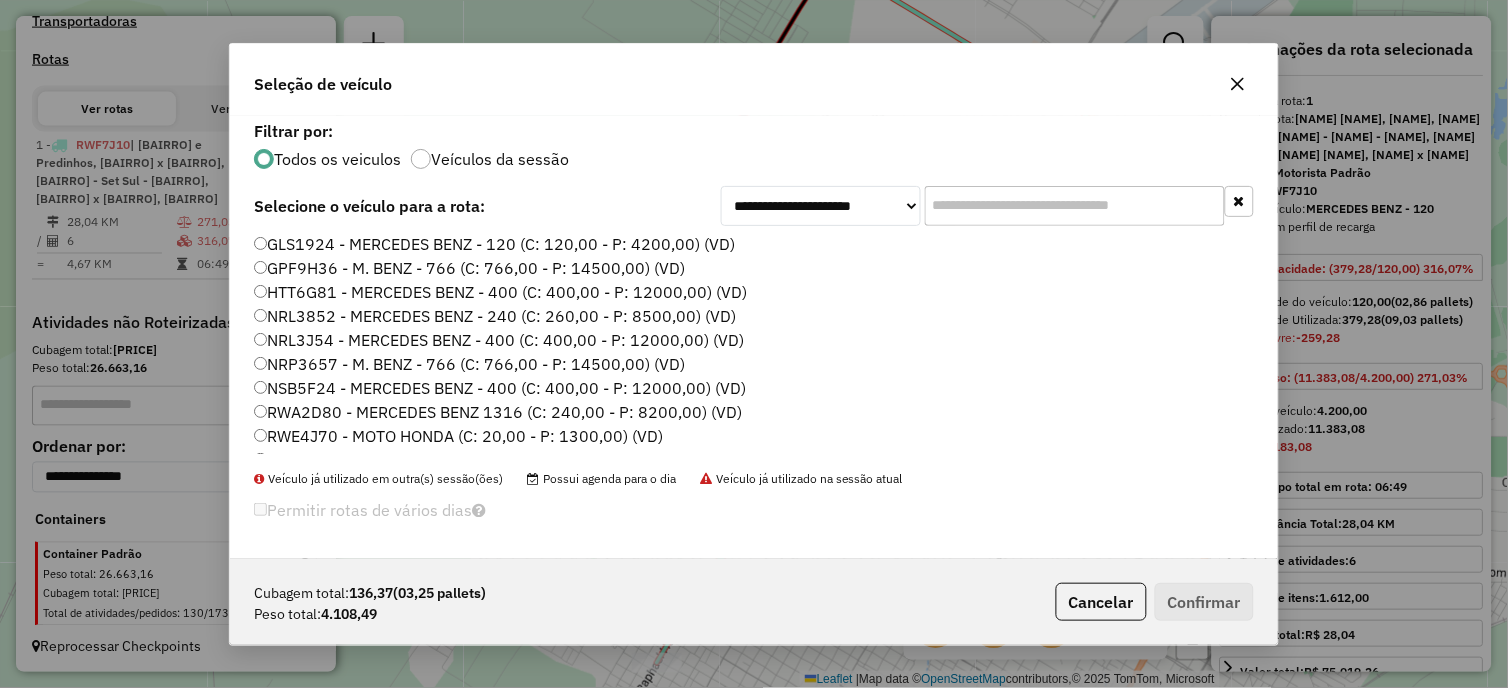 scroll, scrollTop: 260, scrollLeft: 0, axis: vertical 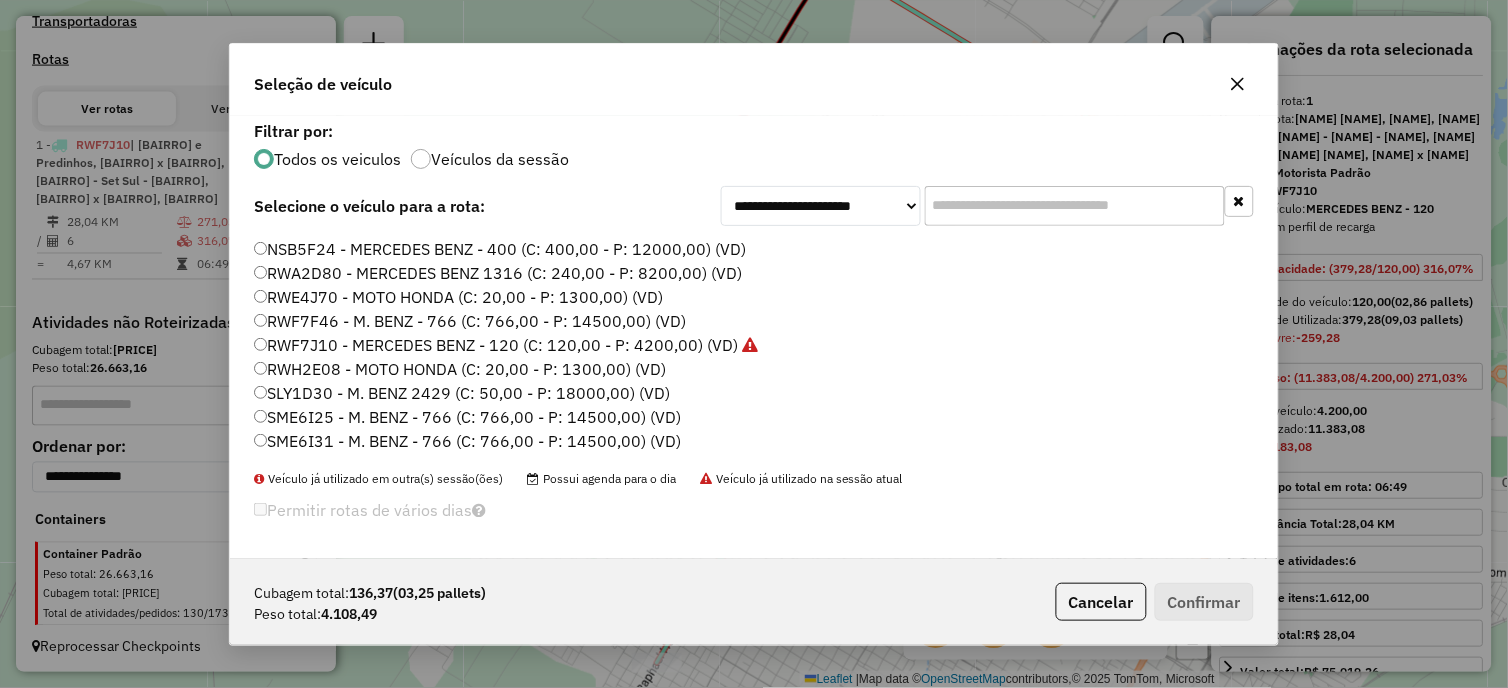 click on "RWF7J10 - MERCEDES BENZ - 120 (C: 120,00 - P: 4200,00) (VD)" 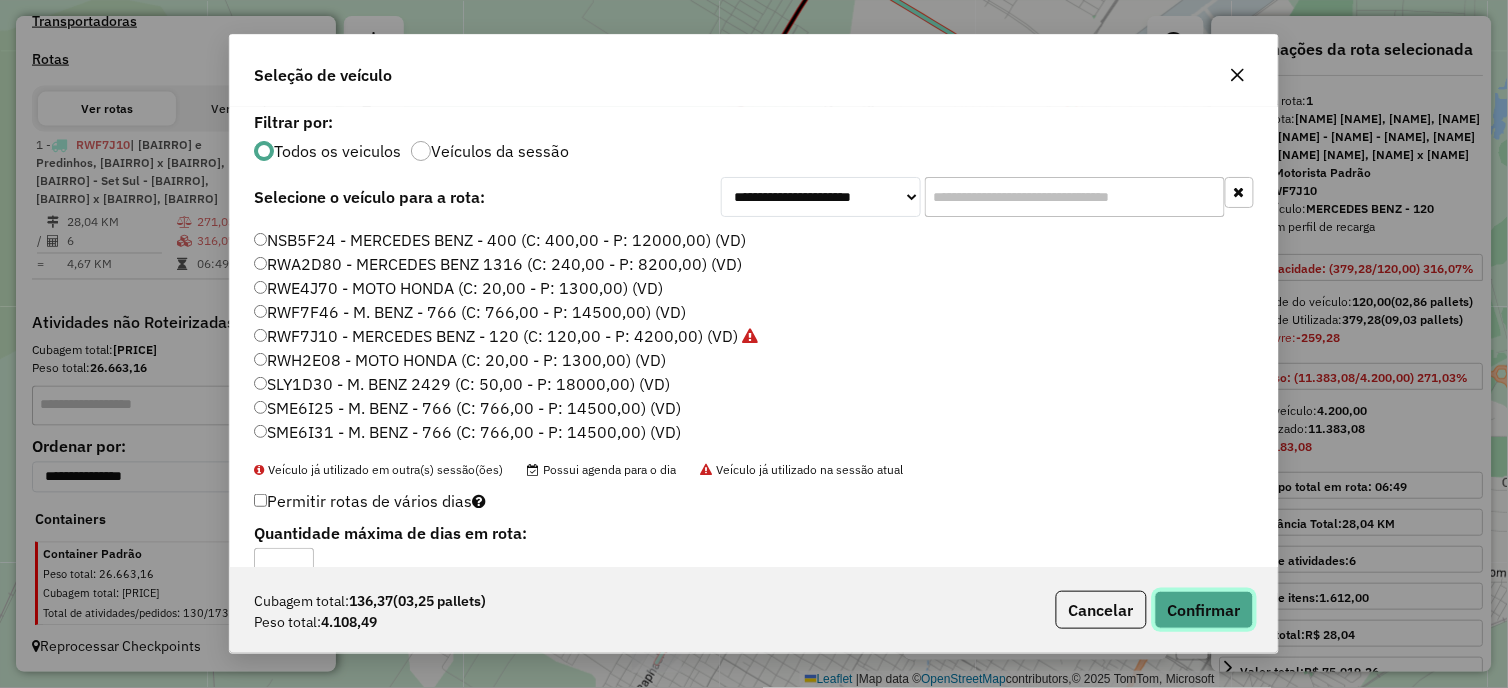 click on "Confirmar" 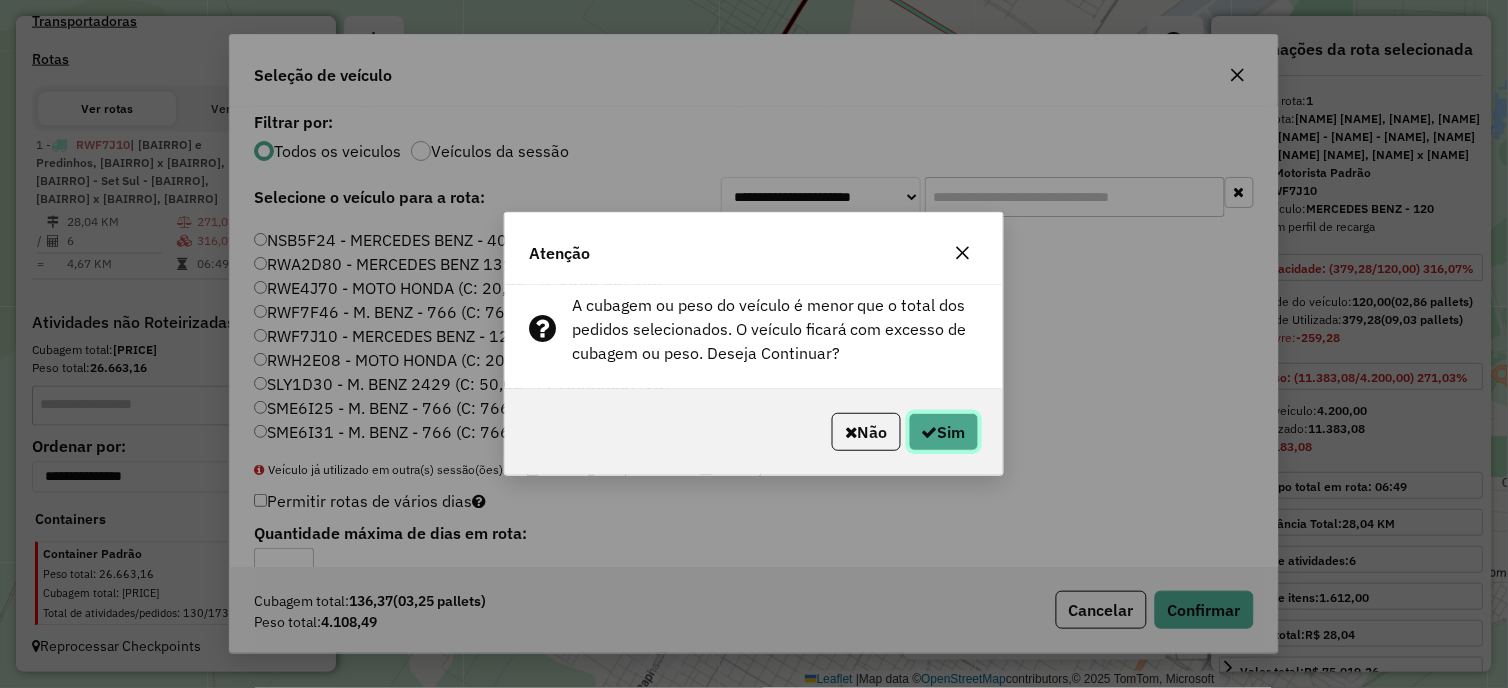 click on "Sim" 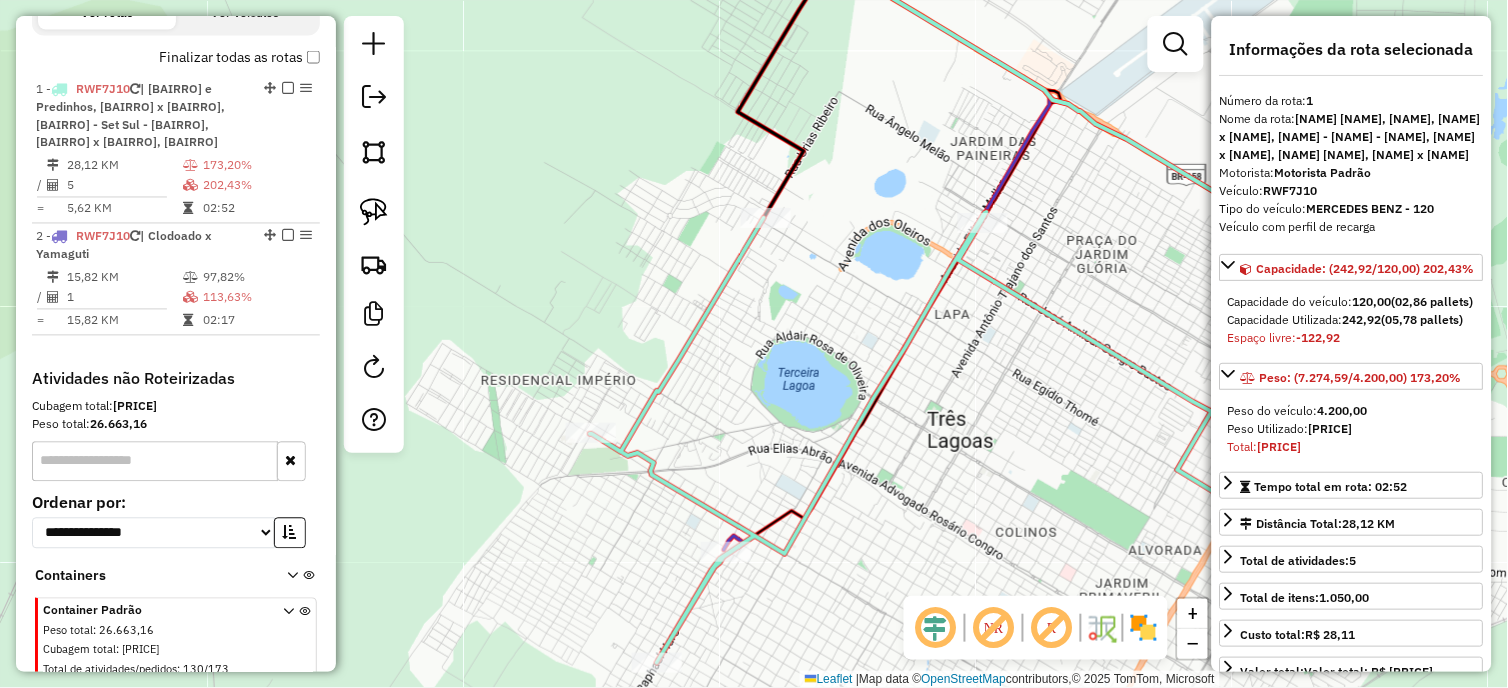scroll, scrollTop: 751, scrollLeft: 0, axis: vertical 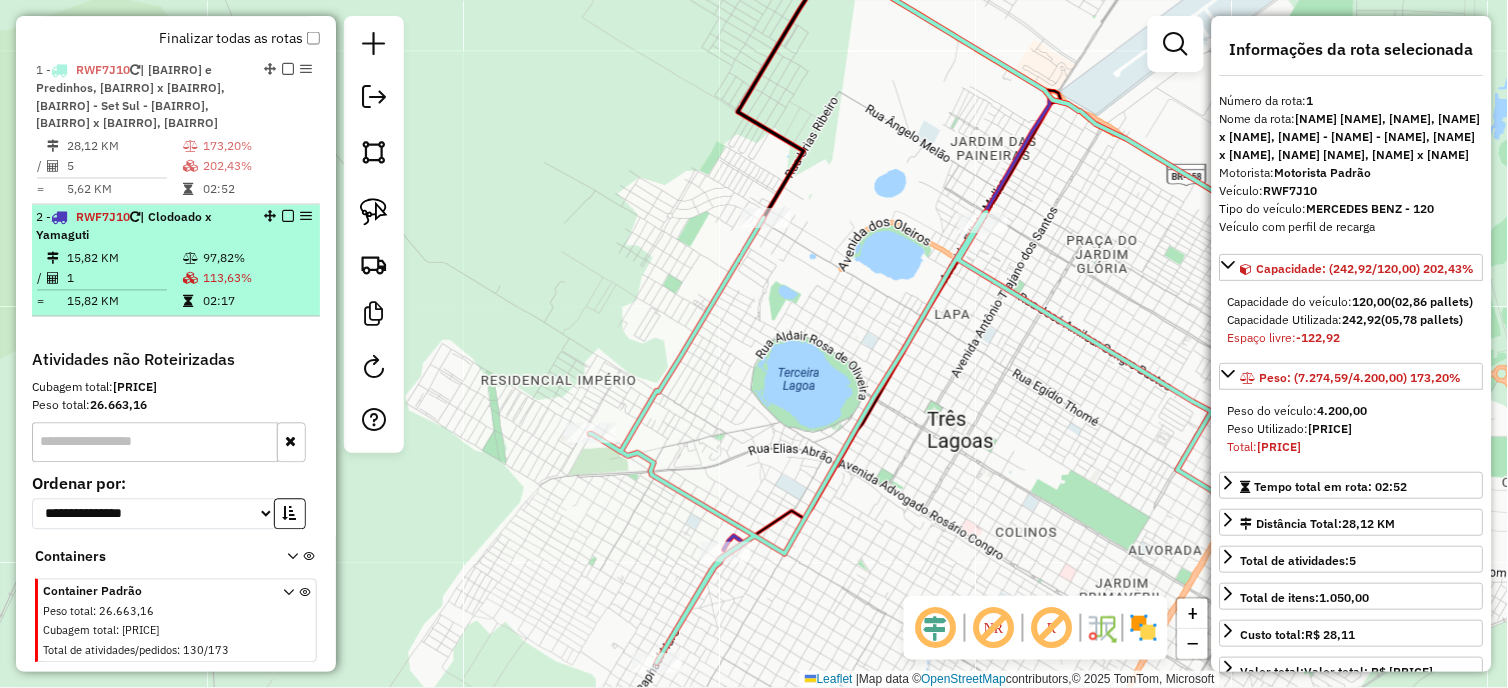 click at bounding box center [288, 217] 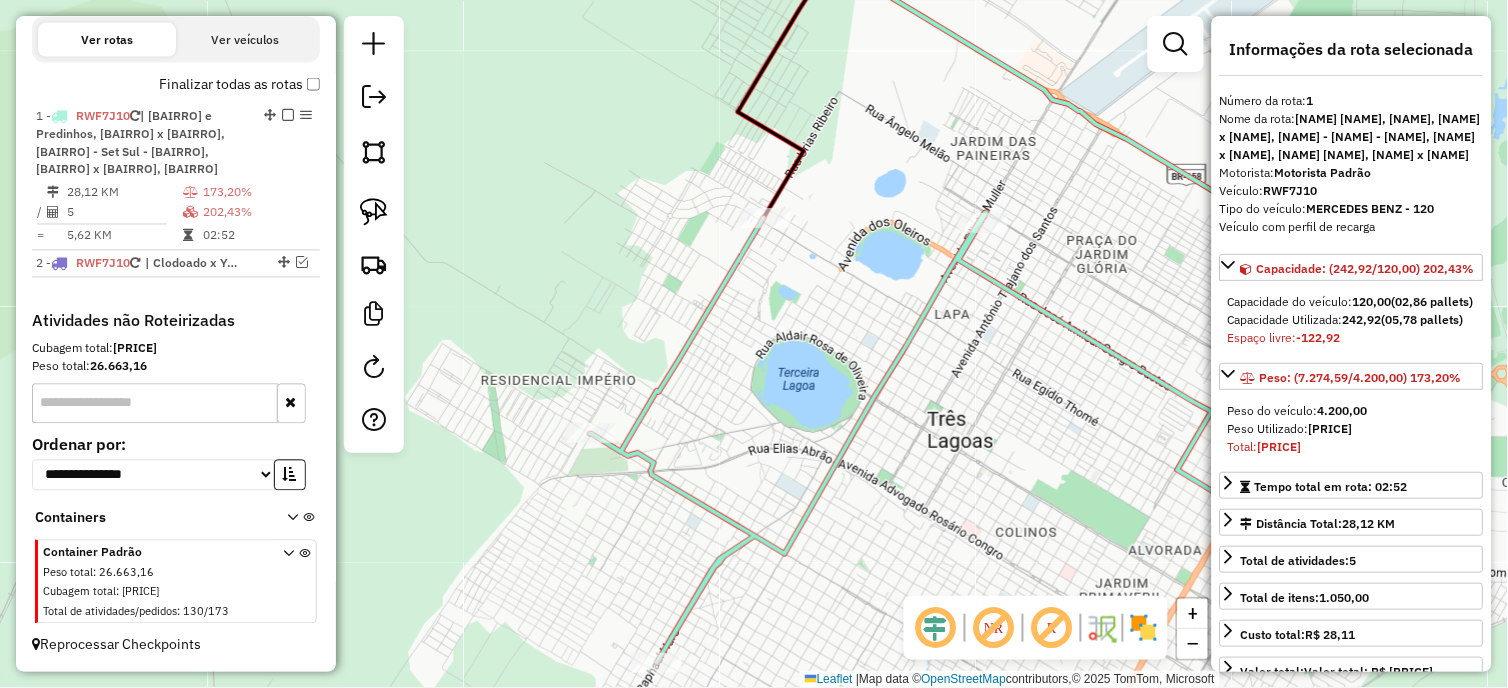 scroll, scrollTop: 703, scrollLeft: 0, axis: vertical 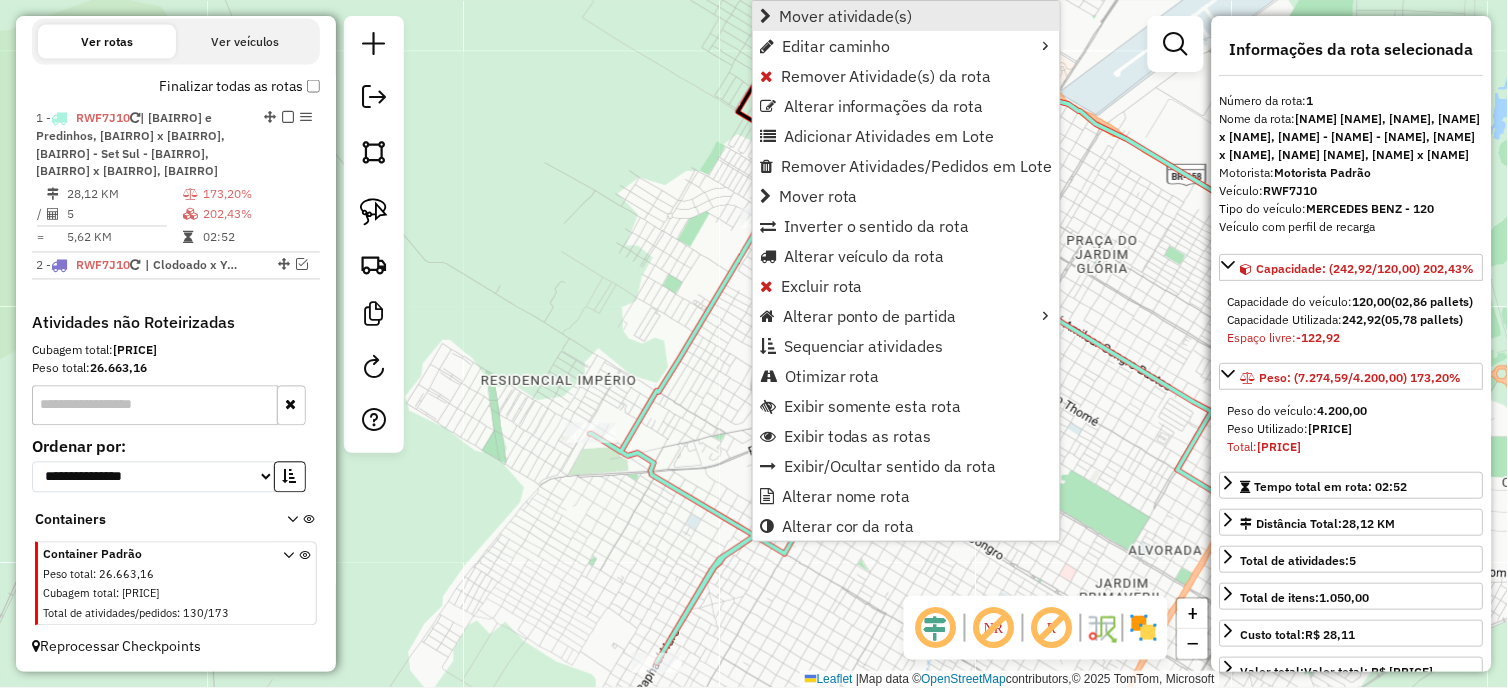 click on "Mover atividade(s)" at bounding box center [846, 16] 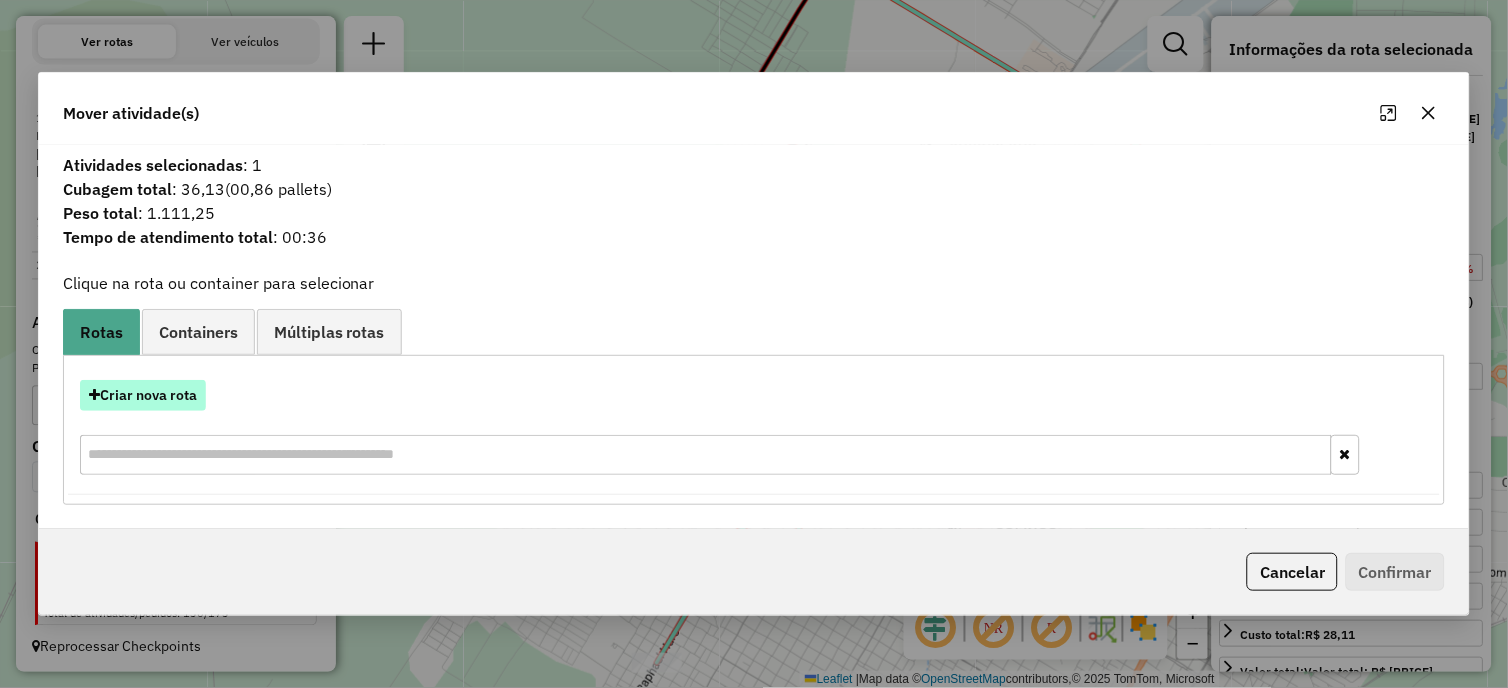 click on "Criar nova rota" at bounding box center (143, 395) 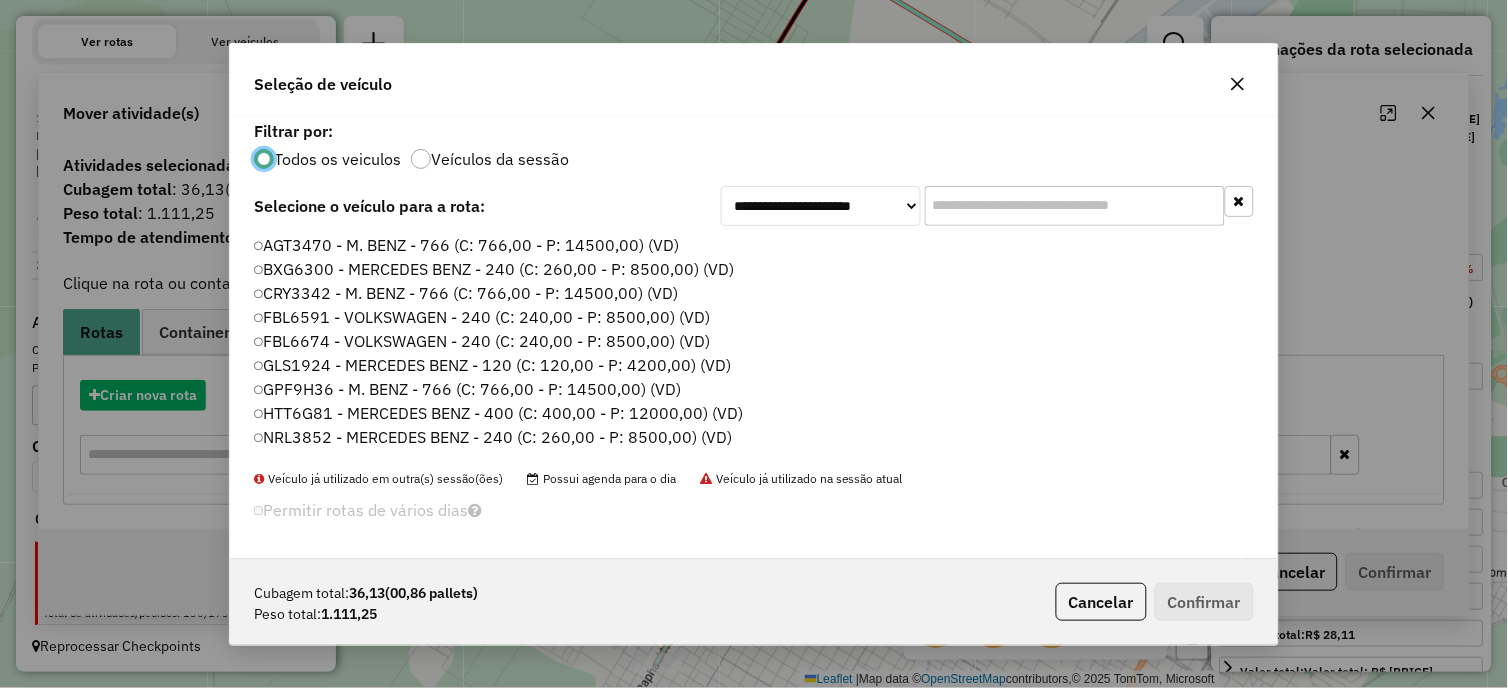 scroll, scrollTop: 11, scrollLeft: 5, axis: both 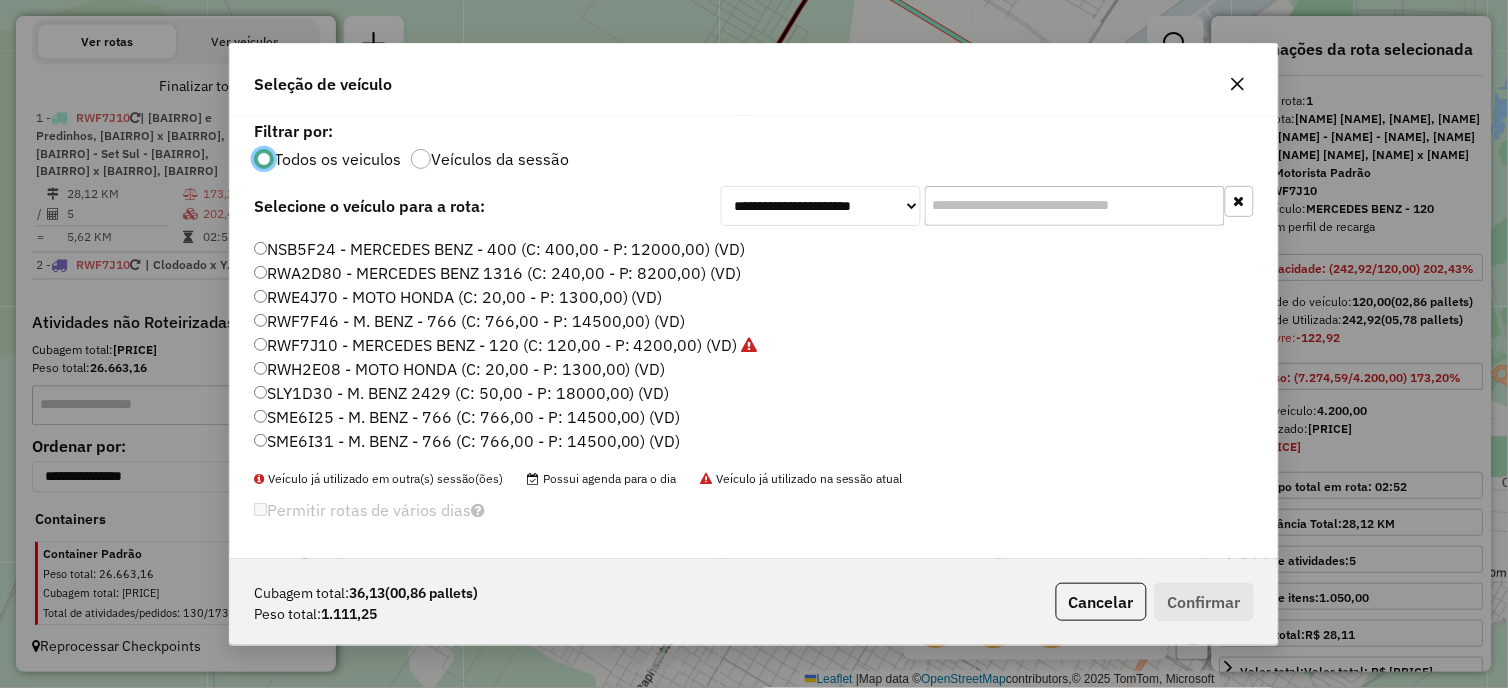 click on "RWF7J10 - MERCEDES BENZ - 120 (C: 120,00 - P: 4200,00) (VD)" 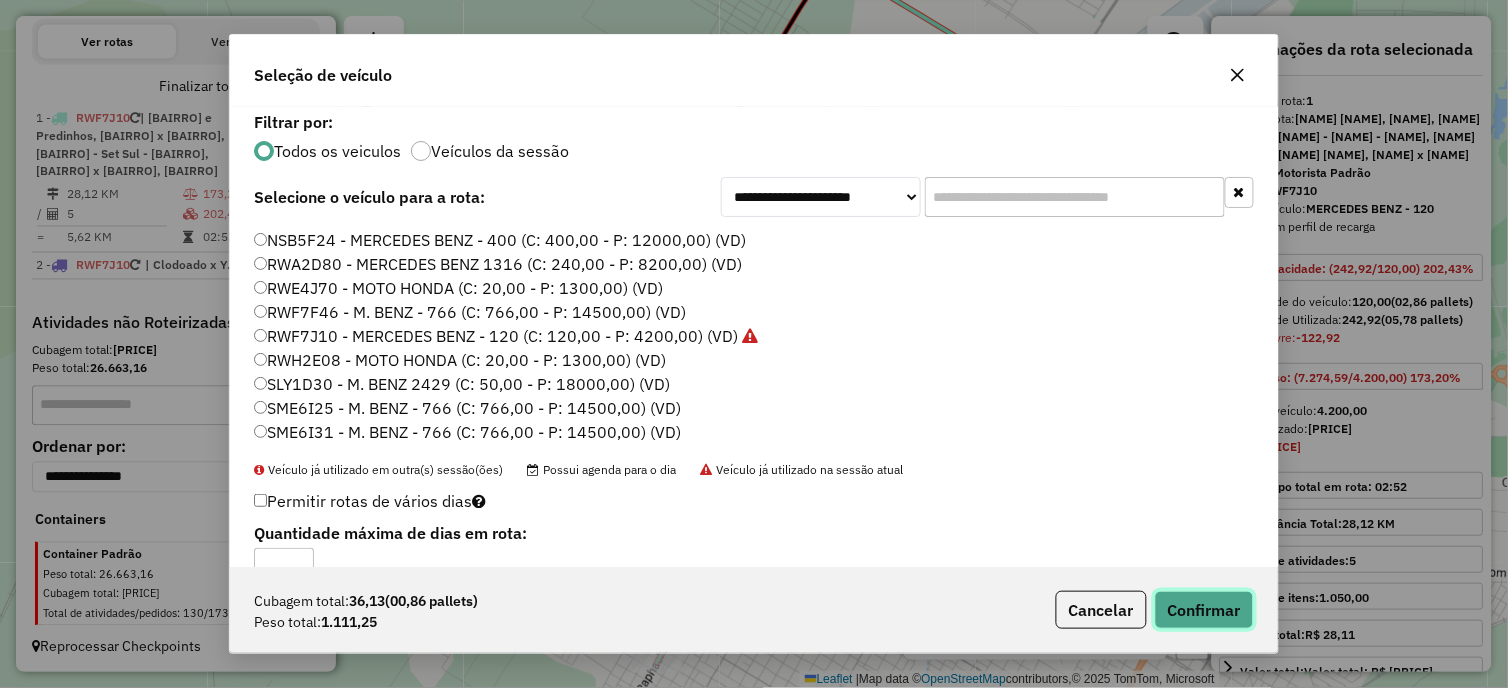 click on "Confirmar" 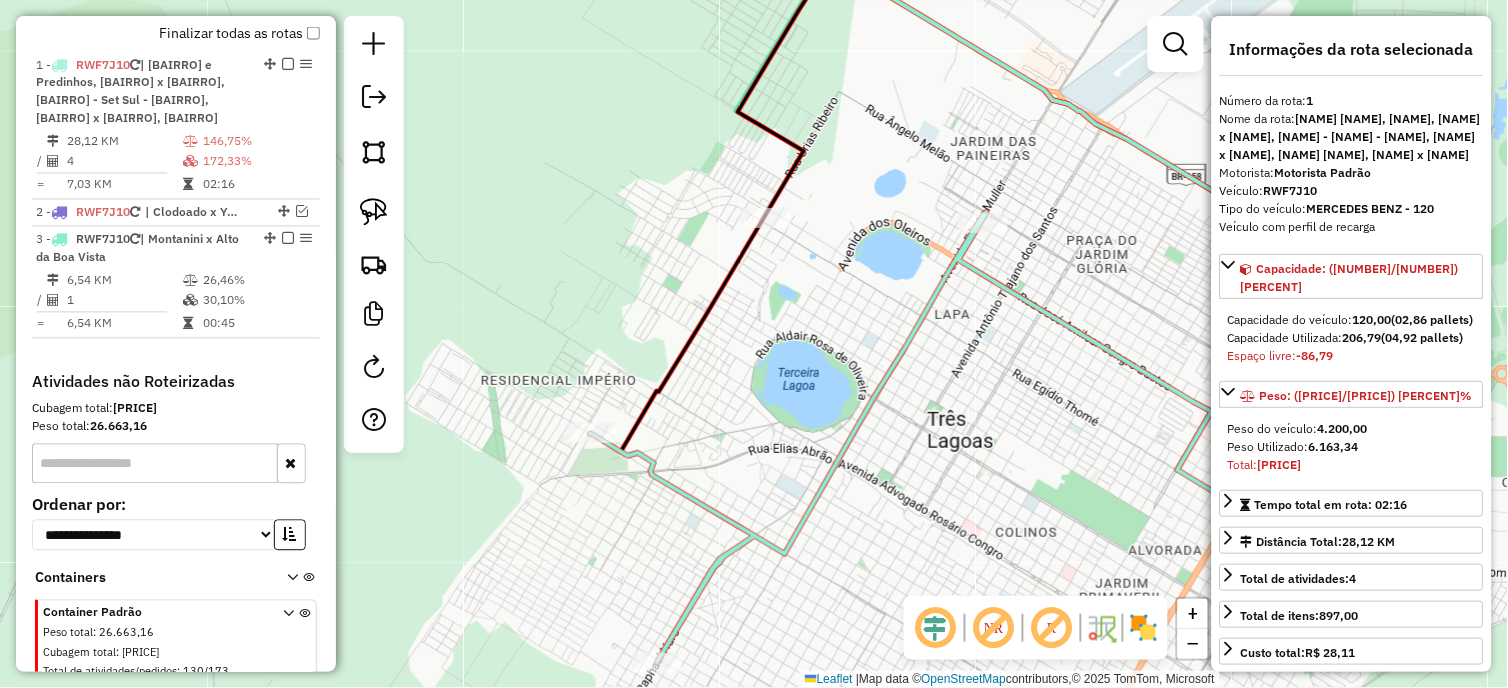 scroll, scrollTop: 791, scrollLeft: 0, axis: vertical 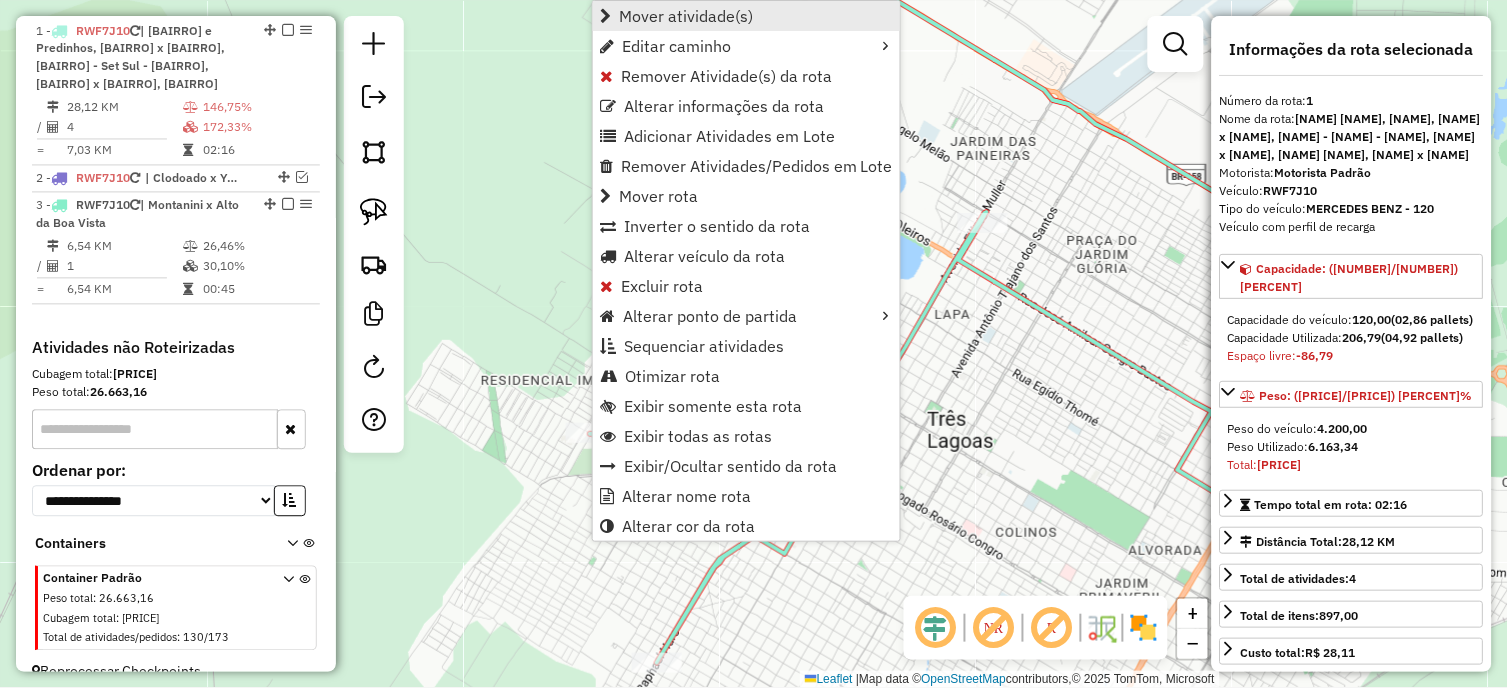 click on "Mover atividade(s)" at bounding box center (686, 16) 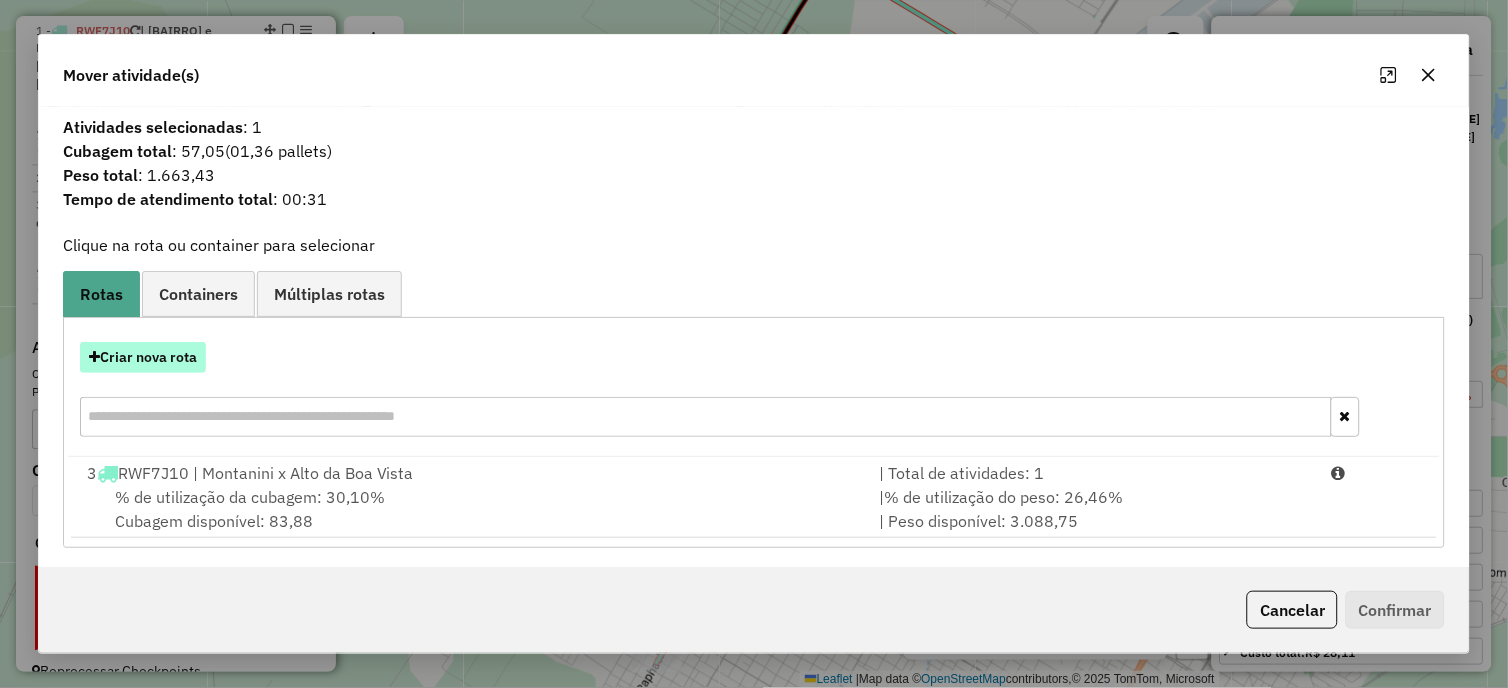 click on "Criar nova rota" at bounding box center [143, 357] 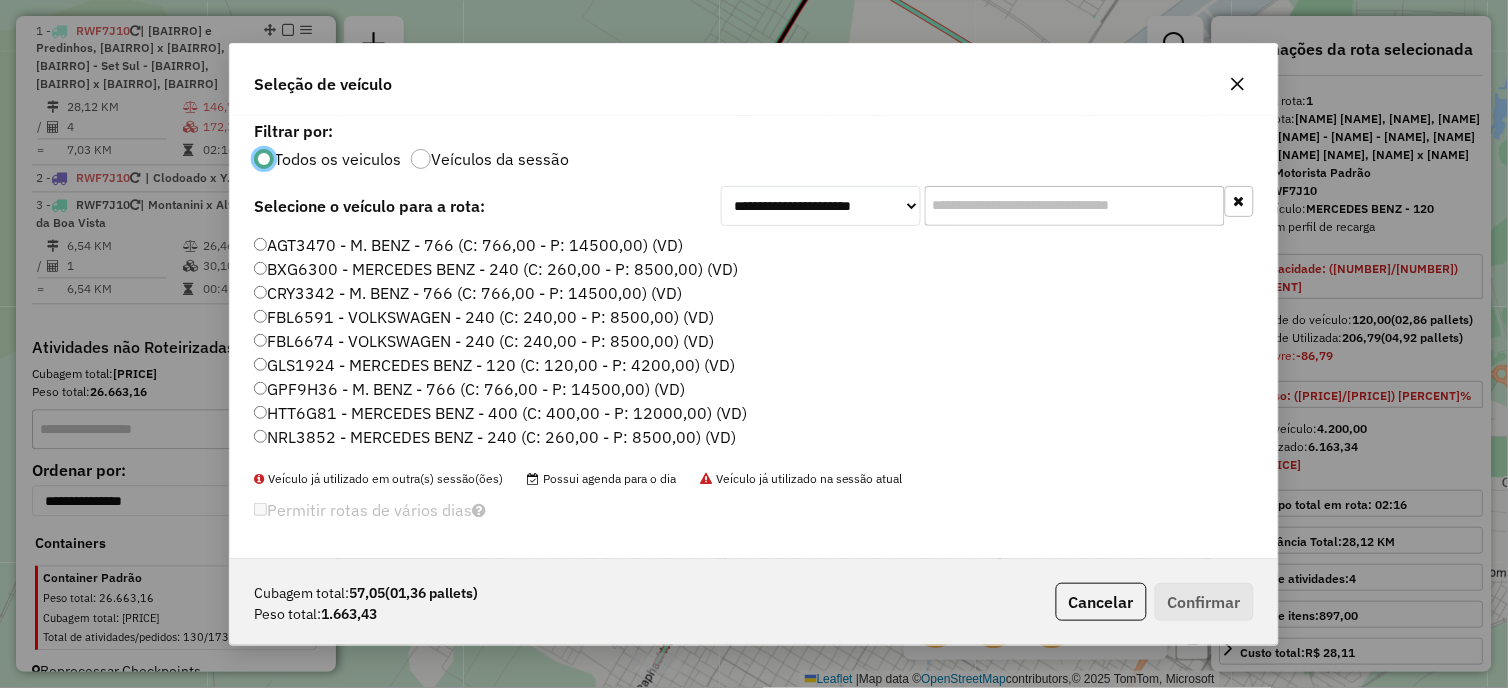 scroll, scrollTop: 11, scrollLeft: 5, axis: both 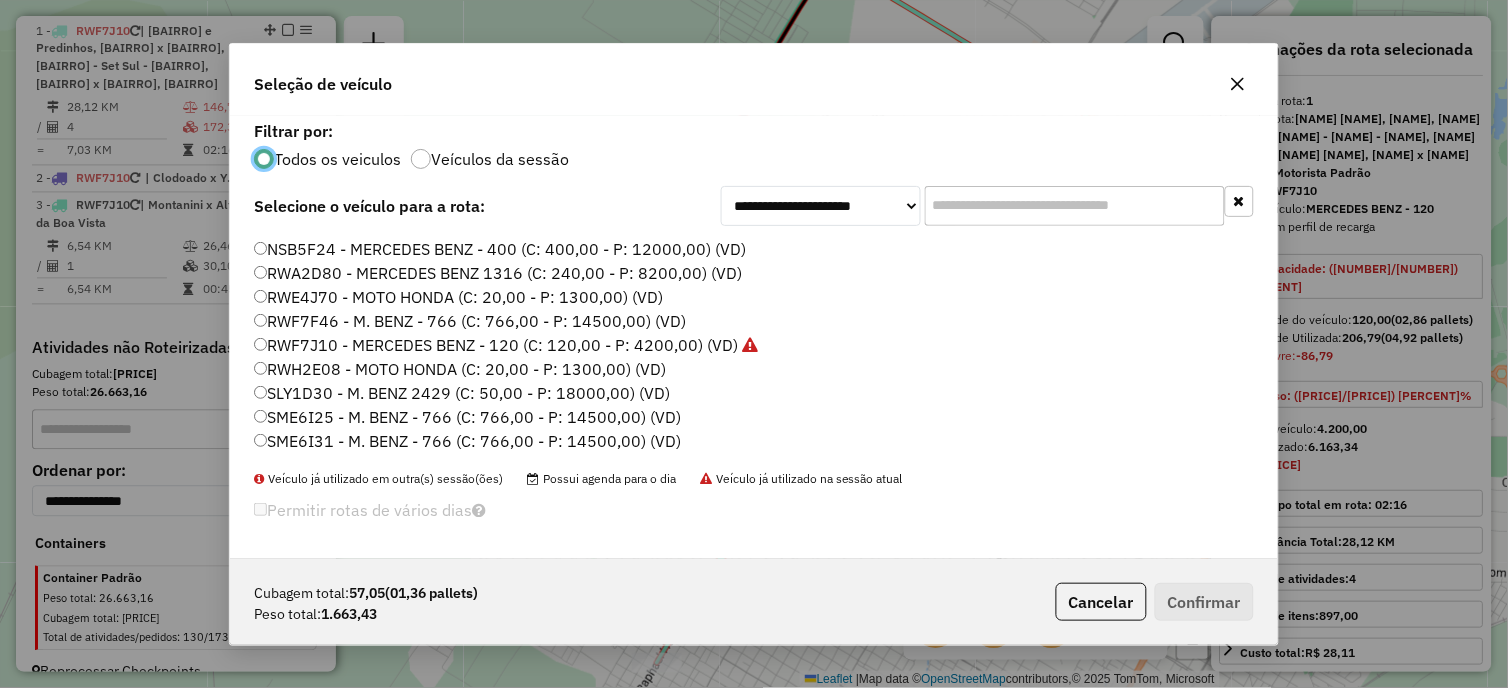 click on "RWF7J10 - MERCEDES BENZ - 120 (C: 120,00 - P: 4200,00) (VD)" 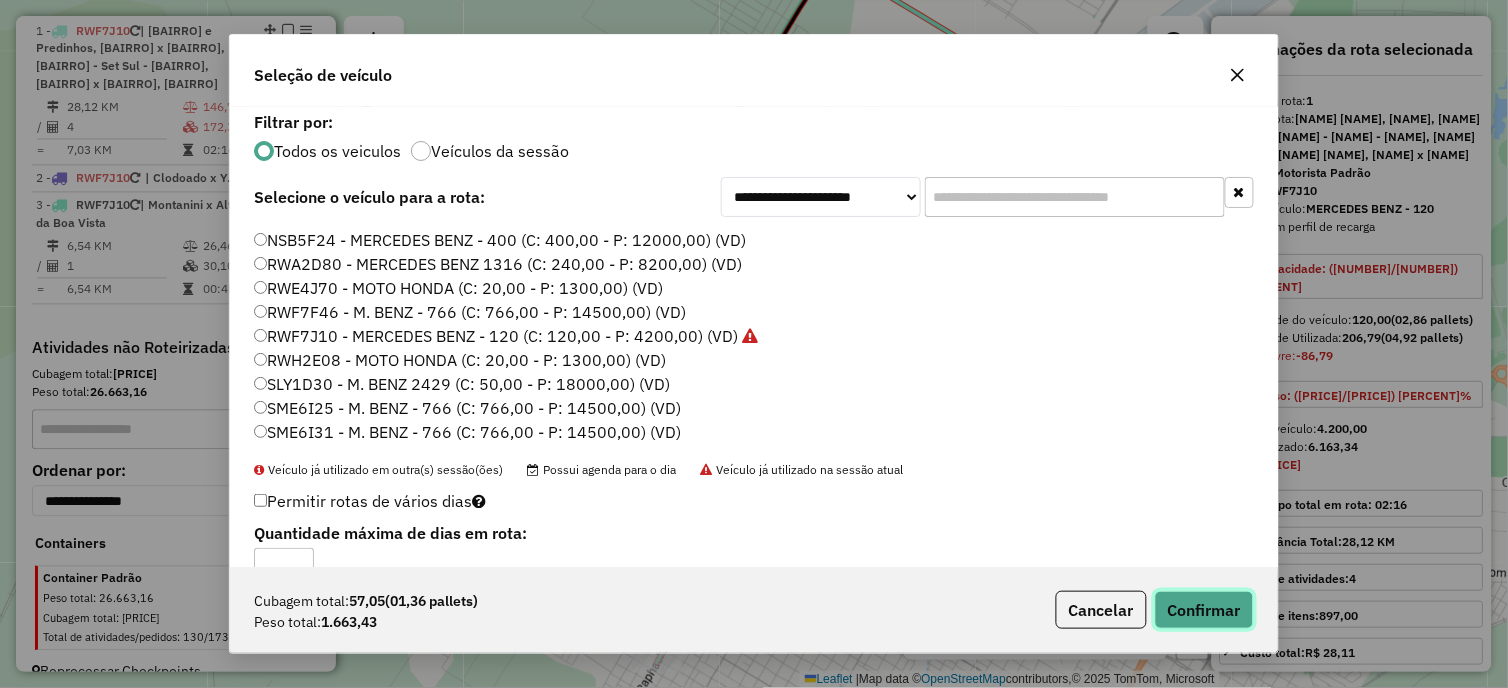click on "Confirmar" 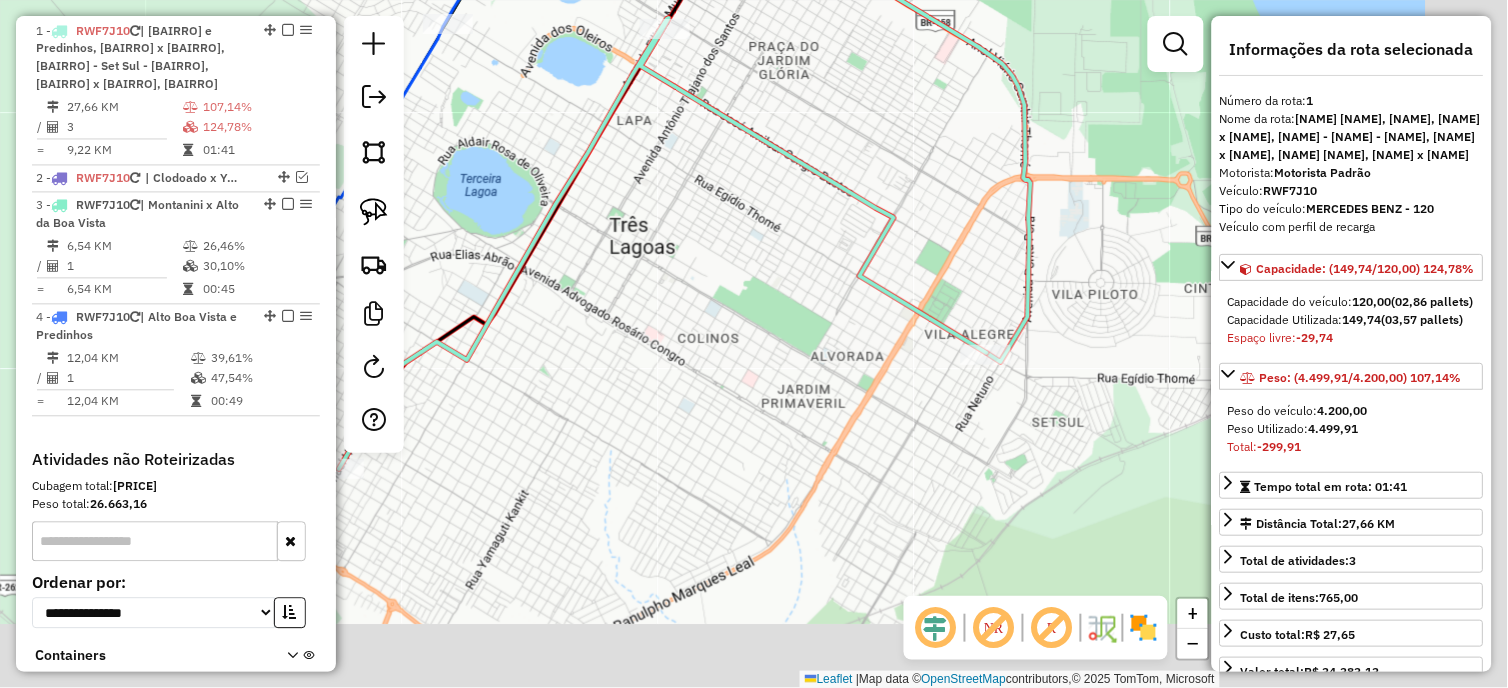drag, startPoint x: 913, startPoint y: 370, endPoint x: 695, endPoint y: 228, distance: 260.1692 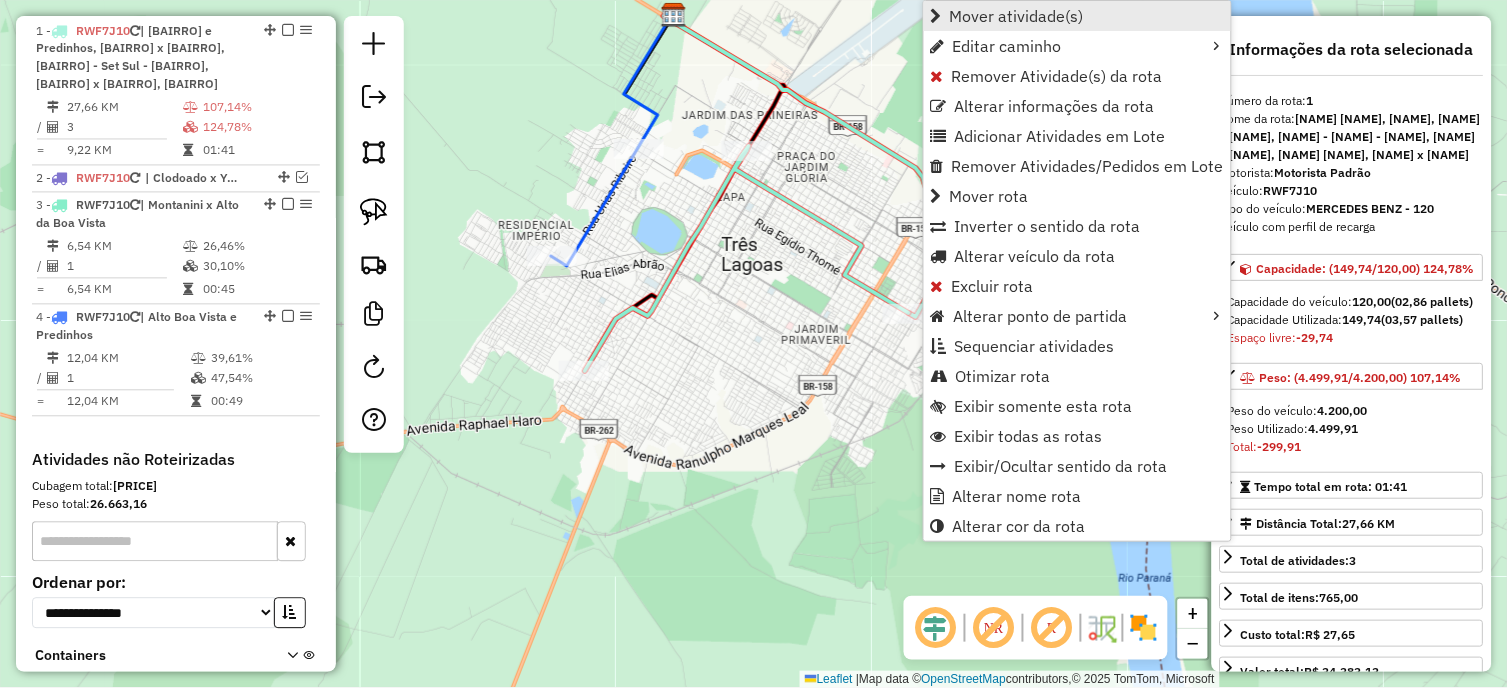 click on "Mover atividade(s)" at bounding box center (1017, 16) 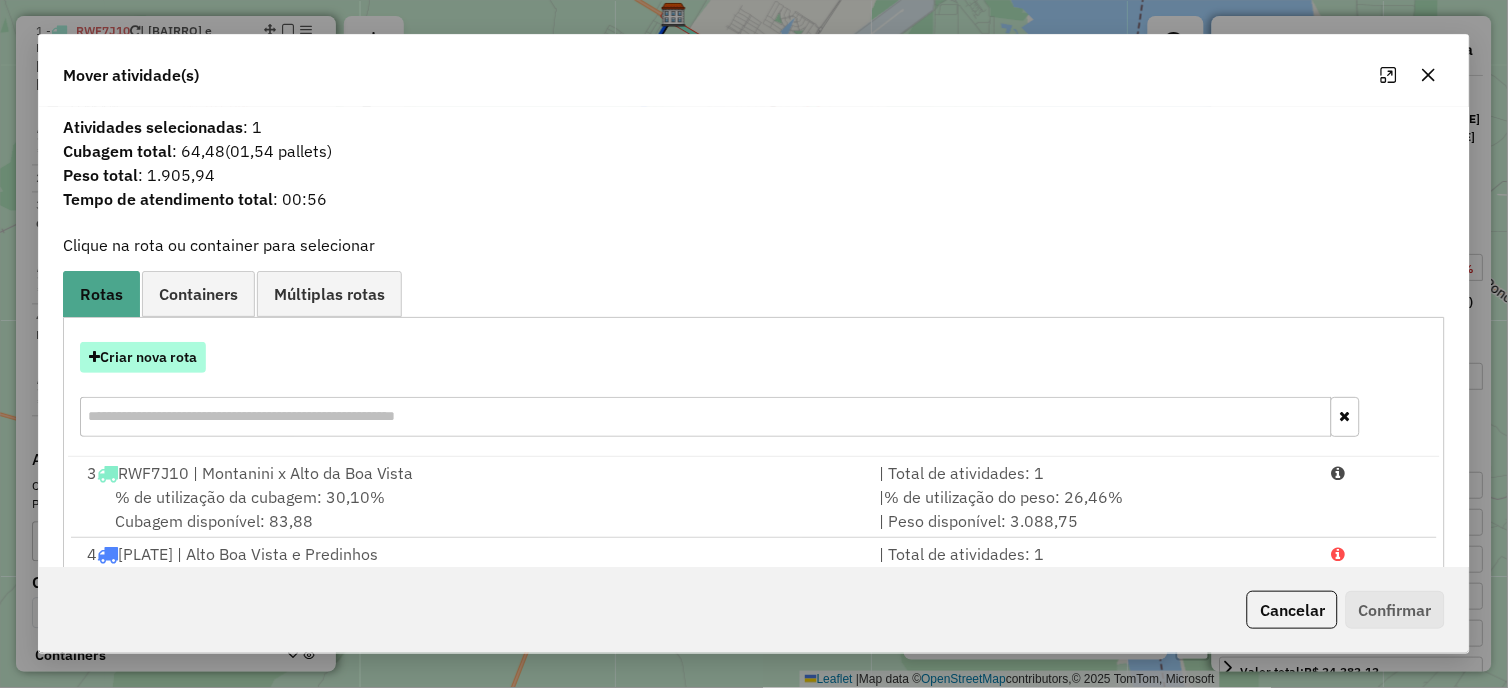 click on "Criar nova rota" at bounding box center (143, 357) 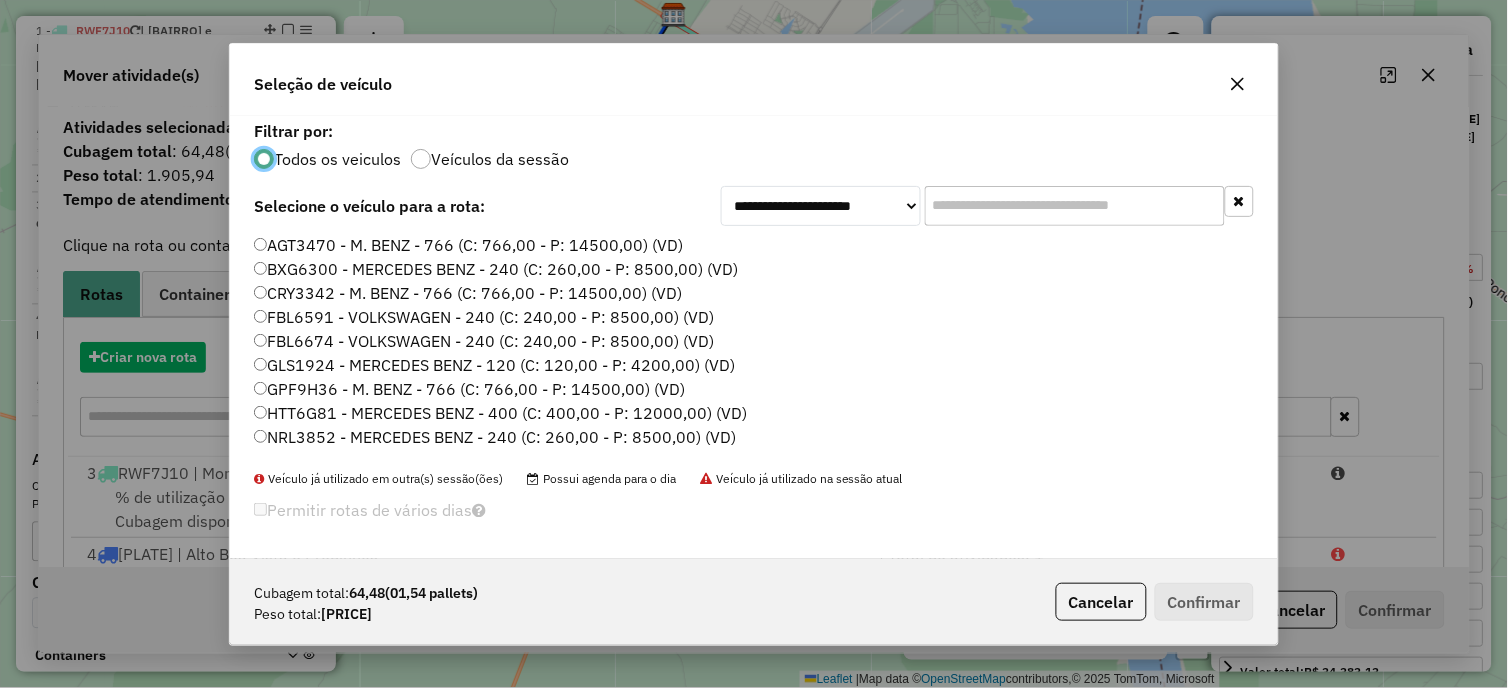 scroll, scrollTop: 11, scrollLeft: 5, axis: both 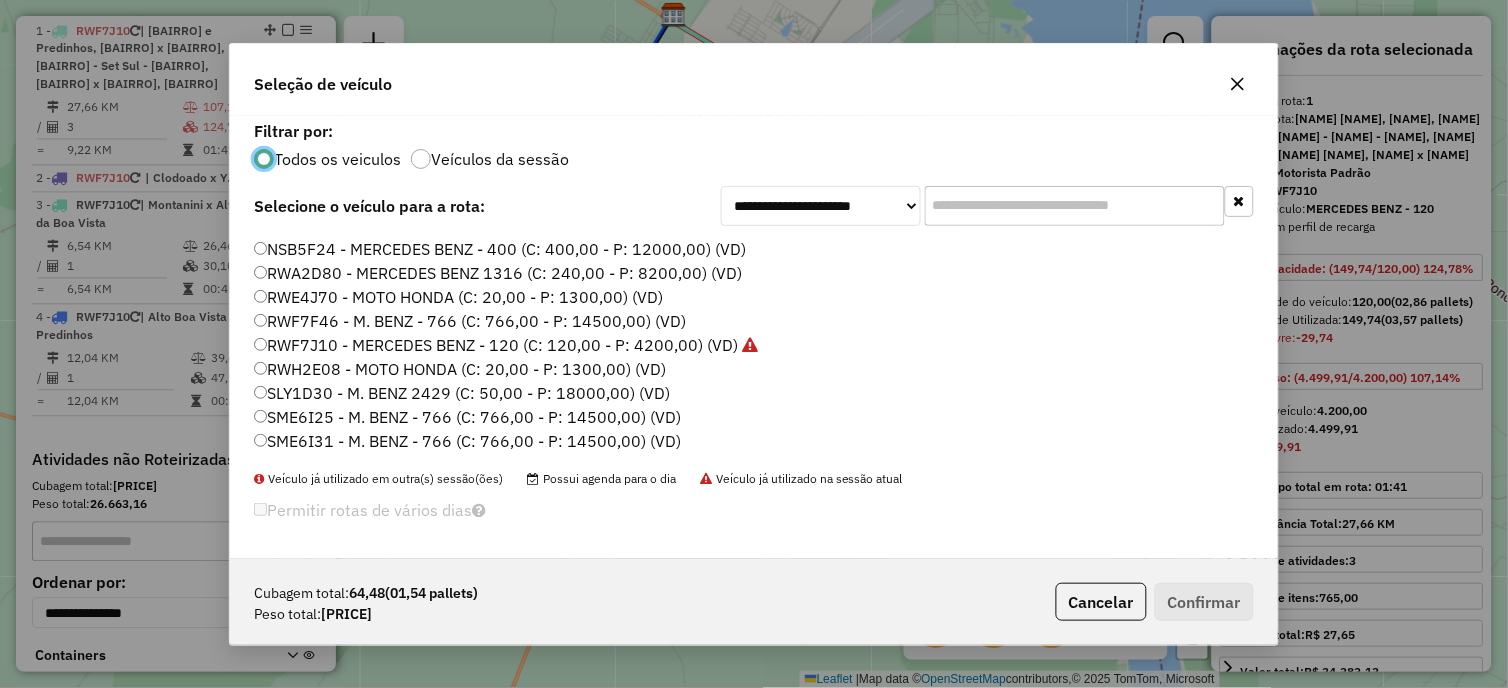 click on "RWF7J10 - MERCEDES BENZ - 120 (C: 120,00 - P: 4200,00) (VD)" 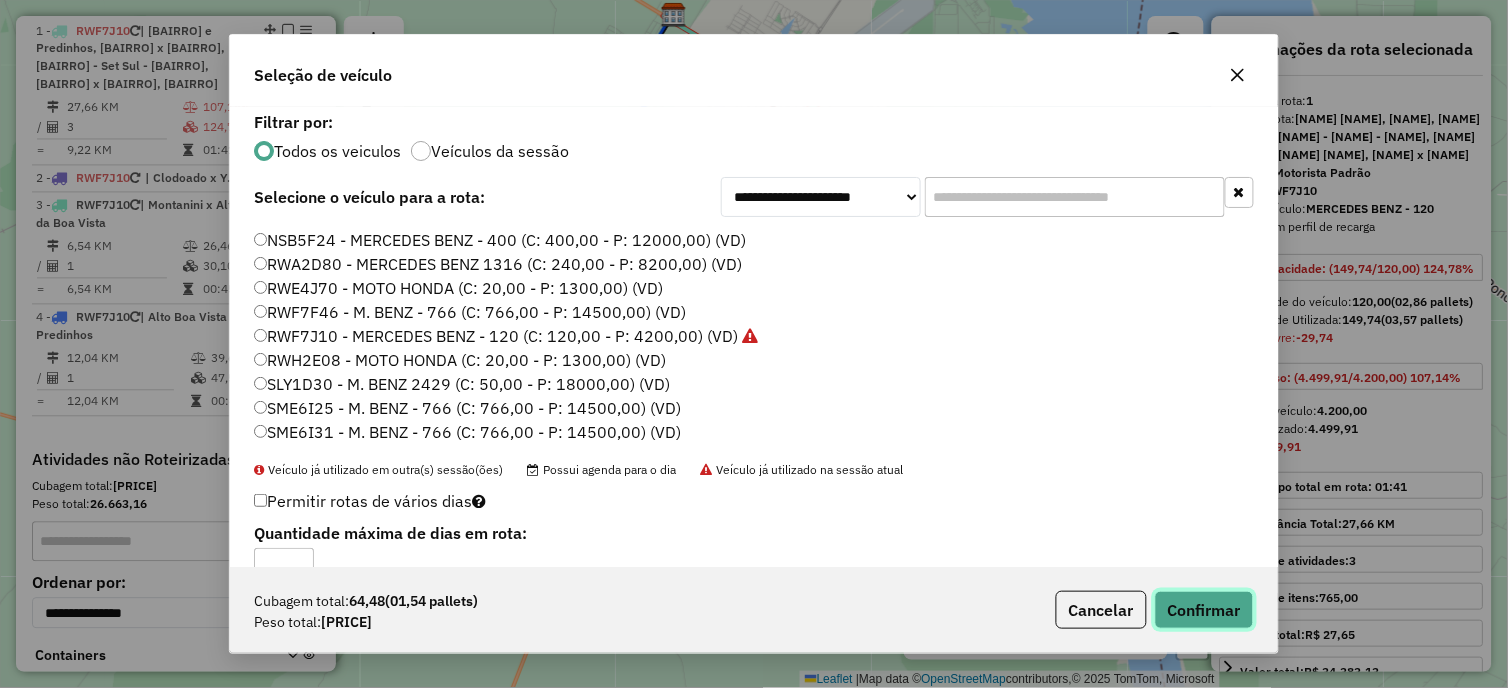 click on "Confirmar" 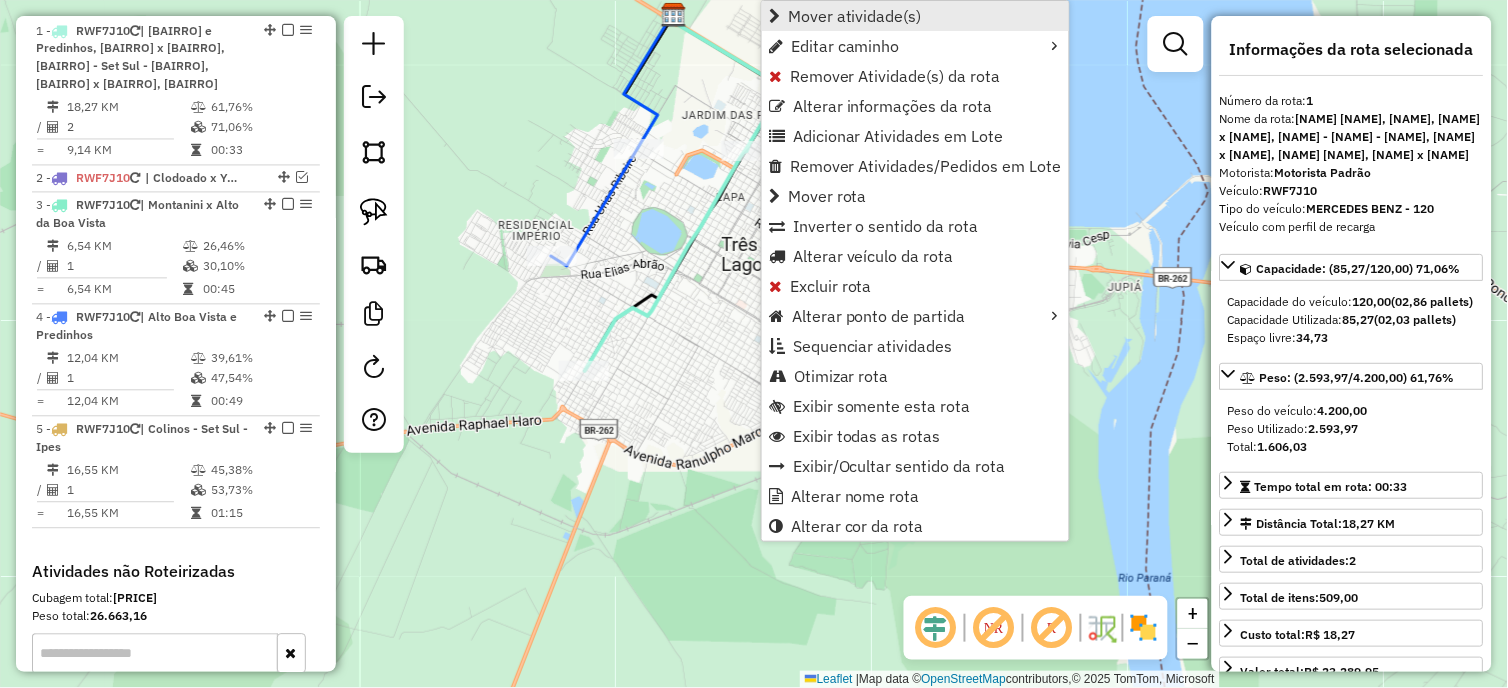 click on "Mover atividade(s)" at bounding box center [855, 16] 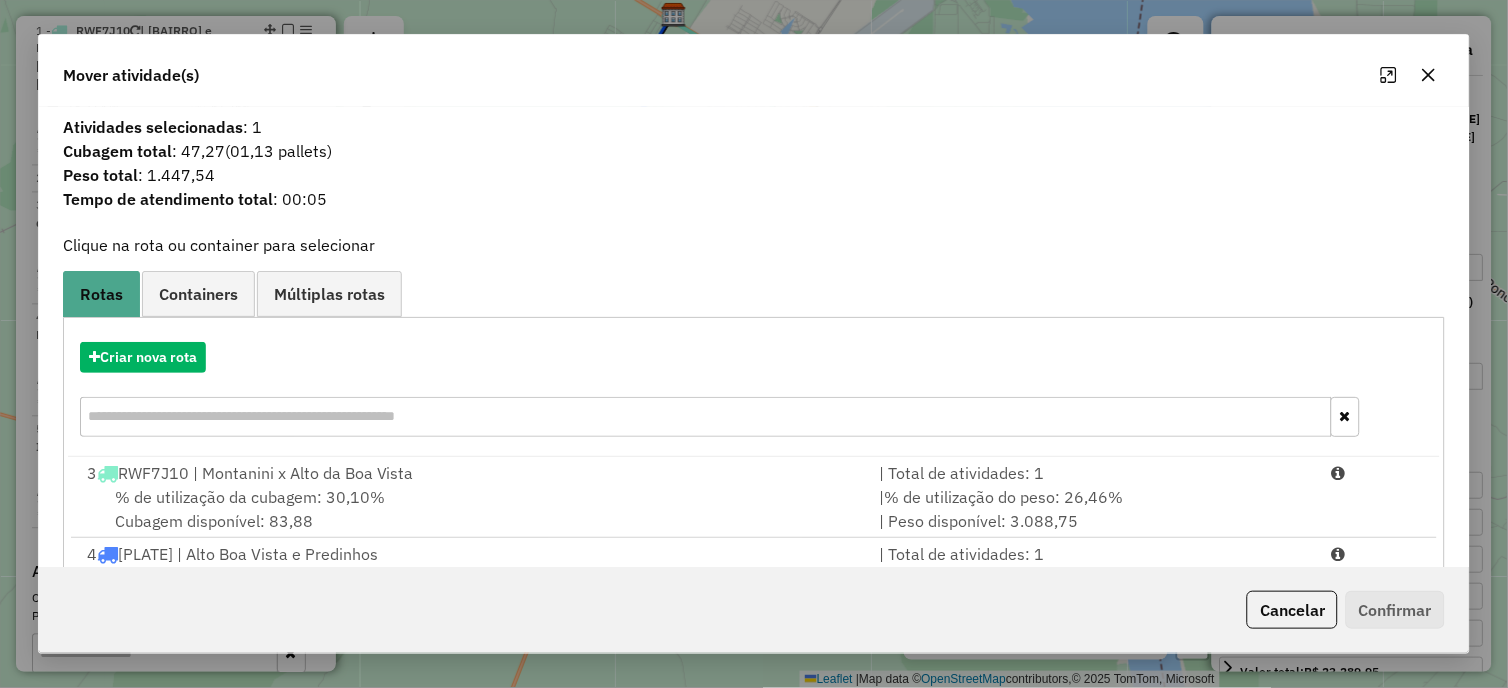 click on "Criar nova rota" at bounding box center (754, 392) 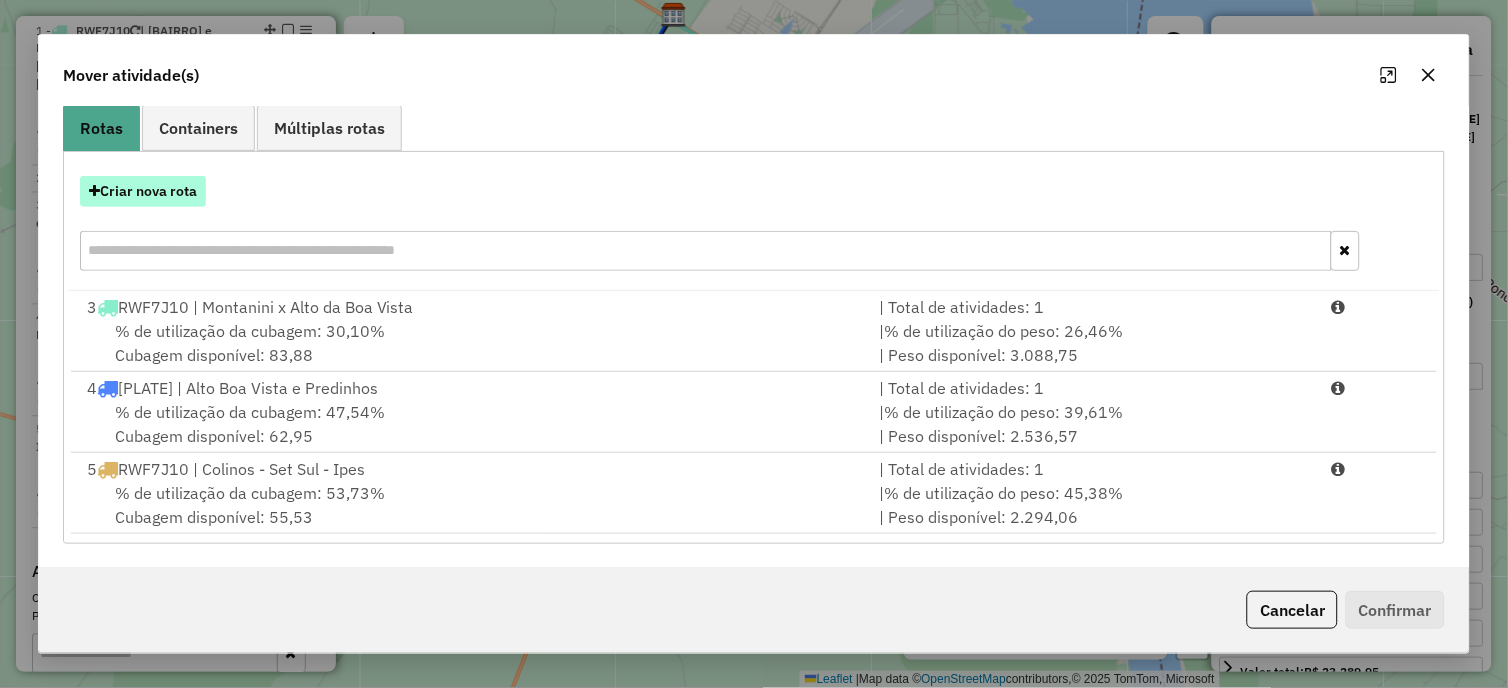 scroll, scrollTop: 0, scrollLeft: 0, axis: both 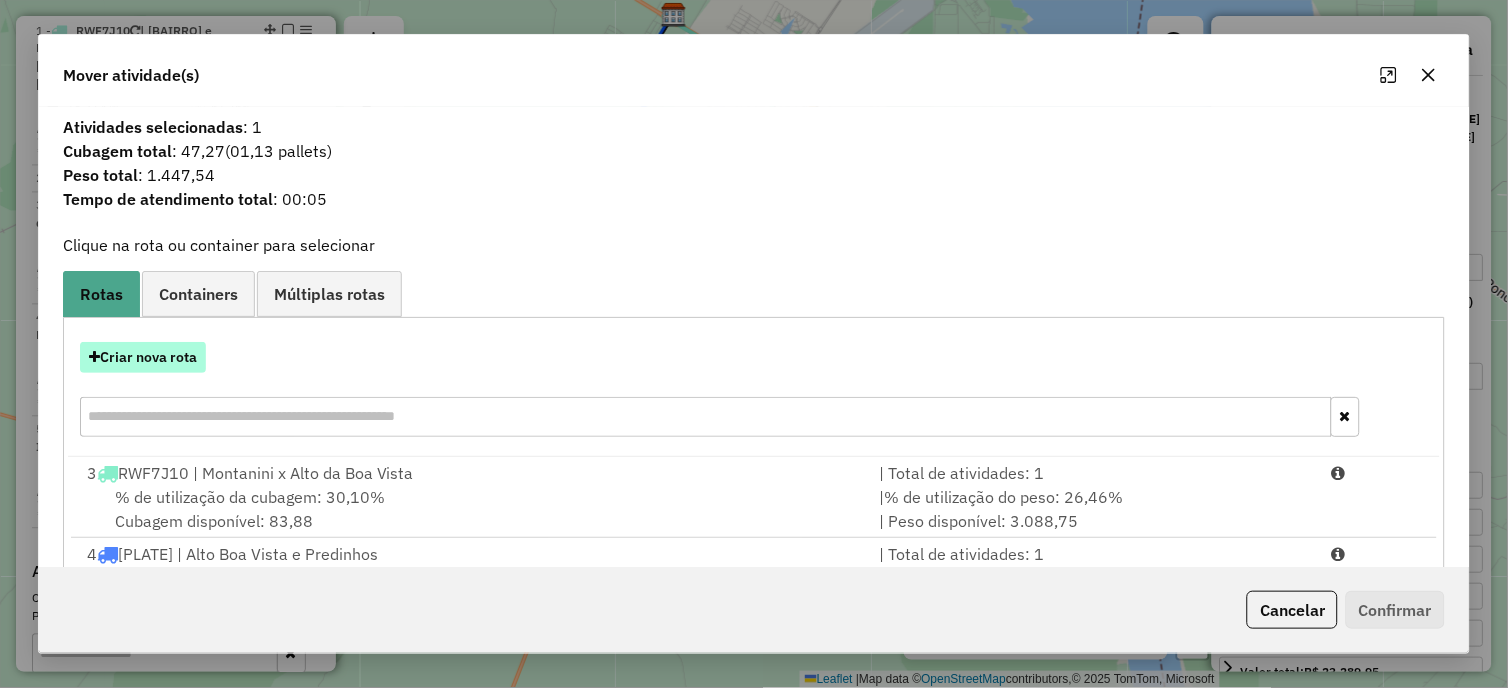 click on "Criar nova rota" at bounding box center (754, 392) 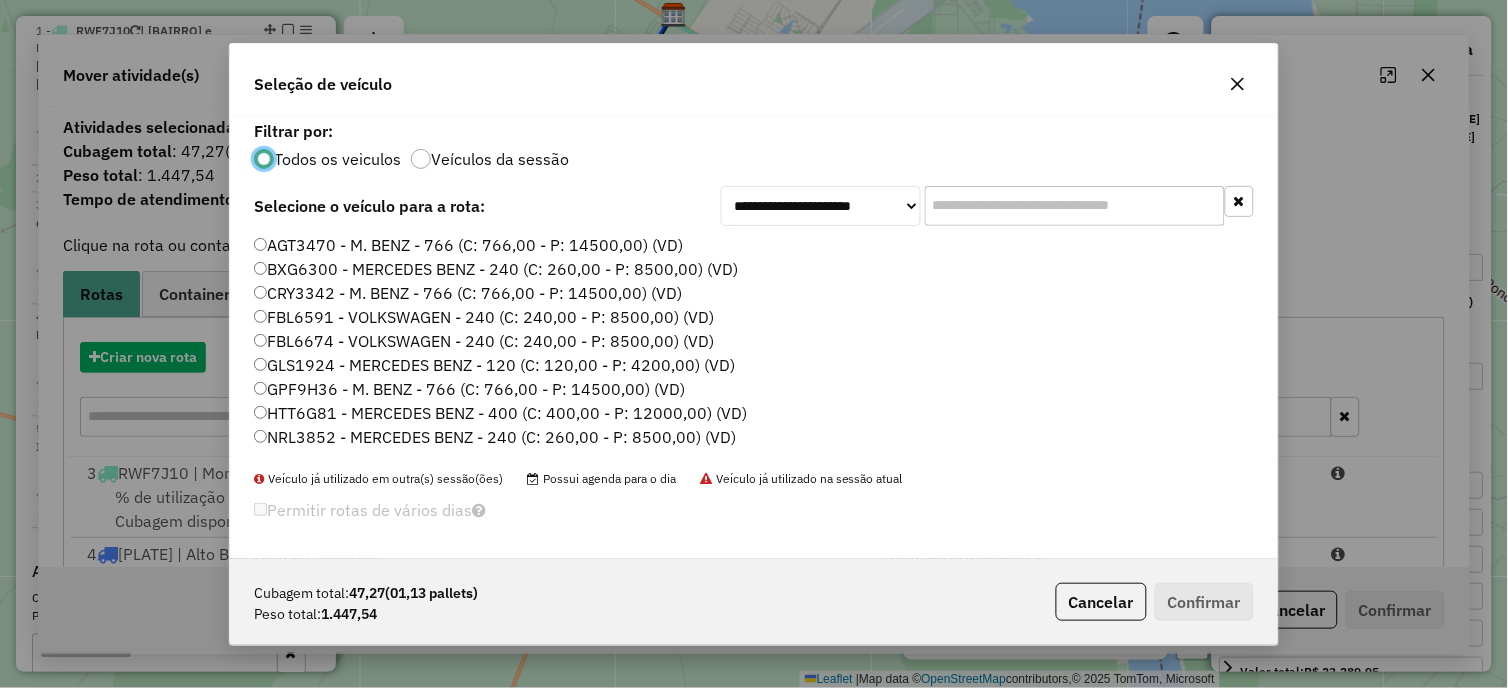 scroll, scrollTop: 11, scrollLeft: 5, axis: both 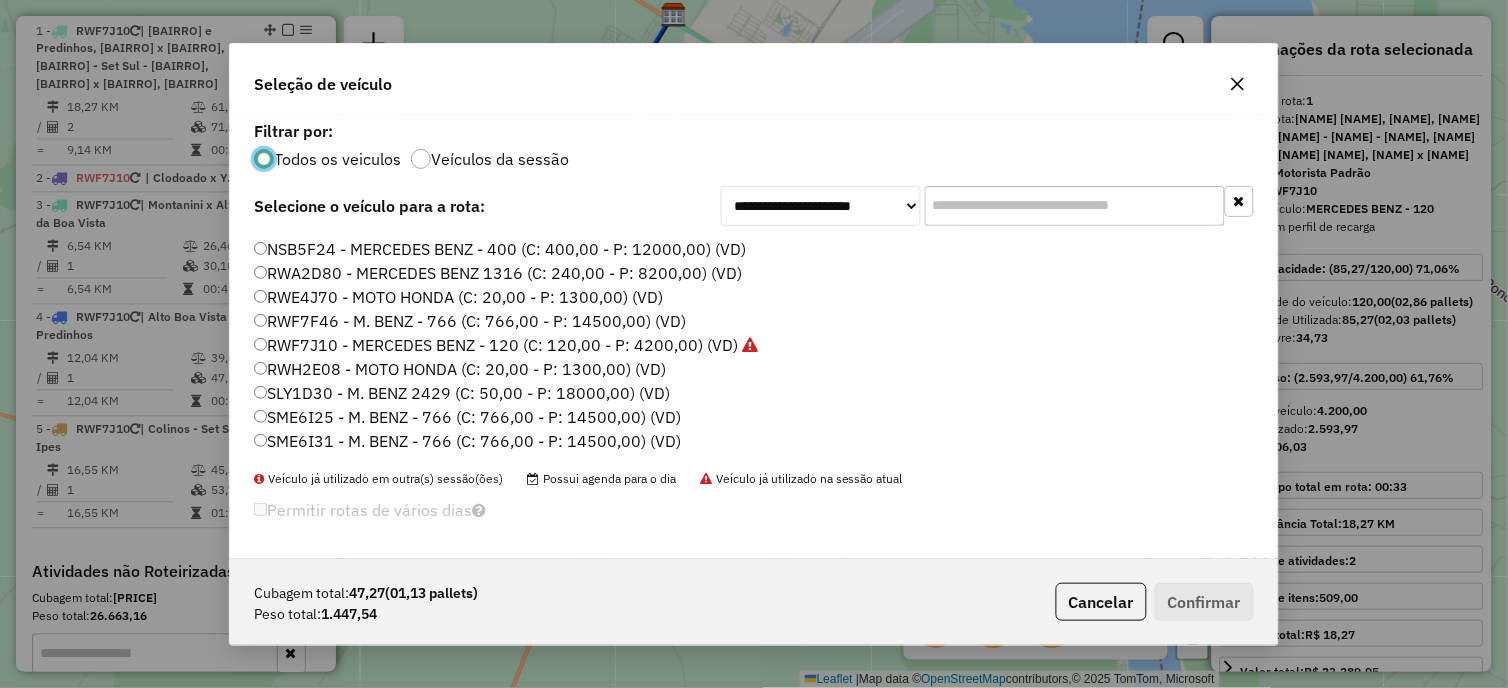 click on "RWF7J10 - MERCEDES BENZ - 120 (C: 120,00 - P: 4200,00) (VD)" 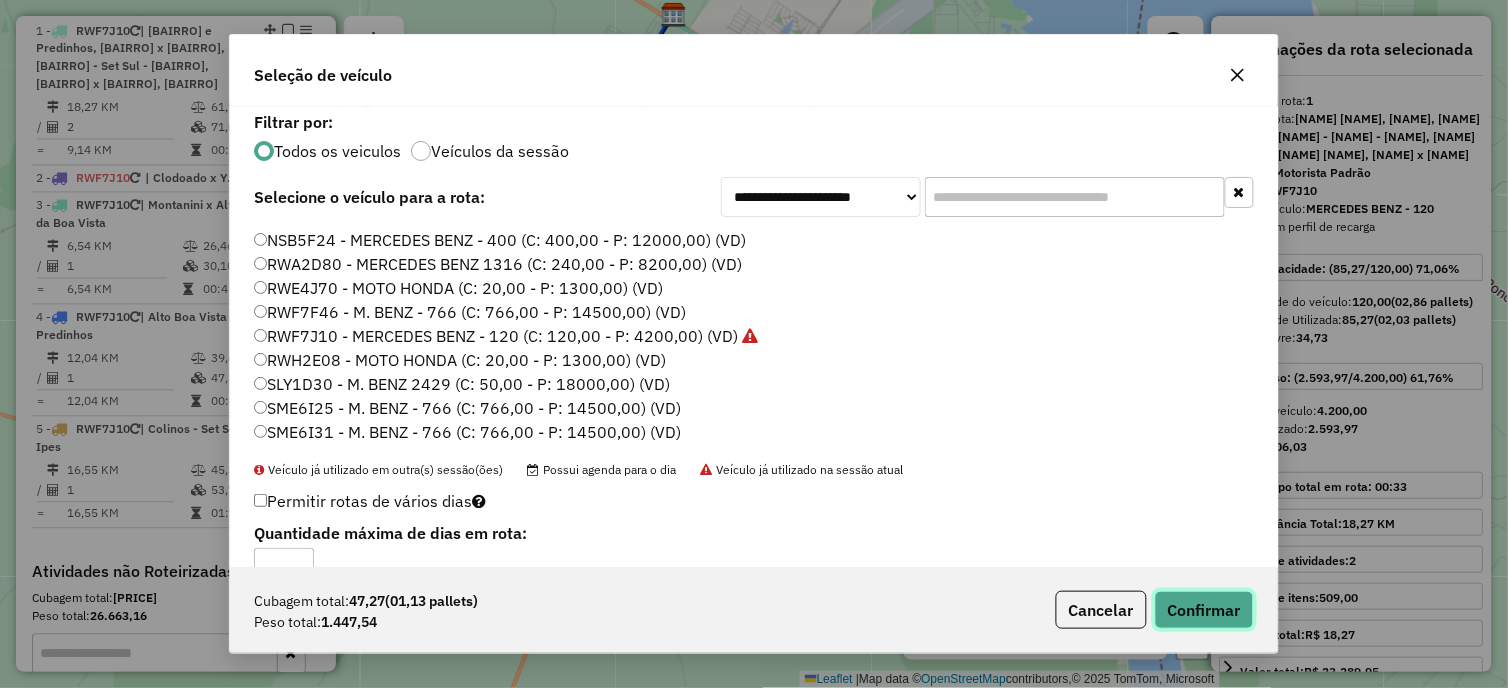 click on "Confirmar" 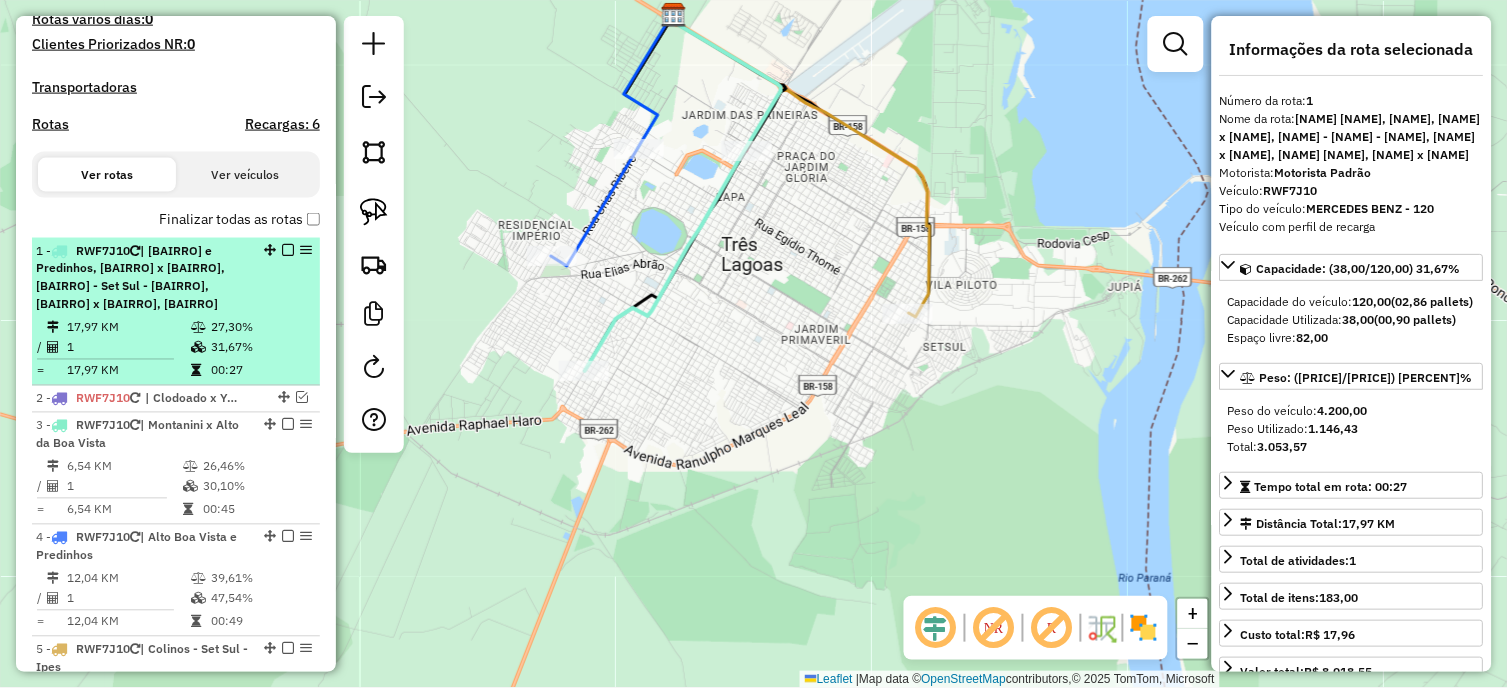 scroll, scrollTop: 593, scrollLeft: 0, axis: vertical 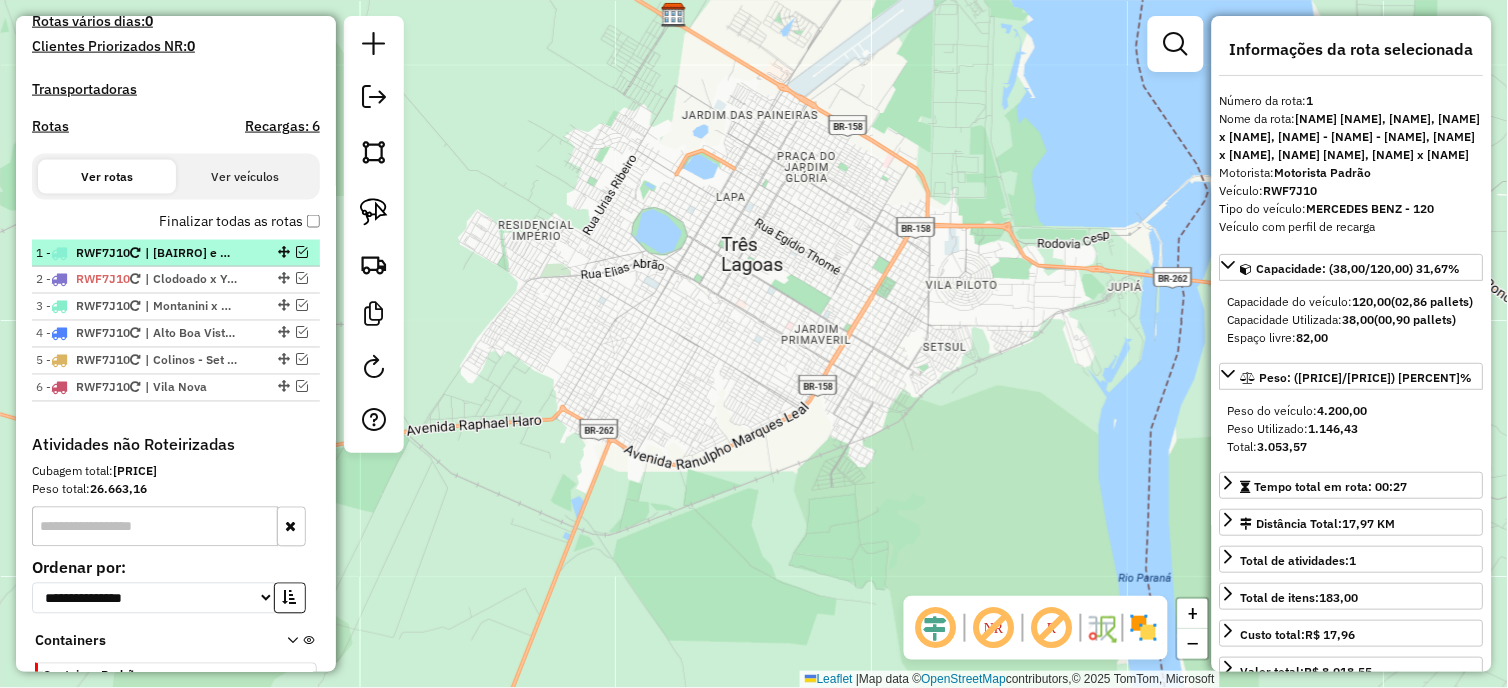 click 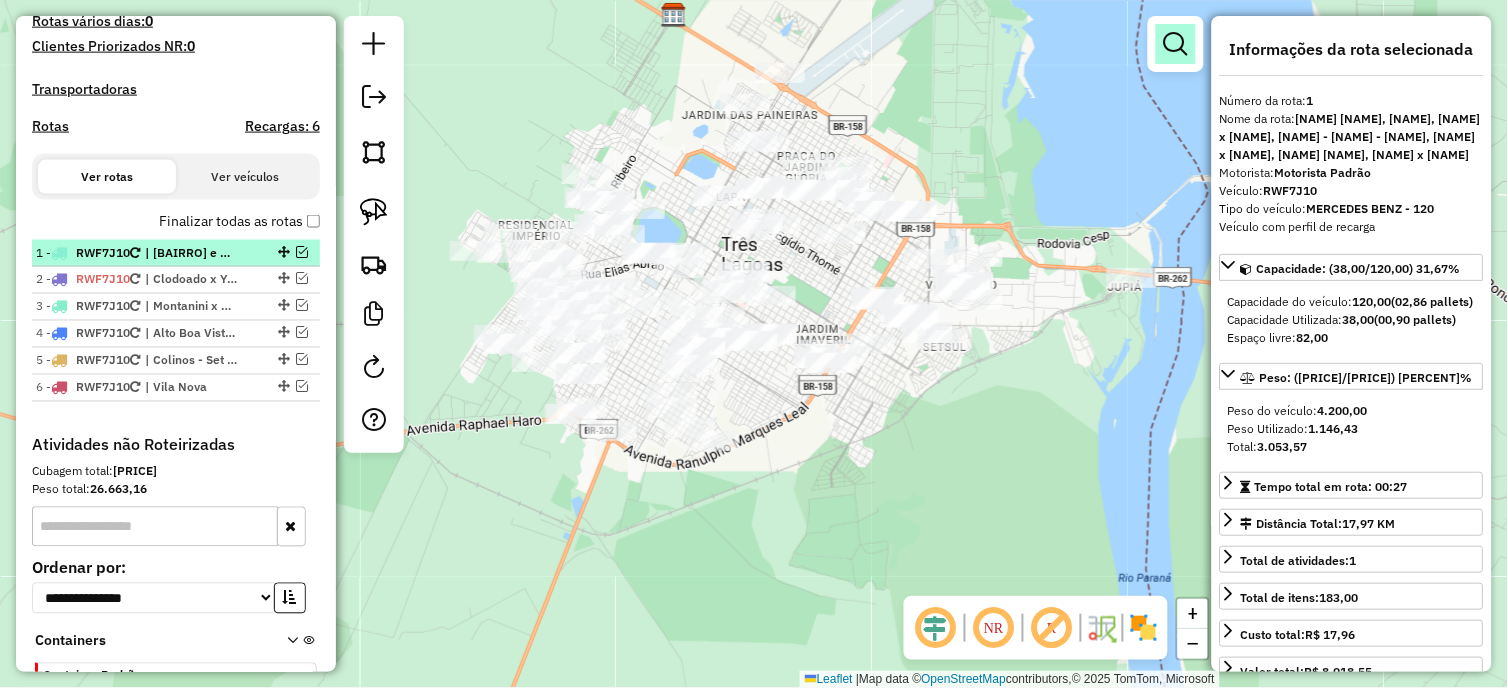 click at bounding box center (1176, 44) 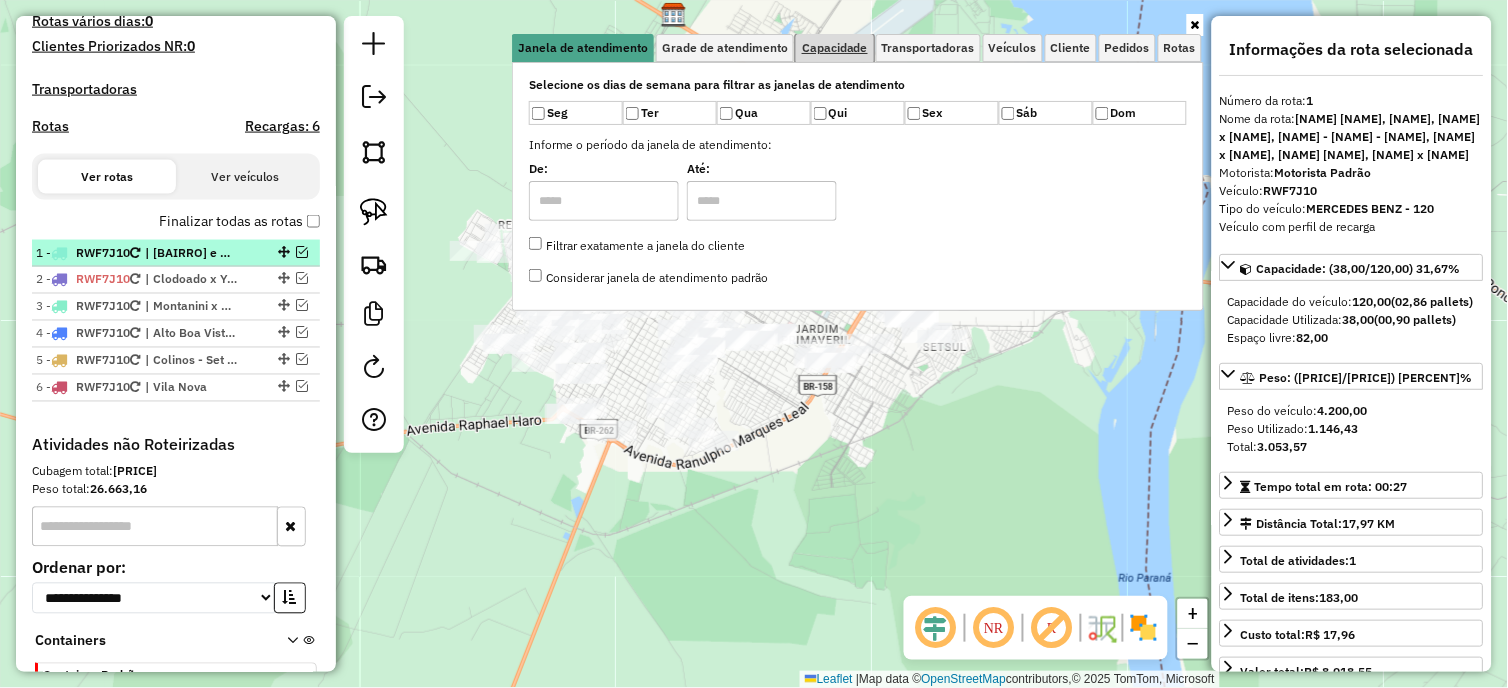 click on "Capacidade" at bounding box center [835, 48] 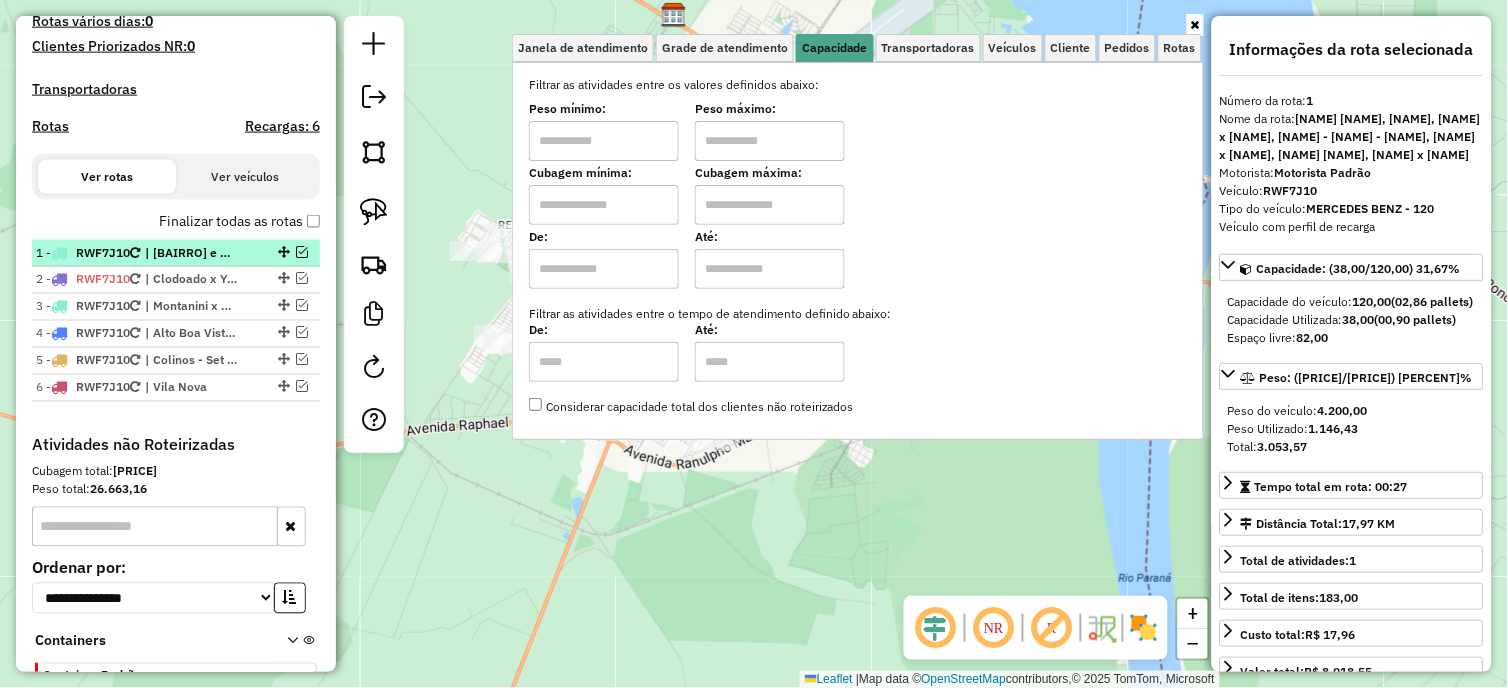 click at bounding box center [604, 141] 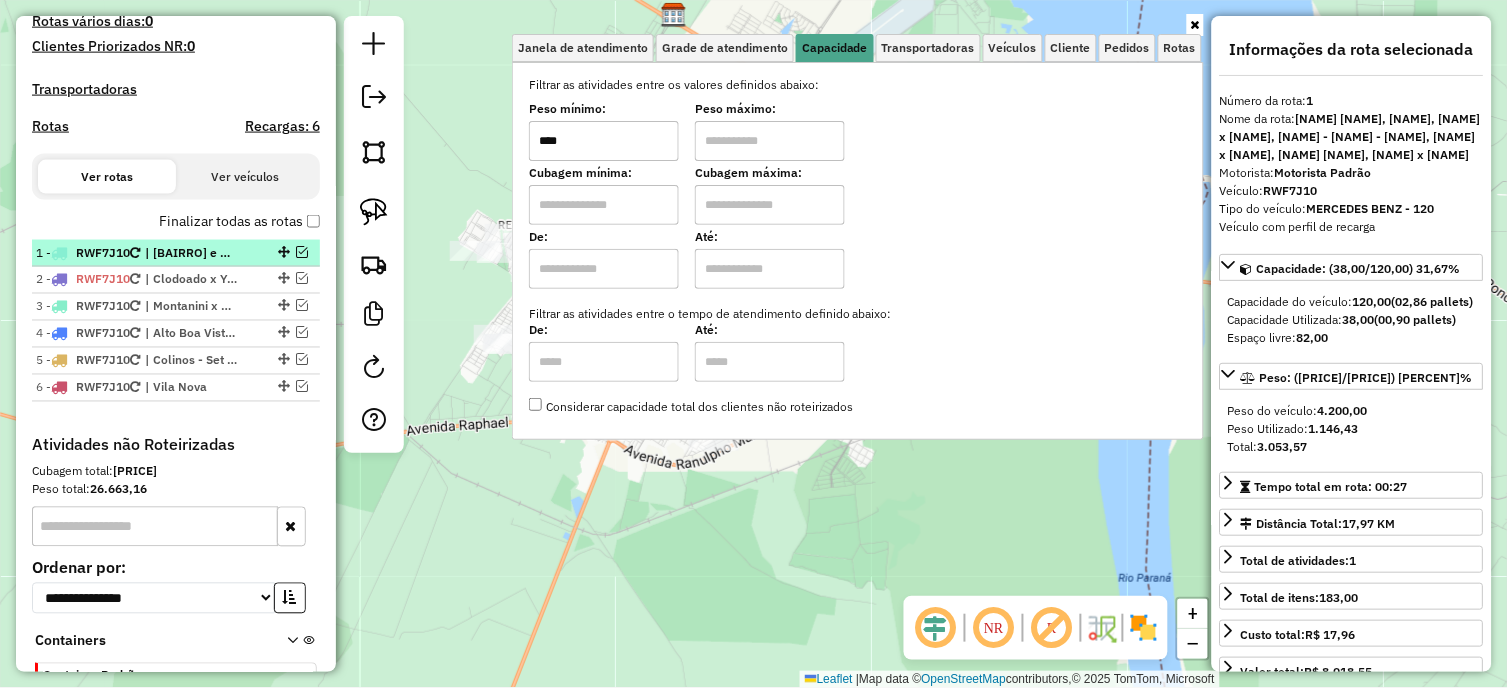 type on "****" 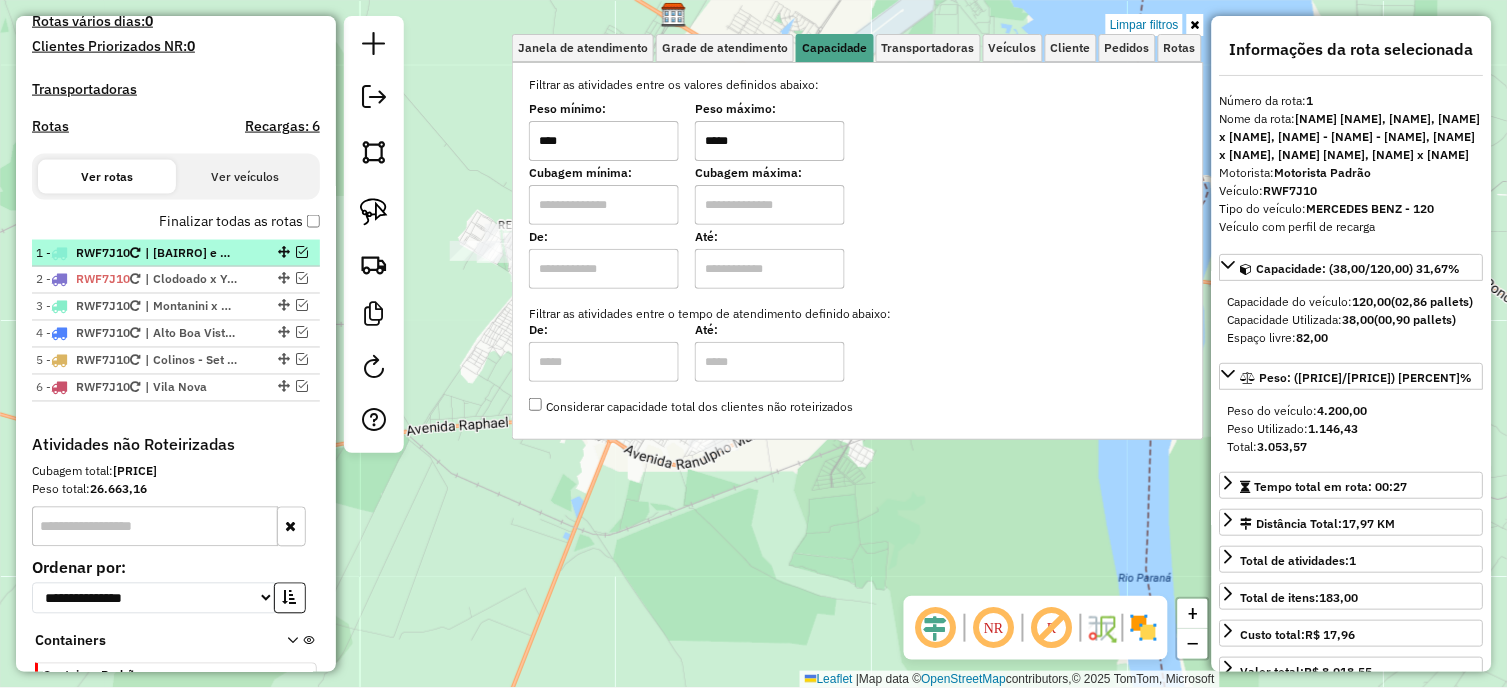 click on "Limpar filtros Janela de atendimento Grade de atendimento Capacidade Transportadoras Veículos Cliente Pedidos  Rotas Selecione os dias de semana para filtrar as janelas de atendimento  Seg   Ter   Qua   Qui   Sex   Sáb   Dom  Informe o período da janela de atendimento: De: Até:  Filtrar exatamente a janela do cliente  Considerar janela de atendimento padrão  Selecione os dias de semana para filtrar as grades de atendimento  Seg   Ter   Qua   Qui   Sex   Sáb   Dom   Considerar clientes sem dia de atendimento cadastrado  Clientes fora do dia de atendimento selecionado Filtrar as atividades entre os valores definidos abaixo:  Peso mínimo:  ****  Peso máximo:  *****  Cubagem mínima:   Cubagem máxima:   De:   Até:  Filtrar as atividades entre o tempo de atendimento definido abaixo:  De:   Até:   Considerar capacidade total dos clientes não roteirizados Transportadora: Selecione um ou mais itens Tipo de veículo: Selecione um ou mais itens Veículo: Selecione um ou mais itens Motorista: Nome: Rótulo:" 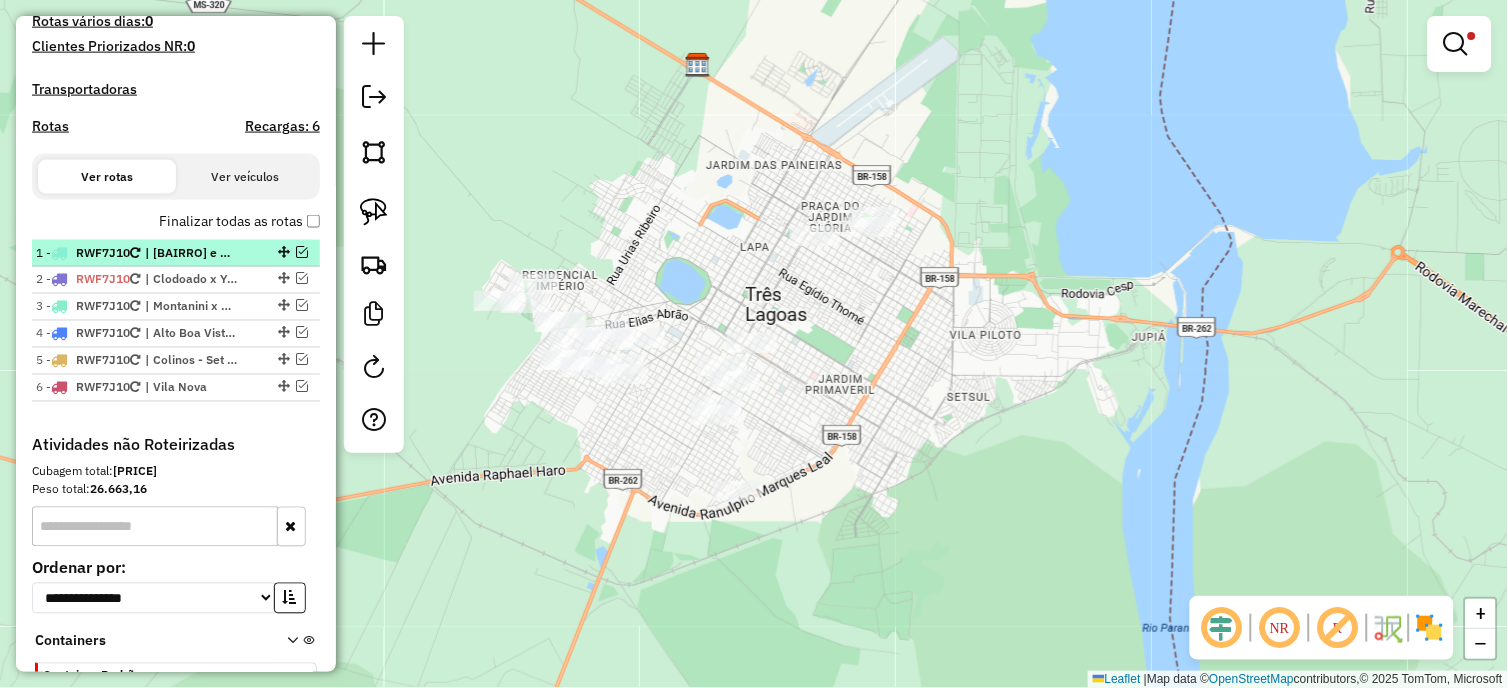 click on "Limpar filtros Janela de atendimento Grade de atendimento Capacidade Transportadoras Veículos Cliente Pedidos  Rotas Selecione os dias de semana para filtrar as janelas de atendimento  Seg   Ter   Qua   Qui   Sex   Sáb   Dom  Informe o período da janela de atendimento: De: Até:  Filtrar exatamente a janela do cliente  Considerar janela de atendimento padrão  Selecione os dias de semana para filtrar as grades de atendimento  Seg   Ter   Qua   Qui   Sex   Sáb   Dom   Considerar clientes sem dia de atendimento cadastrado  Clientes fora do dia de atendimento selecionado Filtrar as atividades entre os valores definidos abaixo:  Peso mínimo:  ****  Peso máximo:  *****  Cubagem mínima:   Cubagem máxima:   De:   Até:  Filtrar as atividades entre o tempo de atendimento definido abaixo:  De:   Até:   Considerar capacidade total dos clientes não roteirizados Transportadora: Selecione um ou mais itens Tipo de veículo: Selecione um ou mais itens Veículo: Selecione um ou mais itens Motorista: Nome: Rótulo:" 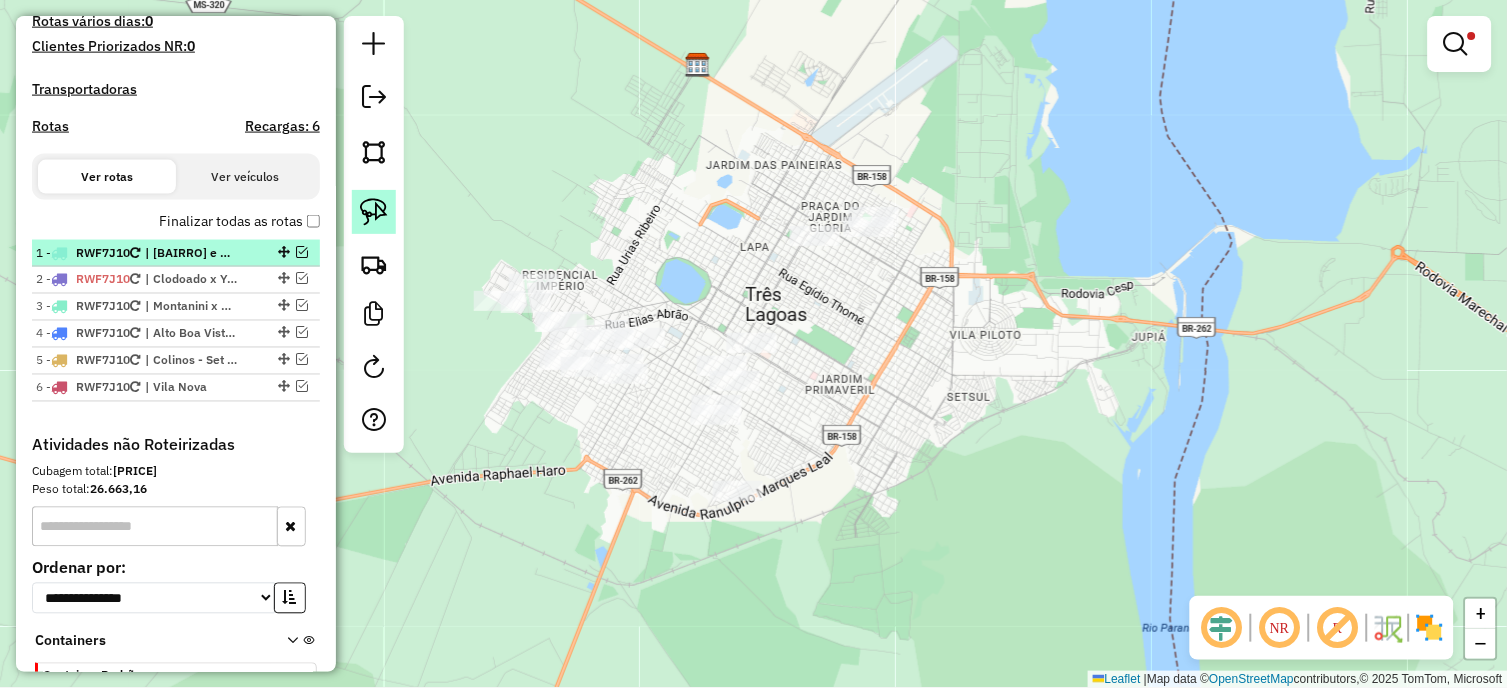 click 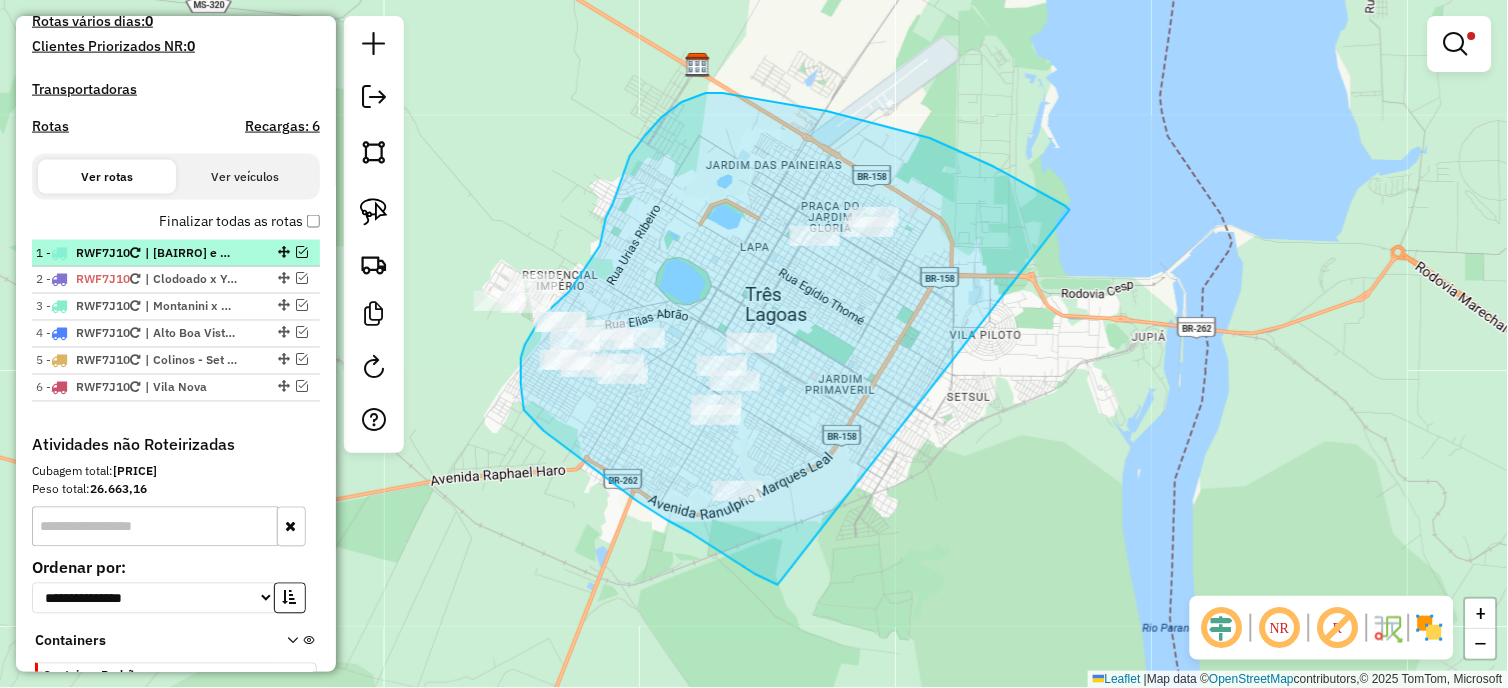 drag, startPoint x: 930, startPoint y: 138, endPoint x: 778, endPoint y: 585, distance: 472.13663 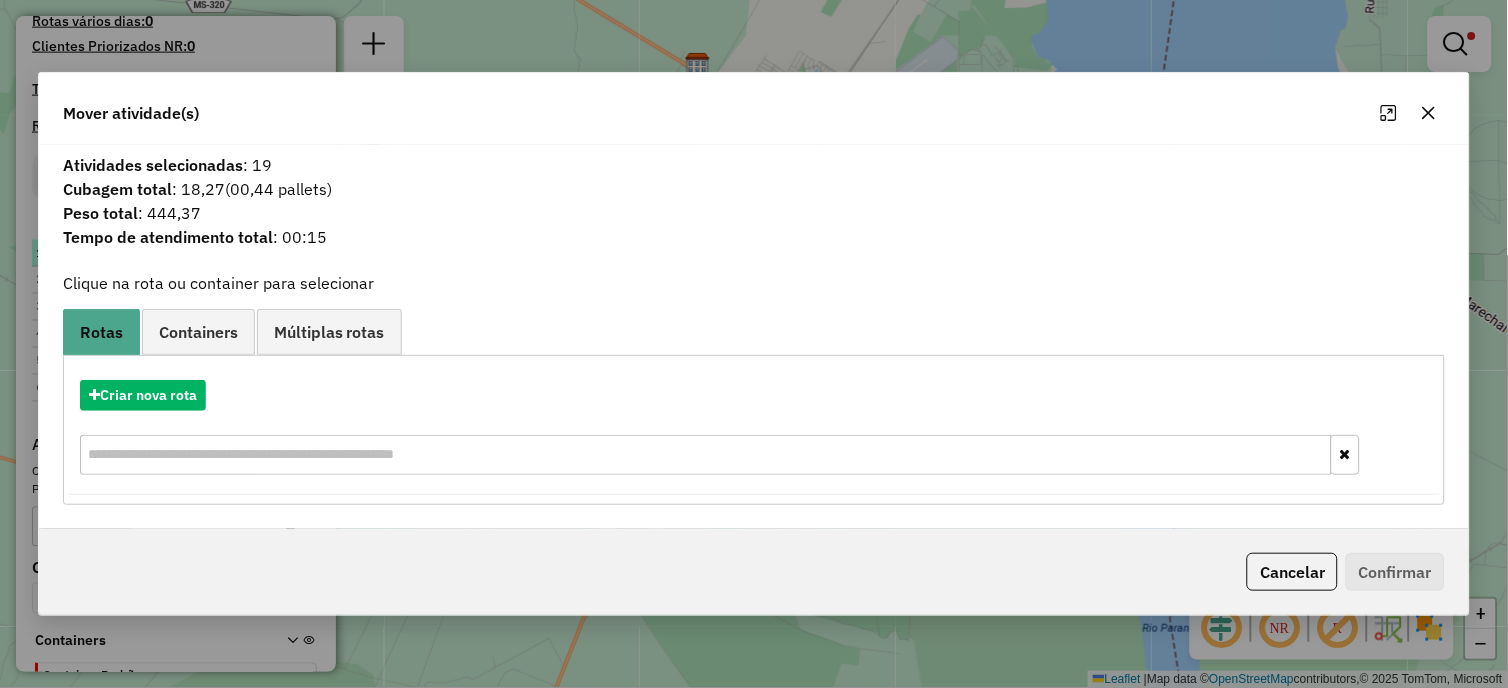 click 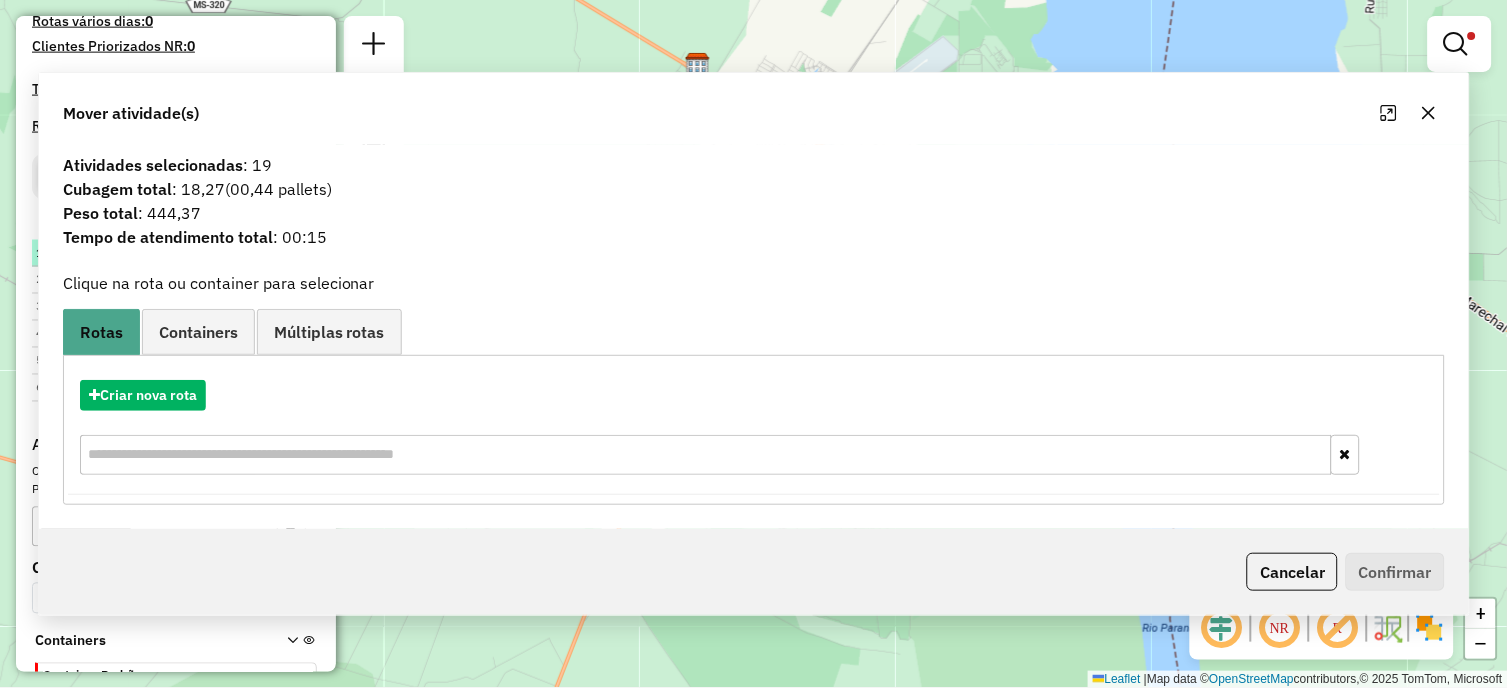 click at bounding box center (1460, 44) 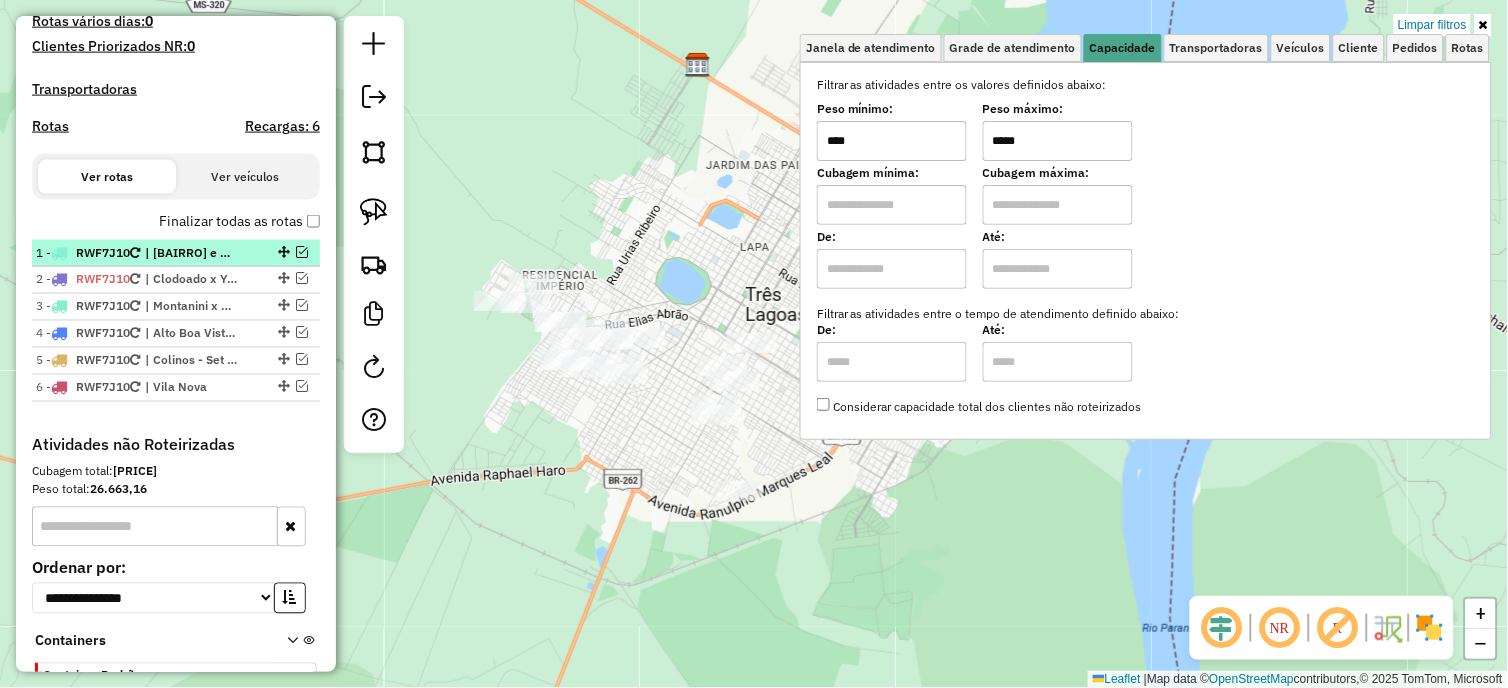 drag, startPoint x: 1046, startPoint y: 136, endPoint x: 992, endPoint y: 141, distance: 54.230988 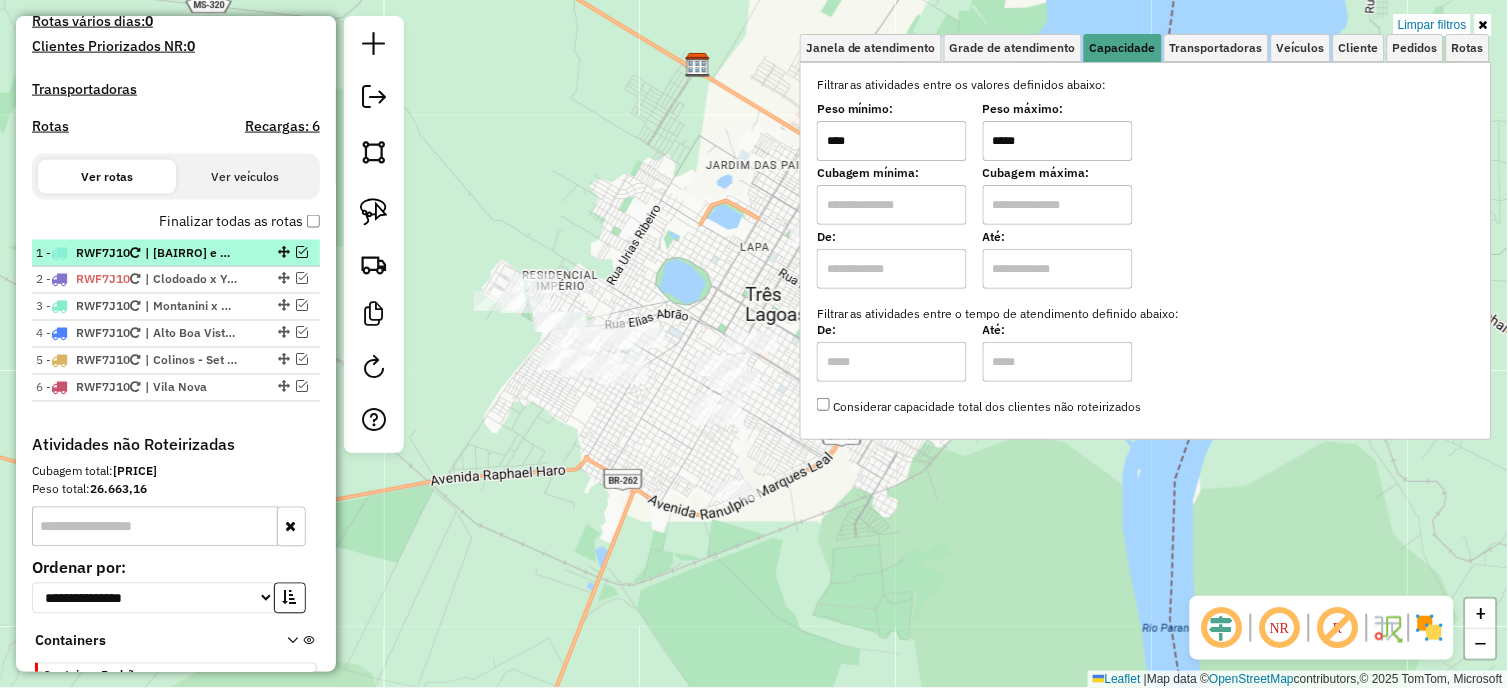 click on "*****" at bounding box center (1058, 141) 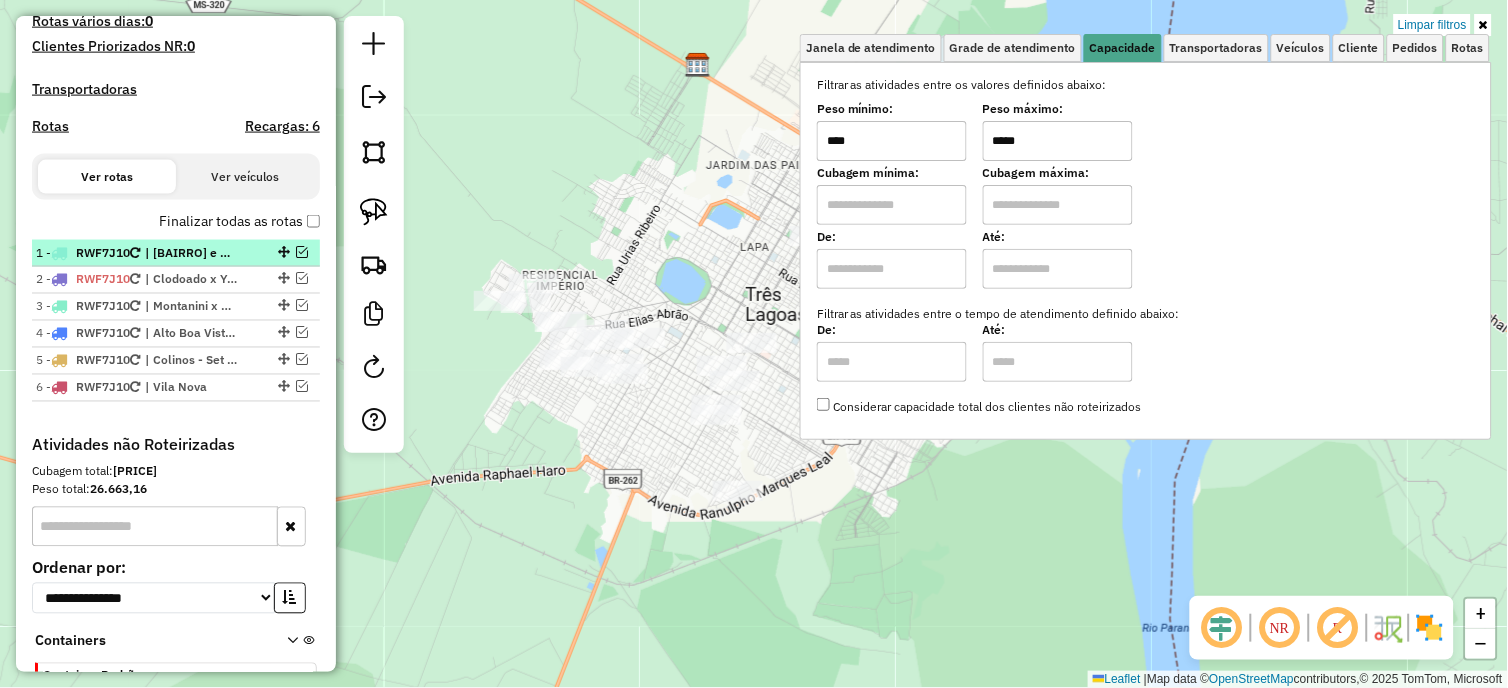 type on "*****" 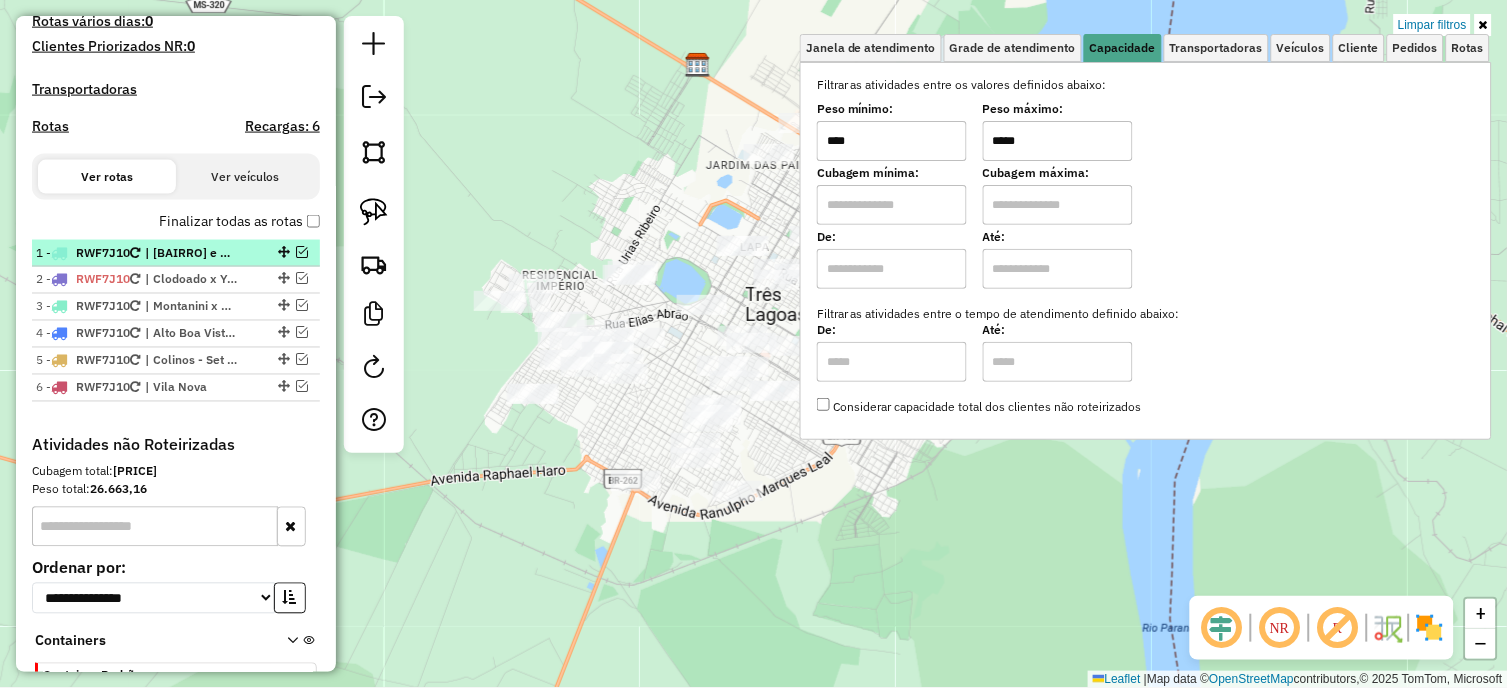 click on "Limpar filtros Janela de atendimento Grade de atendimento Capacidade Transportadoras Veículos Cliente Pedidos  Rotas Selecione os dias de semana para filtrar as janelas de atendimento  Seg   Ter   Qua   Qui   Sex   Sáb   Dom  Informe o período da janela de atendimento: De: Até:  Filtrar exatamente a janela do cliente  Considerar janela de atendimento padrão  Selecione os dias de semana para filtrar as grades de atendimento  Seg   Ter   Qua   Qui   Sex   Sáb   Dom   Considerar clientes sem dia de atendimento cadastrado  Clientes fora do dia de atendimento selecionado Filtrar as atividades entre os valores definidos abaixo:  Peso mínimo:  ****  Peso máximo:  *****  Cubagem mínima:   Cubagem máxima:   De:   Até:  Filtrar as atividades entre o tempo de atendimento definido abaixo:  De:   Até:   Considerar capacidade total dos clientes não roteirizados Transportadora: Selecione um ou mais itens Tipo de veículo: Selecione um ou mais itens Veículo: Selecione um ou mais itens Motorista: Nome: Rótulo:" 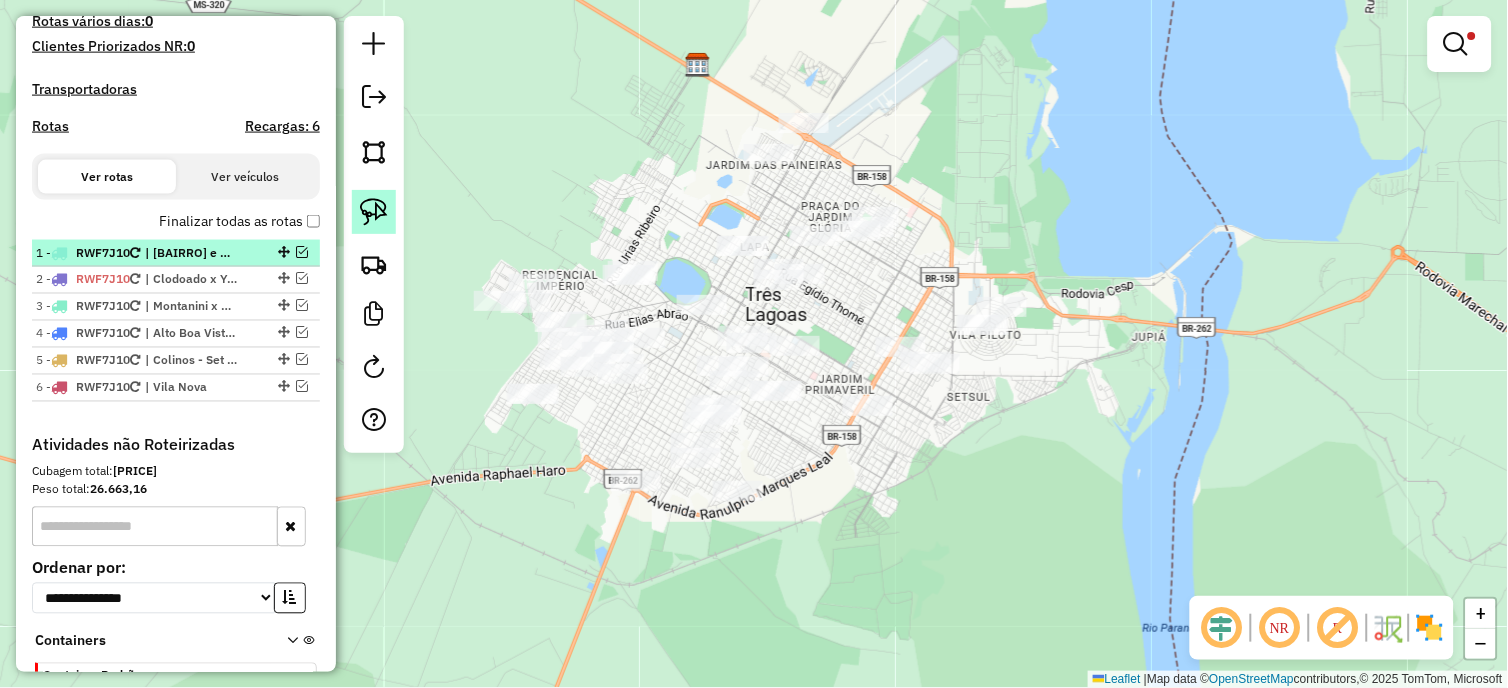 click 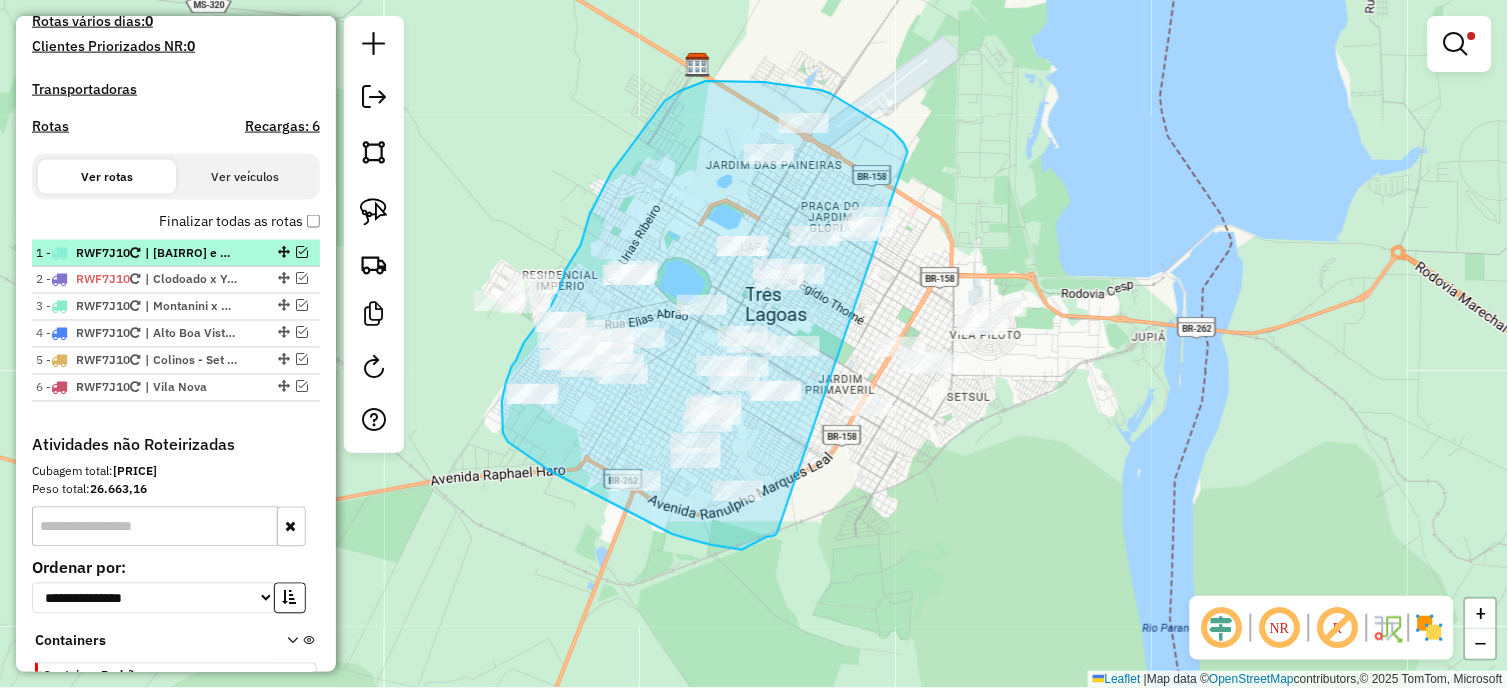 drag, startPoint x: 908, startPoint y: 152, endPoint x: 777, endPoint y: 534, distance: 403.83783 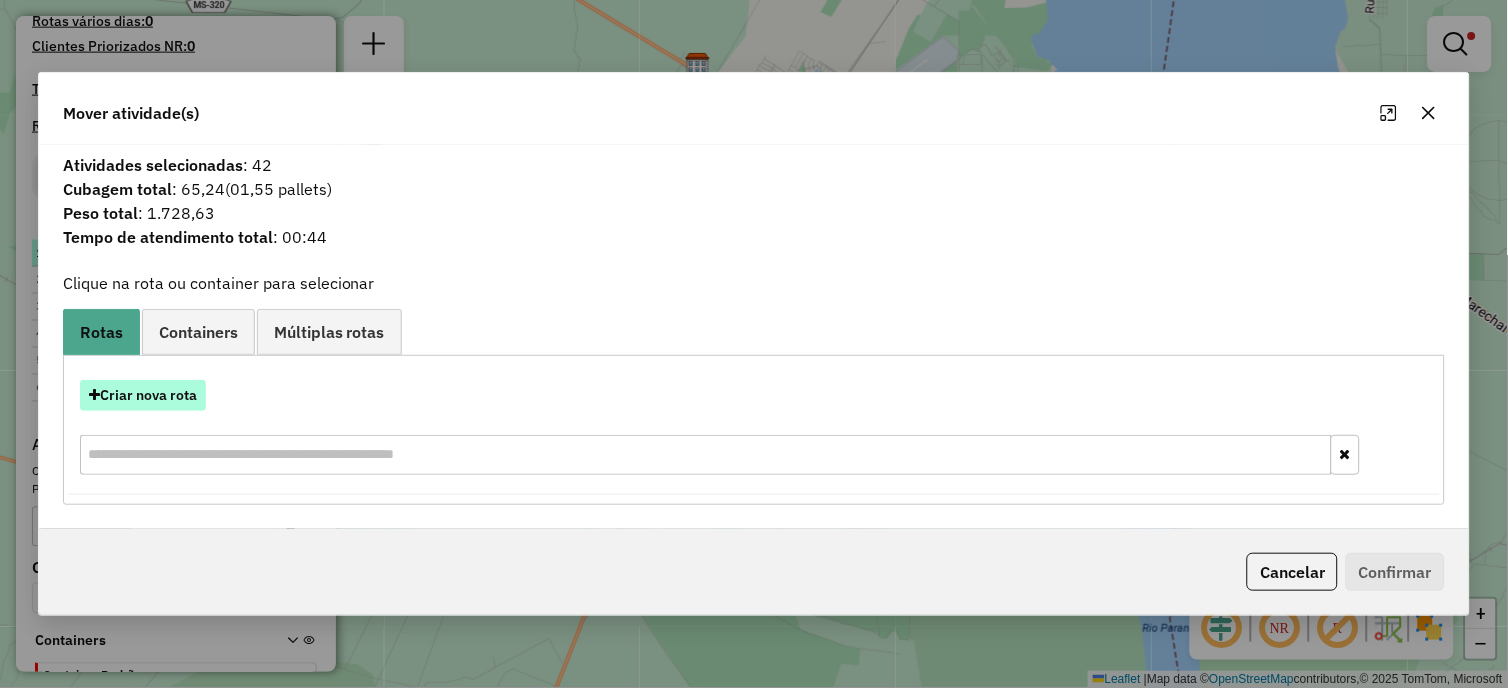 click on "Criar nova rota" at bounding box center (143, 395) 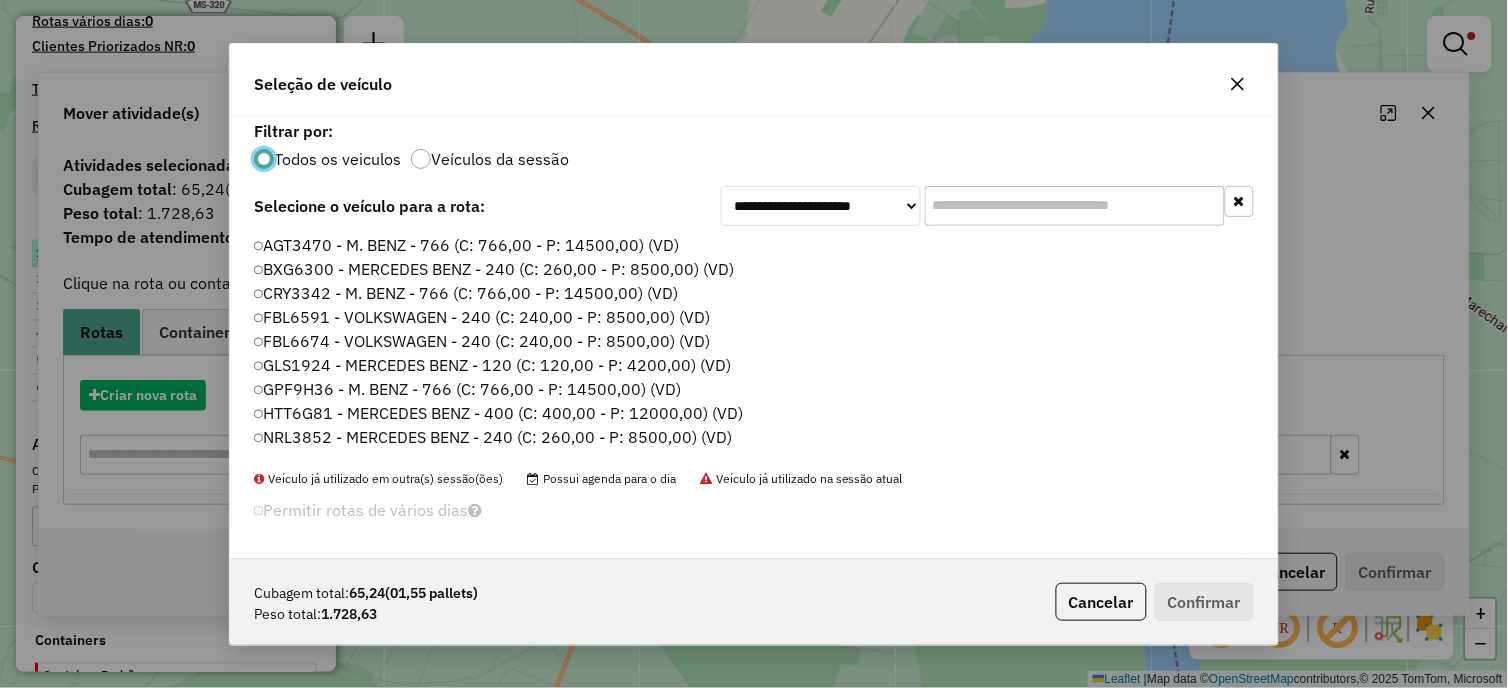 scroll, scrollTop: 11, scrollLeft: 5, axis: both 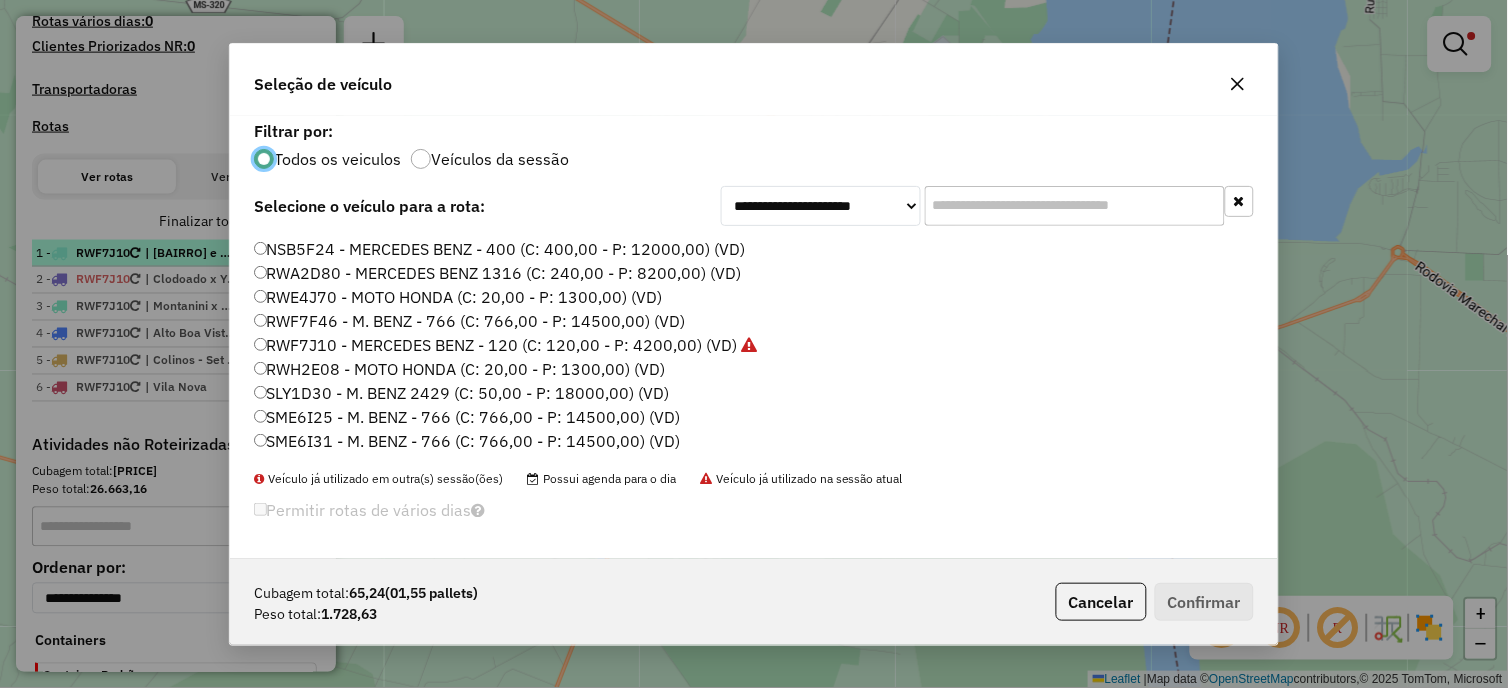 click on "RWE4J70 - MOTO HONDA (C: 20,00 - P: 1300,00) (VD)" 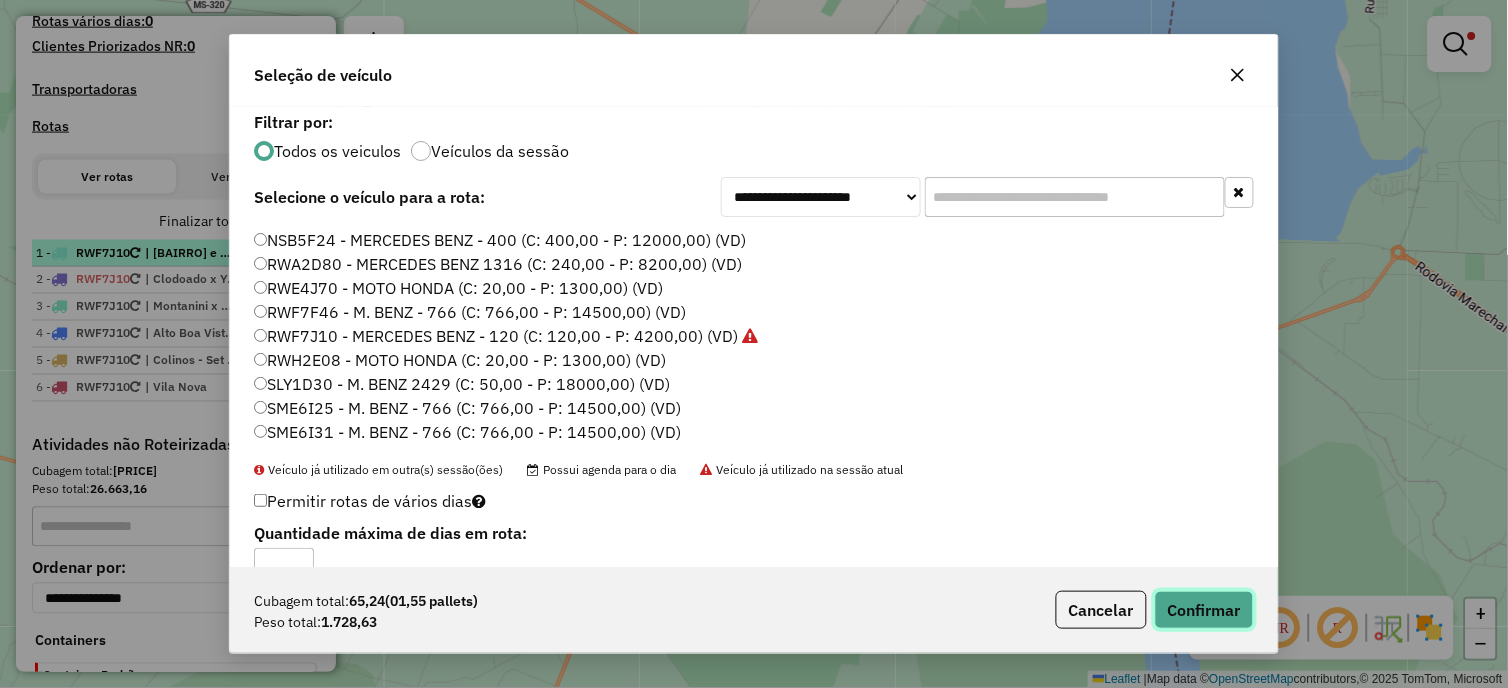 click on "Confirmar" 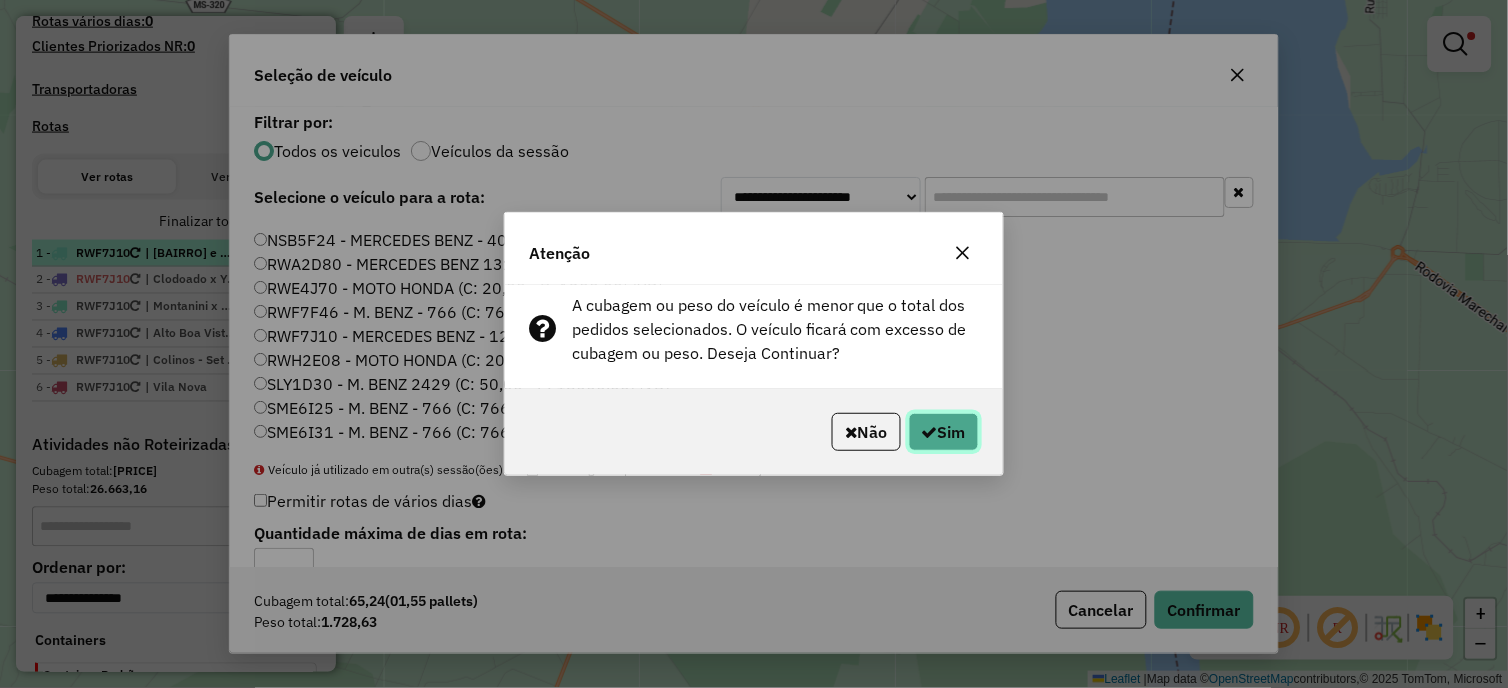 click on "Sim" 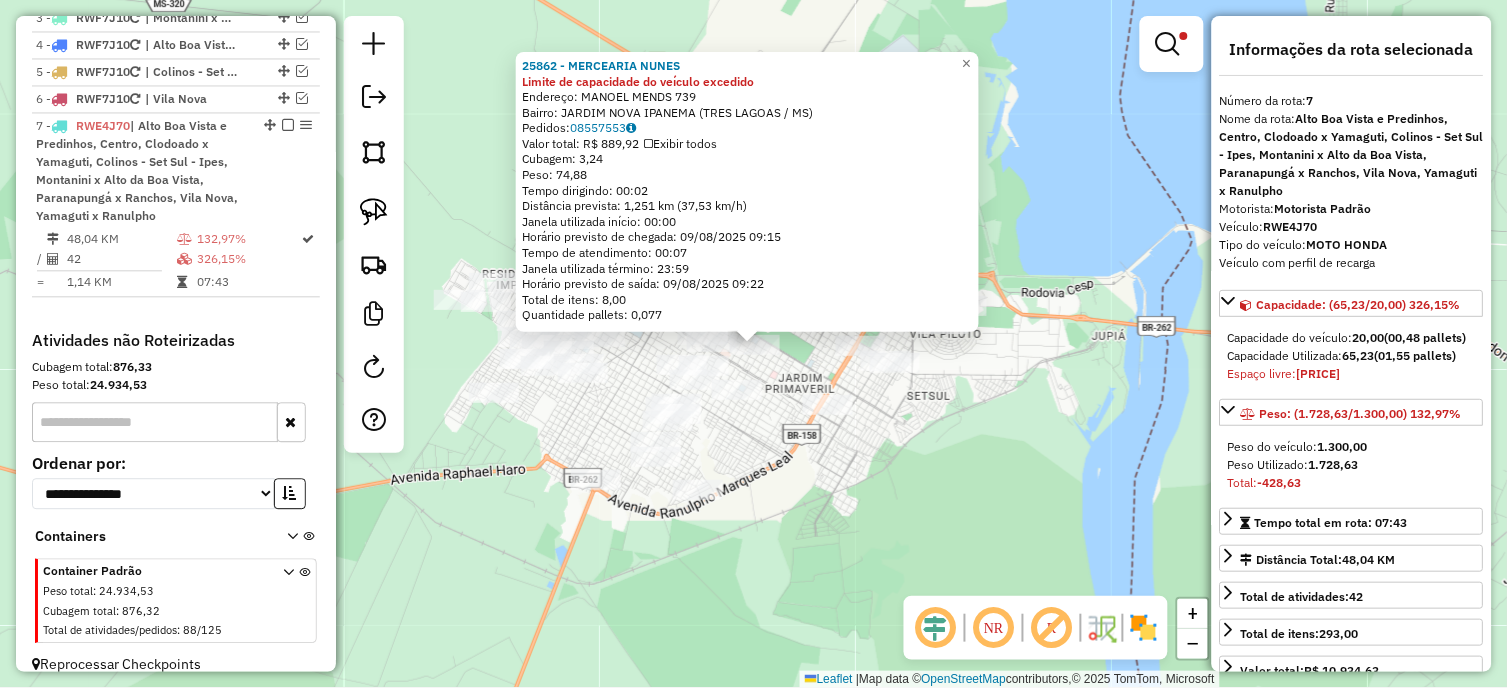 scroll, scrollTop: 900, scrollLeft: 0, axis: vertical 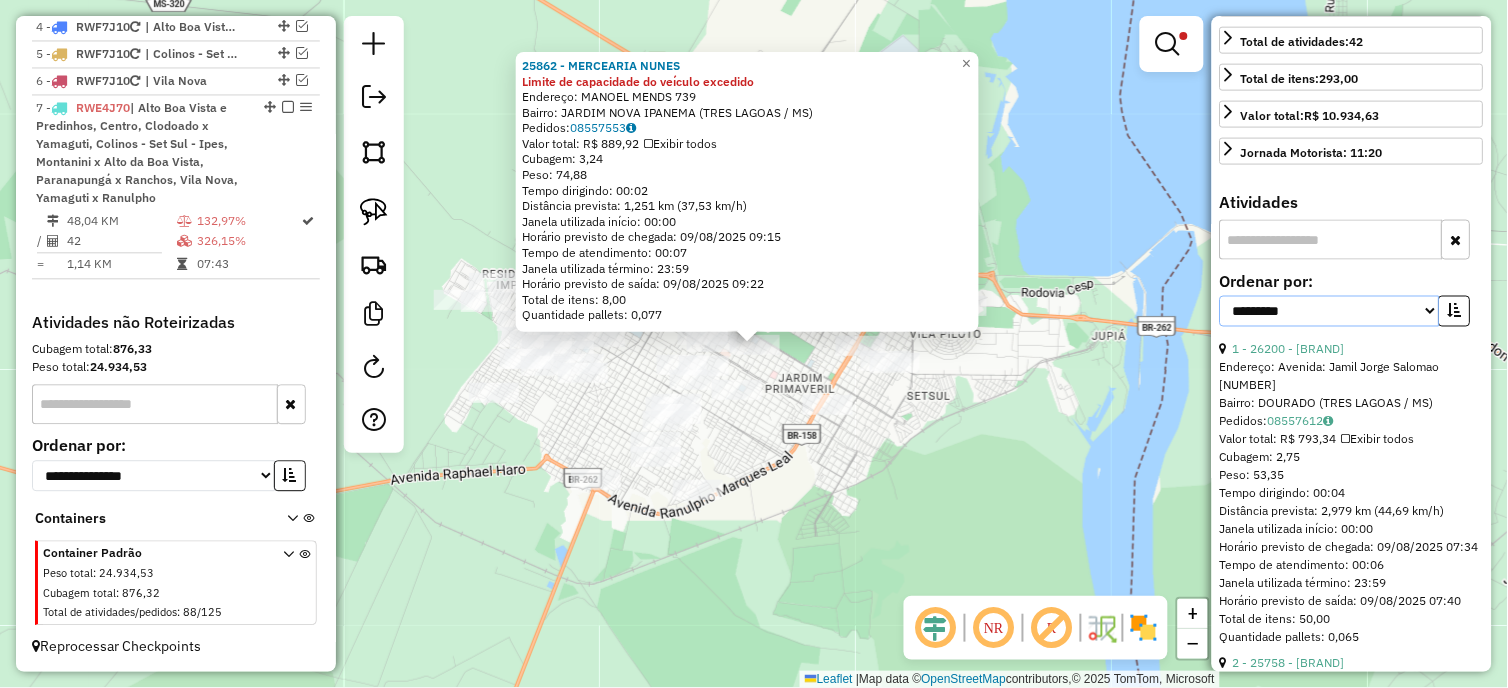 click on "**********" at bounding box center [1330, 311] 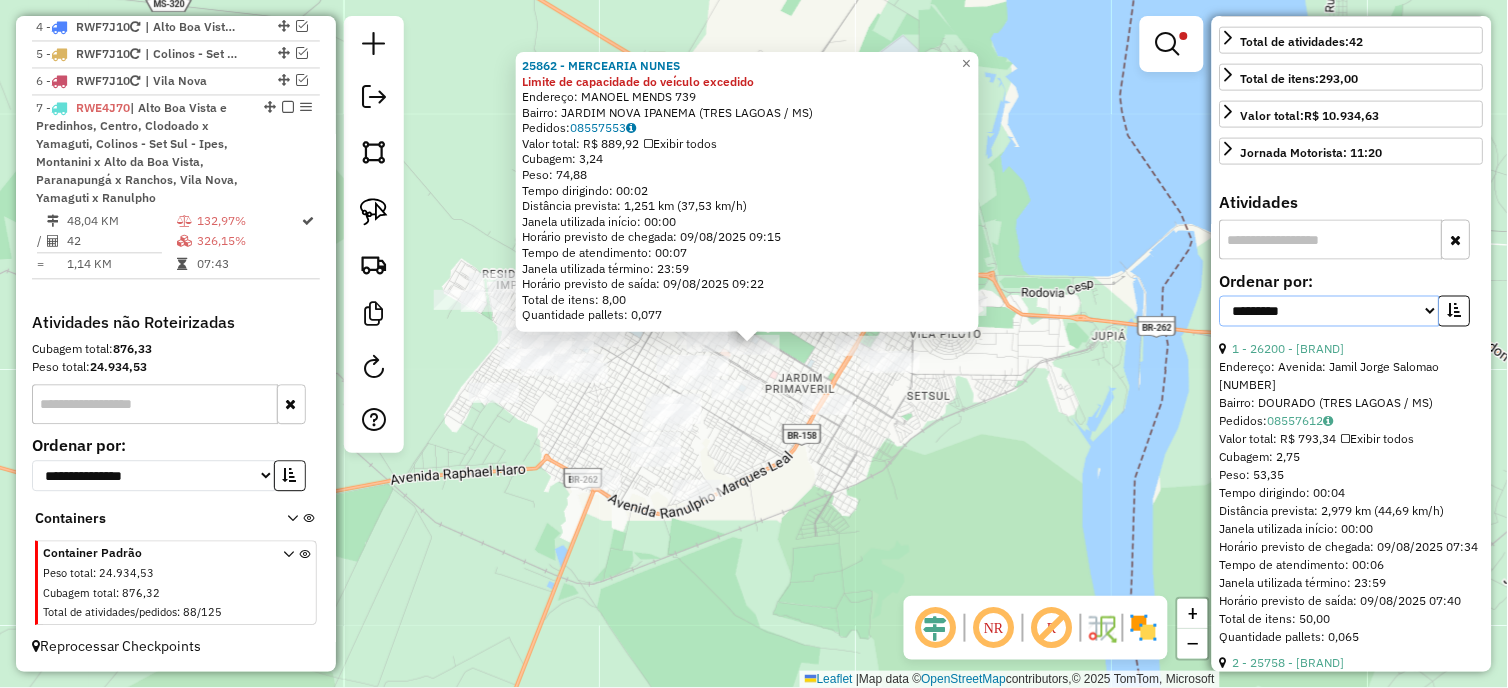 select on "*********" 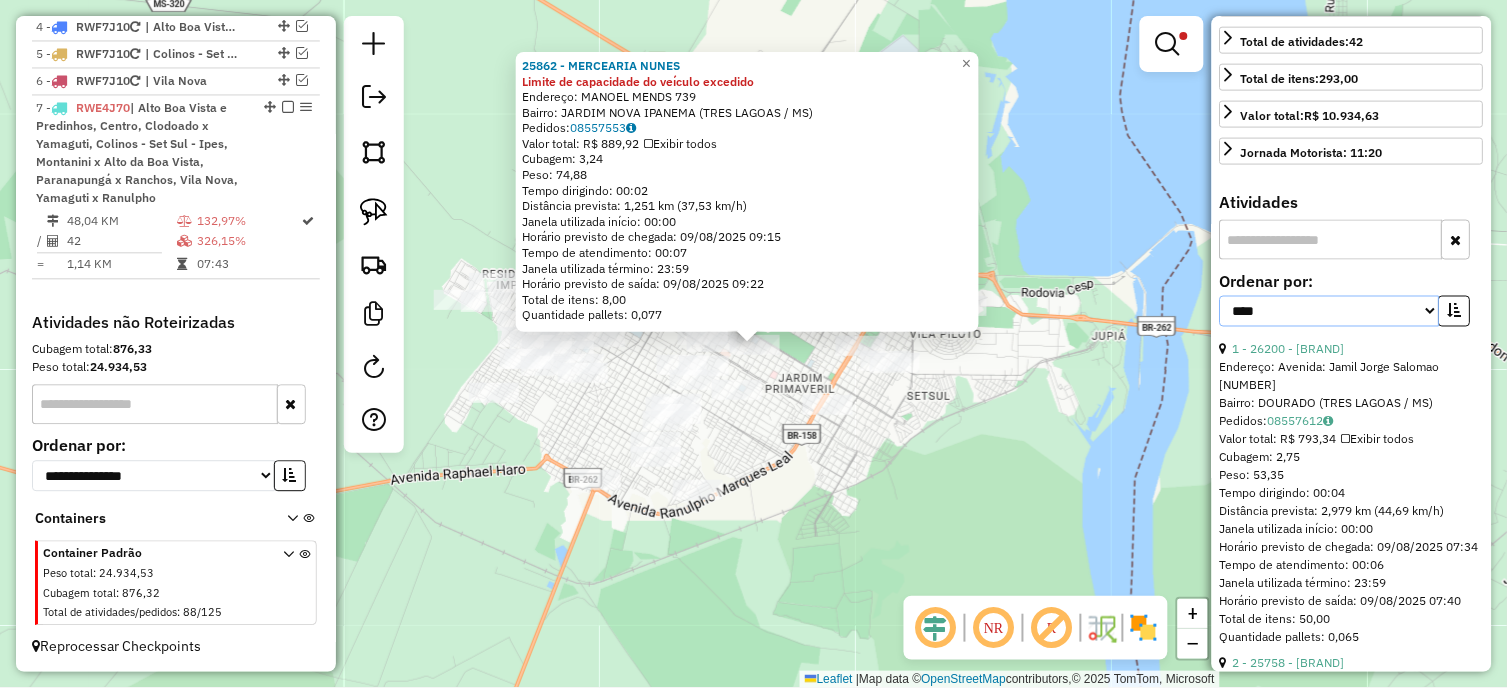 click on "**********" at bounding box center (1330, 311) 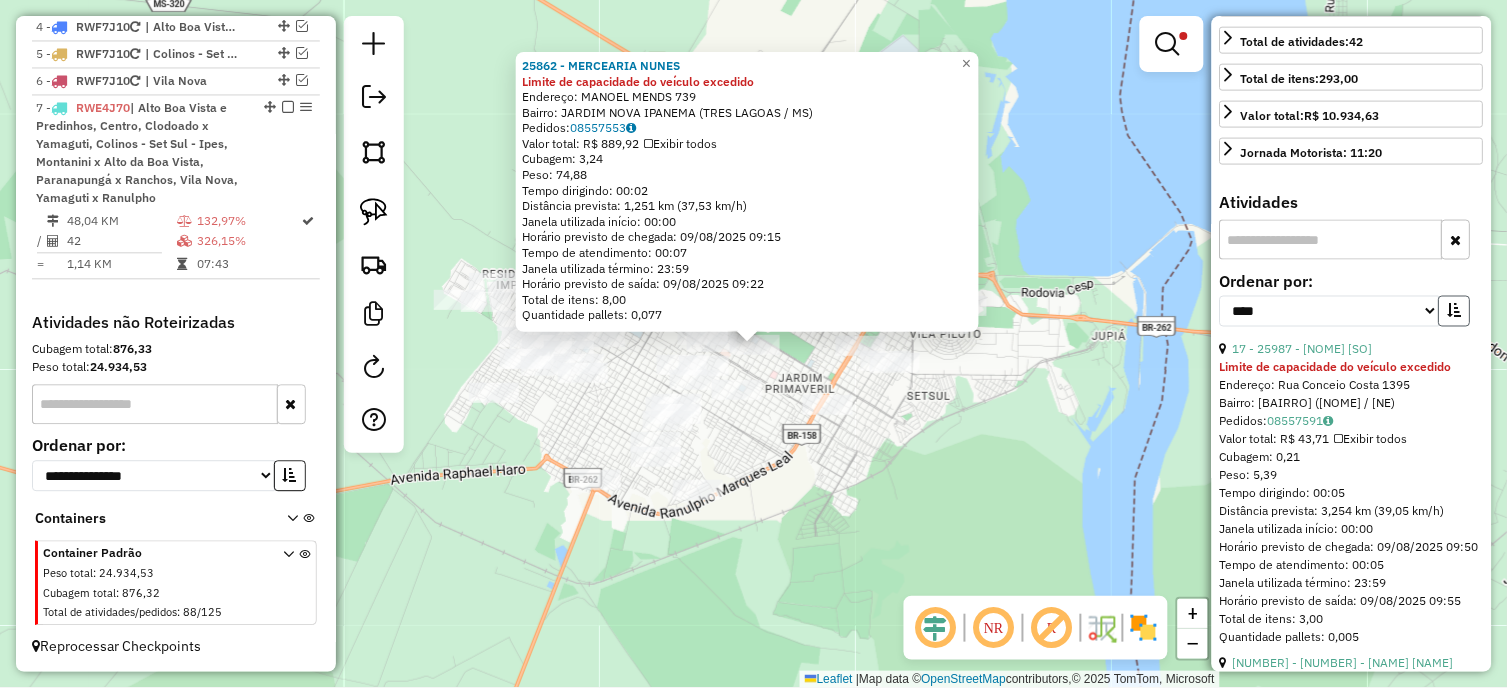 click at bounding box center [1455, 311] 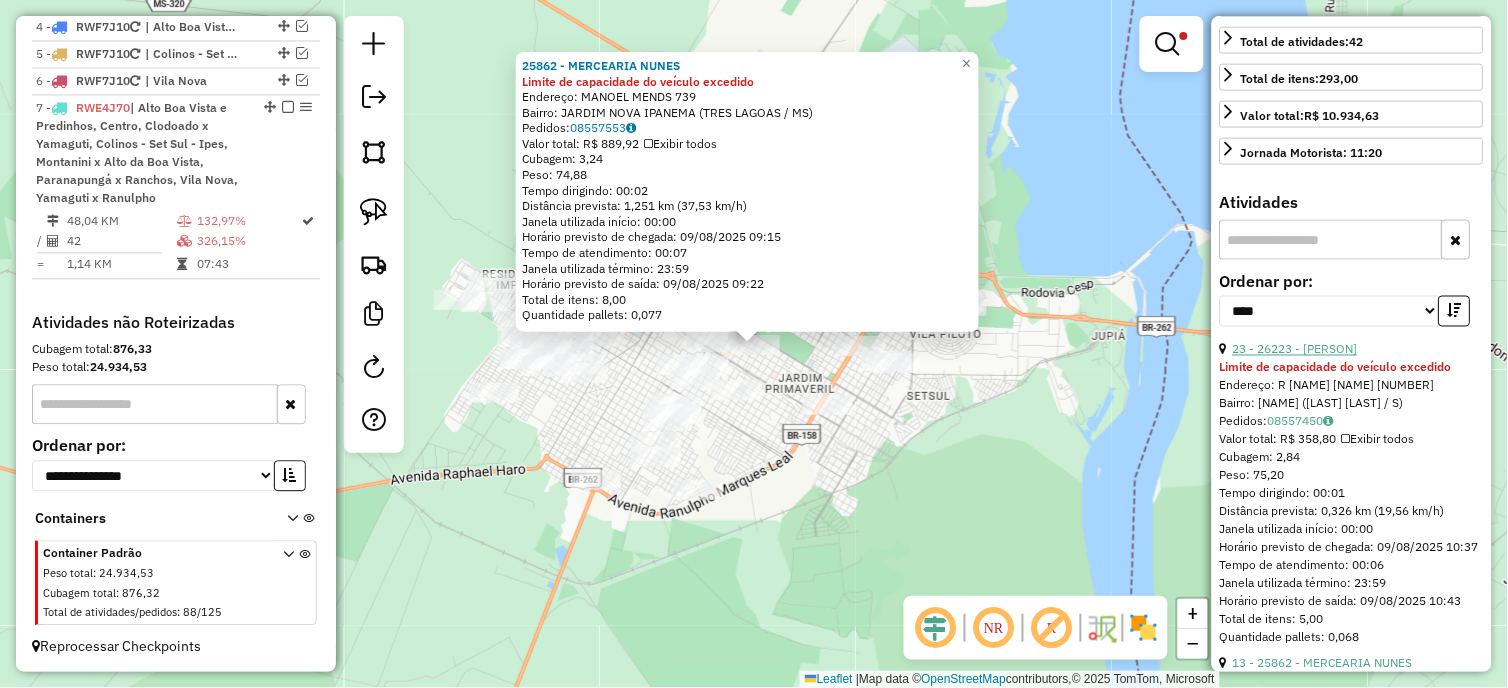 click on "23 - 26223 - [PERSON]" at bounding box center (1295, 349) 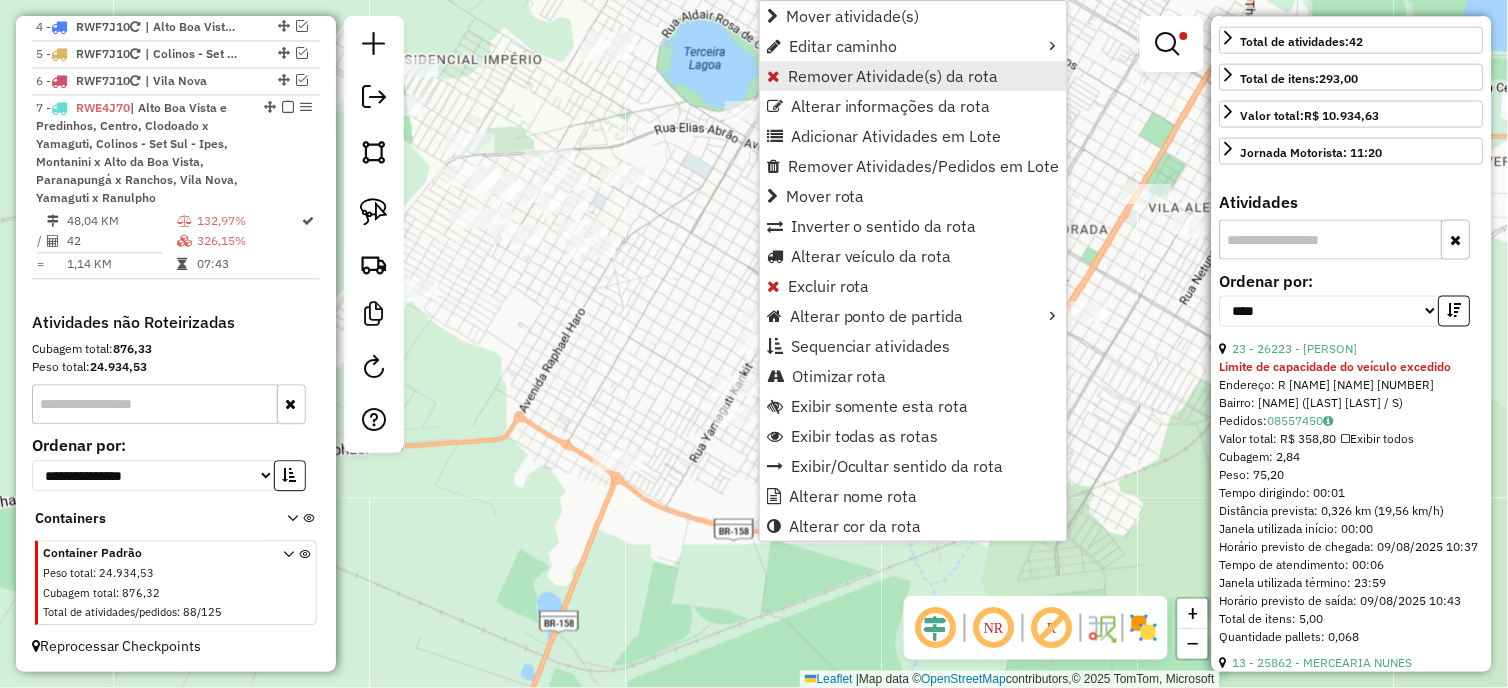 click on "Remover Atividade(s) da rota" at bounding box center (893, 76) 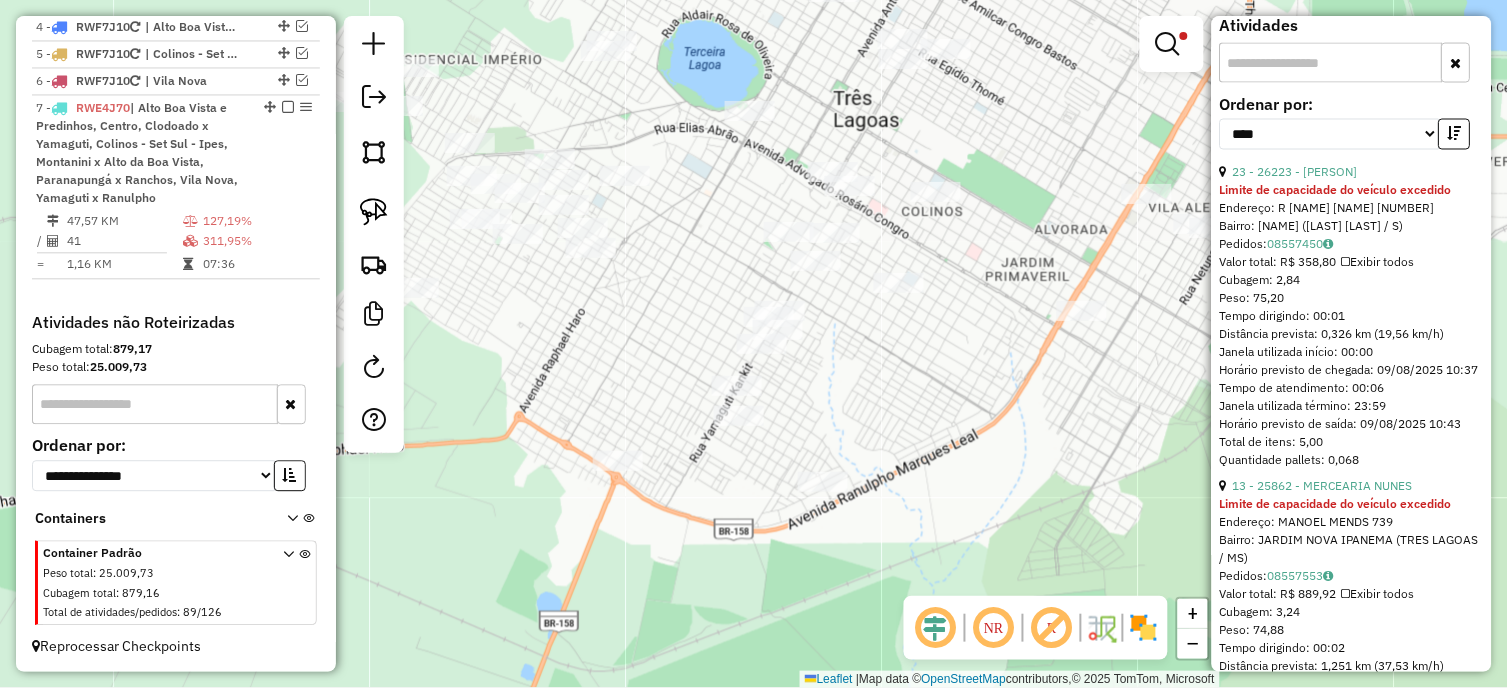 scroll, scrollTop: 888, scrollLeft: 0, axis: vertical 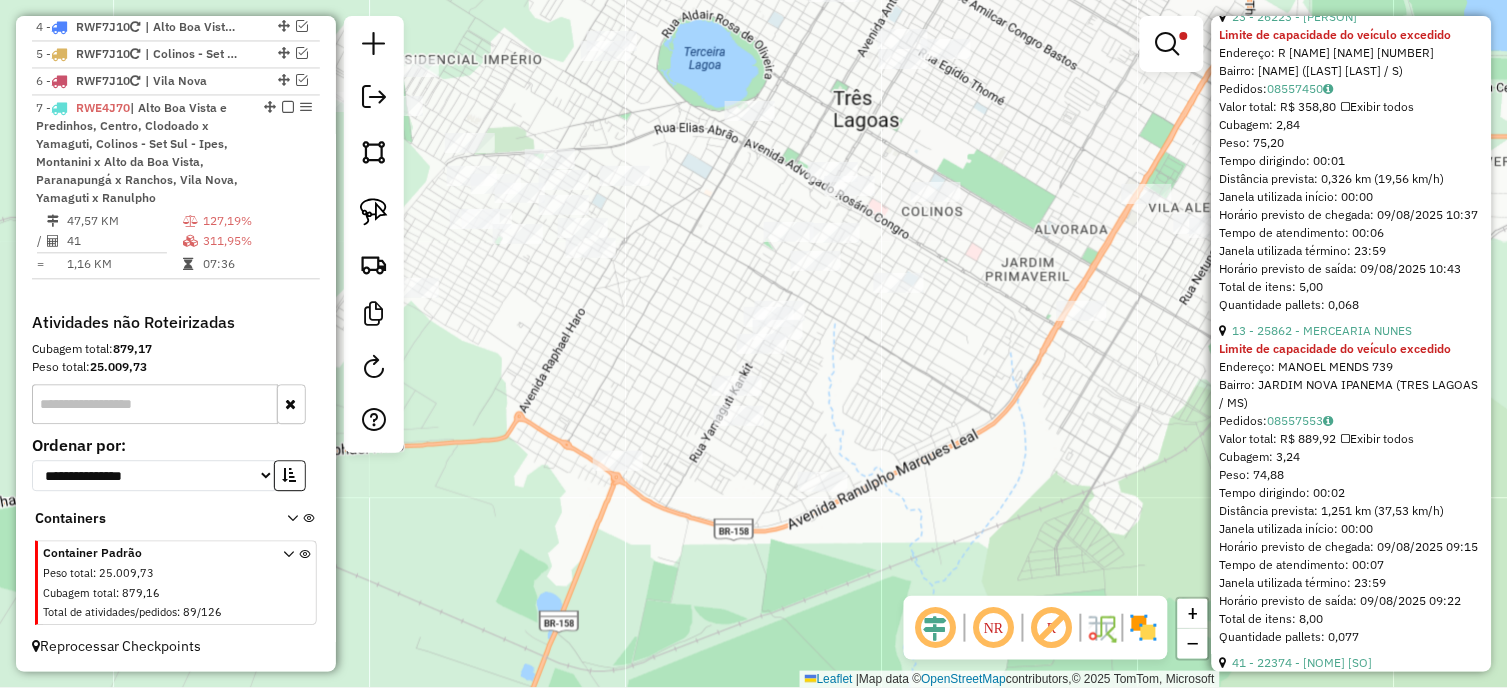 click on "[NUMBER] - [NUMBER] - [FIRST] [LAST] [LAST] Limite de capacidade do veículo excedido  Endereço: R   YAMAGUTI KANKIT               1484   Bairro: [LAST] ([FIRST] [LAST] / S)   Pedidos:  08557450   Valor total: R$ 358,80   Exibir todos   Cubagem: 2,84  Peso: 75,20  Tempo dirigindo: 00:01   Distância prevista: 0,326 km (19,56 km/h)   Janela utilizada início: 00:00   Horário previsto de chegada: 09/08/2025 10:37   Tempo de atendimento: 00:06   Janela utilizada término: 23:59   Horário previsto de saída: 09/08/2025 10:43   Total de itens: 5,00   Quantidade pallets: 0,068     13 - 25862 - [LAST] [LAST] Limite de capacidade do veículo excedido  Endereço:  MANOEL MENDS 739   Bairro: [LAST] [LAST] ([LAST] [LAST] / MS)   Pedidos:  08557553   Valor total: R$ 889,92   Exibir todos   Cubagem: 3,24  Peso: 74,88  Tempo dirigindo: 00:02   Distância prevista: 1,251 km (37,53 km/h)   Janela utilizada início: 00:00   Horário previsto de chegada: 09/08/2025 09:15   Tempo de atendimento: 00:07      Pedidos:" at bounding box center (1352, 6831) 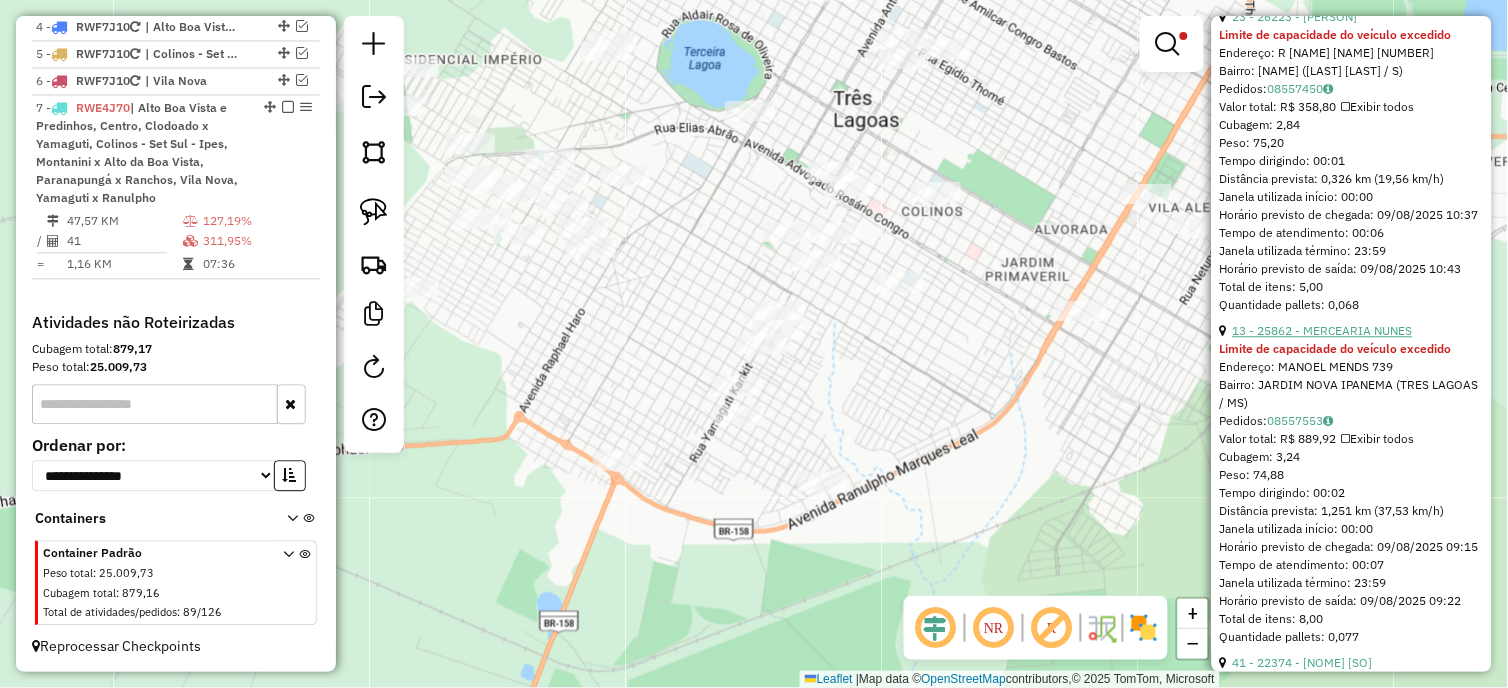 click on "13 - 25862 - MERCEARIA NUNES" at bounding box center (1323, 330) 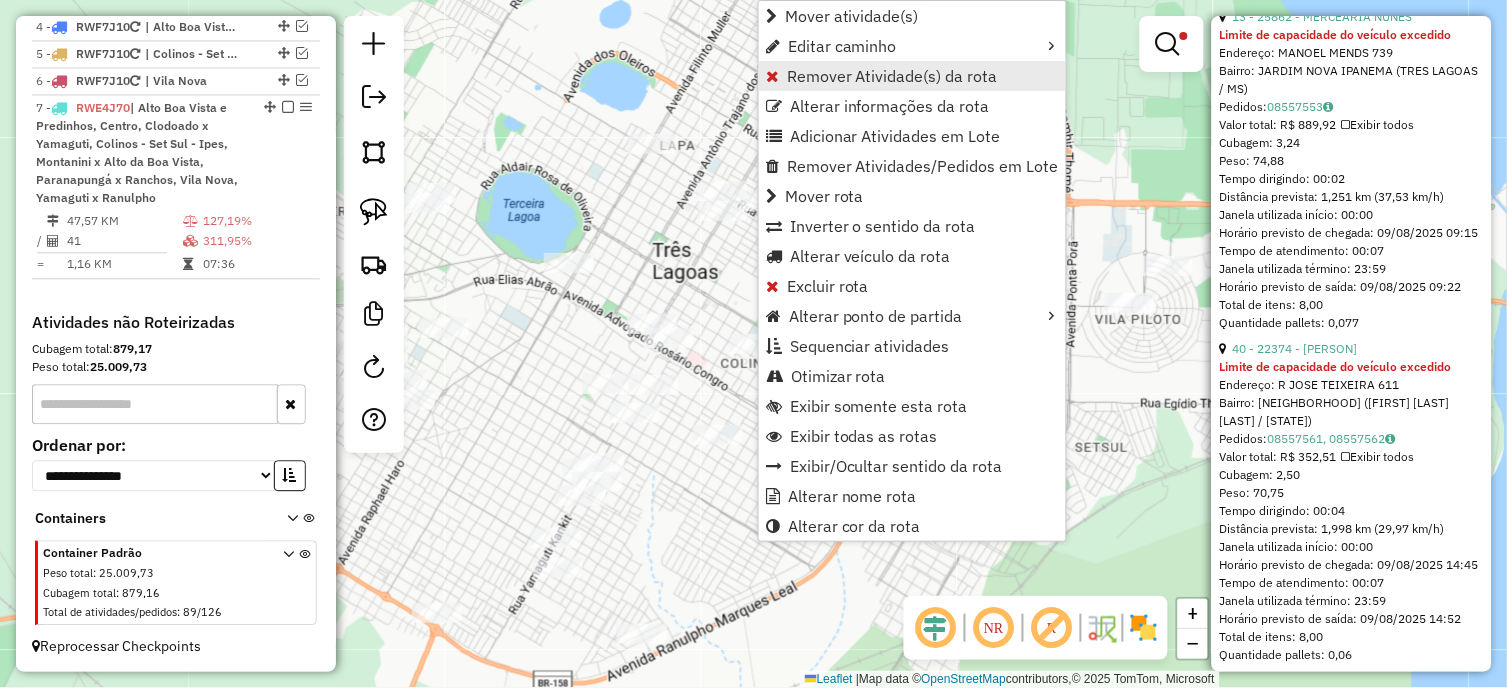 click on "Remover Atividade(s) da rota" at bounding box center [892, 76] 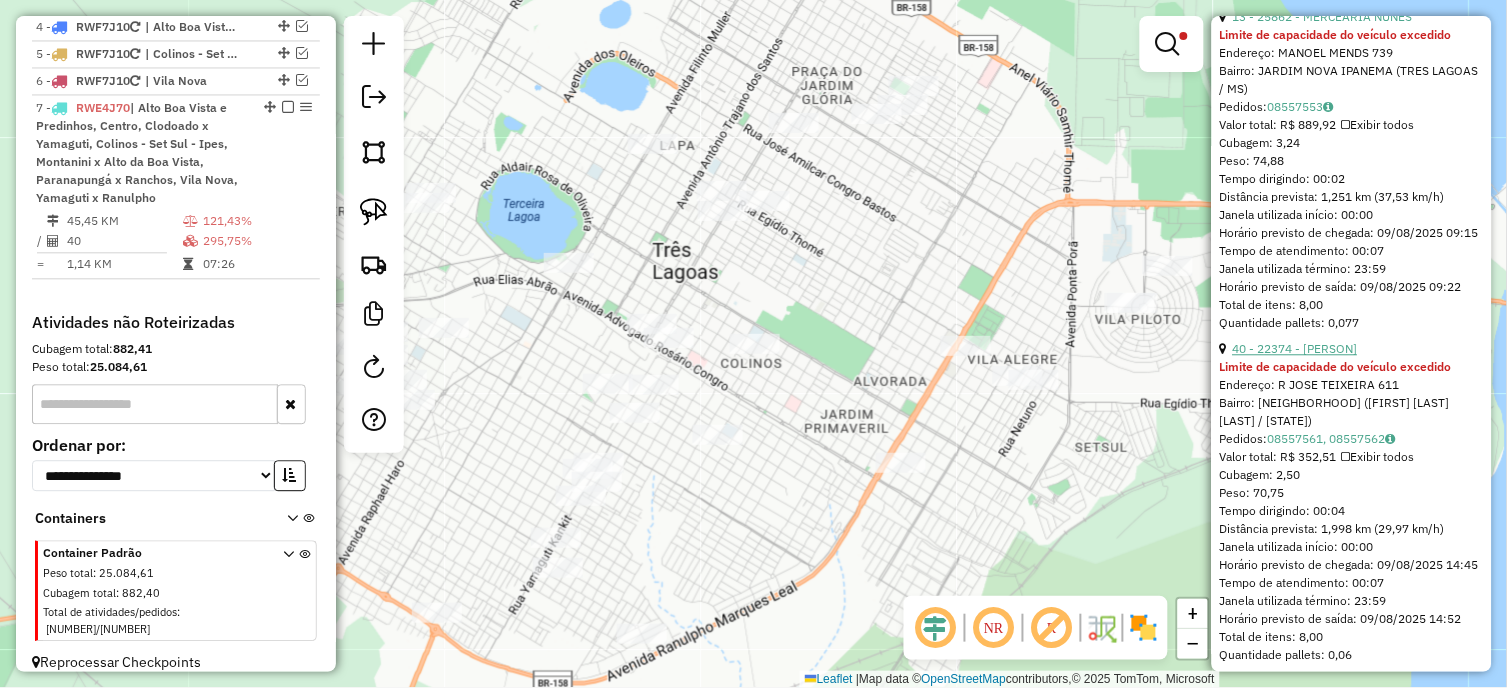 click on "40 - 22374 - [PERSON]" at bounding box center (1295, 348) 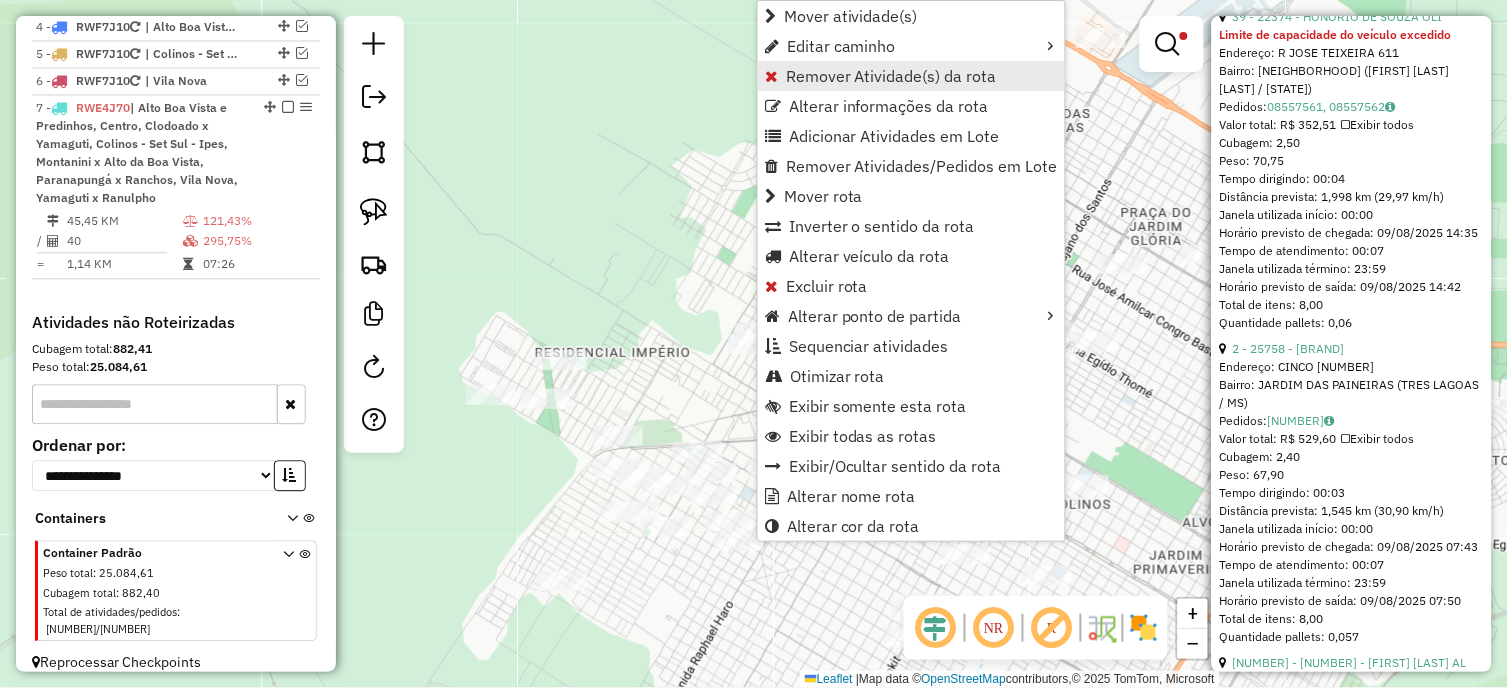 click on "Remover Atividade(s) da rota" at bounding box center (891, 76) 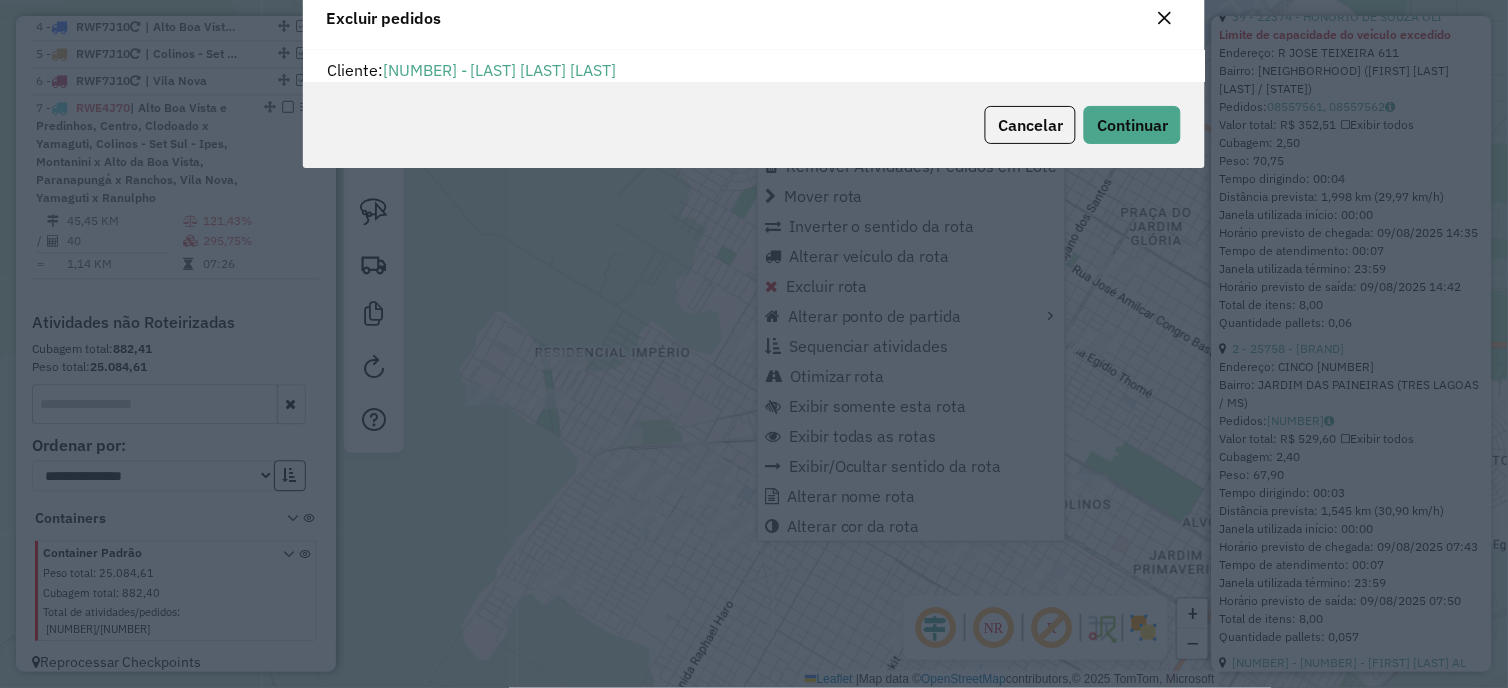 scroll, scrollTop: 11, scrollLeft: 5, axis: both 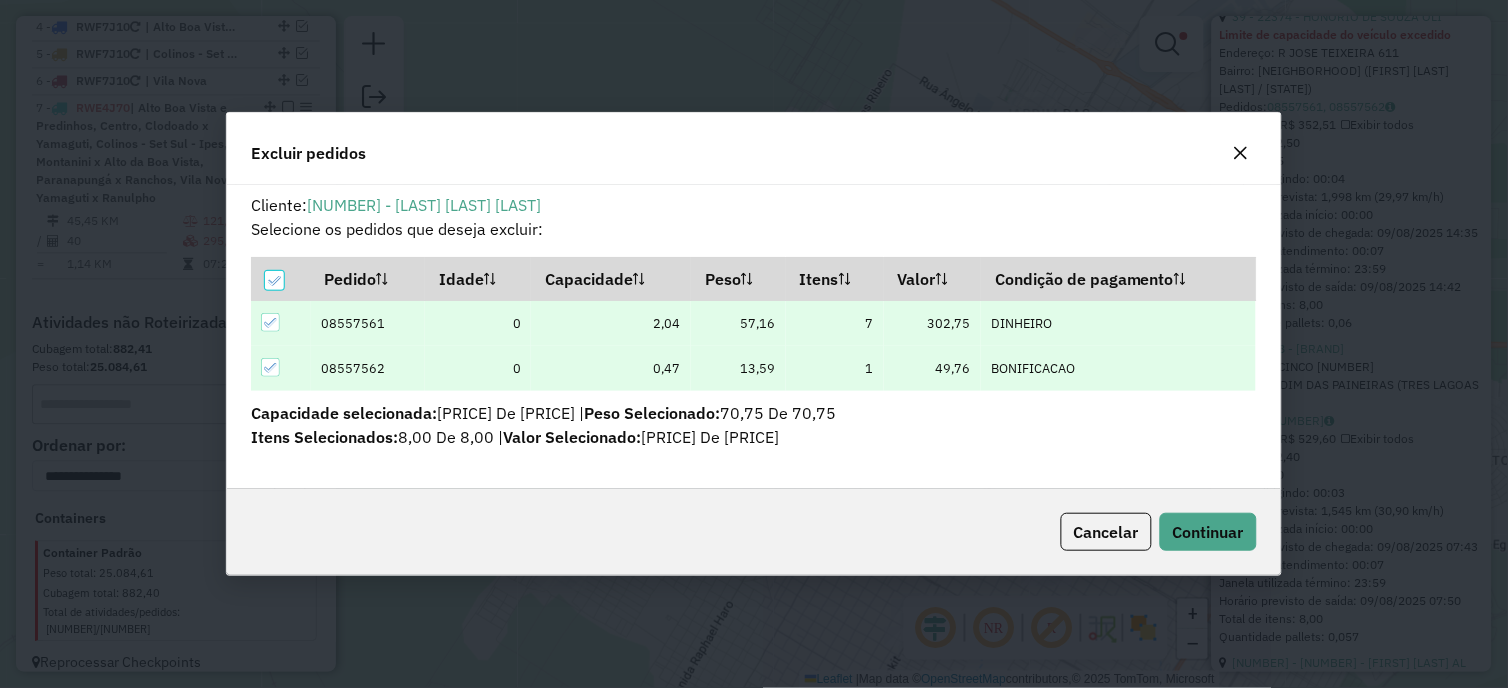 click on "Cancelar  Continuar" 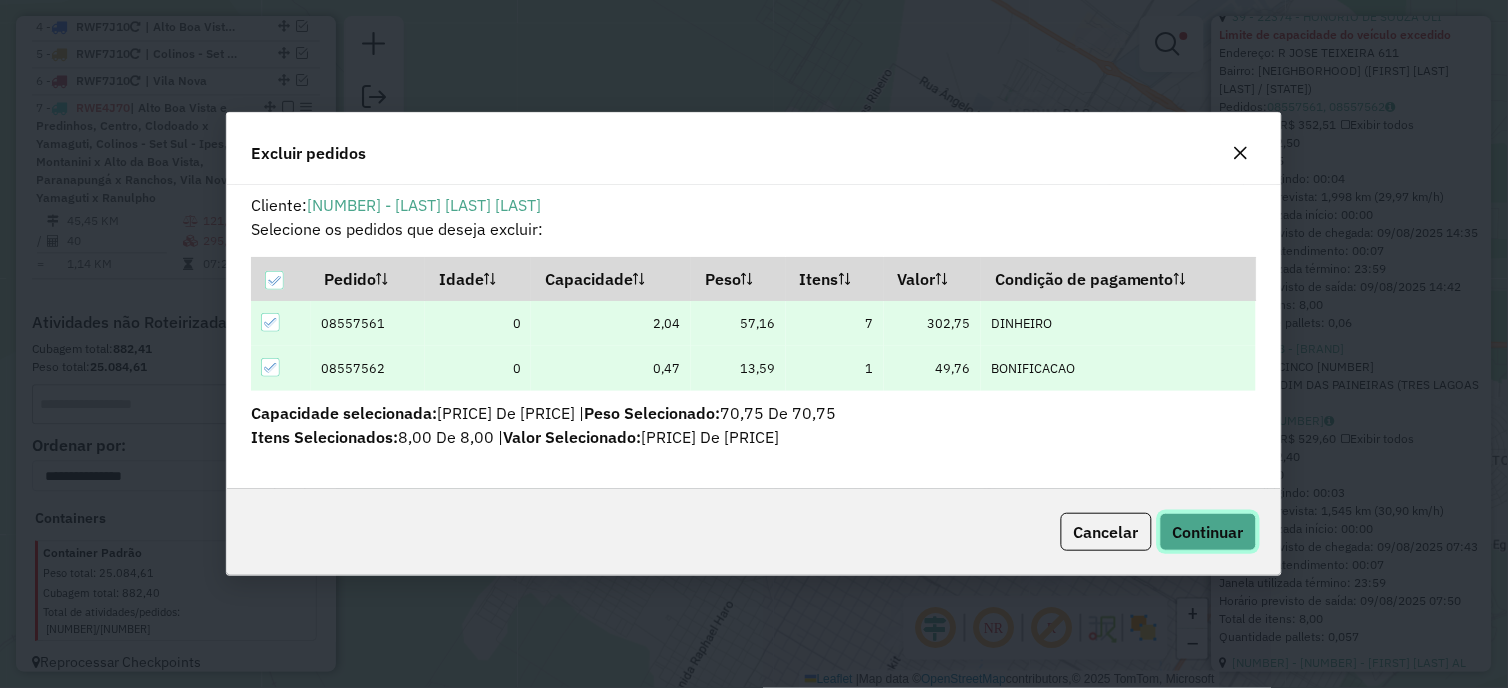 click on "Continuar" 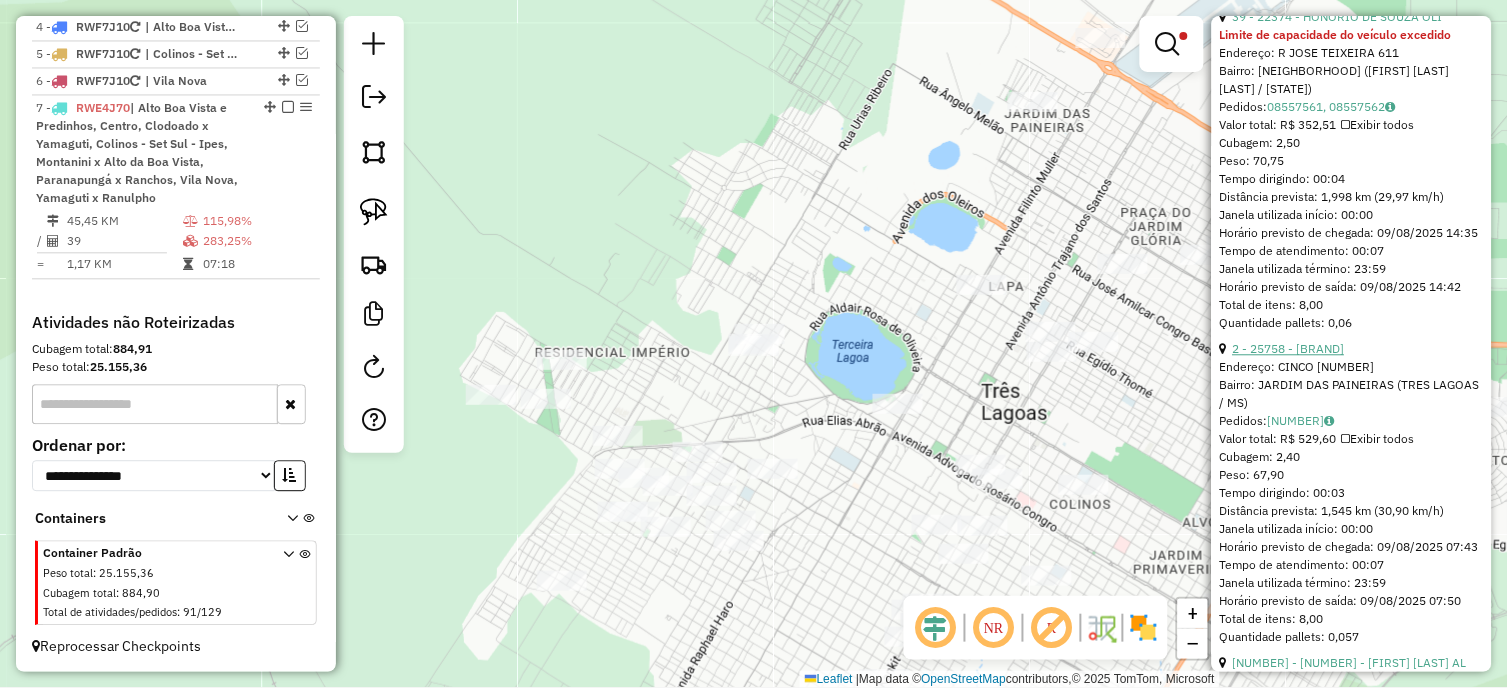 click on "2 - 25758 - [BRAND]" at bounding box center (1289, 348) 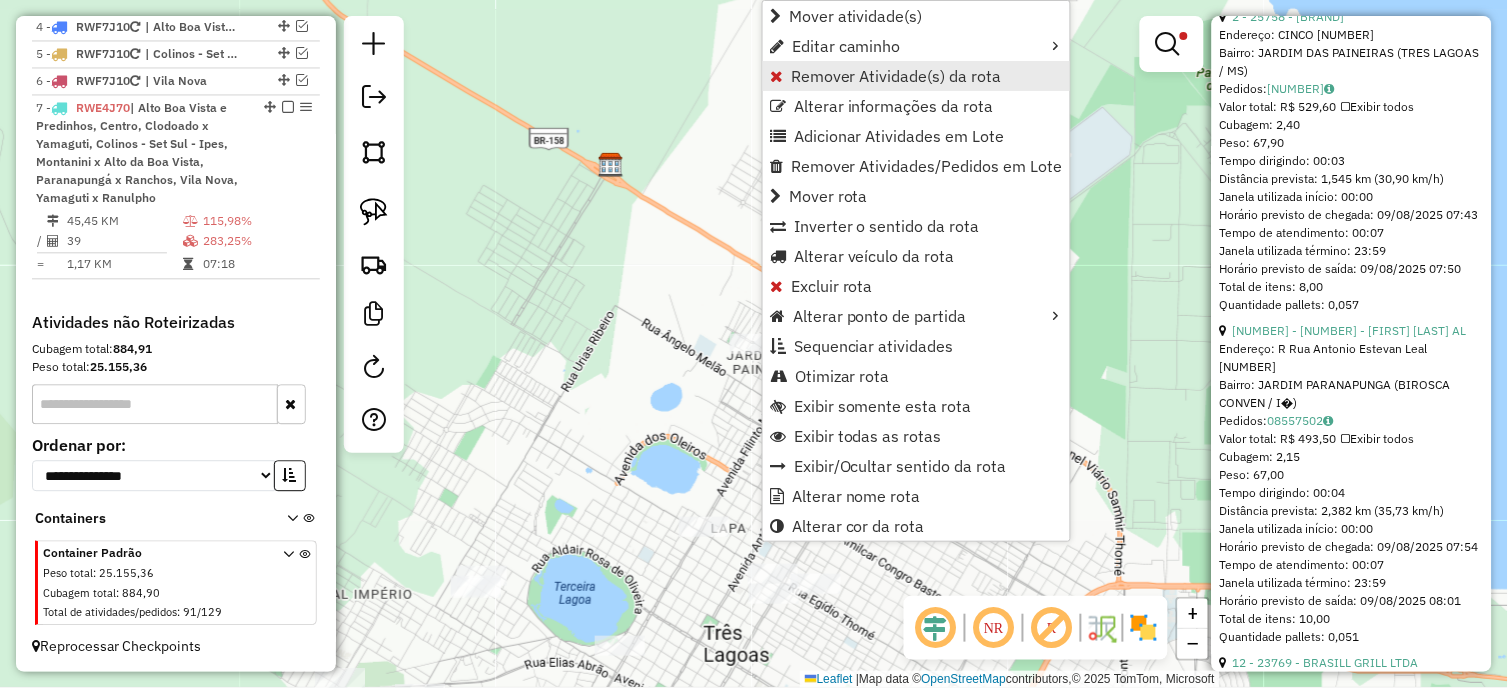 click on "Remover Atividade(s) da rota" at bounding box center (896, 76) 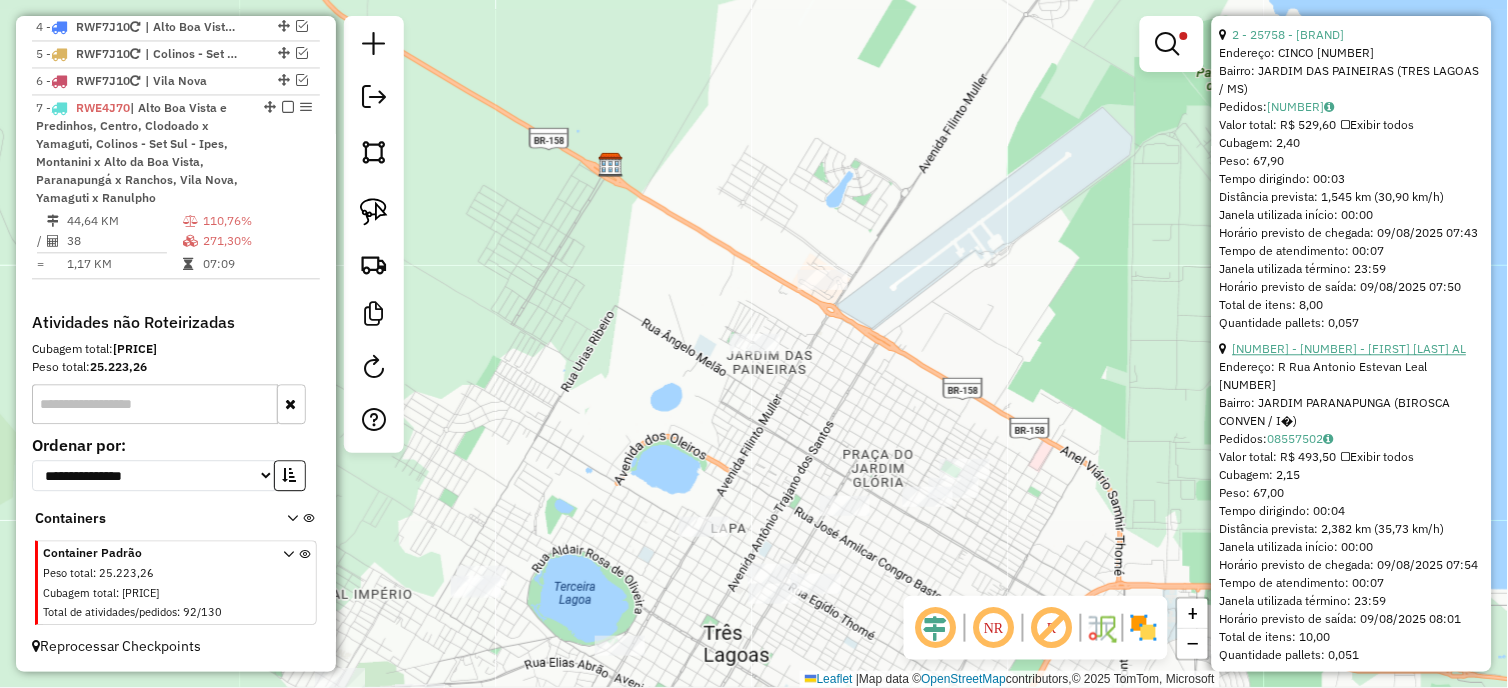 click on "[NUMBER] - [NUMBER] - [FIRST] [LAST] AL" at bounding box center (1350, 348) 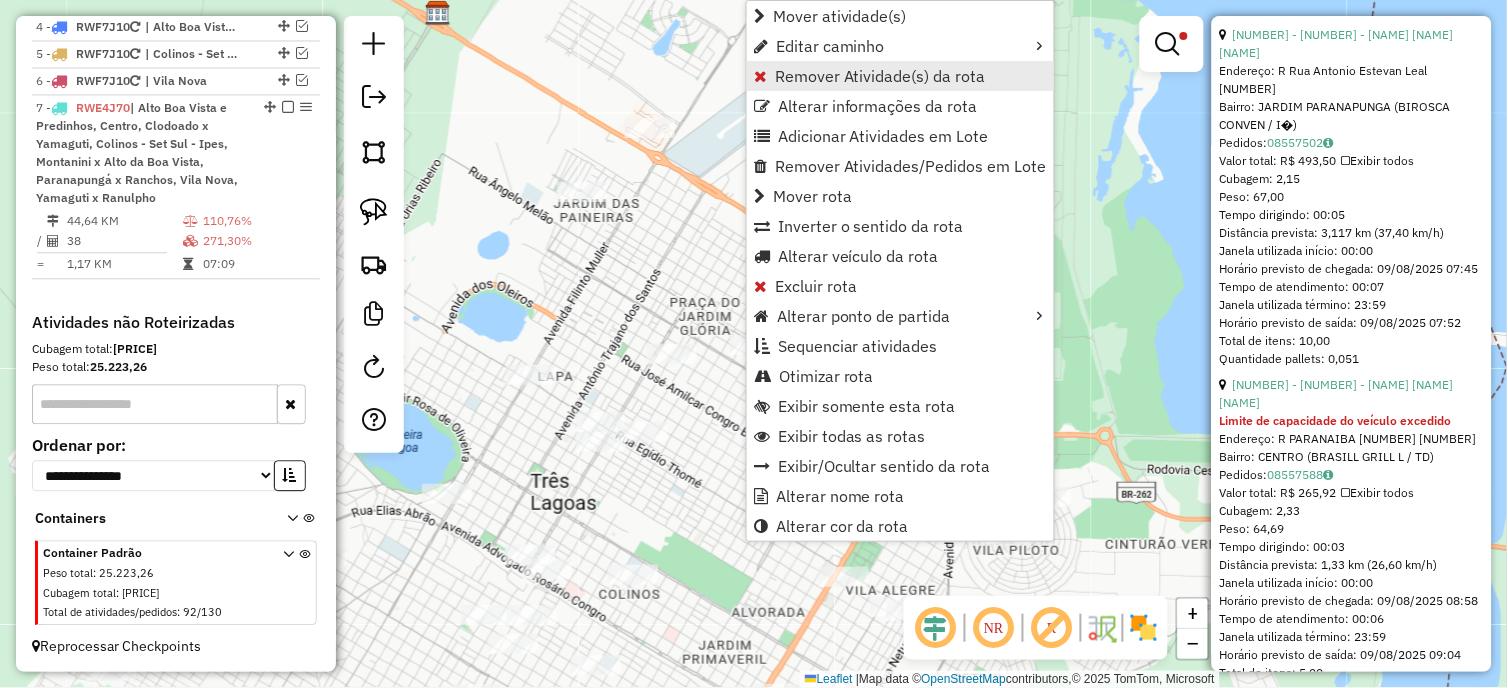 click on "Remover Atividade(s) da rota" at bounding box center (880, 76) 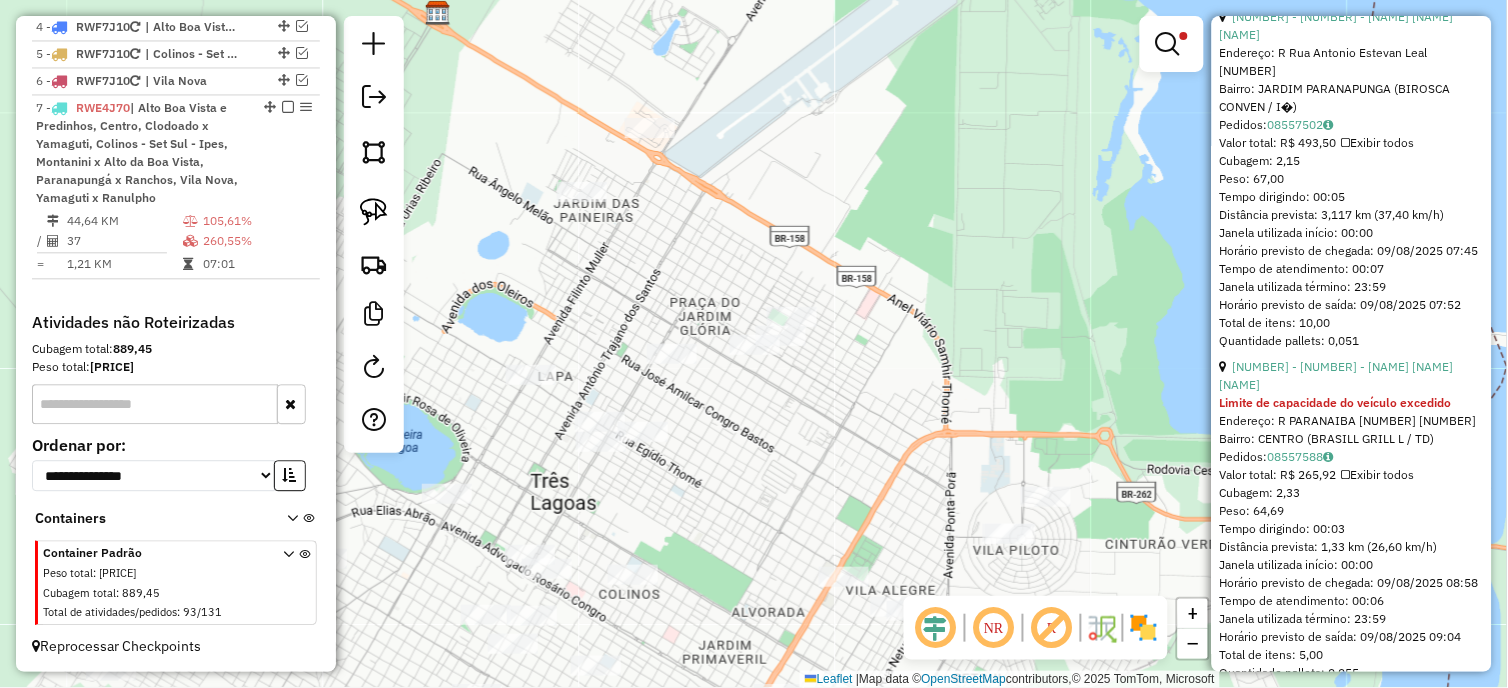 click on "[NUMBER] - [NUMBER] - [NAME] [NAME] [NAME]" at bounding box center (1337, 375) 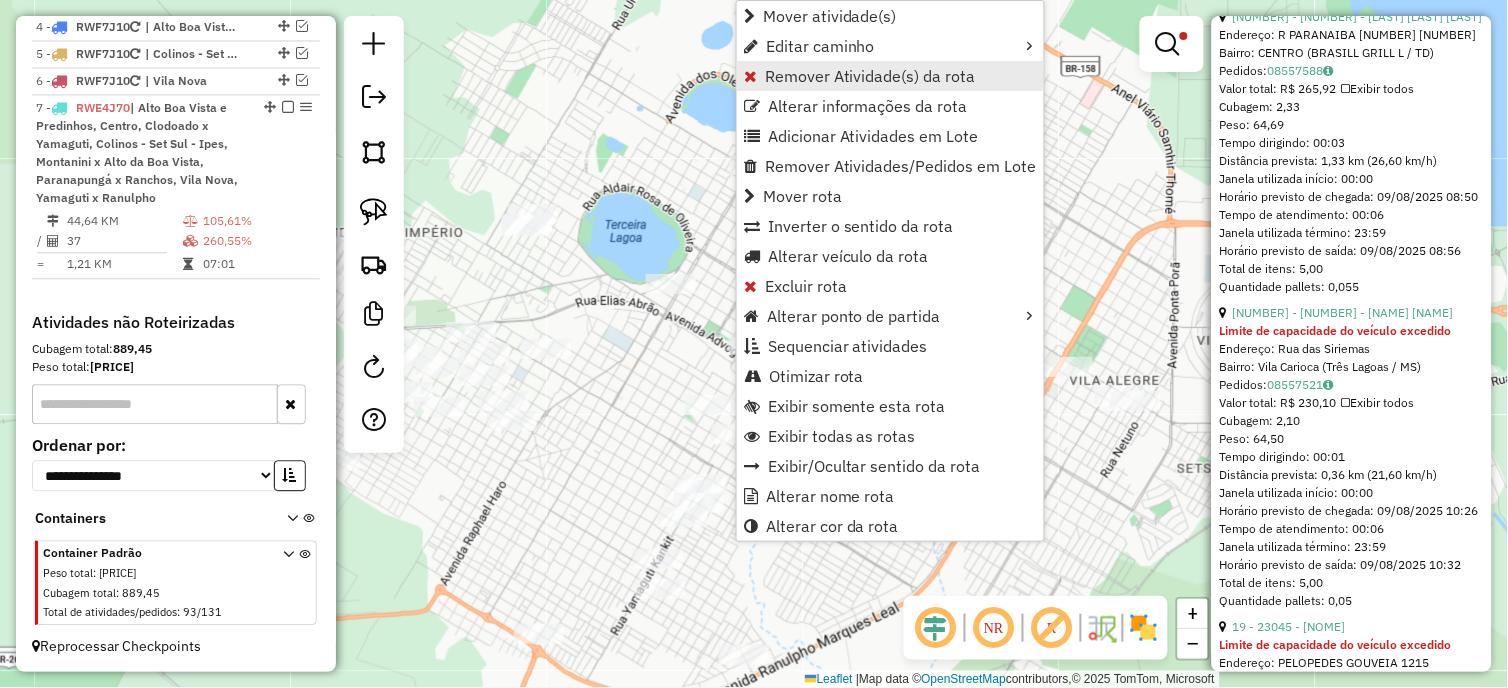 click on "Remover Atividade(s) da rota" at bounding box center (870, 76) 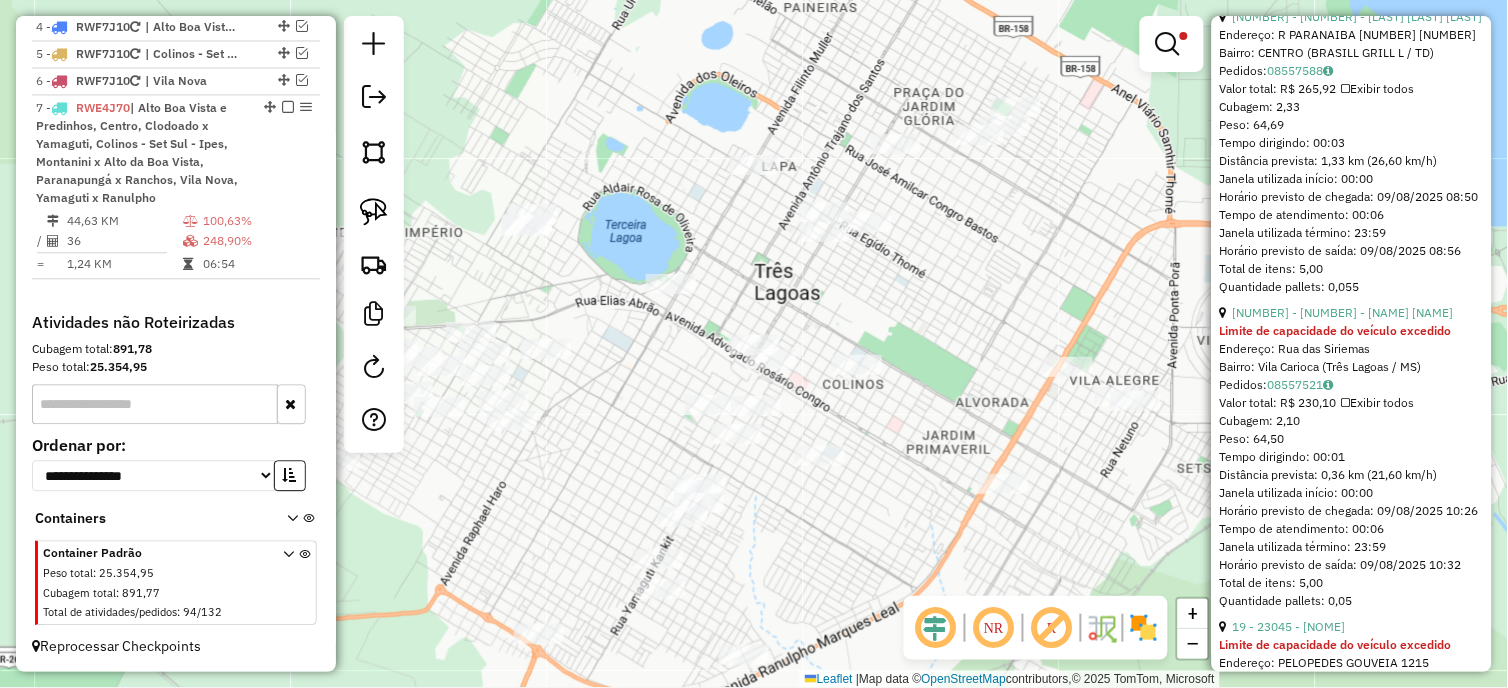 click 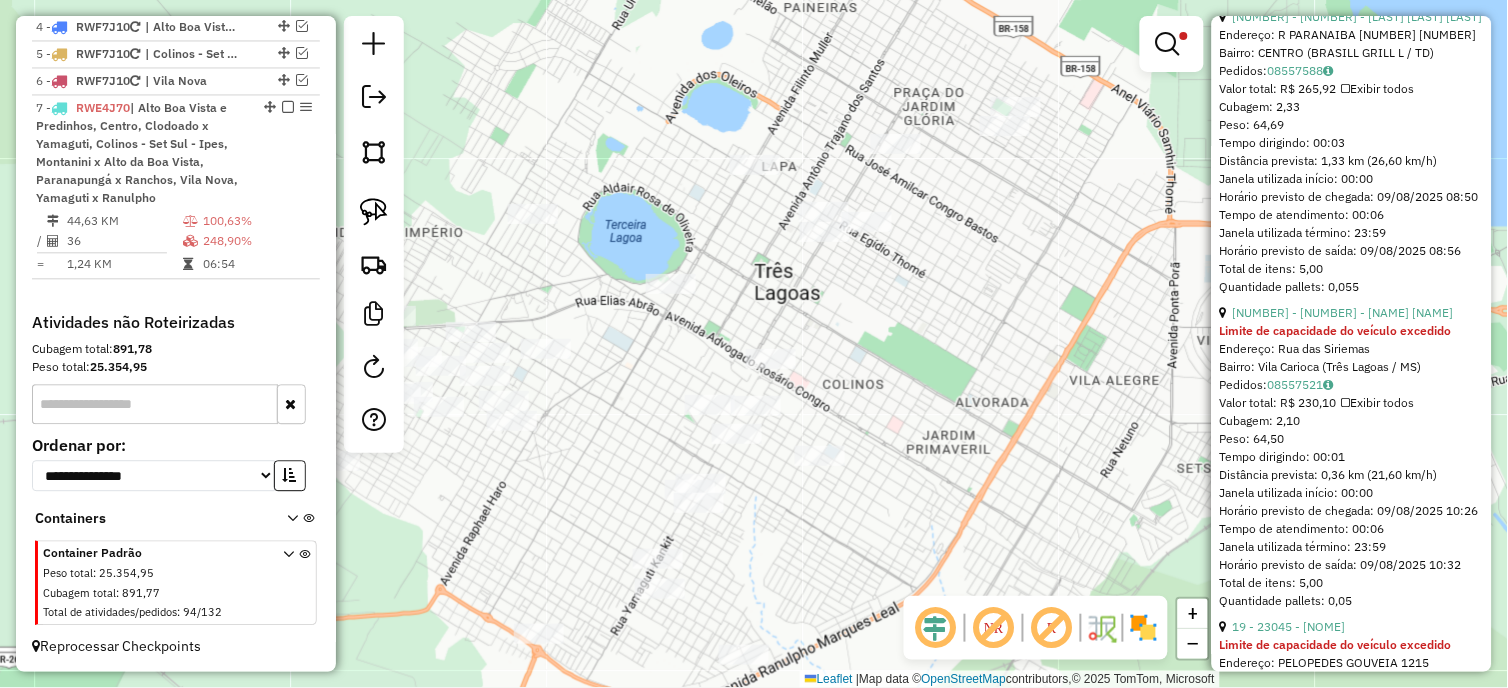 drag, startPoint x: 865, startPoint y: 547, endPoint x: 1121, endPoint y: 436, distance: 279.0287 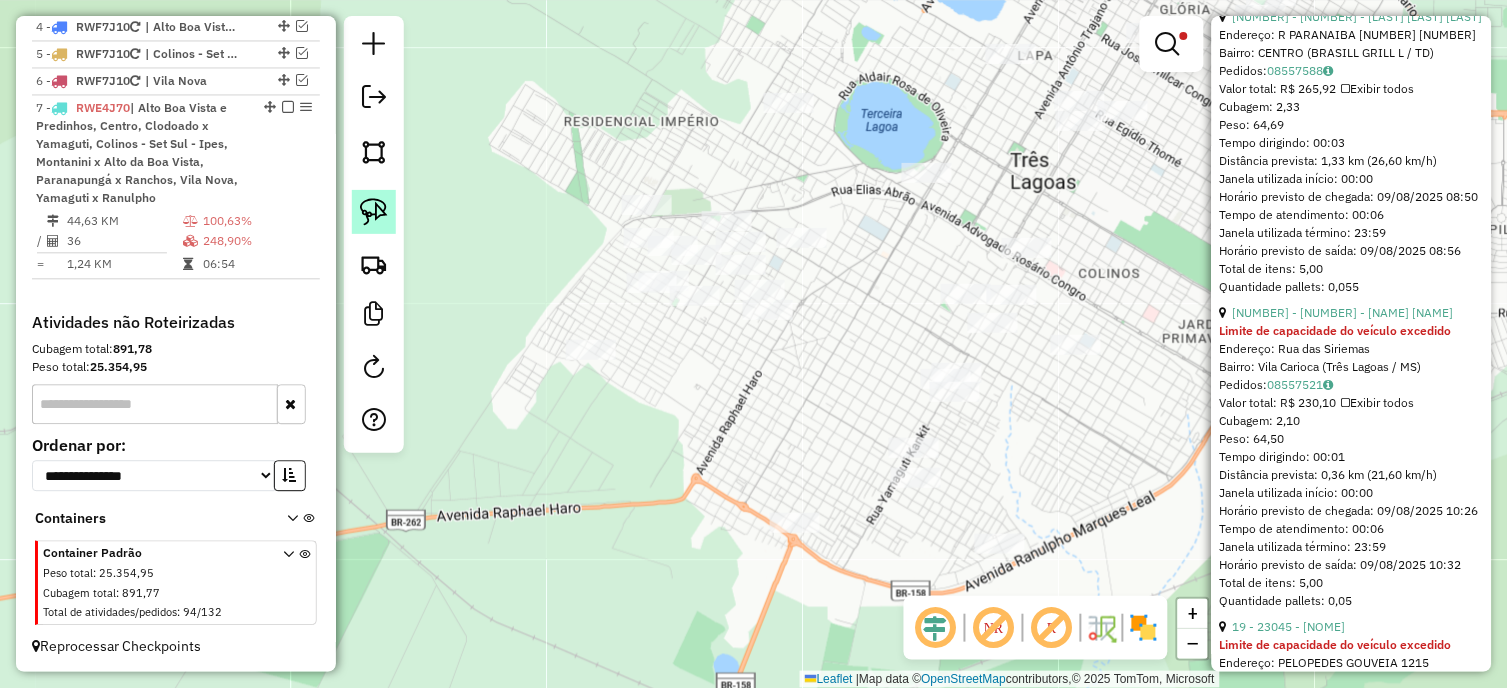 click 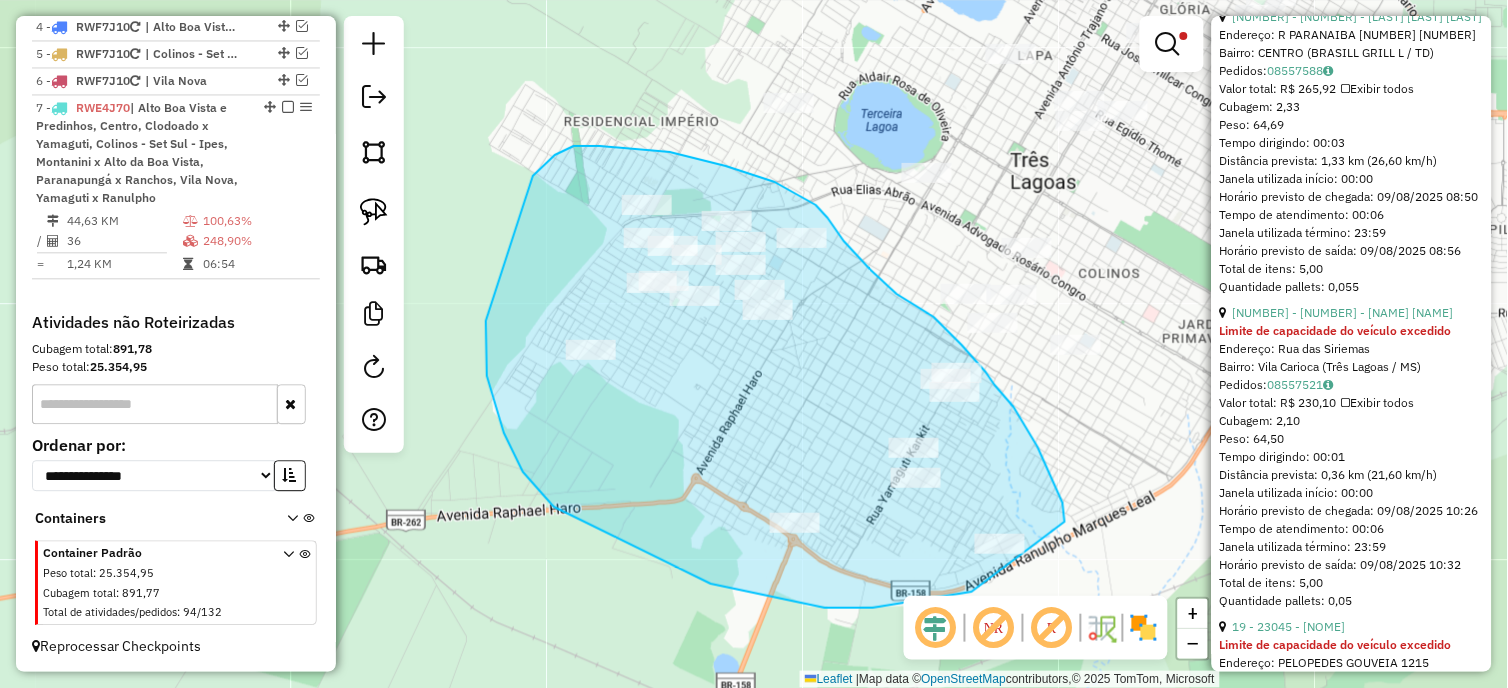 drag, startPoint x: 1048, startPoint y: 471, endPoint x: 972, endPoint y: 592, distance: 142.88806 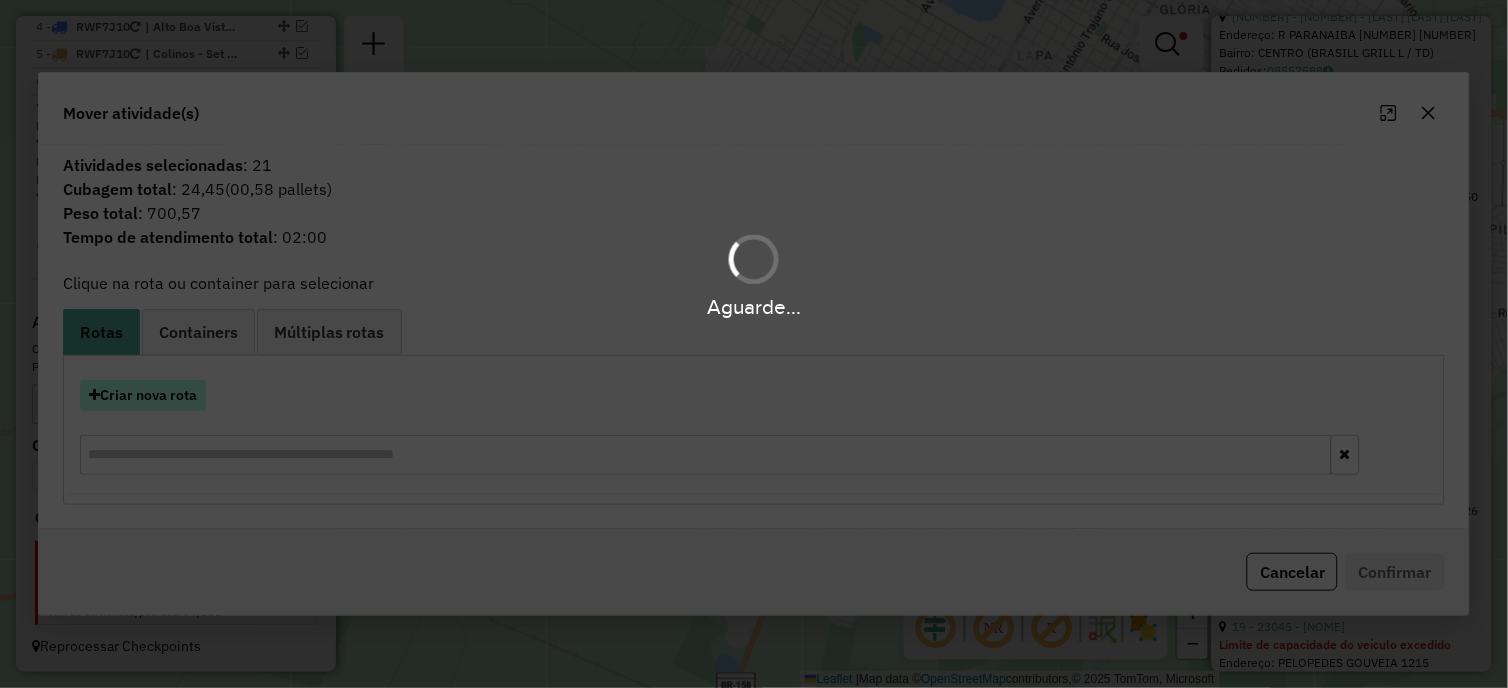 click on "Criar nova rota" at bounding box center (143, 395) 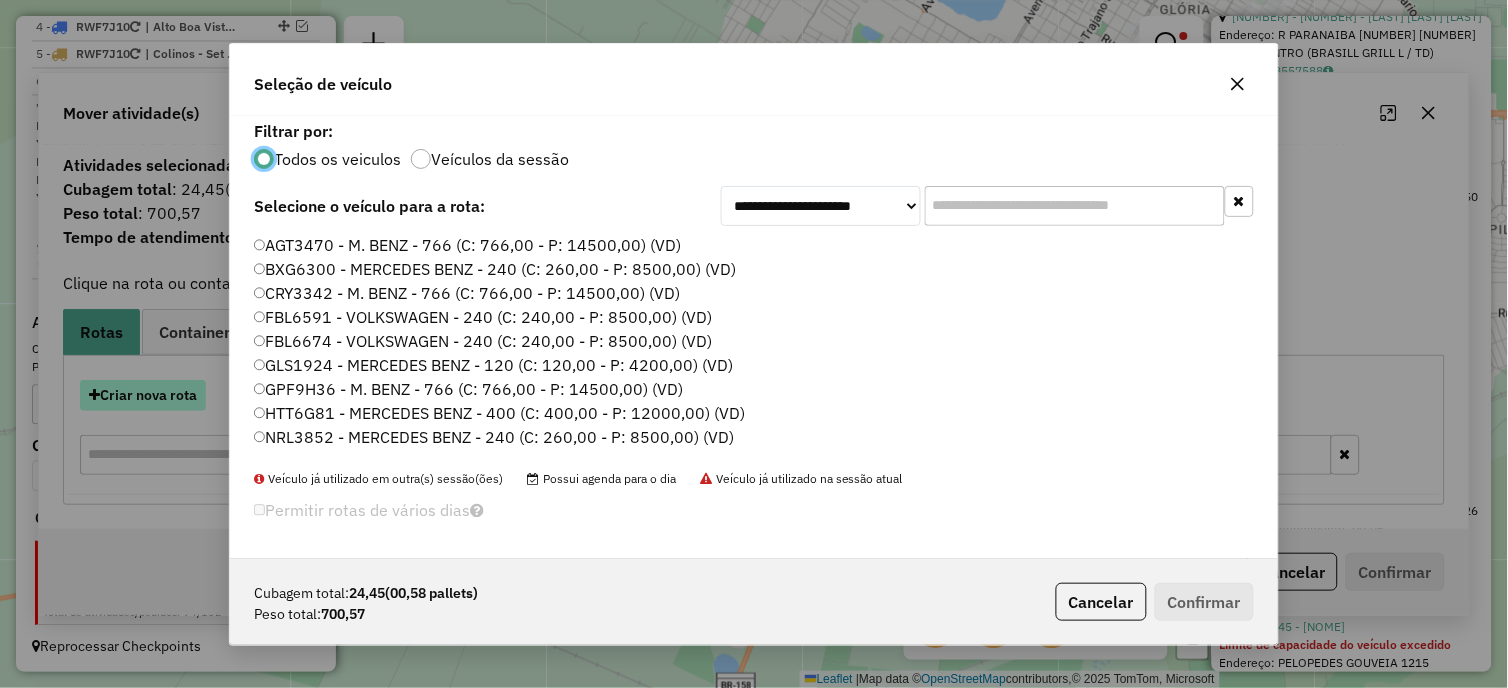 click on "**********" 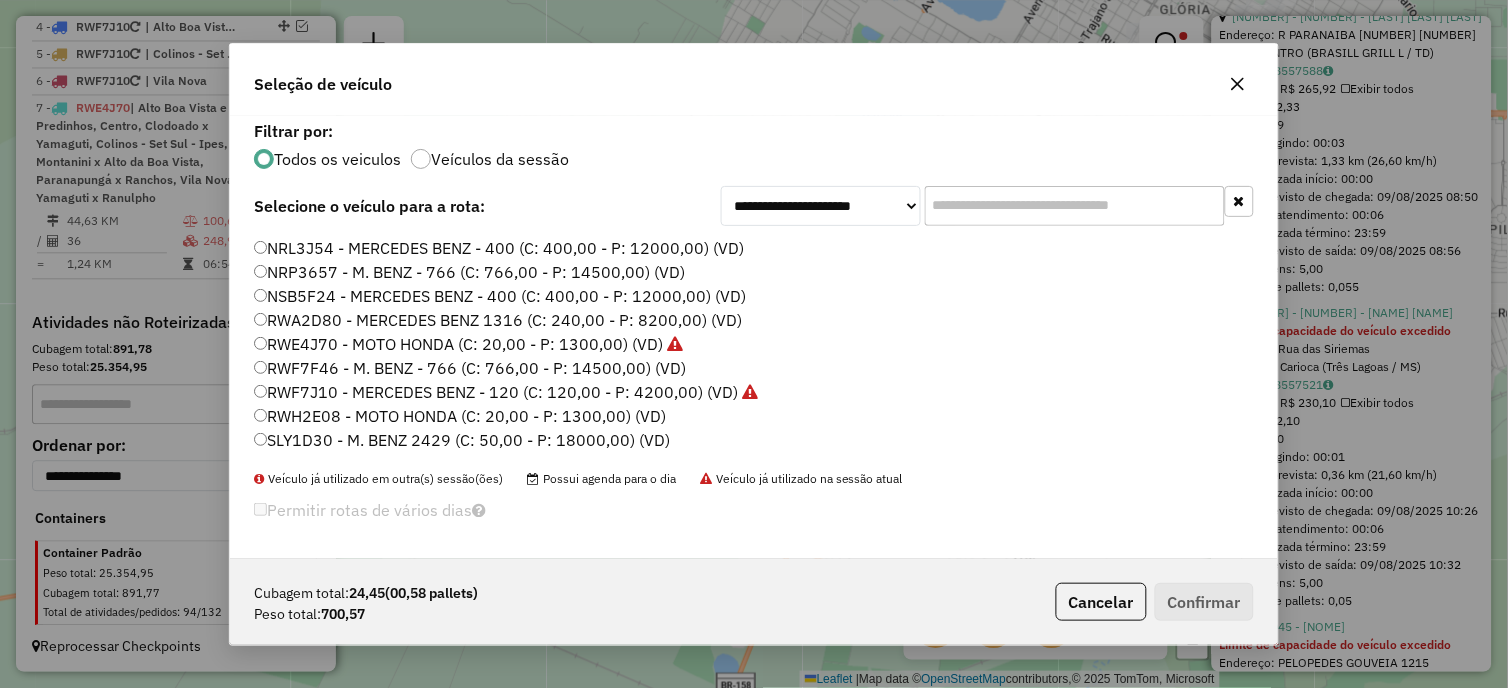 scroll, scrollTop: 260, scrollLeft: 0, axis: vertical 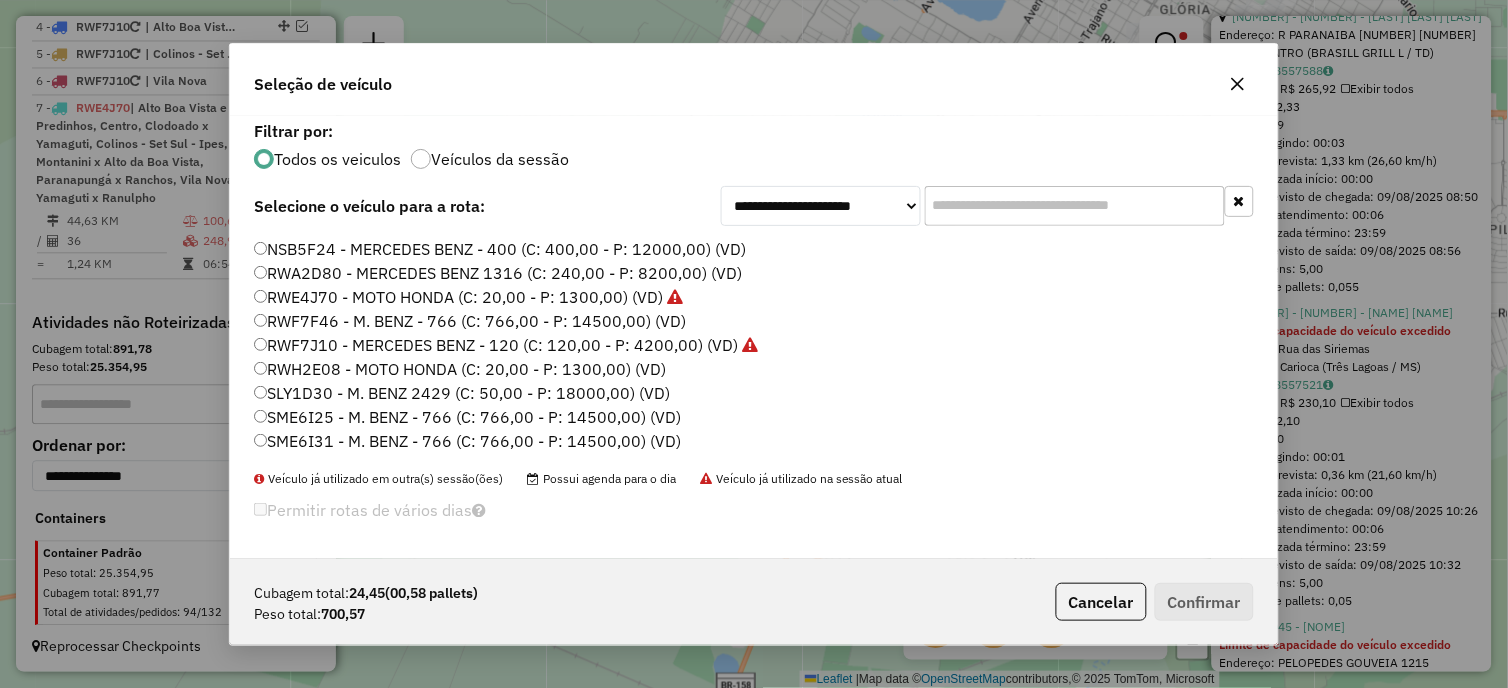 click on "RWH2E08 - MOTO HONDA (C: 20,00 - P: 1300,00) (VD)" 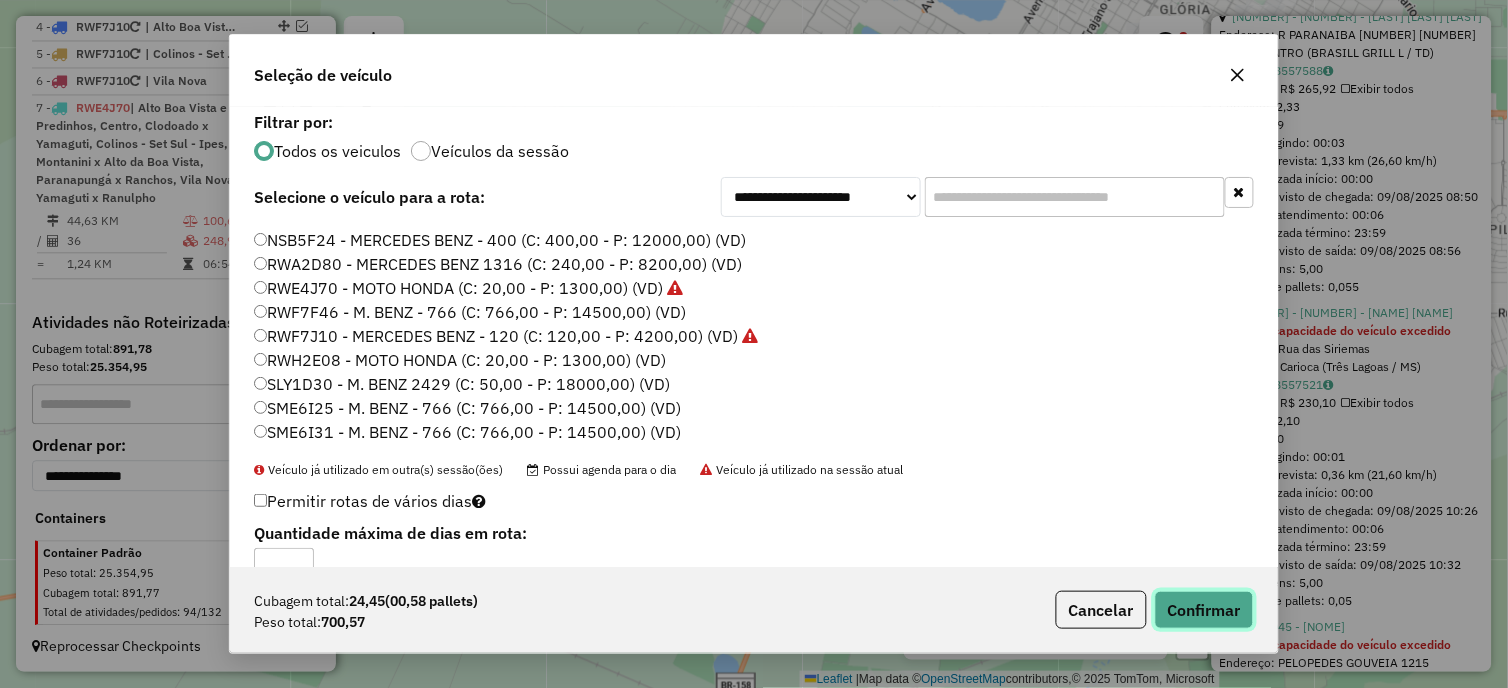 click on "Confirmar" 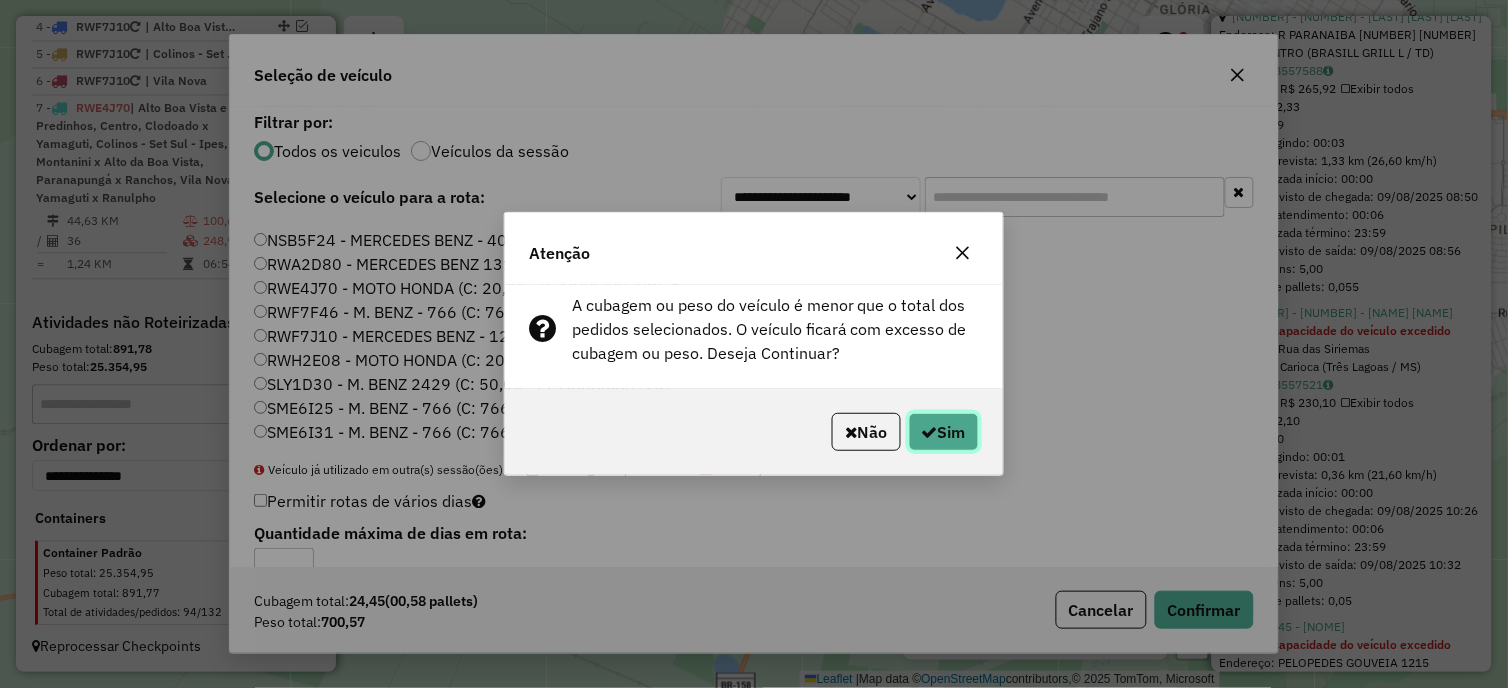 click on "Sim" 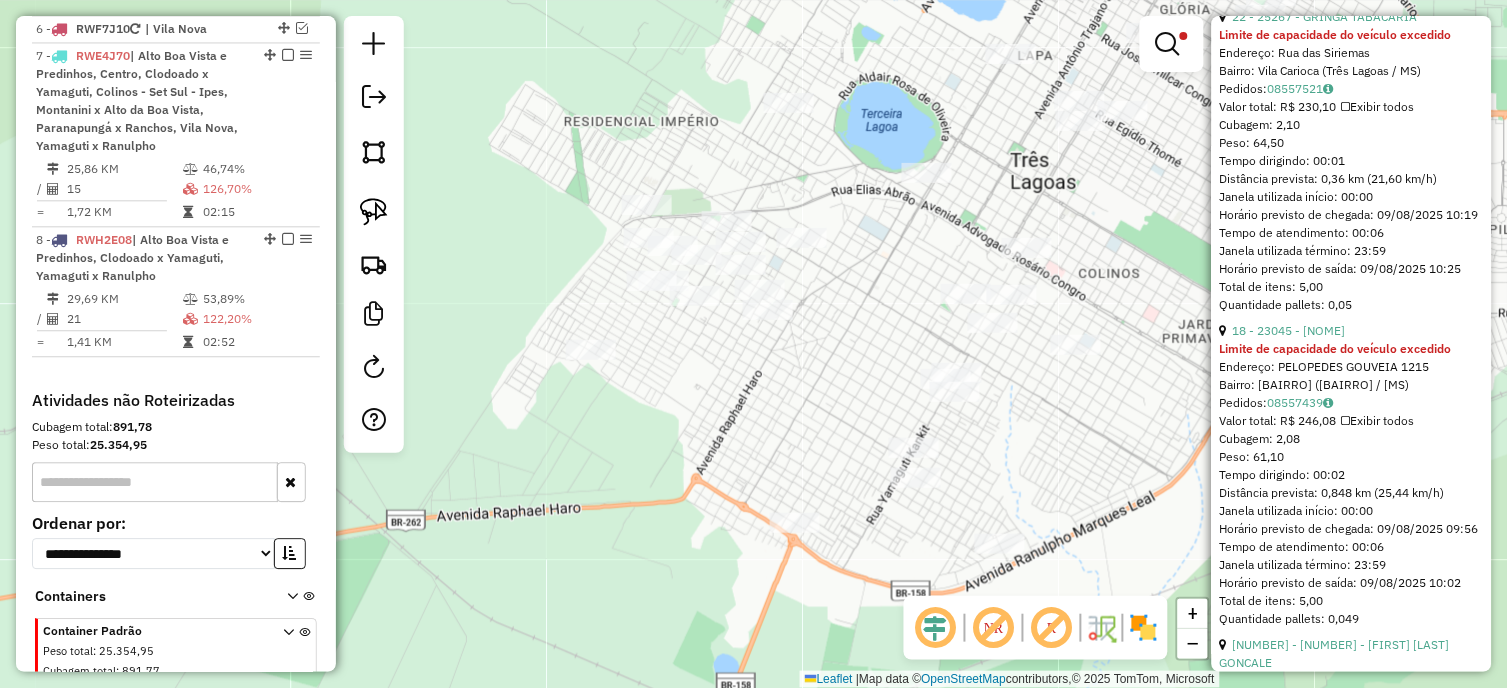 scroll, scrollTop: 978, scrollLeft: 0, axis: vertical 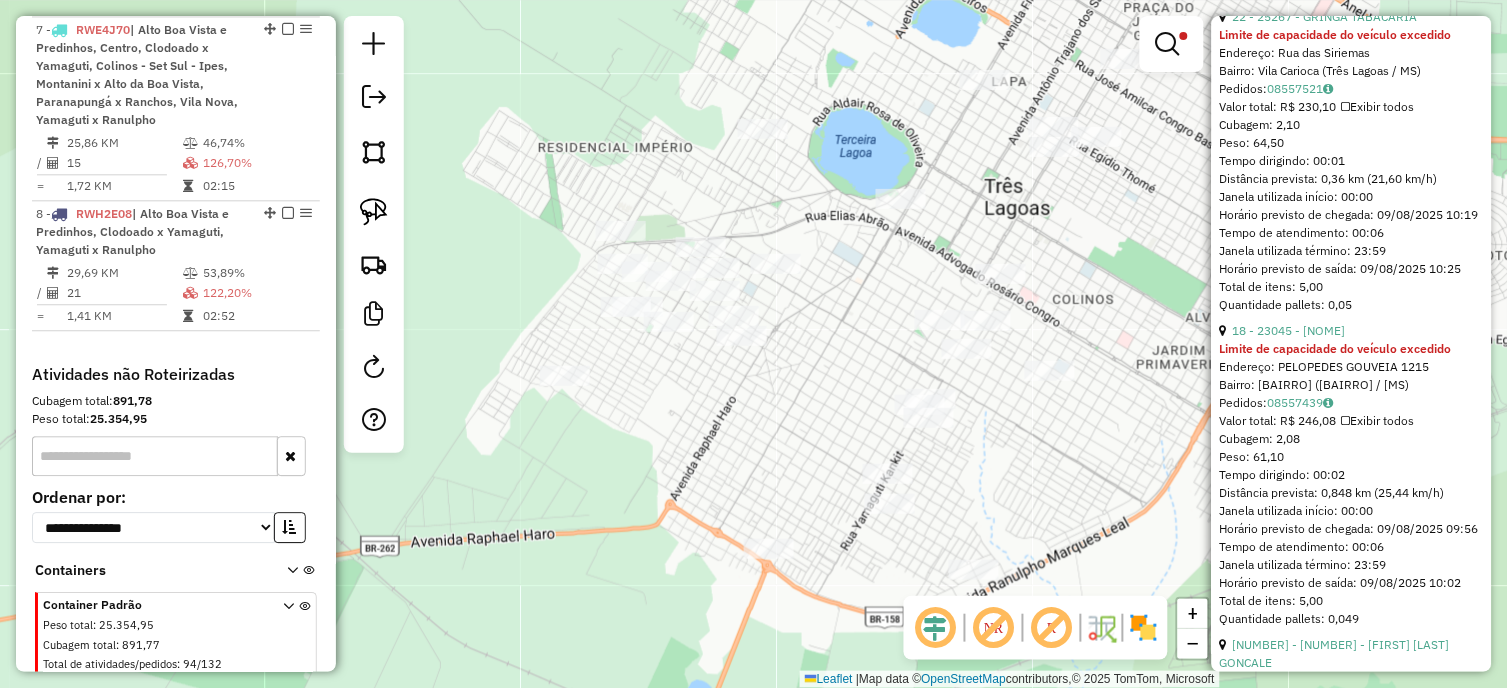 drag, startPoint x: 1063, startPoint y: 385, endPoint x: 1037, endPoint y: 411, distance: 36.769554 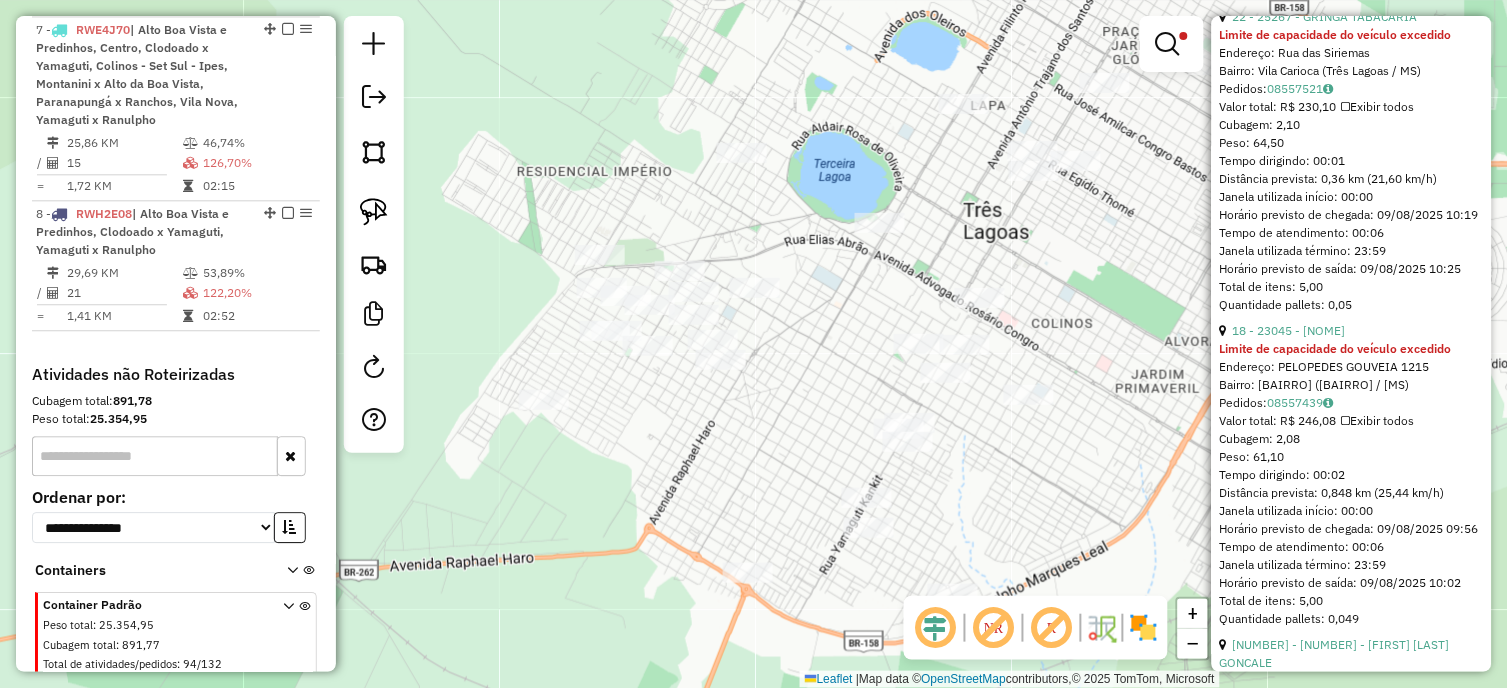 click 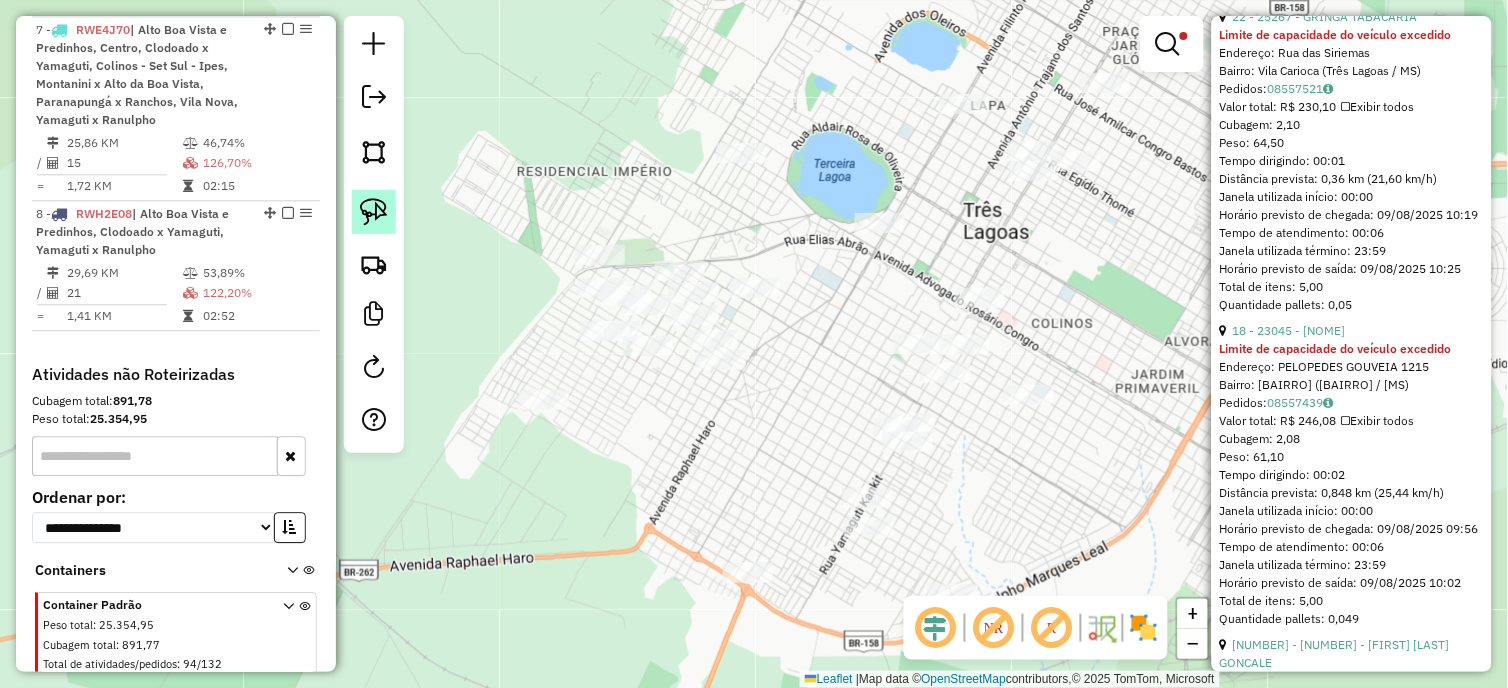 click 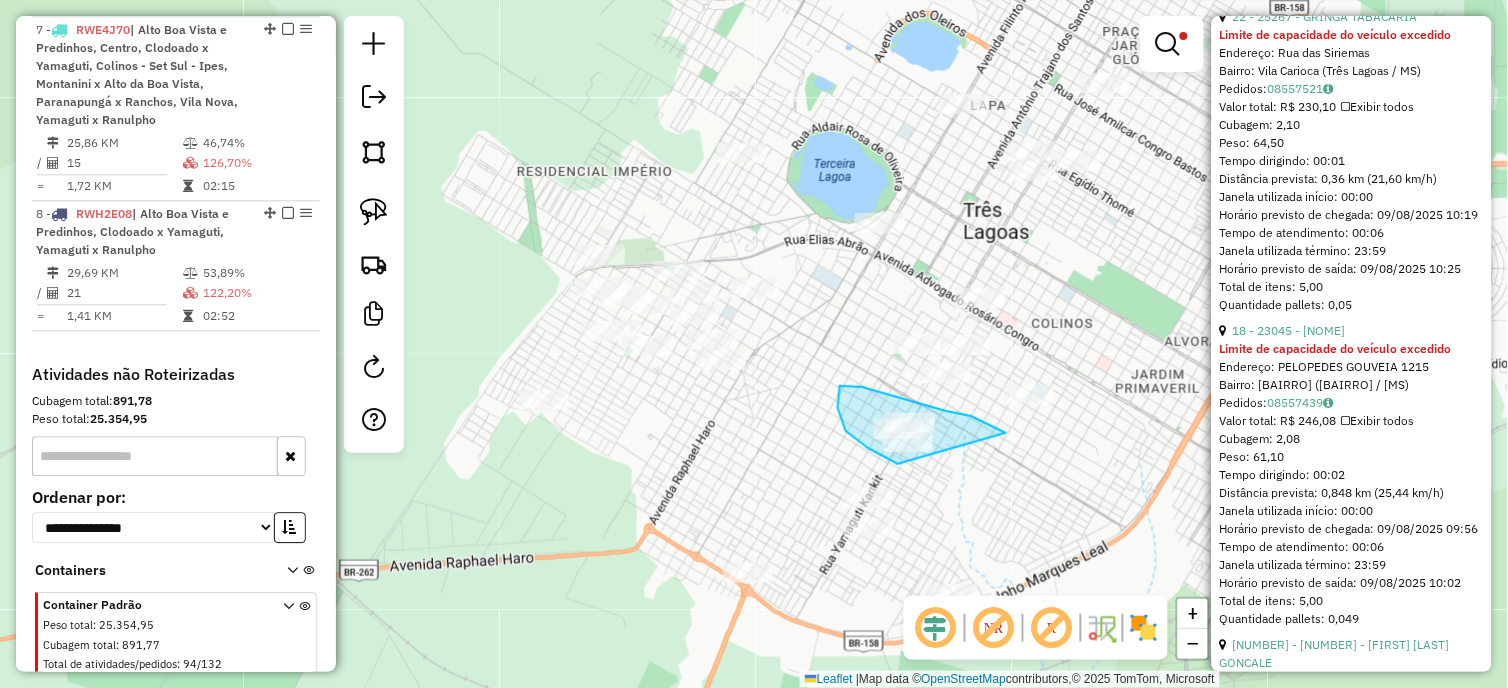 drag, startPoint x: 1006, startPoint y: 433, endPoint x: 898, endPoint y: 464, distance: 112.36102 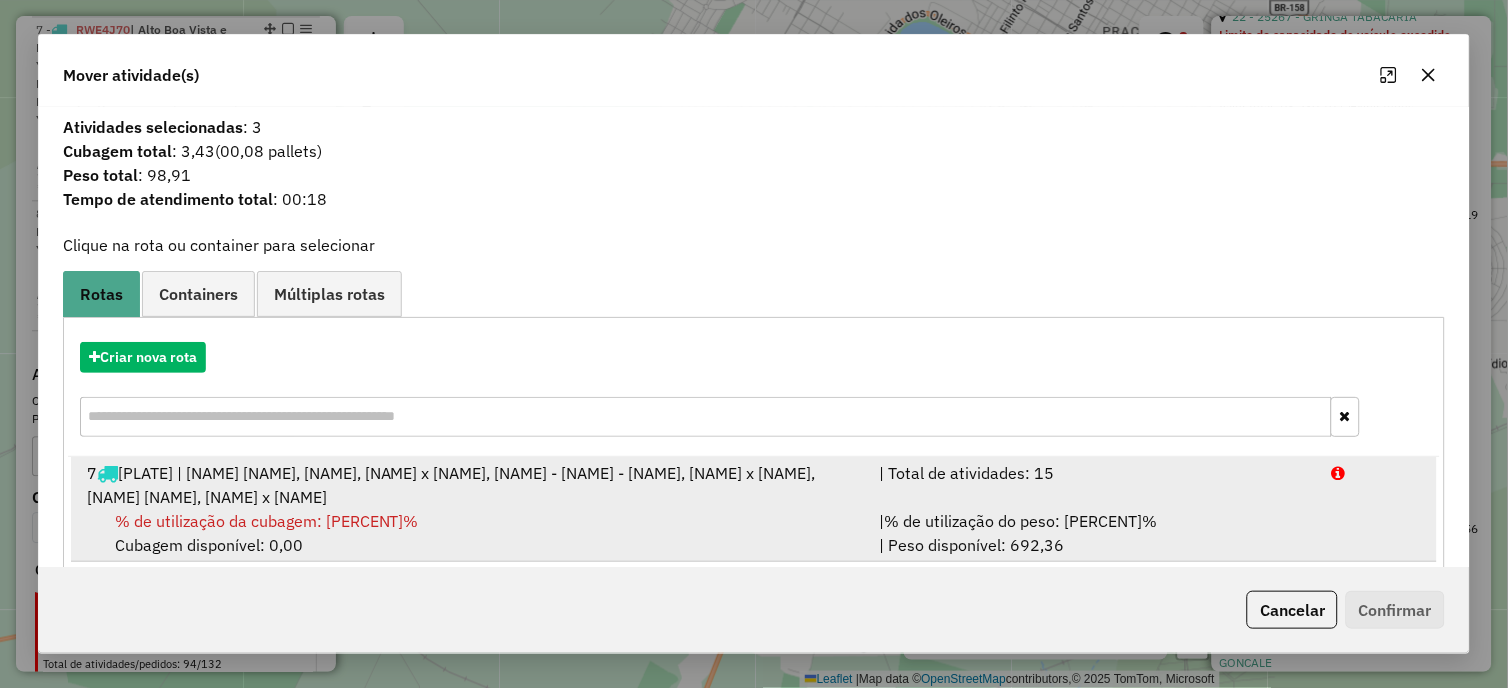 click on "7 [PLACA] | [BAIRRO] e Predinhos, [BAIRRO], [BAIRRO] x [BAIRRO], [BAIRRO] - Set Sul - [BAIRRO], [BAIRRO] x [BAIRRO], [BAIRRO] x [BAIRRO], [BAIRRO]" at bounding box center [471, 485] 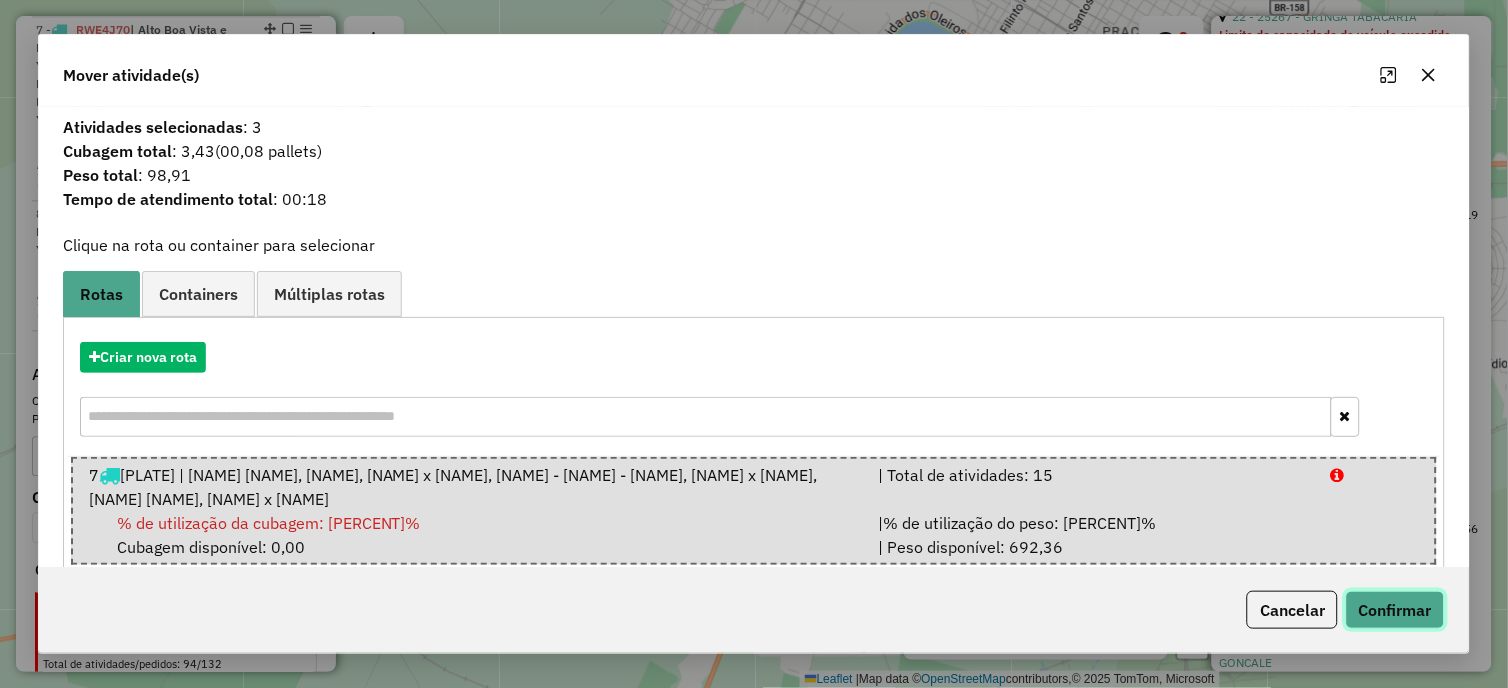 click on "Confirmar" 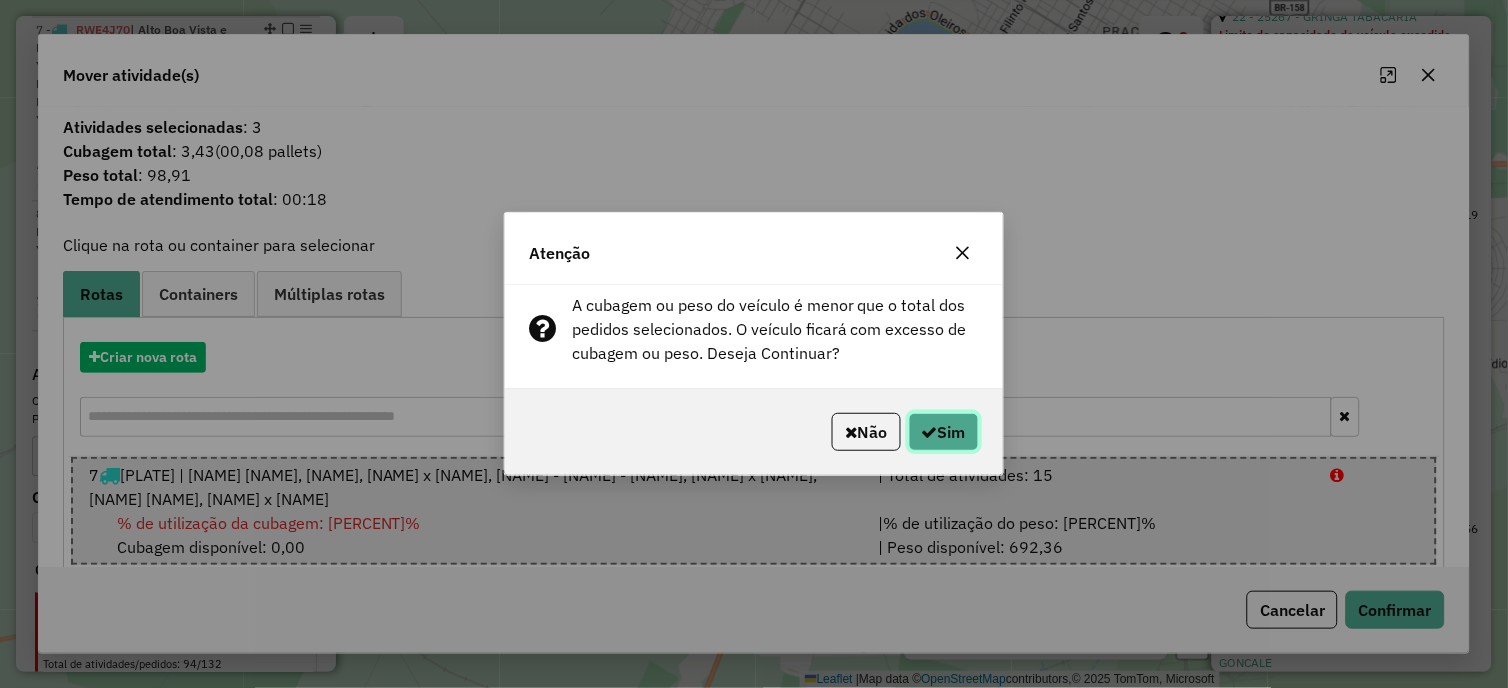 click on "Sim" 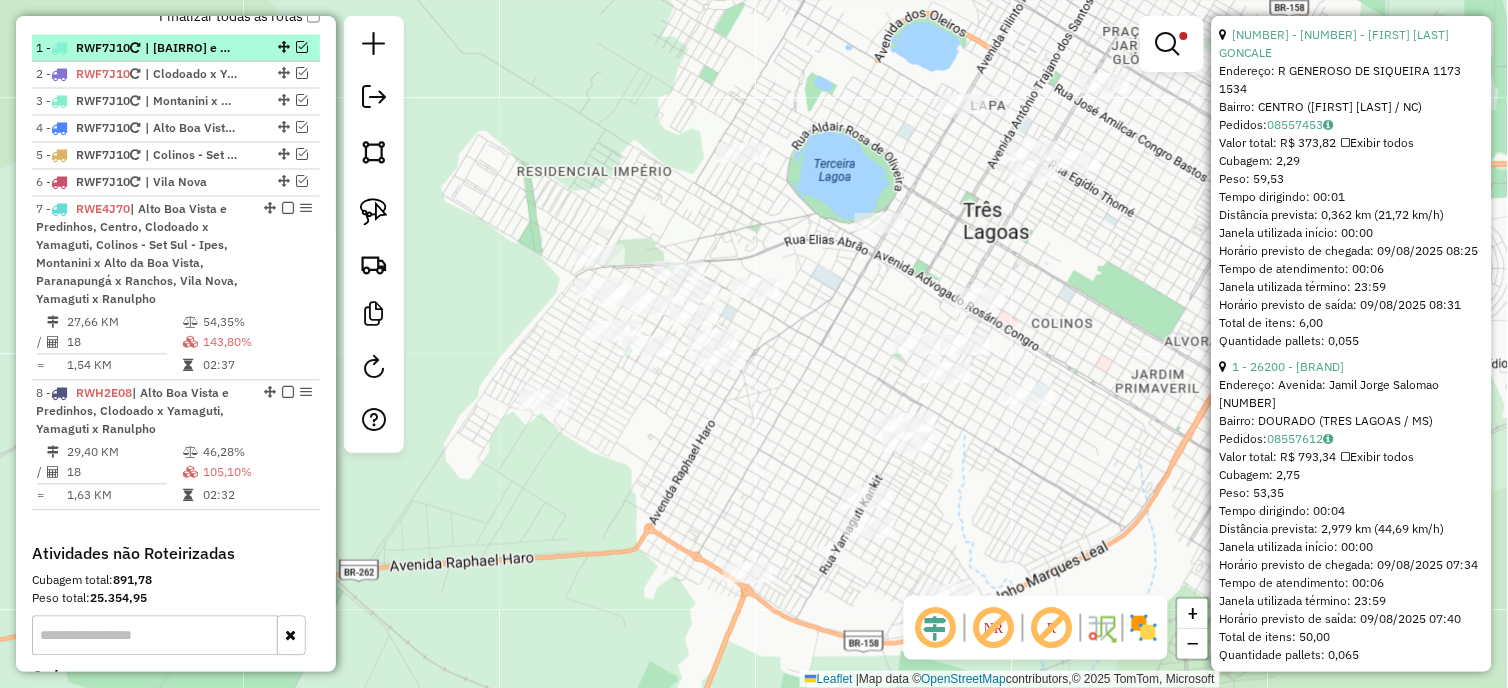 scroll, scrollTop: 978, scrollLeft: 0, axis: vertical 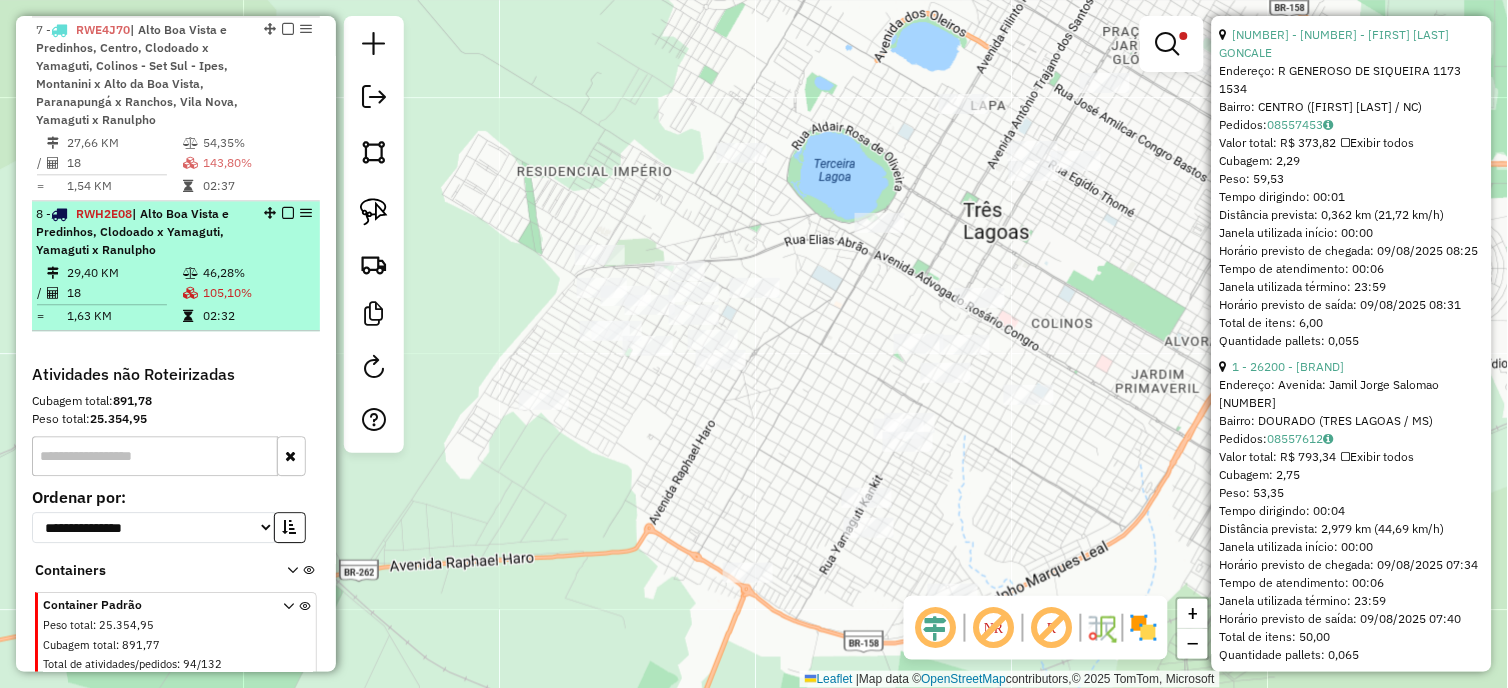 click on "02:32" at bounding box center (257, 316) 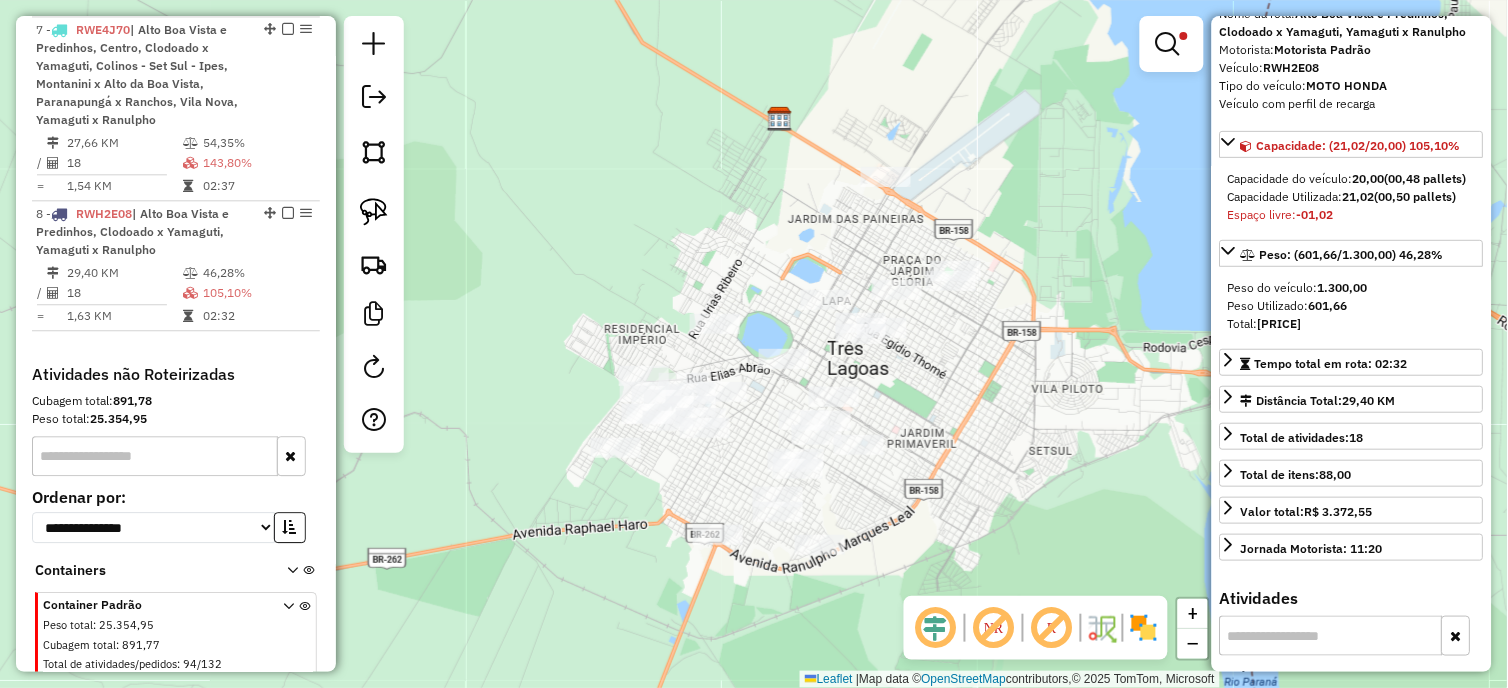 scroll, scrollTop: 0, scrollLeft: 0, axis: both 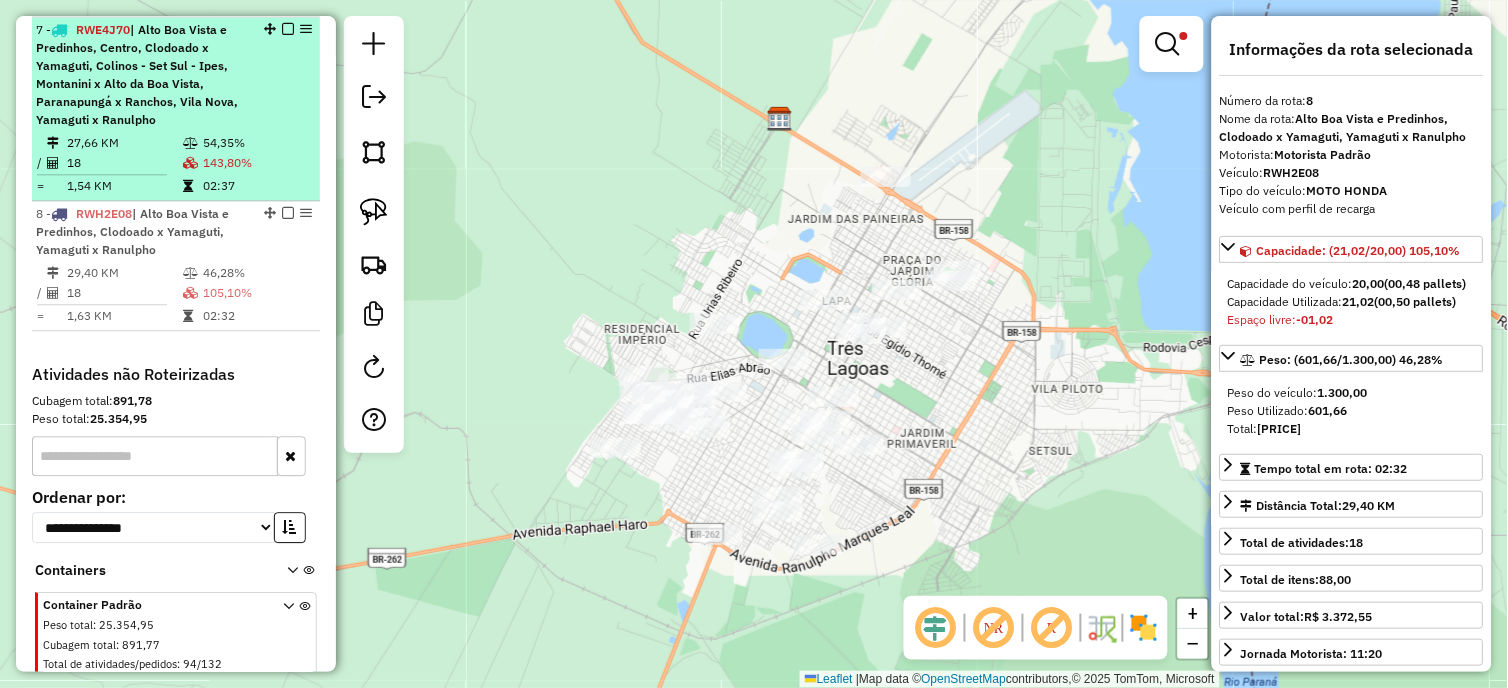 click on "143,80%" at bounding box center (257, 163) 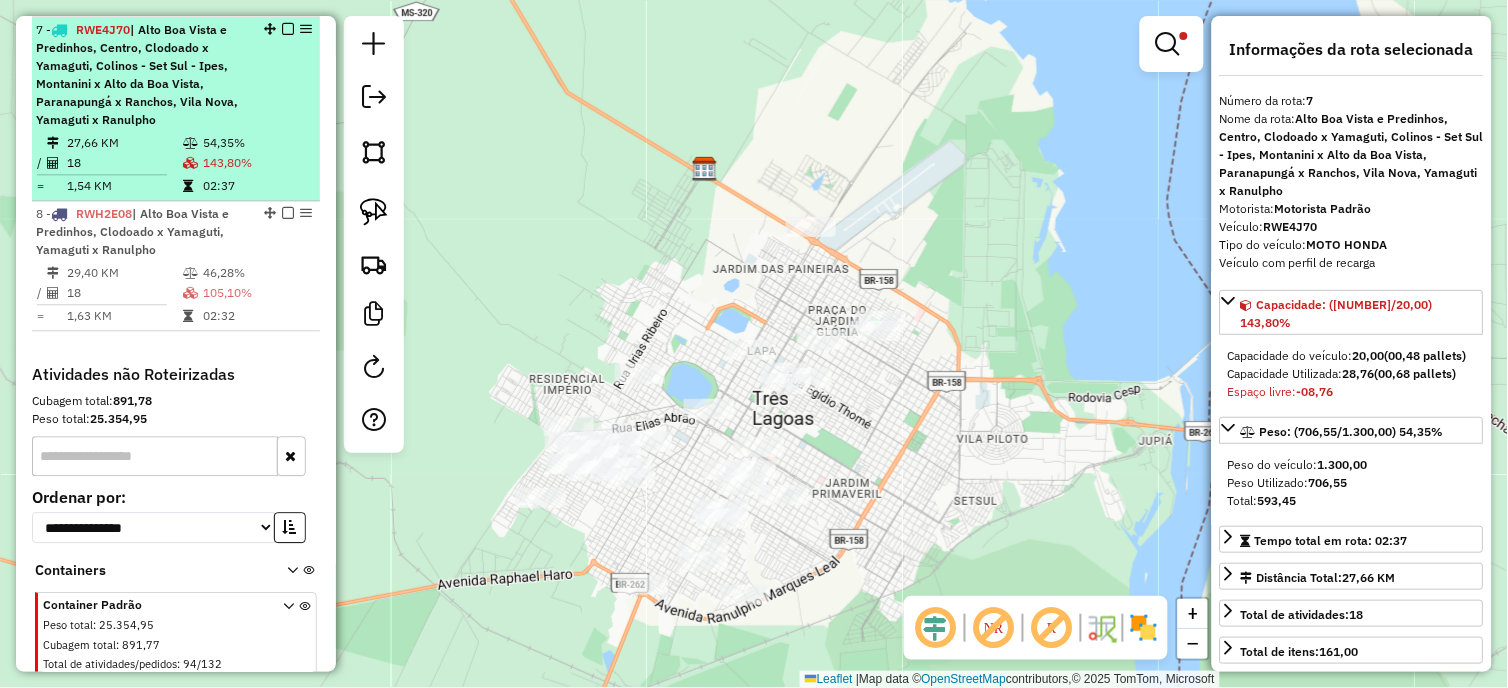click at bounding box center (288, 29) 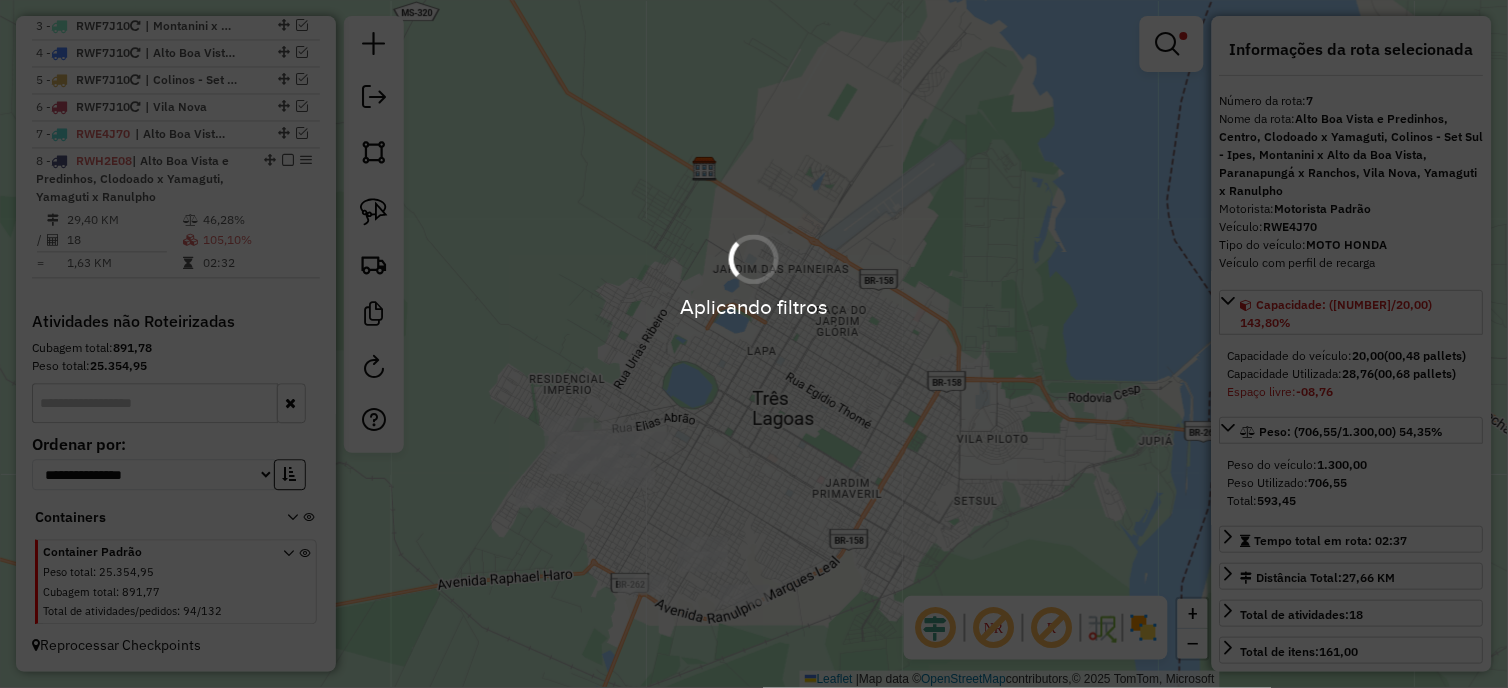 scroll, scrollTop: 873, scrollLeft: 0, axis: vertical 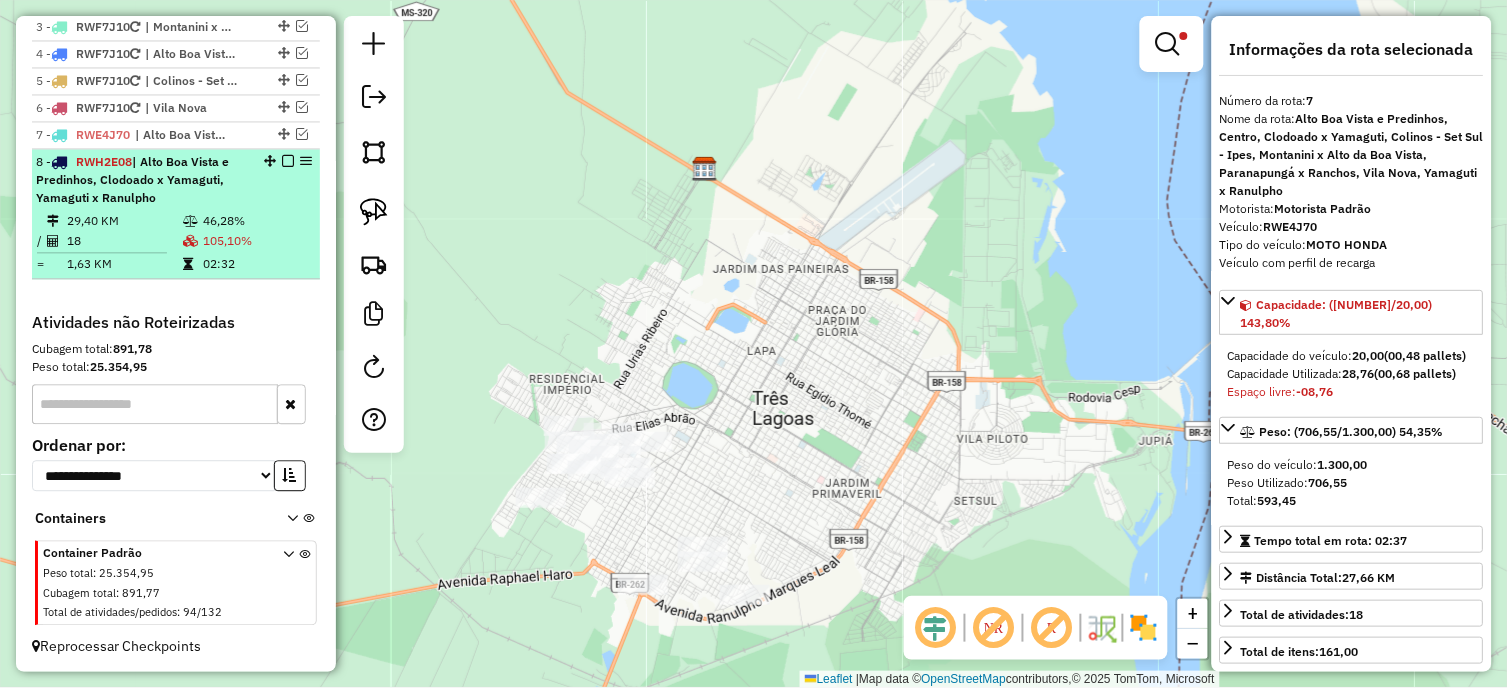 click at bounding box center (288, 161) 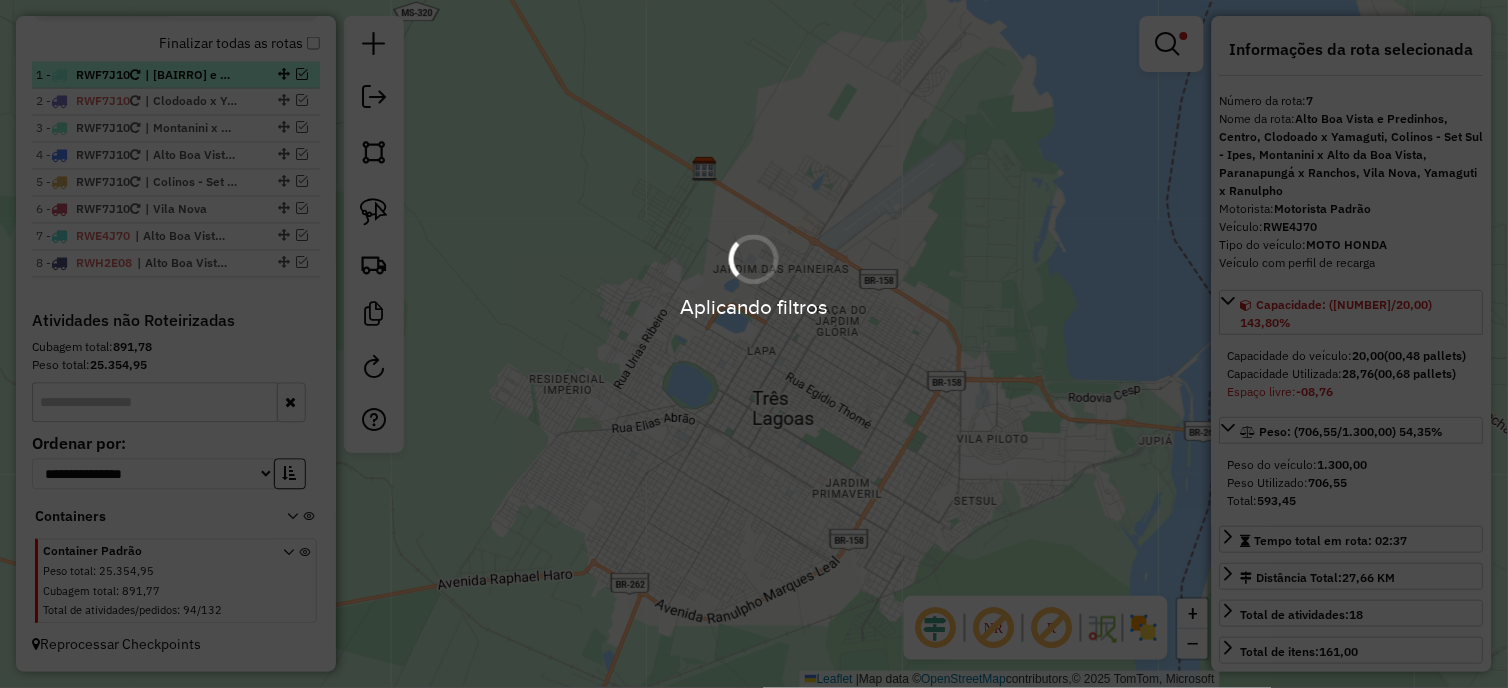 scroll, scrollTop: 770, scrollLeft: 0, axis: vertical 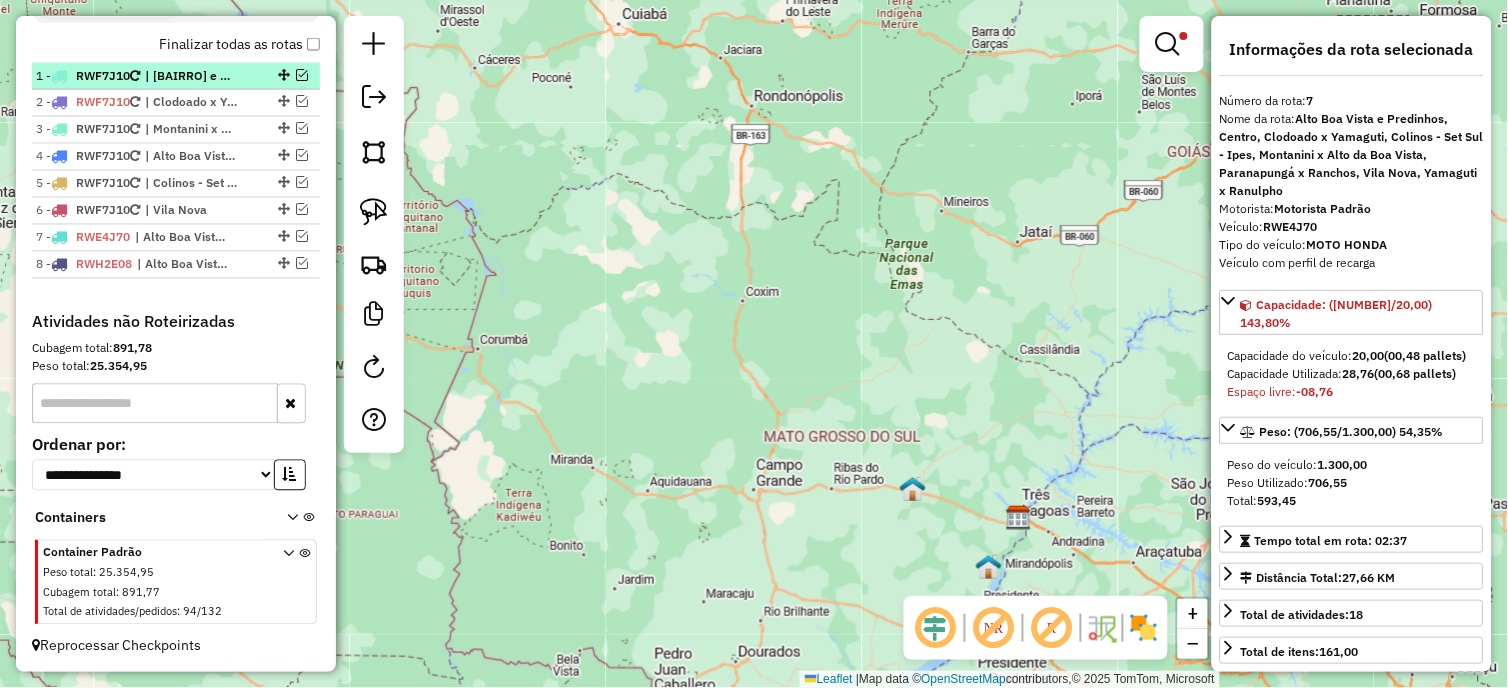 click 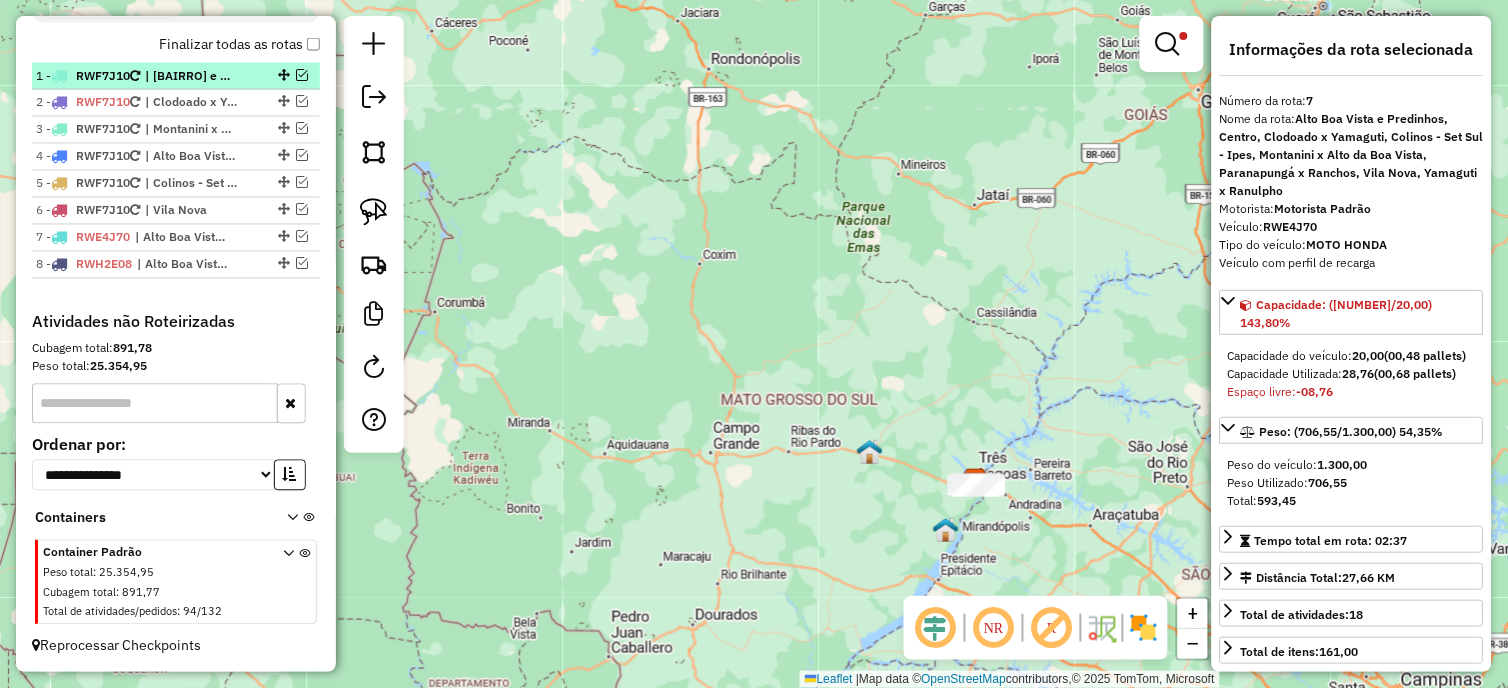 drag, startPoint x: 905, startPoint y: 482, endPoint x: 610, endPoint y: 231, distance: 387.3319 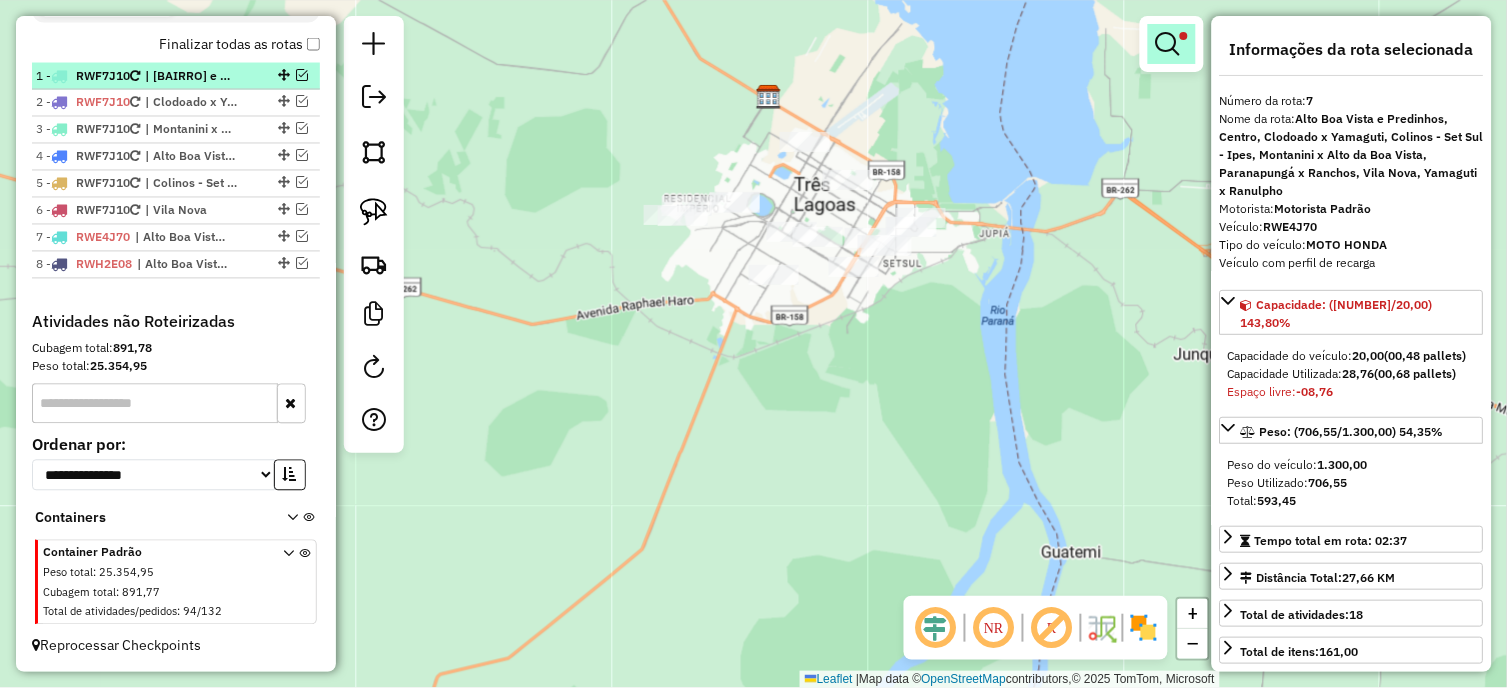 click at bounding box center [1172, 44] 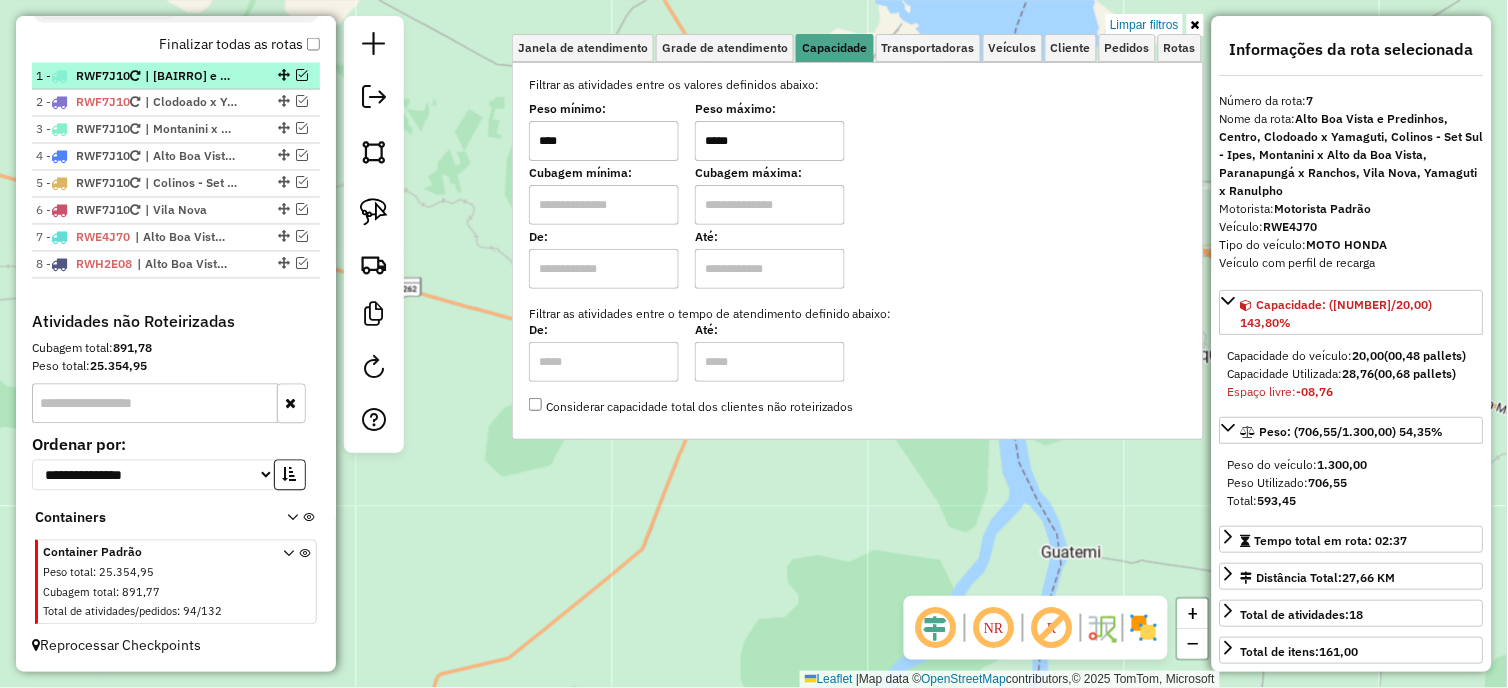 click on "*****" at bounding box center [770, 141] 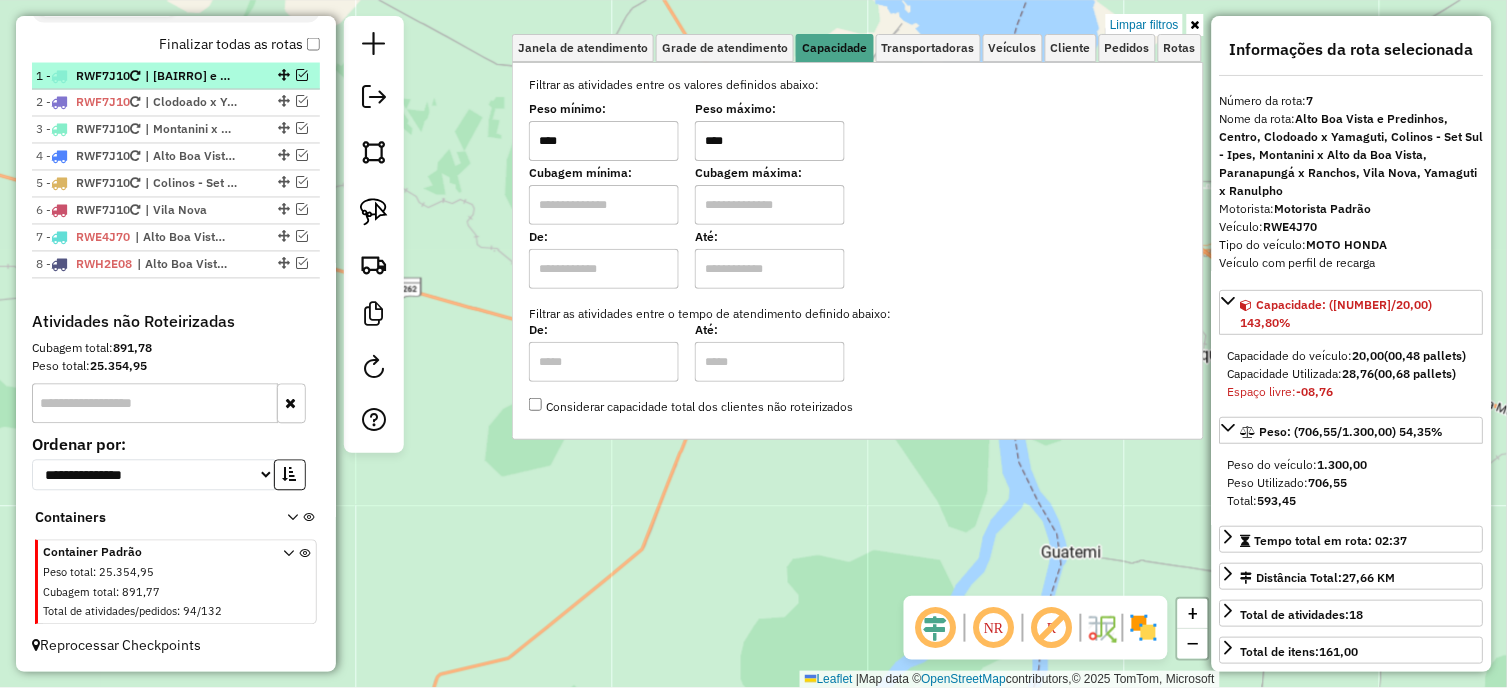 type on "****" 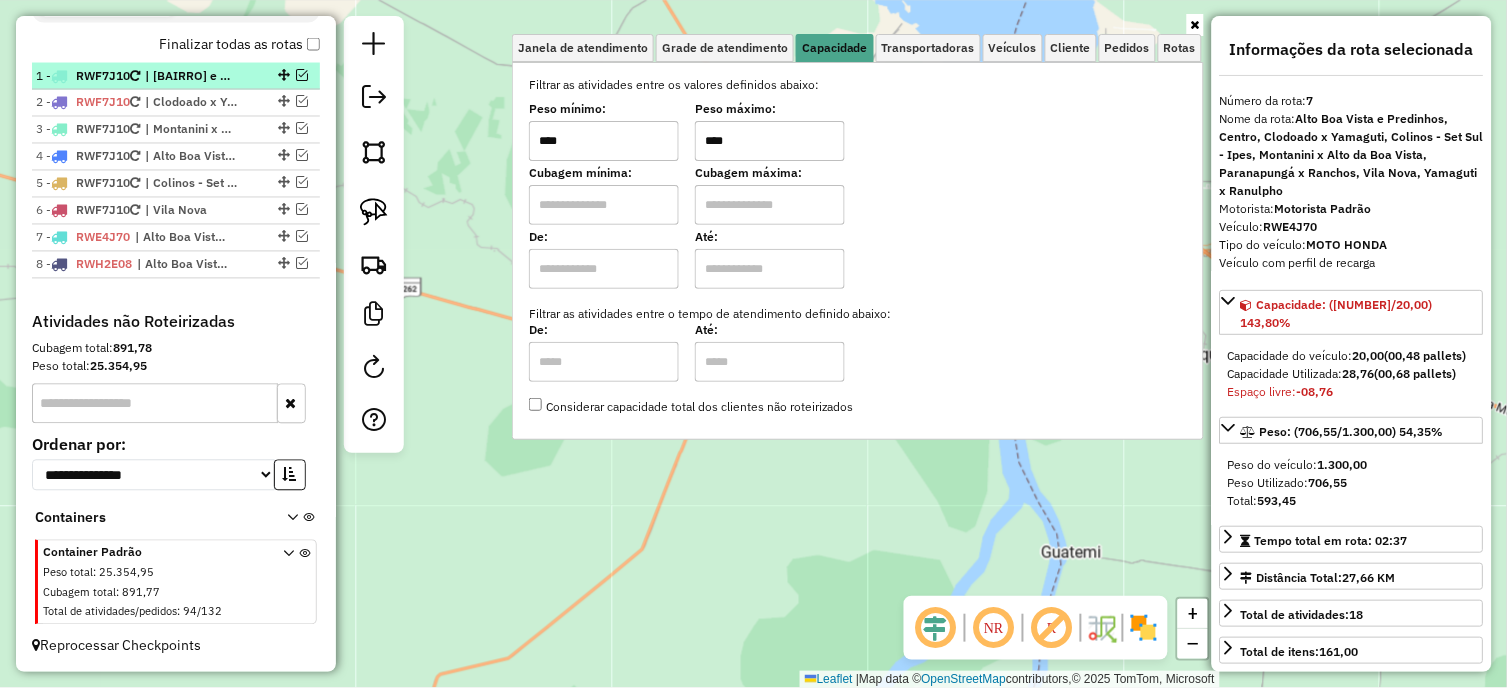 click on "Janela de atendimento Grade de atendimento Capacidade Transportadoras Veículos Cliente Pedidos  Rotas Selecione os dias de semana para filtrar as janelas de atendimento  Seg   Ter   Qua   Qui   Sex   Sáb   Dom  Informe o período da janela de atendimento: De: Até:  Filtrar exatamente a janela do cliente  Considerar janela de atendimento padrão  Selecione os dias de semana para filtrar as grades de atendimento  Seg   Ter   Qua   Qui   Sex   Sáb   Dom   Considerar clientes sem dia de atendimento cadastrado  Clientes fora do dia de atendimento selecionado Filtrar as atividades entre os valores definidos abaixo:  Peso mínimo:  ****  Peso máximo:  ****  Cubagem mínima:   Cubagem máxima:   De:   Até:  Filtrar as atividades entre o tempo de atendimento definido abaixo:  De:   Até:   Considerar capacidade total dos clientes não roteirizados Transportadora: Selecione um ou mais itens Tipo de veículo: Selecione um ou mais itens Veículo: Selecione um ou mais itens Motorista: Selecione um ou mais itens De:" 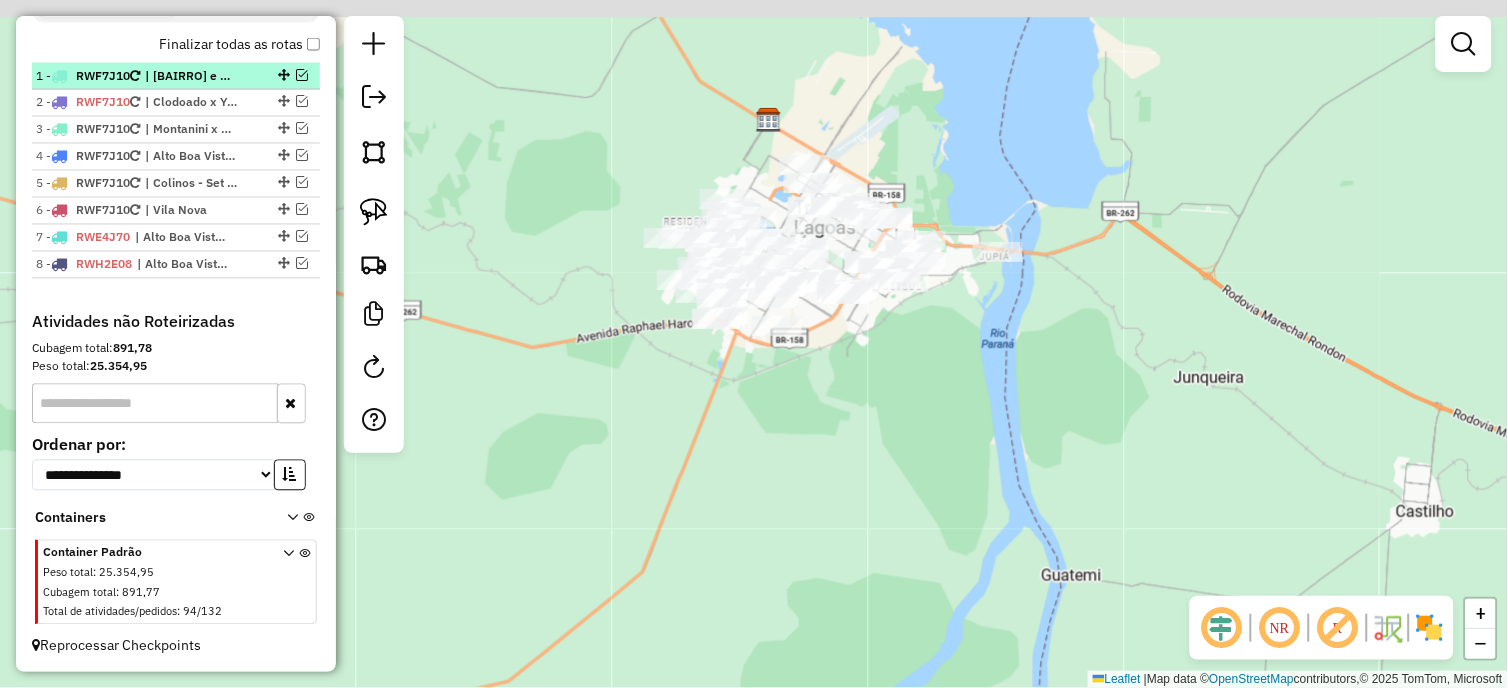 drag, startPoint x: 963, startPoint y: 310, endPoint x: 963, endPoint y: 431, distance: 121 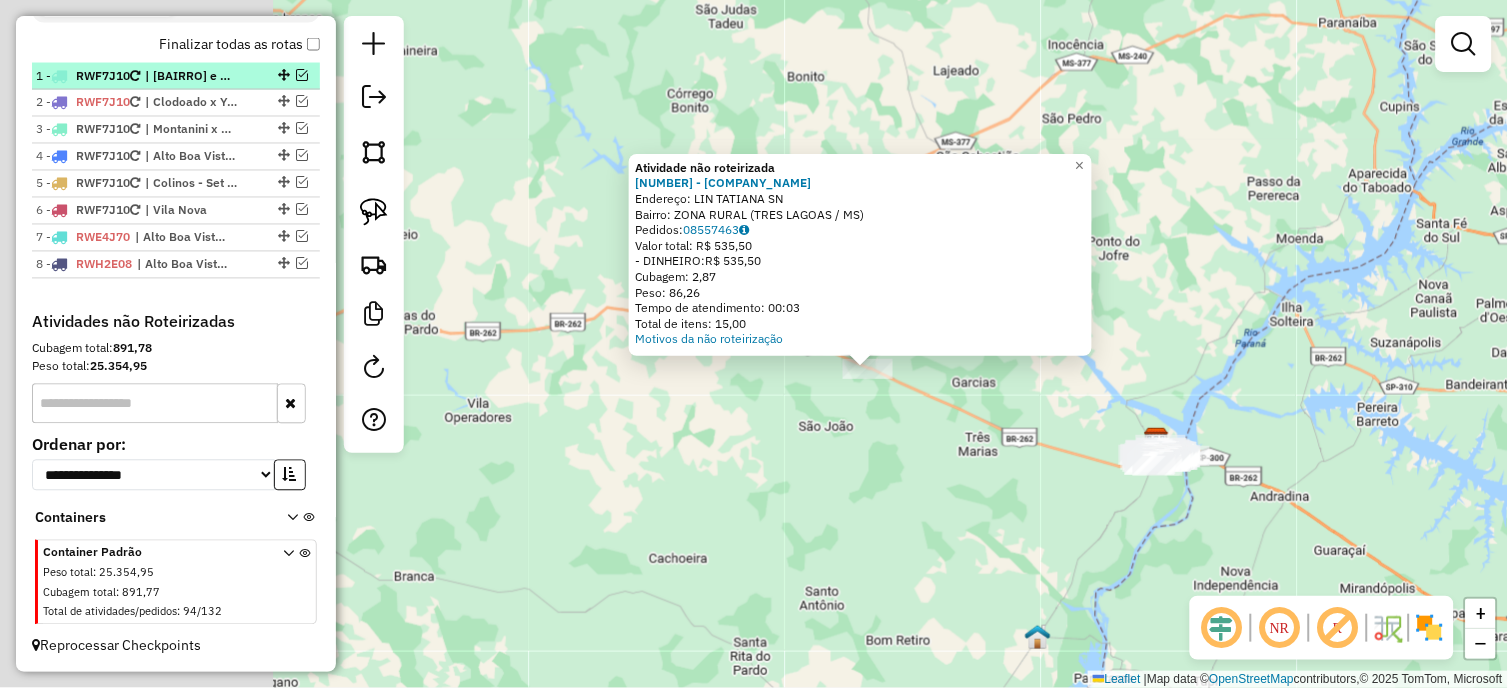 drag, startPoint x: 527, startPoint y: 348, endPoint x: 1018, endPoint y: 393, distance: 493.0578 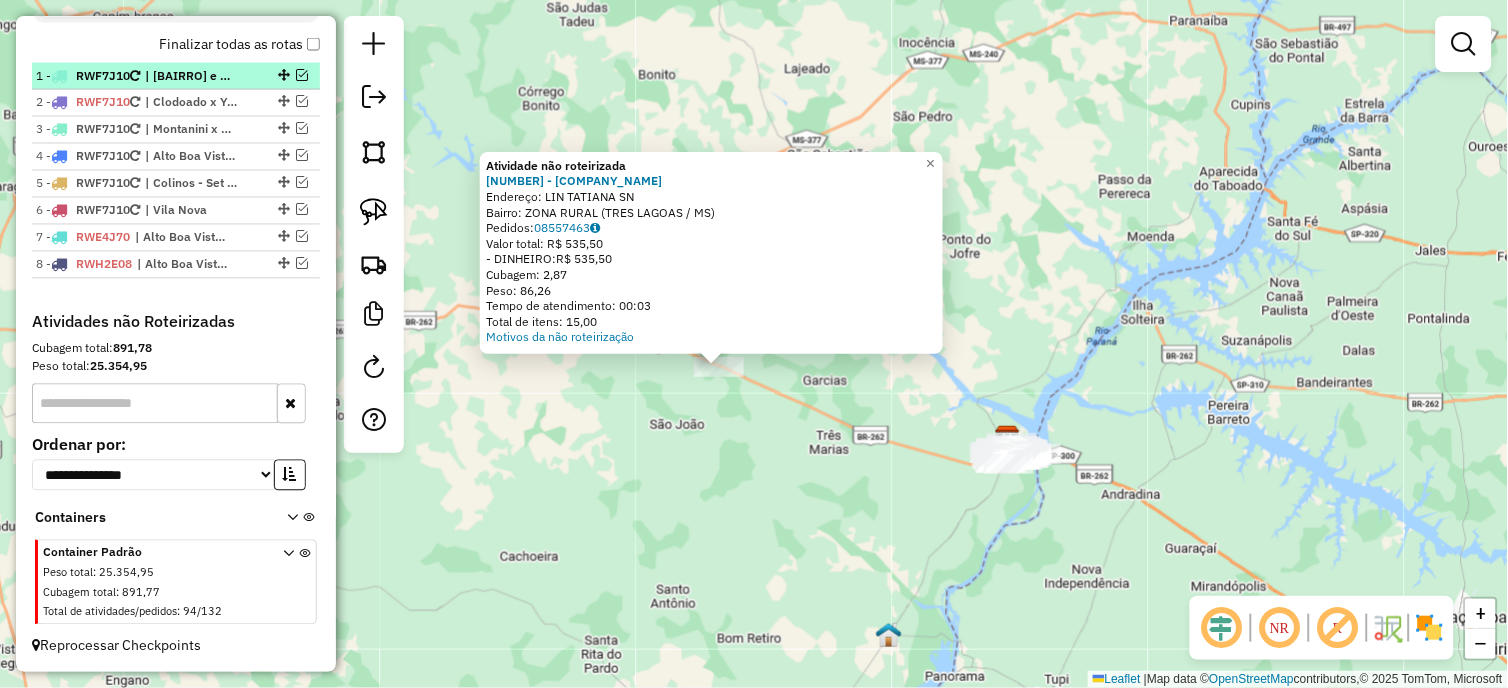 drag, startPoint x: 842, startPoint y: 430, endPoint x: 578, endPoint y: 374, distance: 269.87405 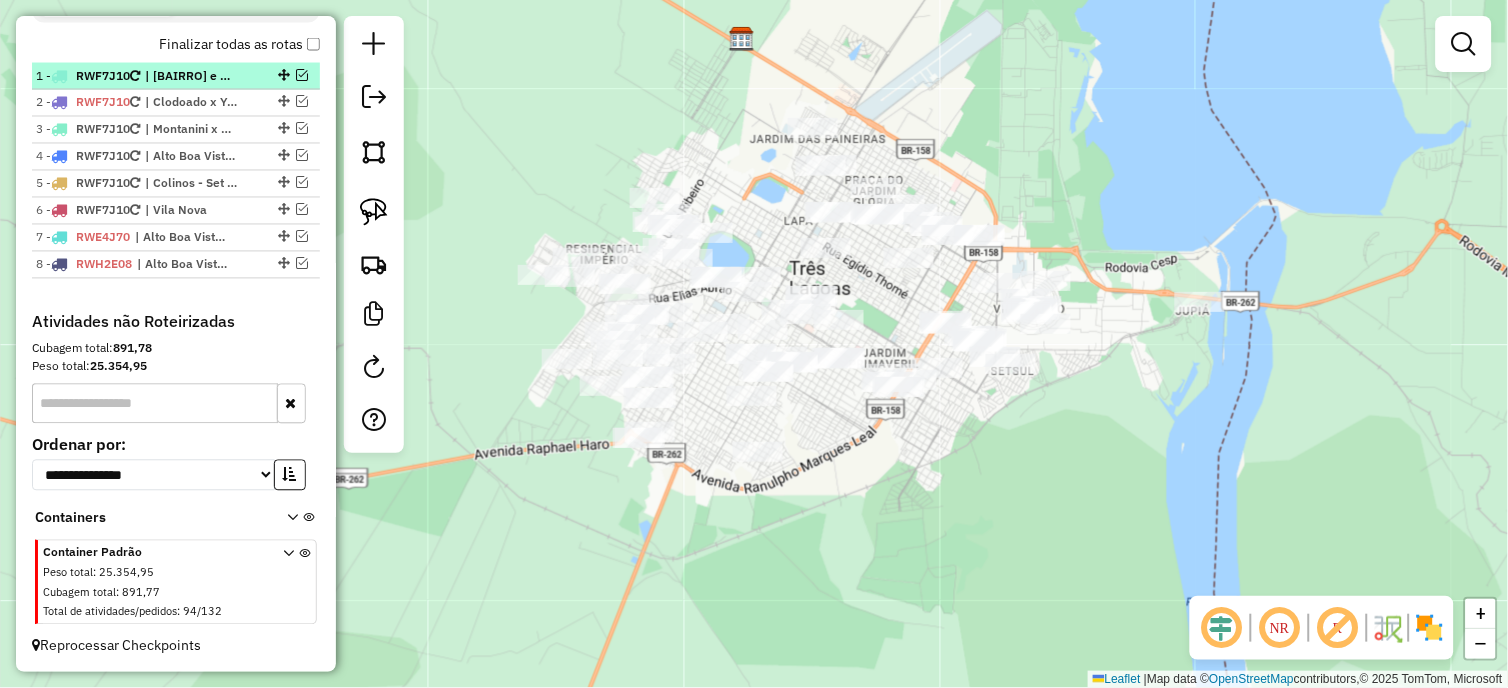 drag, startPoint x: 558, startPoint y: 422, endPoint x: 592, endPoint y: 486, distance: 72.47068 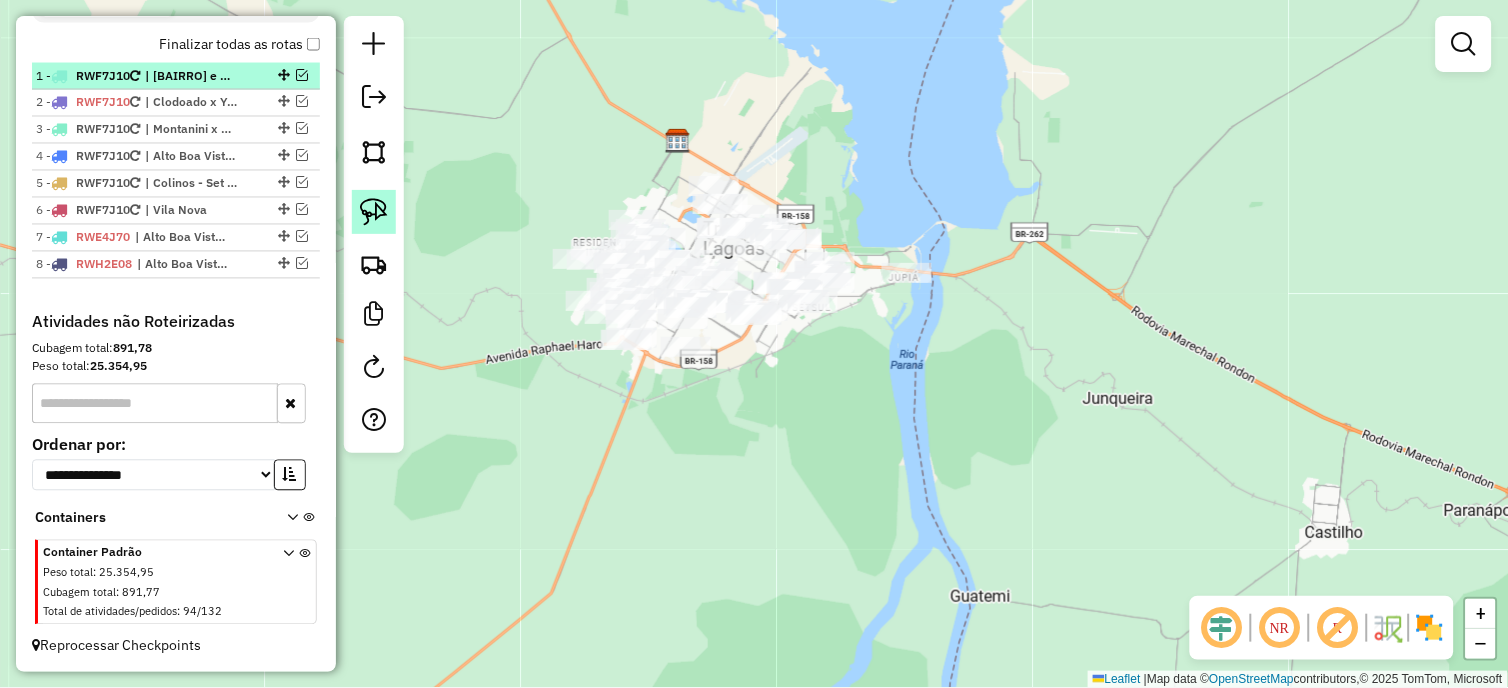 click 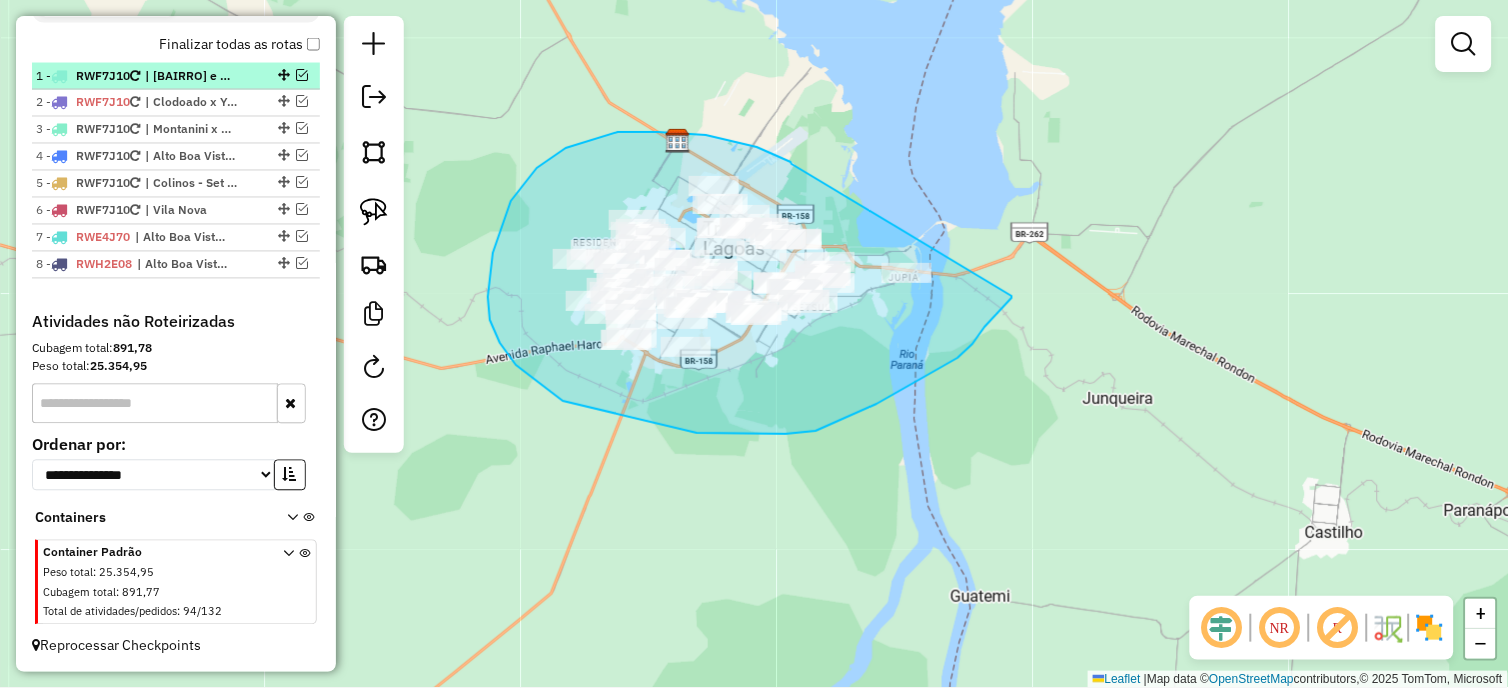 drag, startPoint x: 792, startPoint y: 164, endPoint x: 1012, endPoint y: 296, distance: 256.5619 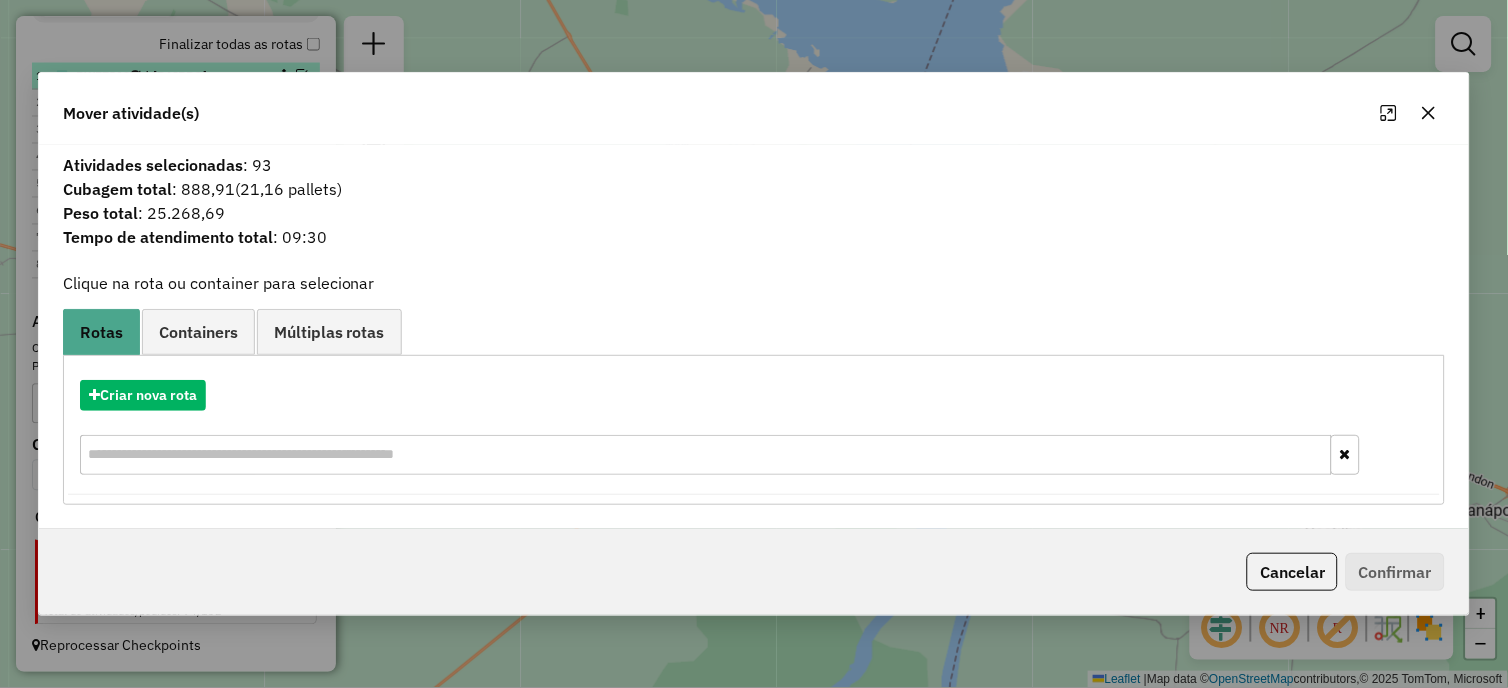 click 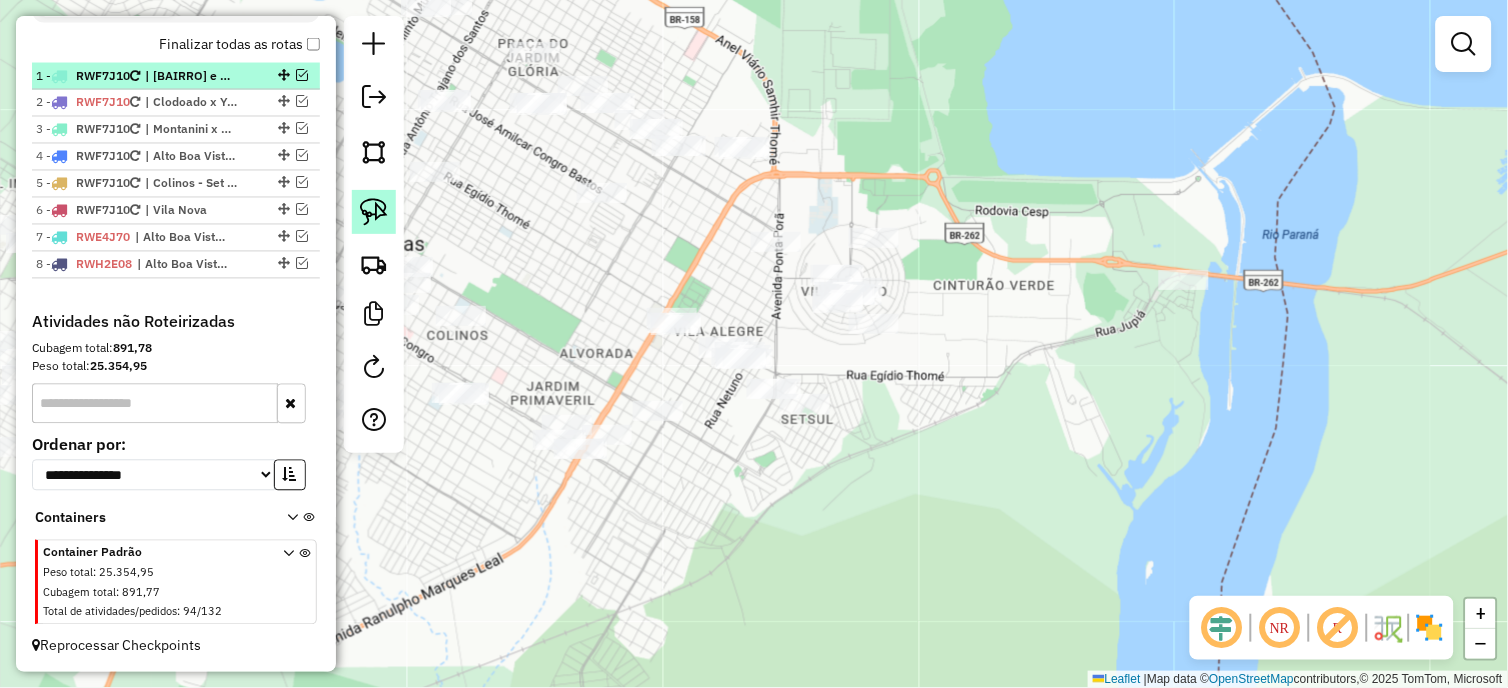 click 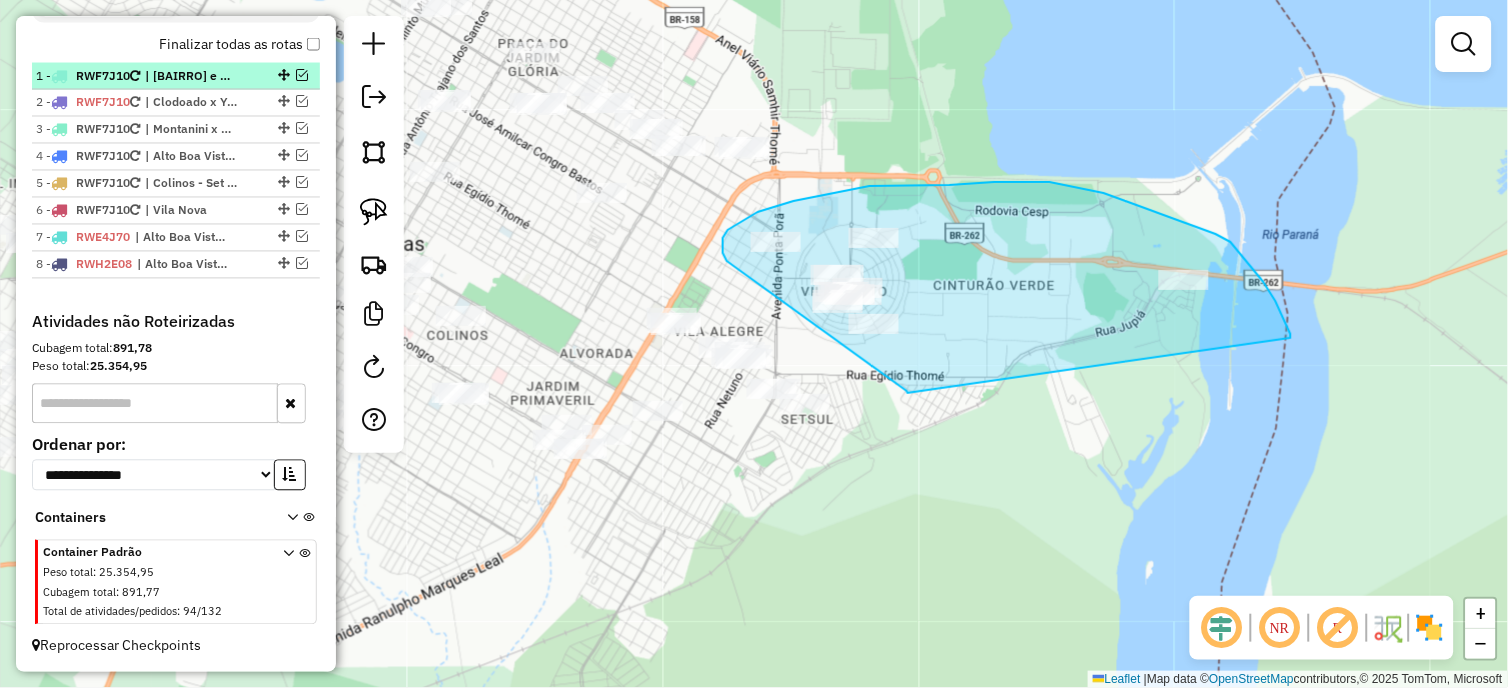drag, startPoint x: 1291, startPoint y: 338, endPoint x: 908, endPoint y: 393, distance: 386.92892 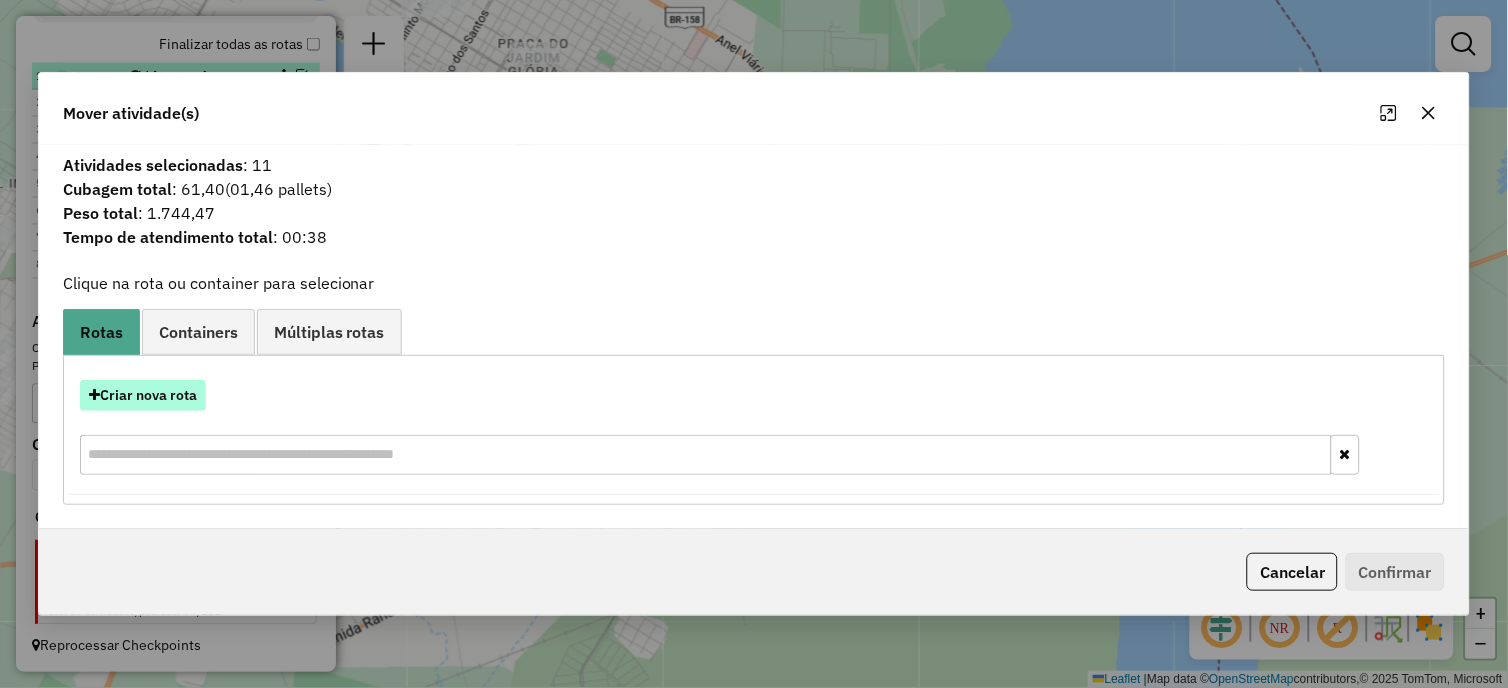 click on "Criar nova rota" at bounding box center (143, 395) 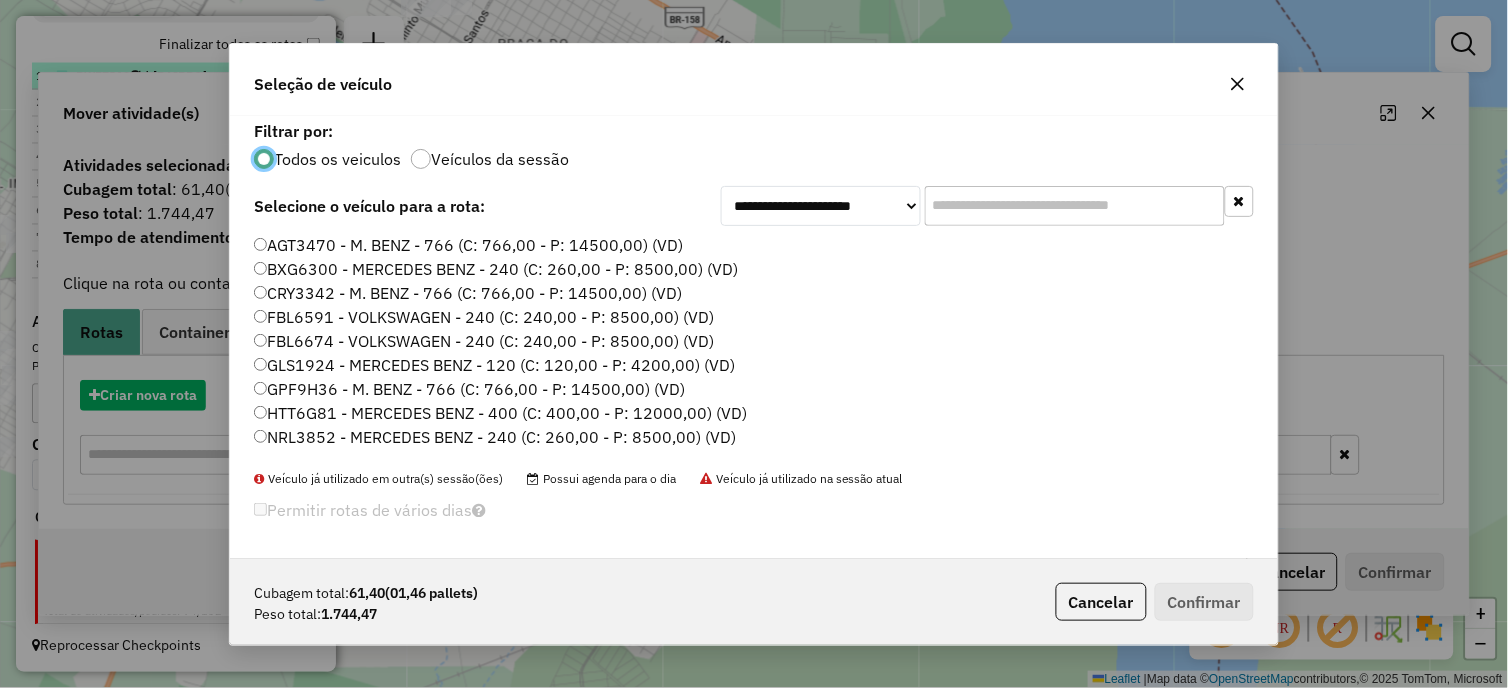 scroll, scrollTop: 11, scrollLeft: 5, axis: both 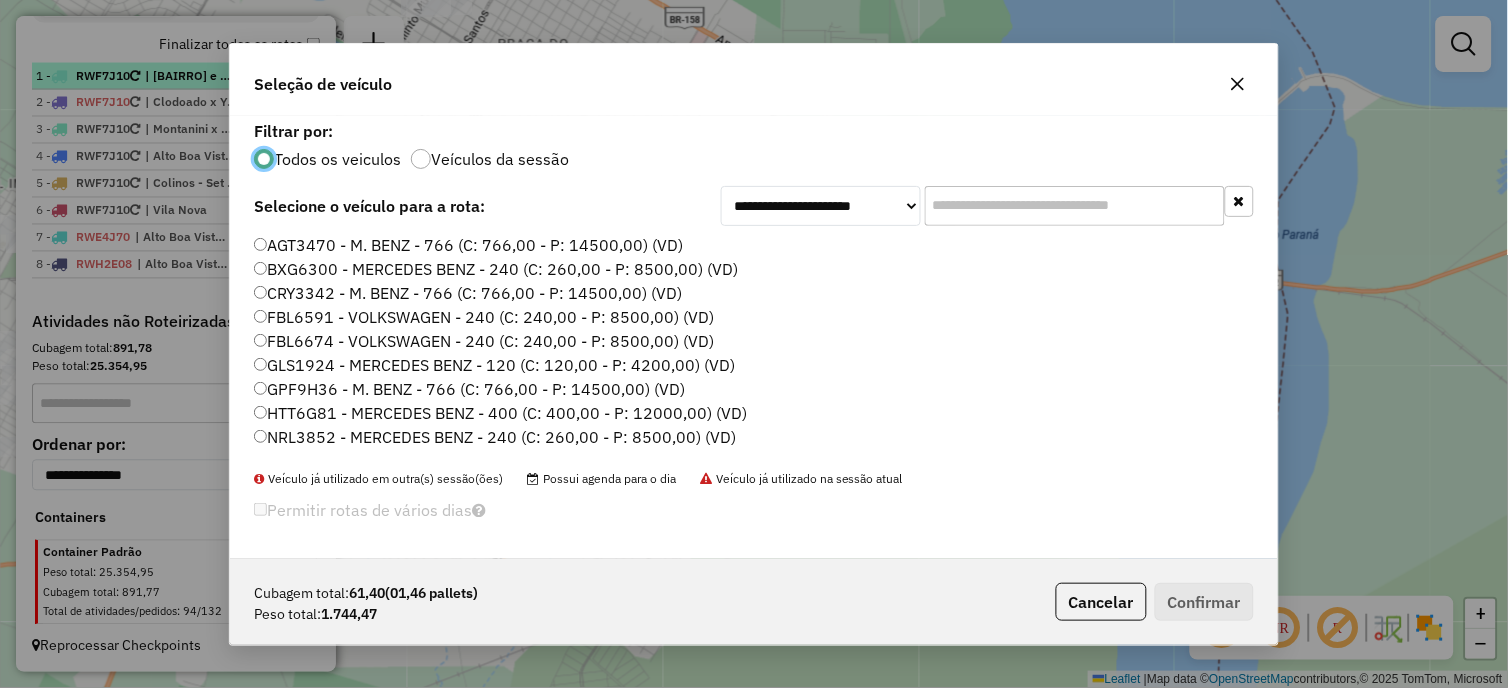 click on "FBL6591 - VOLKSWAGEN - 240 (C: 240,00 - P: 8500,00) (VD)" 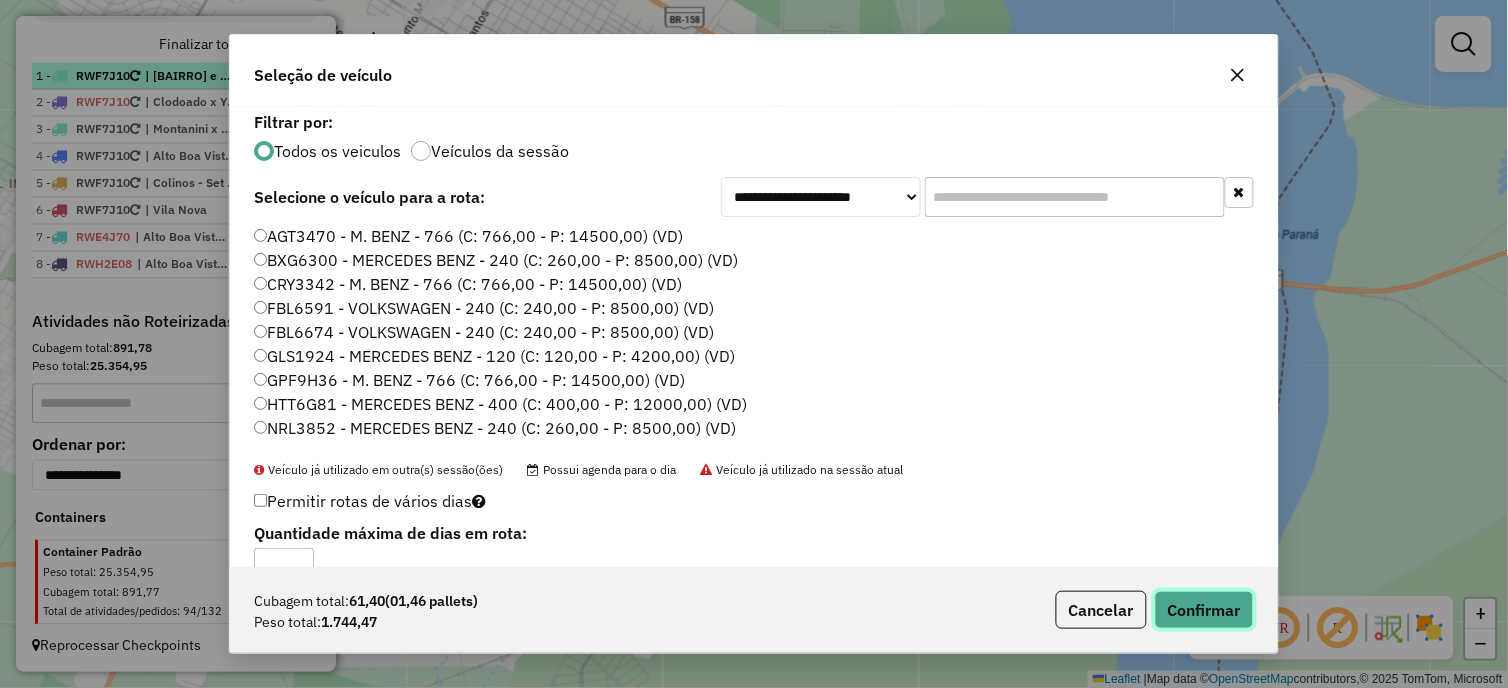 click on "Confirmar" 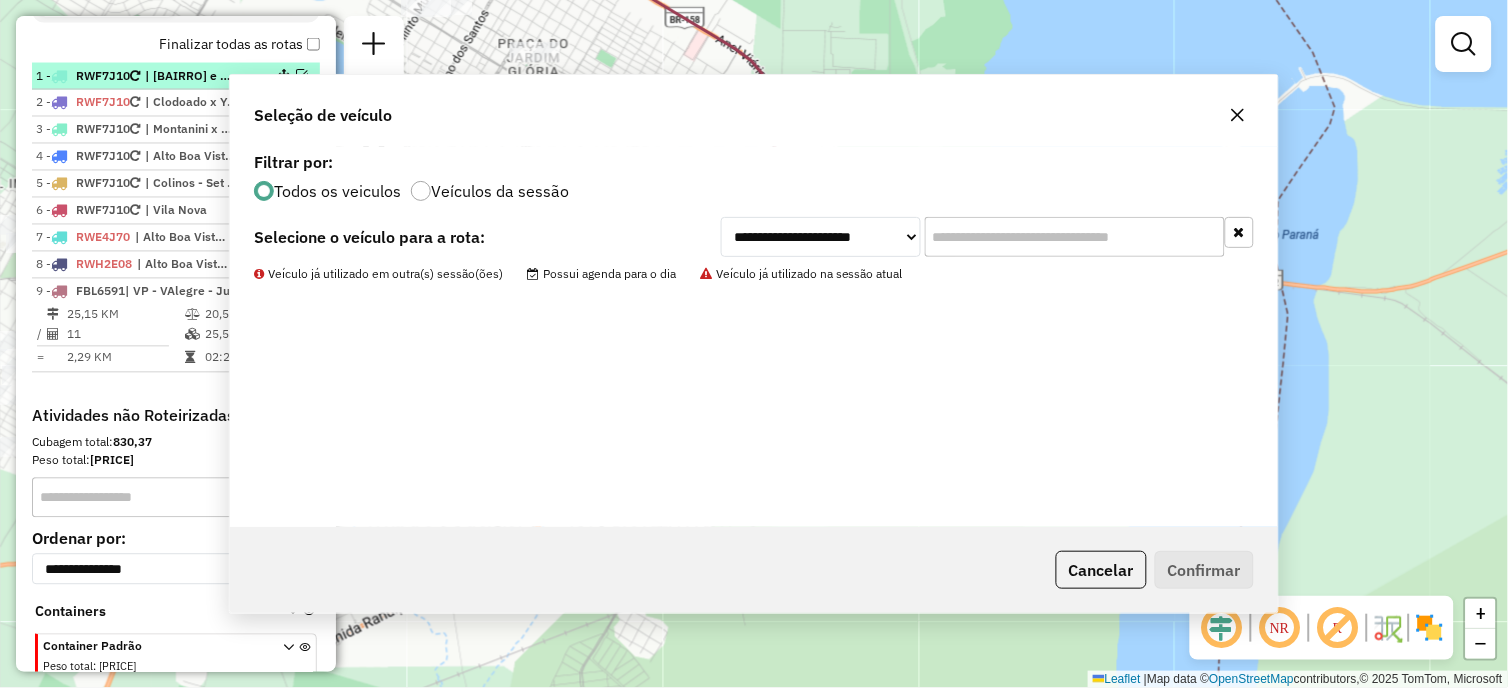 scroll, scrollTop: 882, scrollLeft: 0, axis: vertical 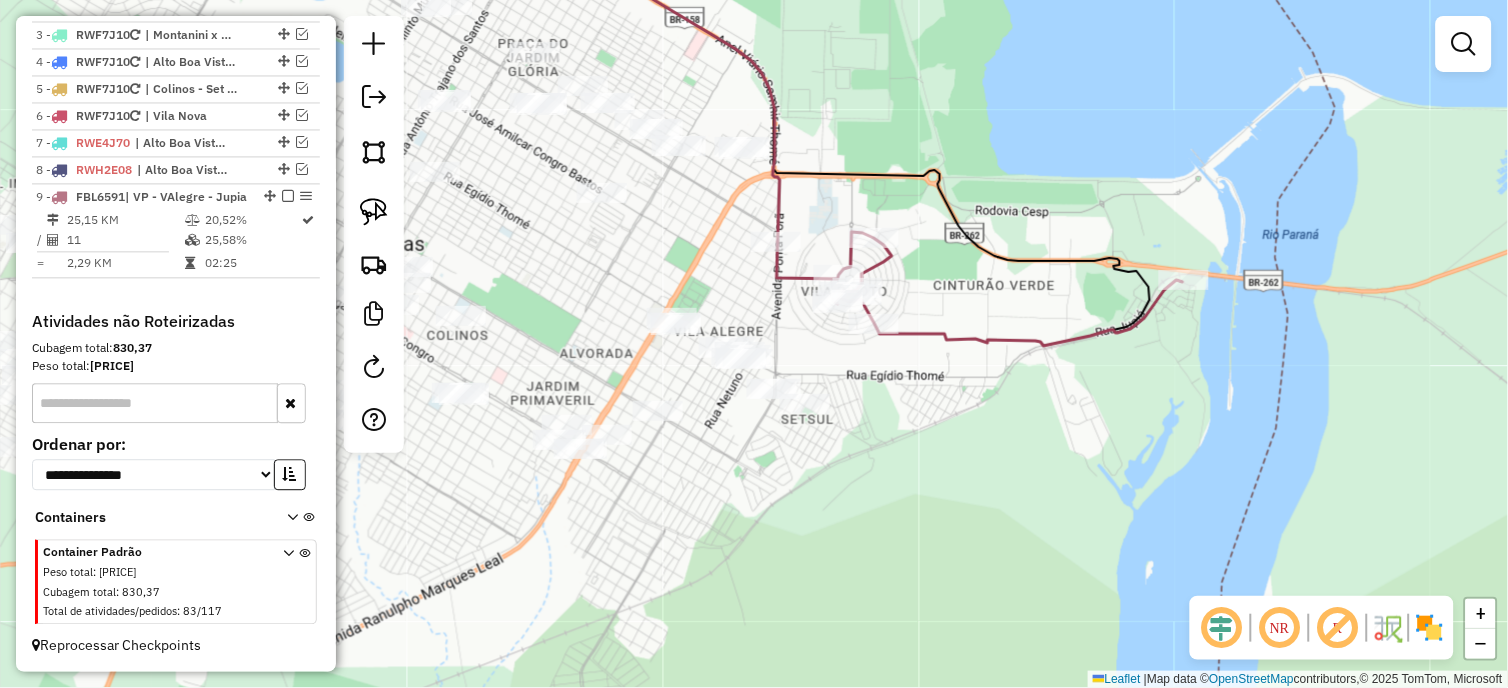 click 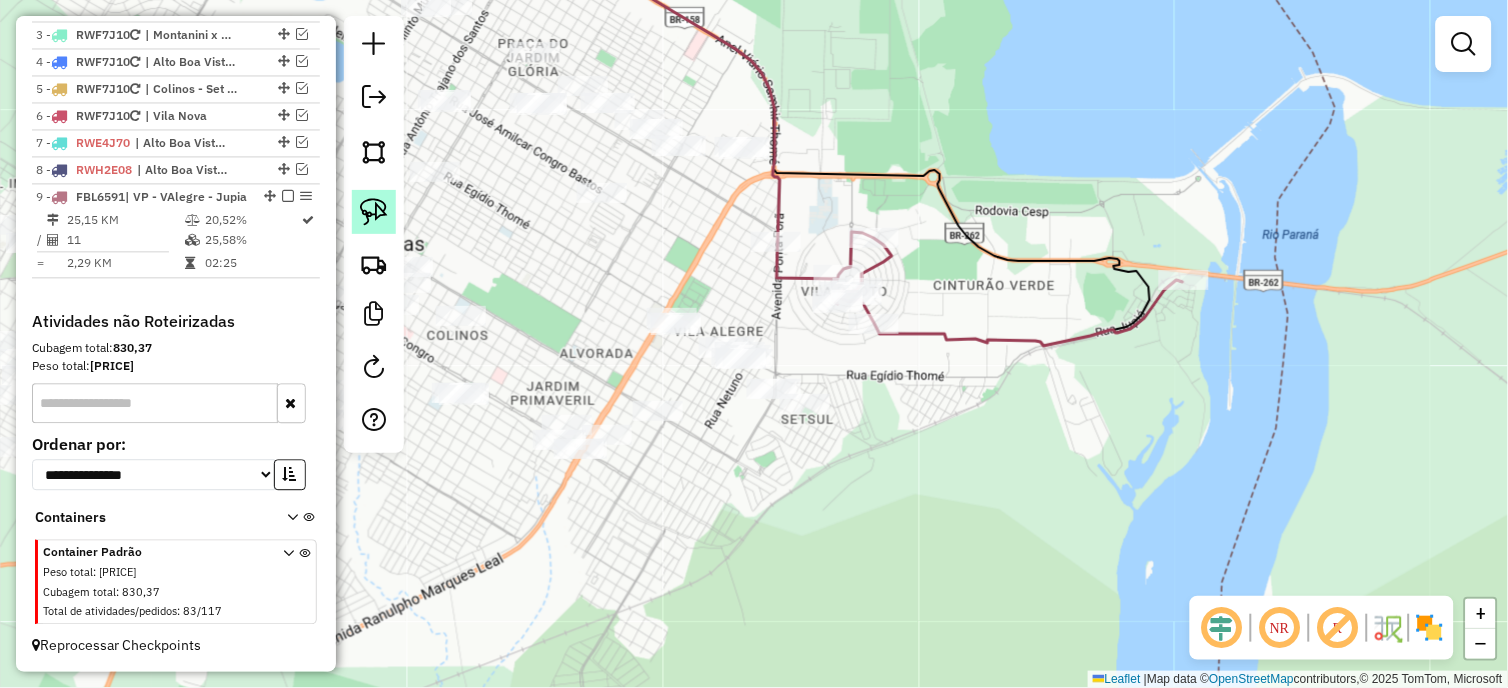 click 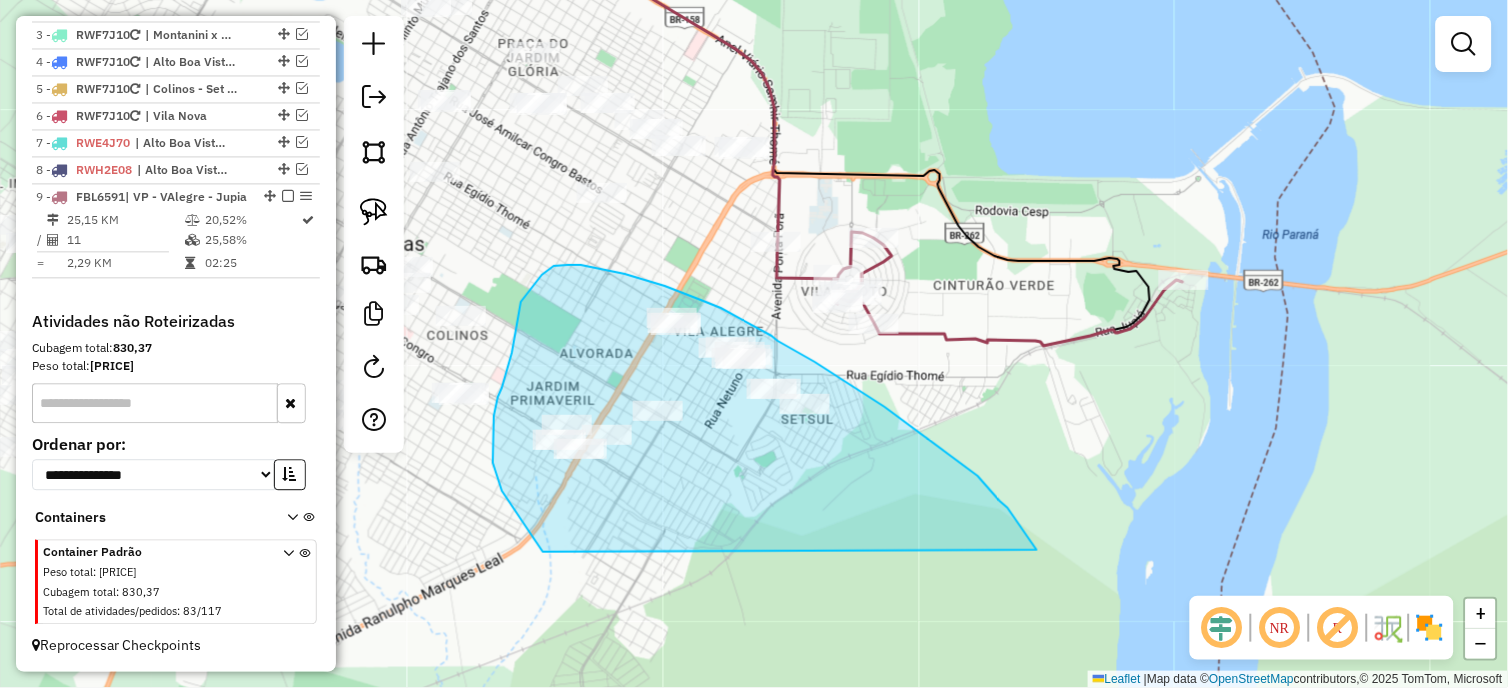 drag, startPoint x: 1037, startPoint y: 550, endPoint x: 543, endPoint y: 552, distance: 494.00406 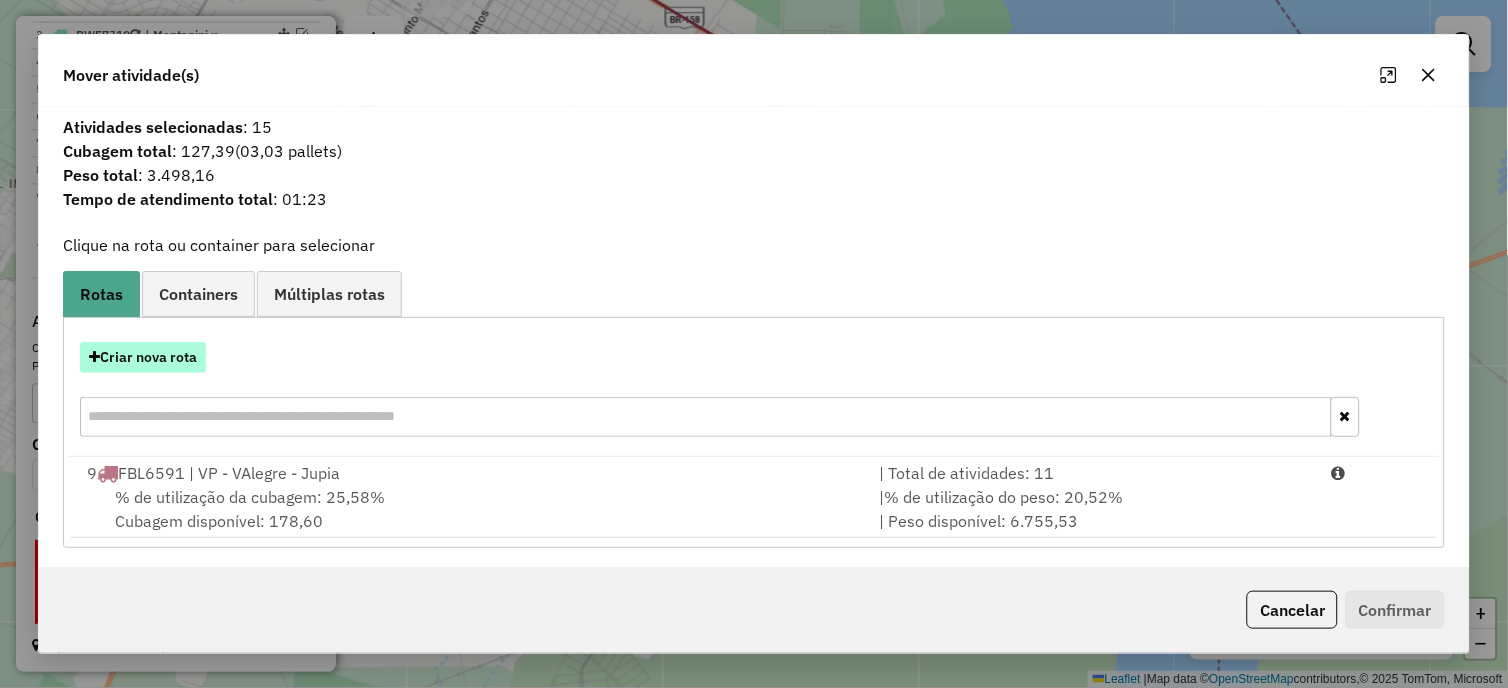 click on "Criar nova rota" at bounding box center [143, 357] 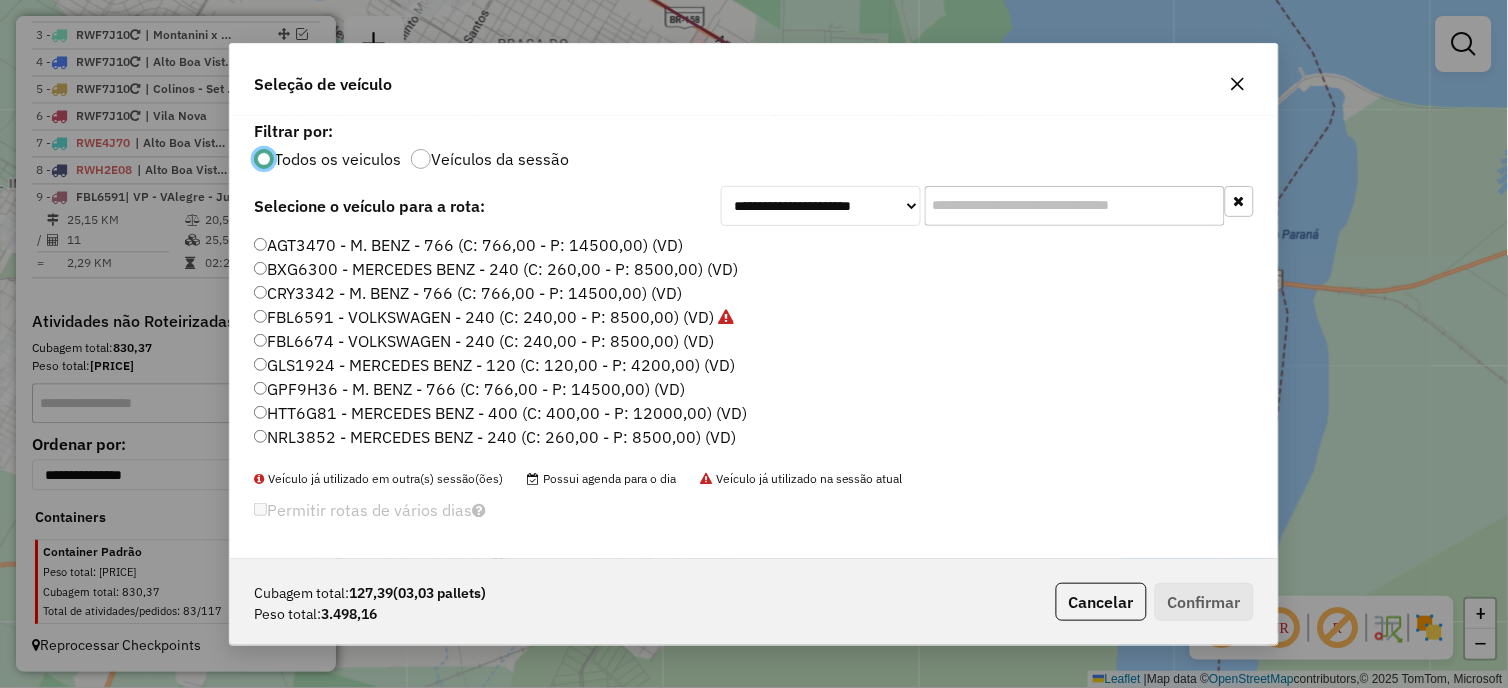 scroll, scrollTop: 11, scrollLeft: 5, axis: both 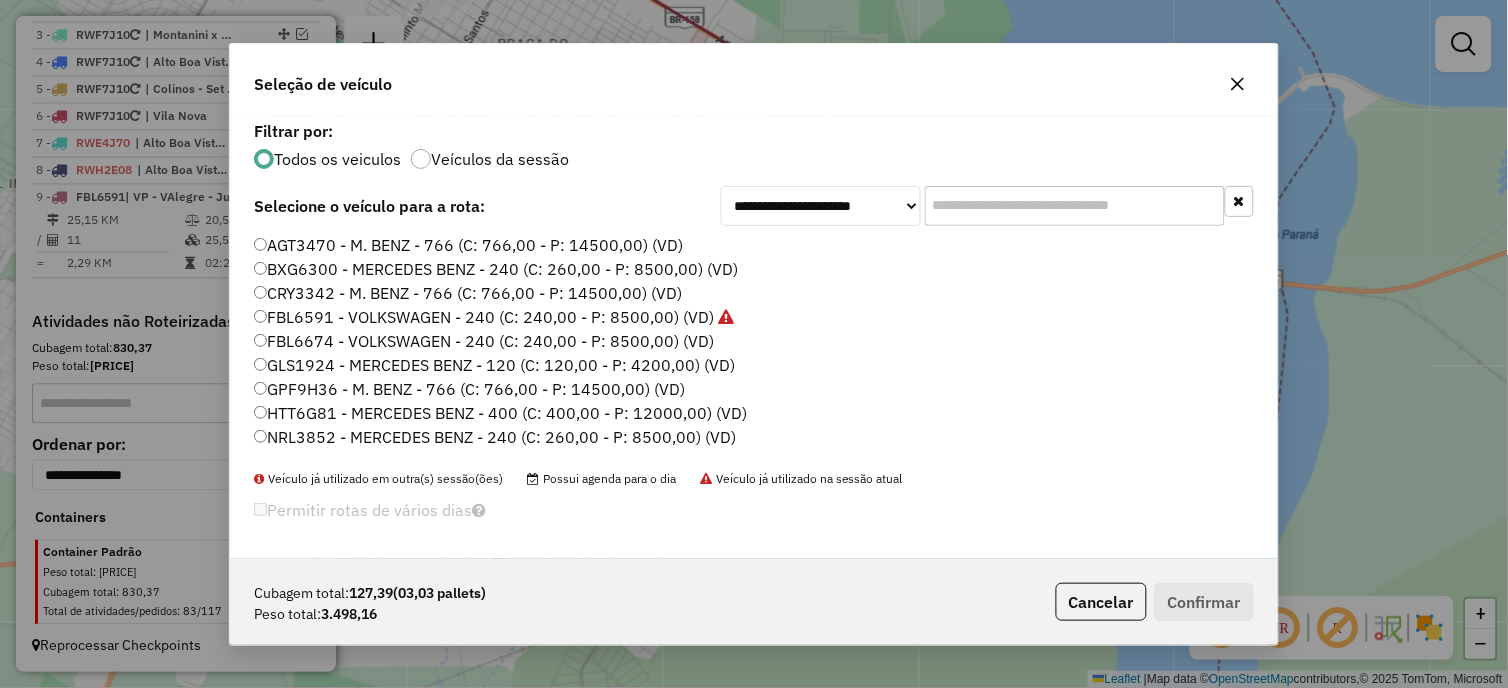 click on "FBL6674 - VOLKSWAGEN - 240 (C: 240,00 - P: 8500,00) (VD)" 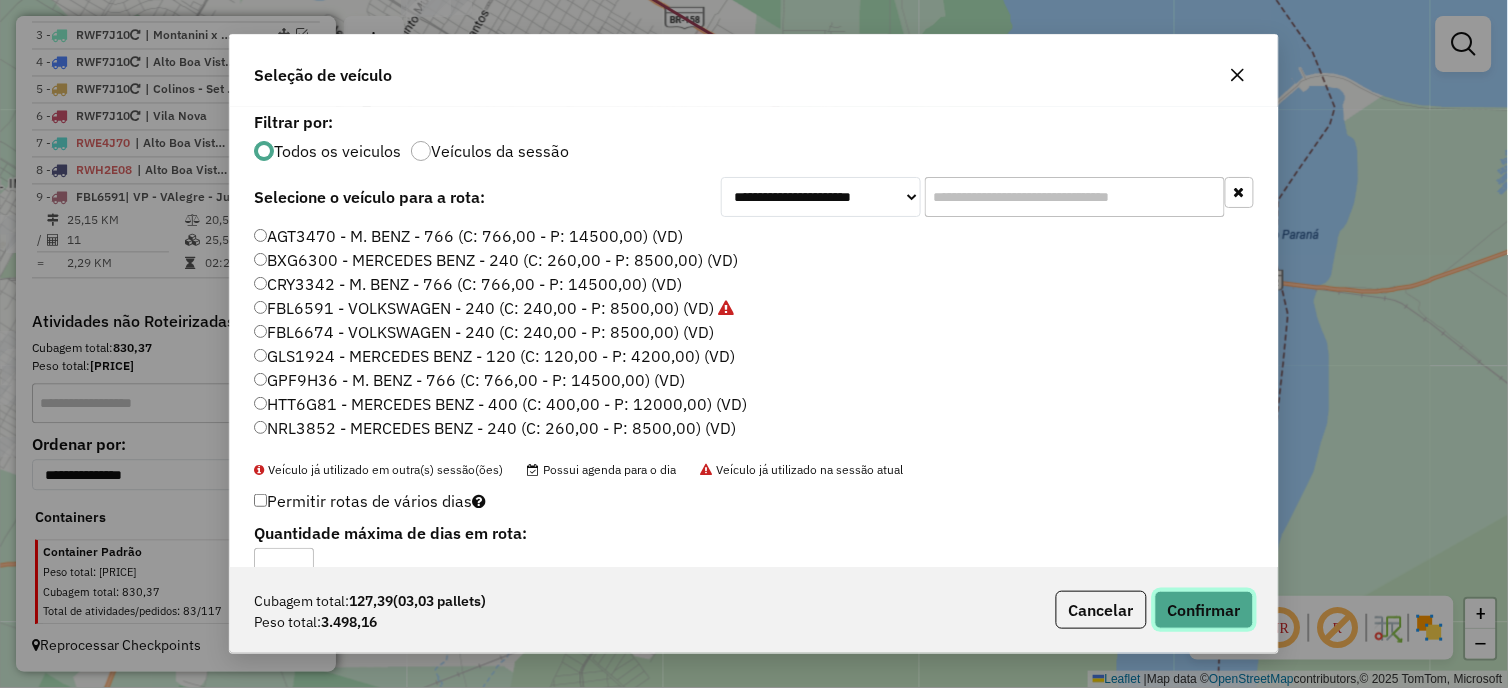 click on "Confirmar" 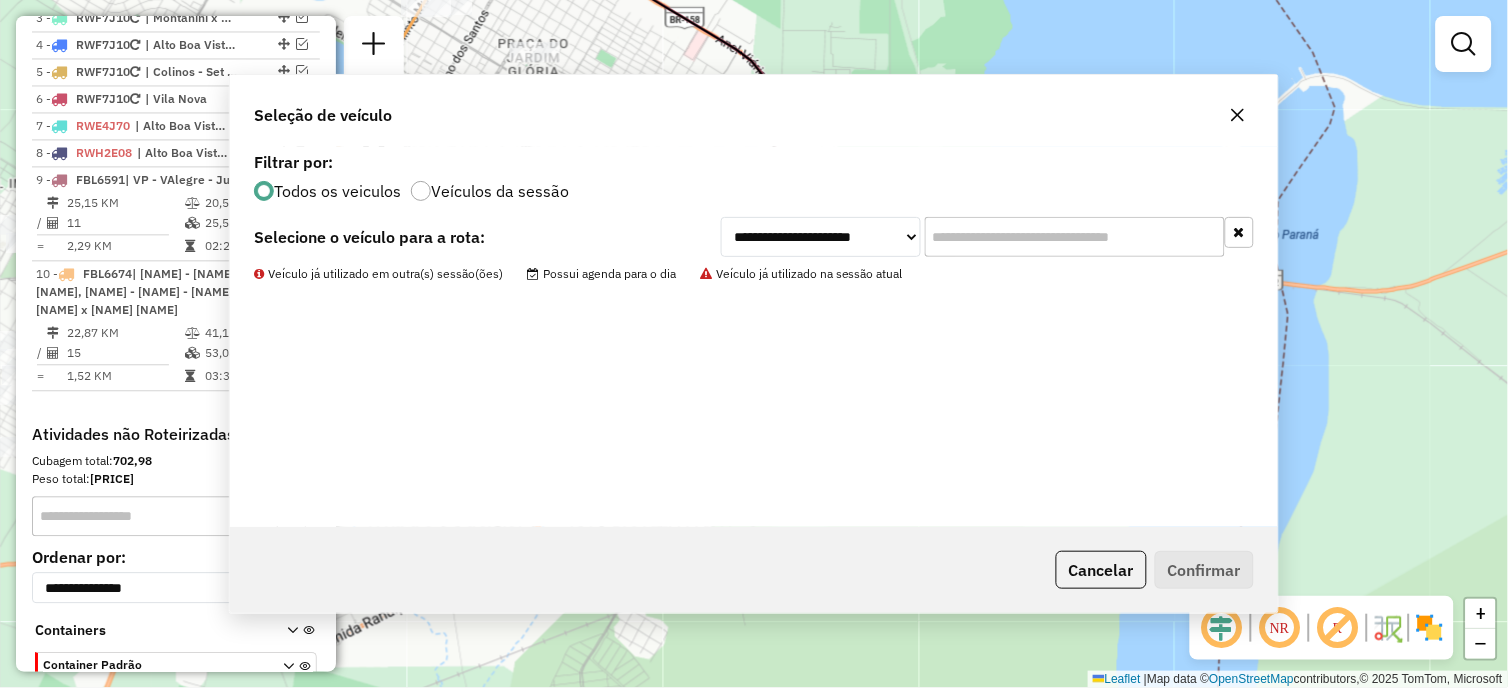 scroll, scrollTop: 978, scrollLeft: 0, axis: vertical 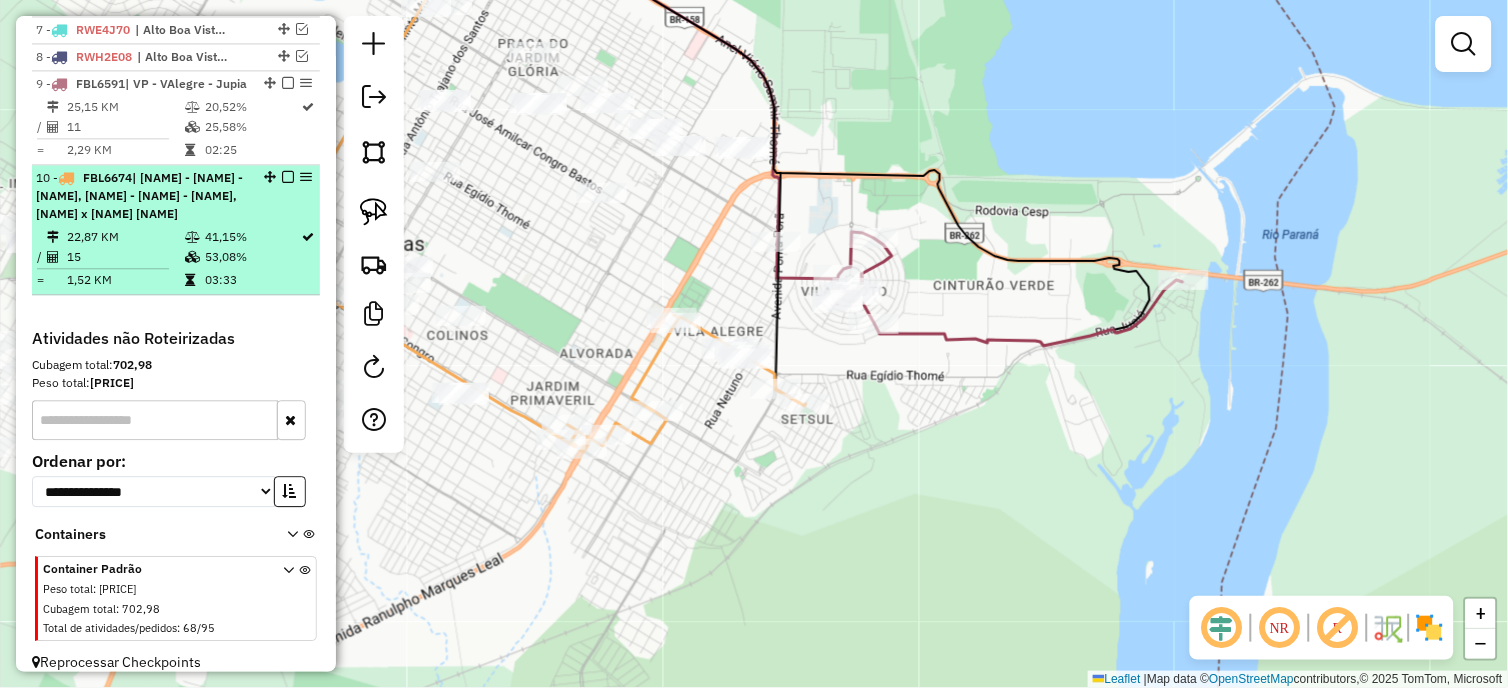 click at bounding box center [288, 177] 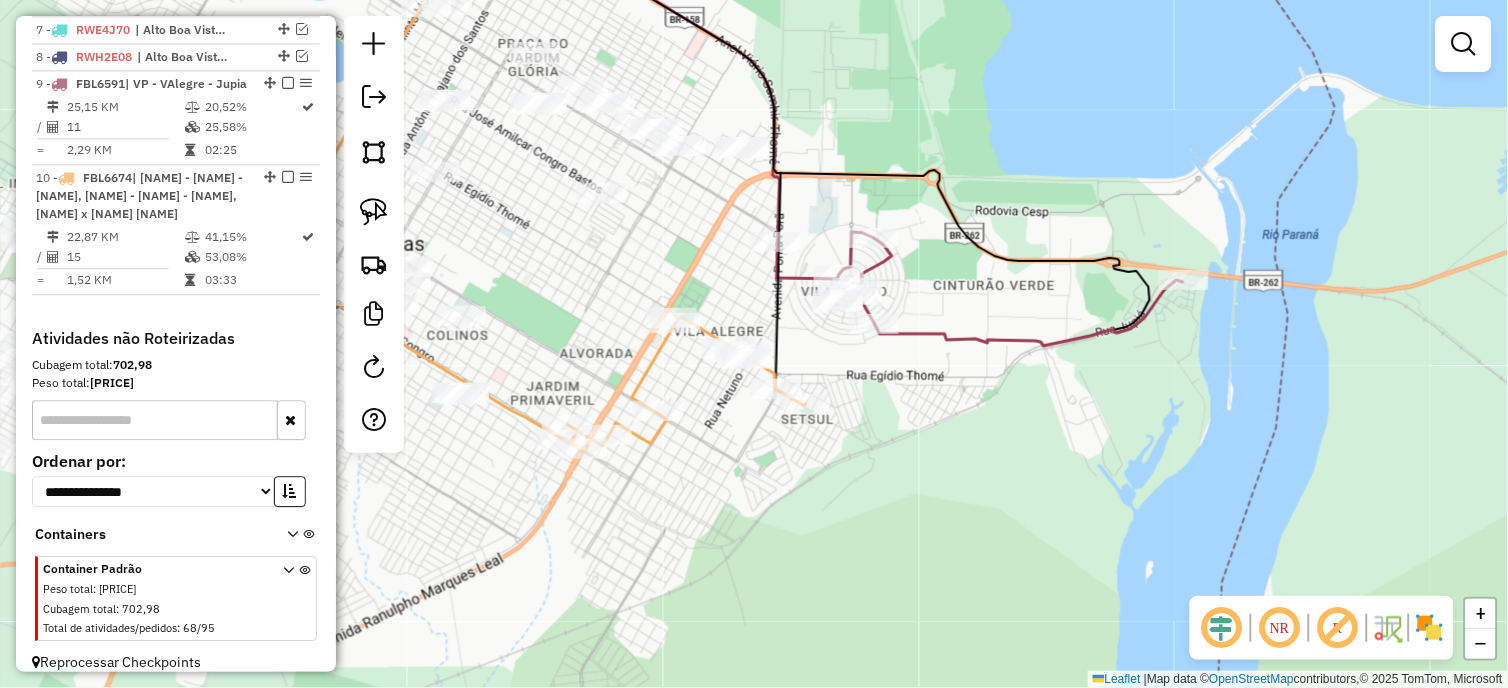 scroll, scrollTop: 908, scrollLeft: 0, axis: vertical 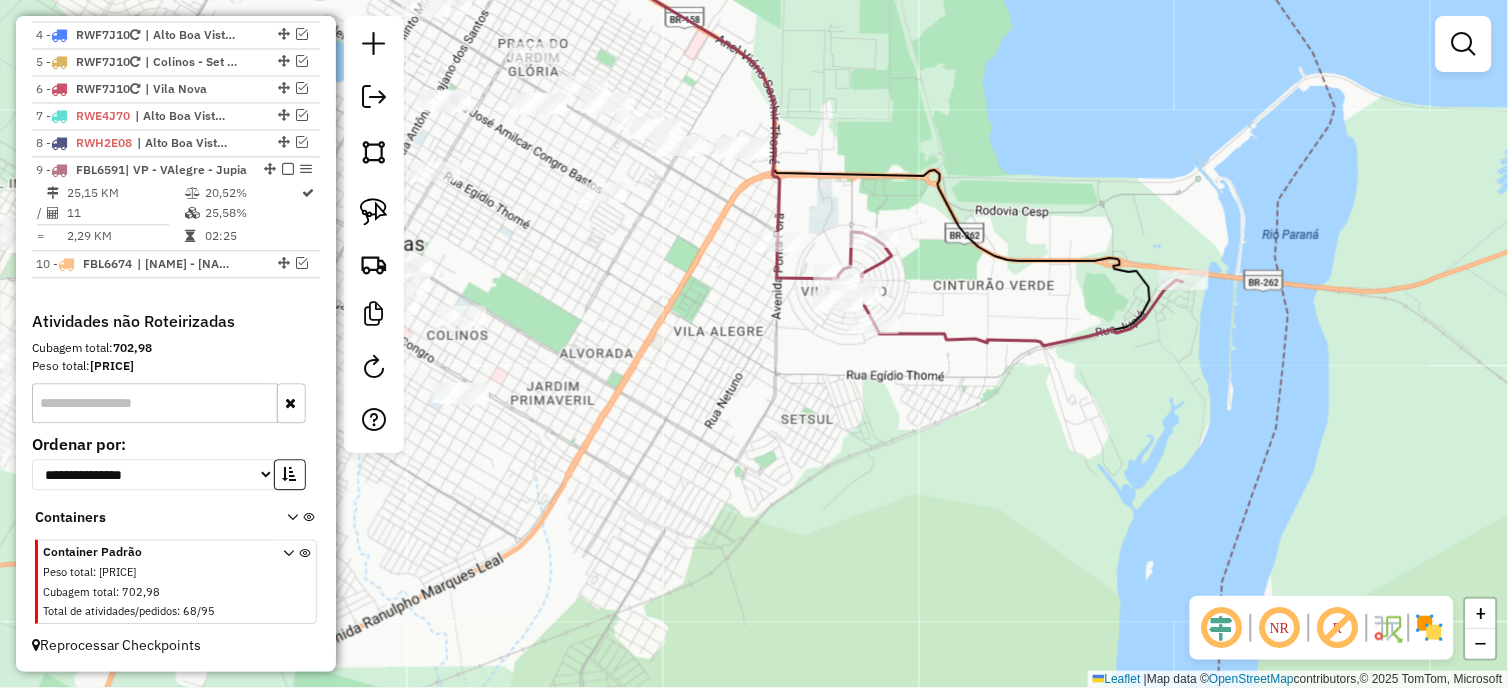 drag, startPoint x: 628, startPoint y: 294, endPoint x: 613, endPoint y: 391, distance: 98.15294 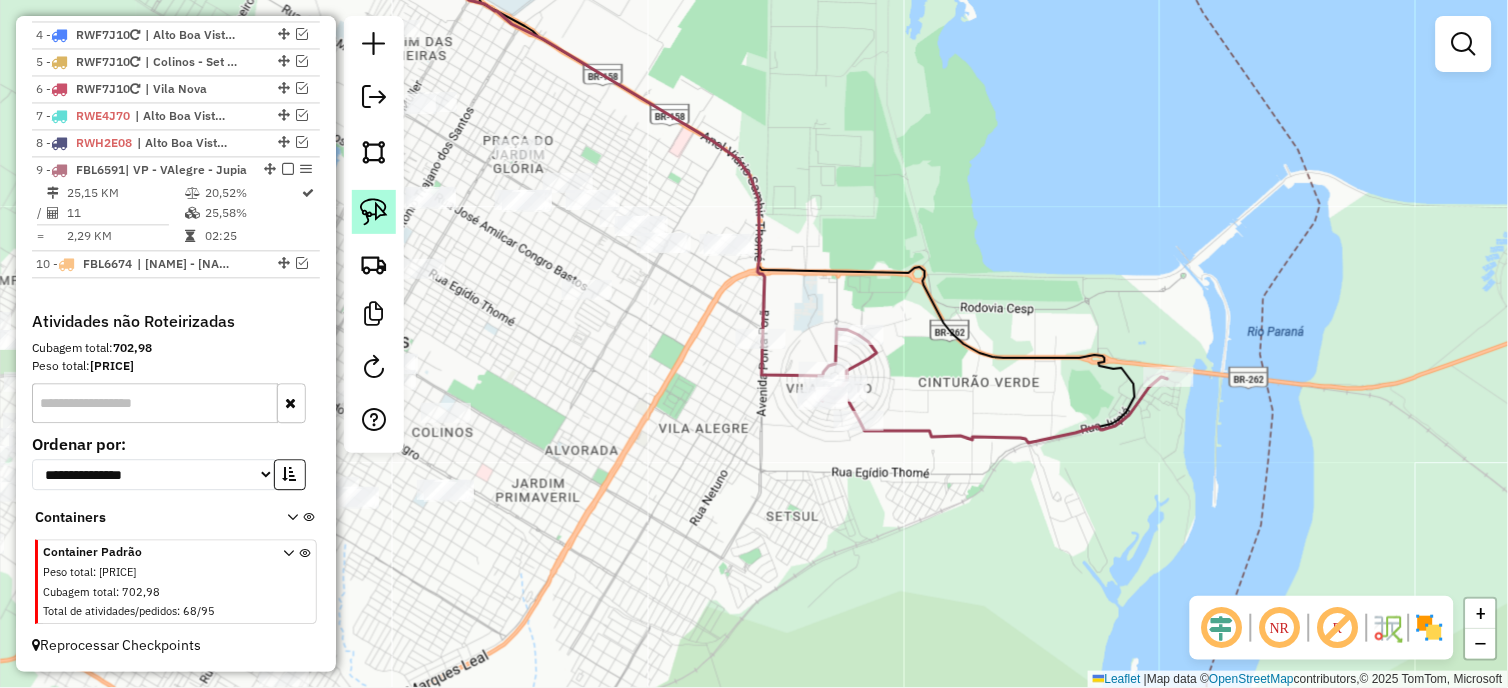 click 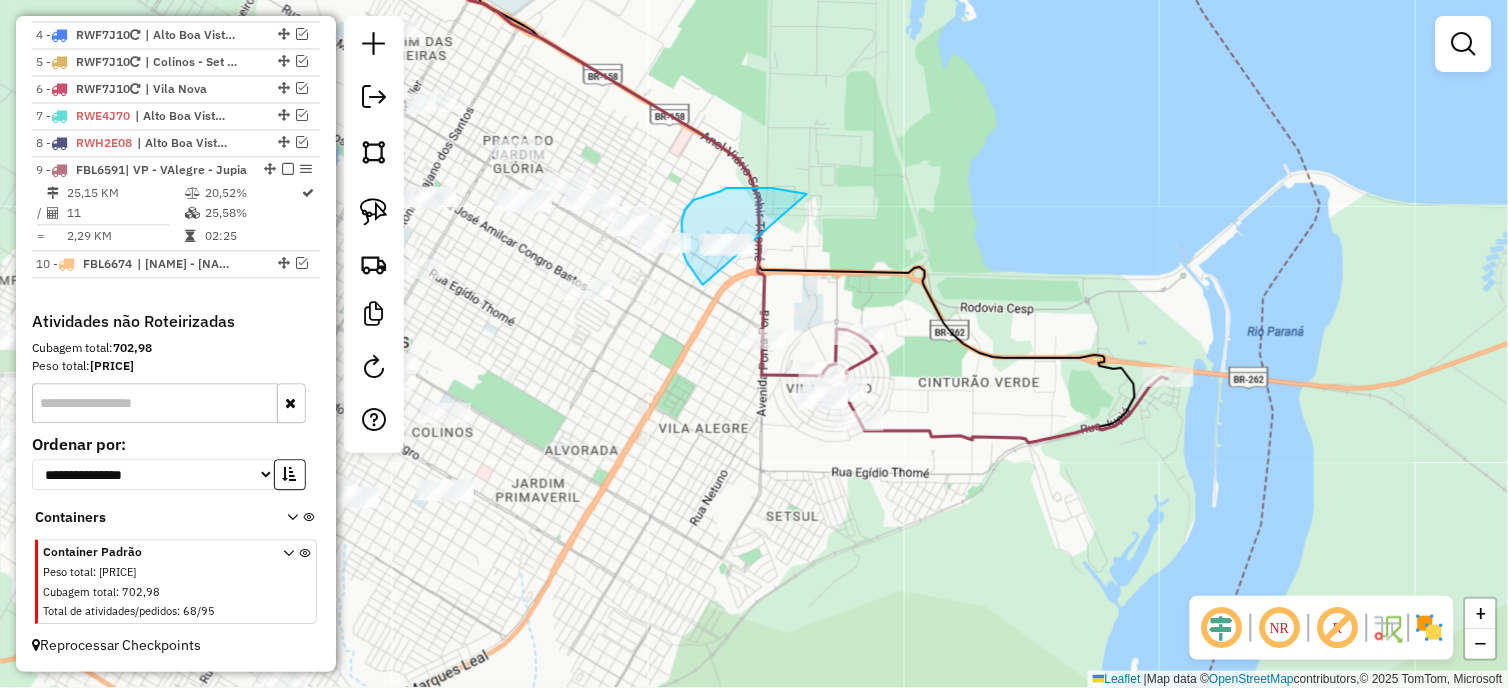 drag, startPoint x: 807, startPoint y: 194, endPoint x: 703, endPoint y: 285, distance: 138.1919 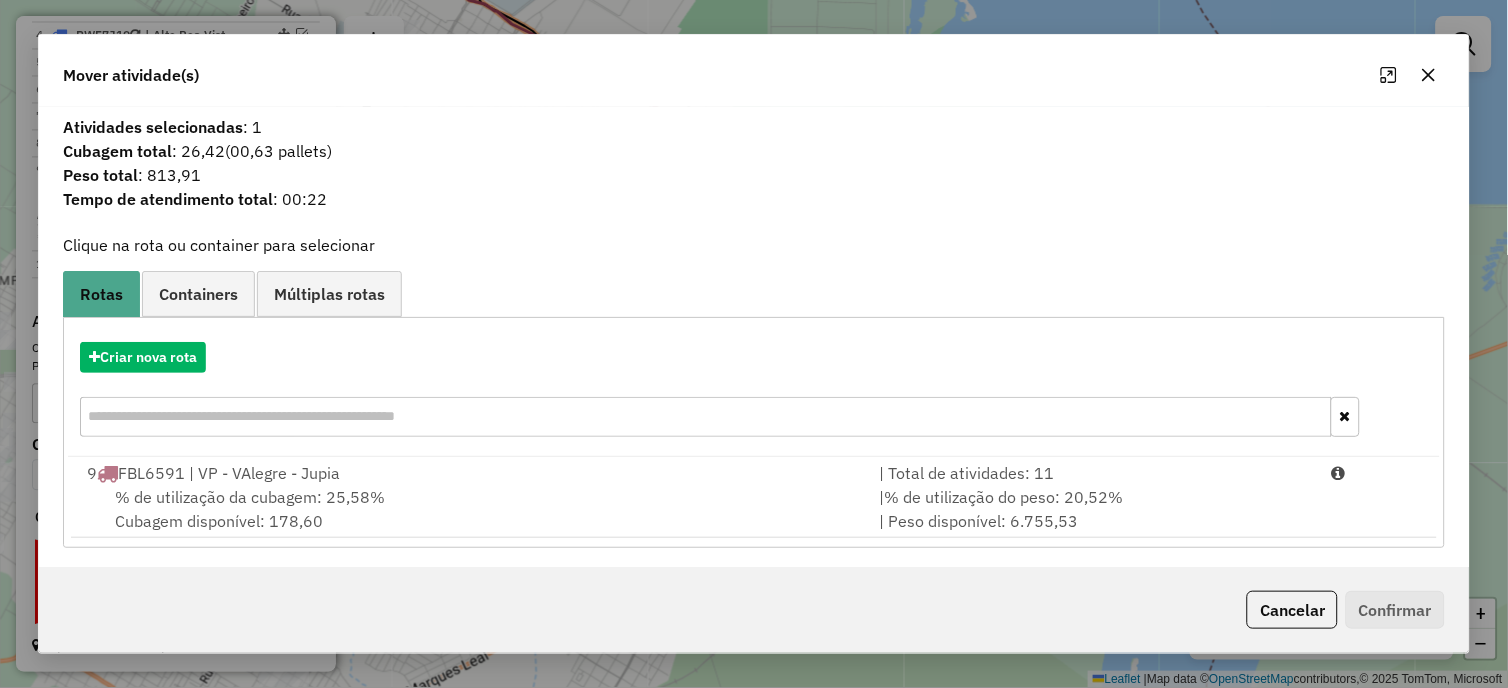 click on "% de utilização da cubagem: [PERCENT]  Cubagem disponível: [PRICE]" at bounding box center [471, 509] 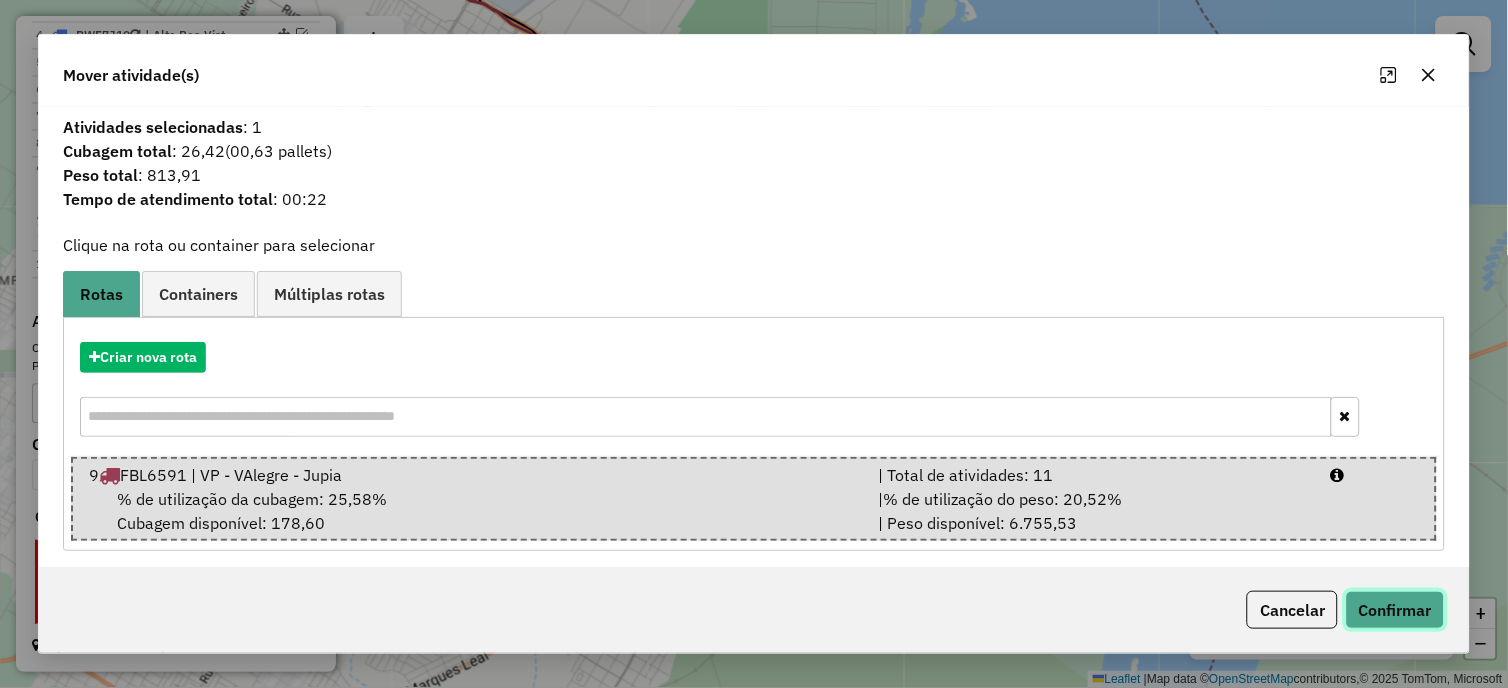 click on "Confirmar" 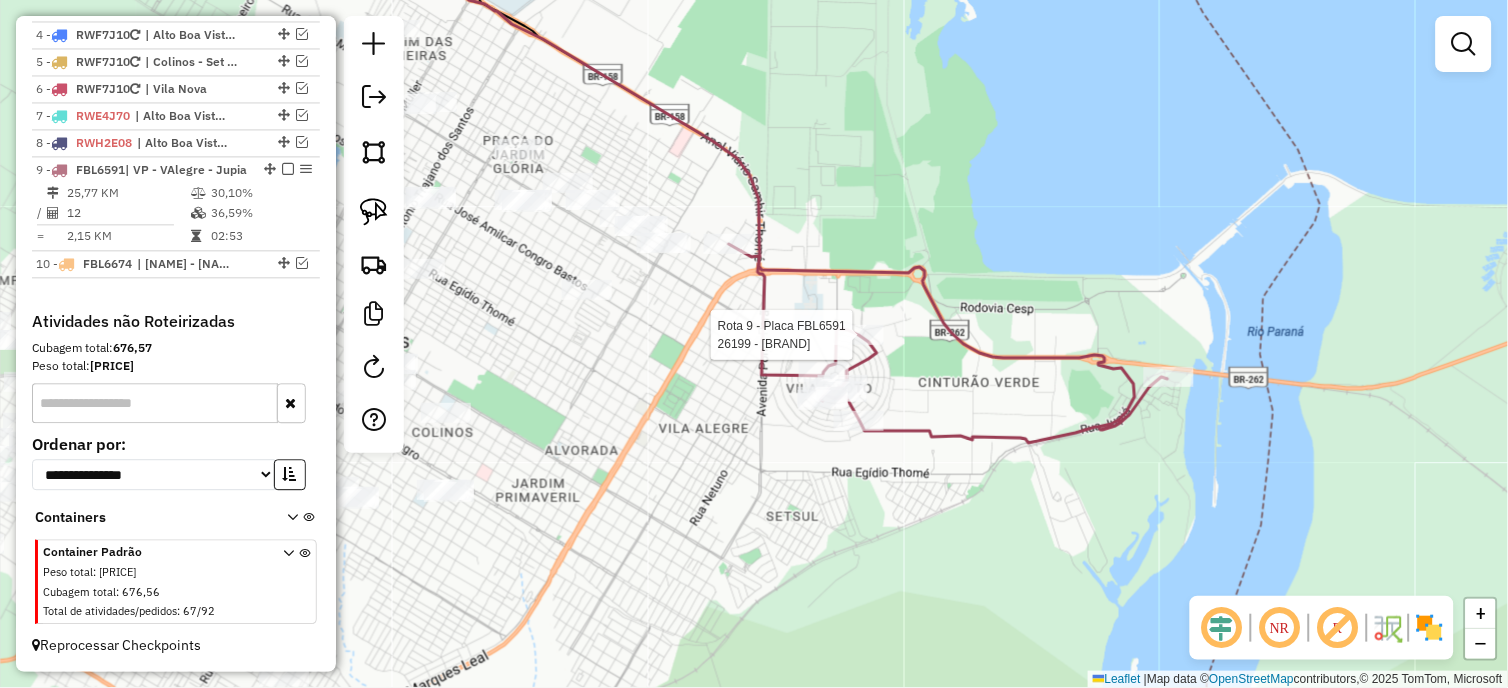 select on "*********" 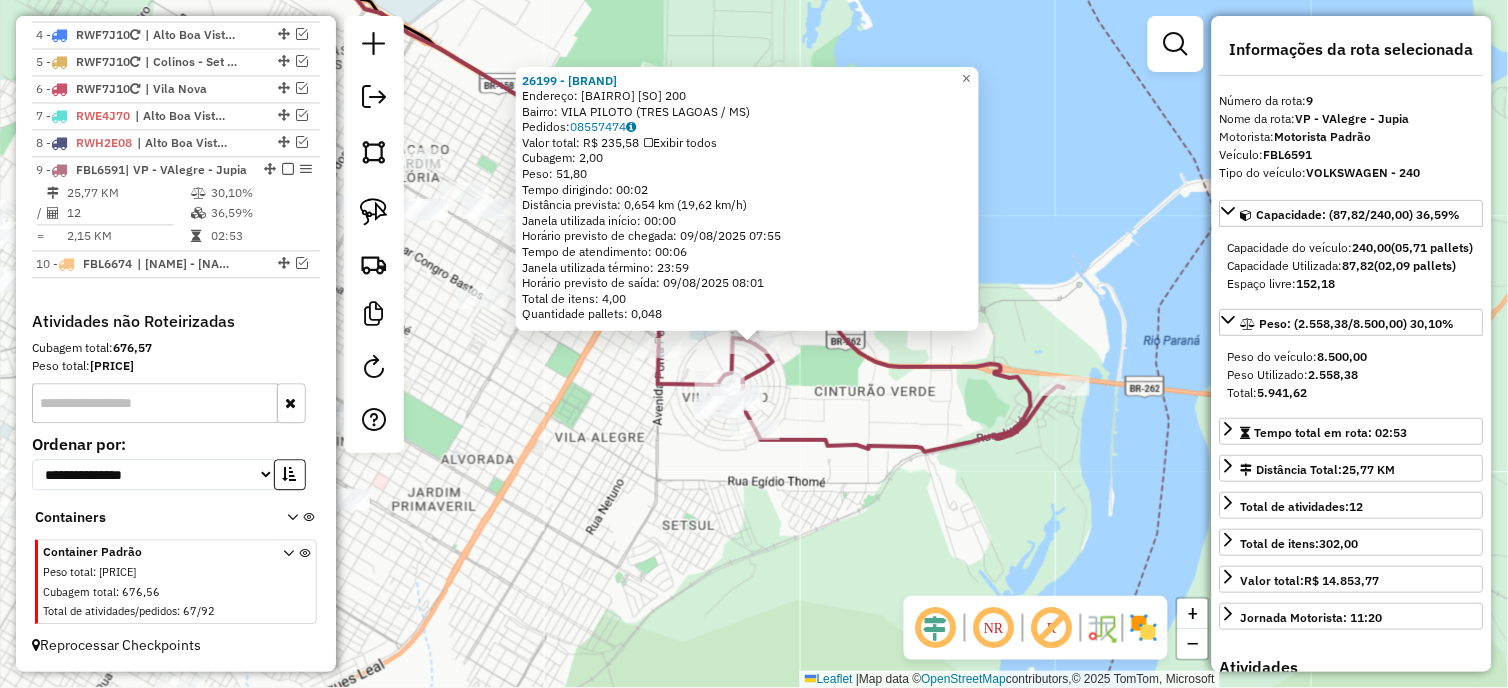 click on "26199 - [BRAND]  Endereço:  TRINTA E SETE 200   Bairro: VILA PILOTO (TRES LAGOAS / MS)   Pedidos:  08557474   Valor total: R$ 235,58   Exibir todos   Cubagem: 2,00  Peso: 51,80  Tempo dirigindo: 00:02   Distância prevista: 0,654 km (19,62 km/h)   Janela utilizada início: 00:00   Horário previsto de chegada: 09/08/2025 07:55   Tempo de atendimento: 00:06   Janela utilizada término: 23:59   Horário previsto de saída: 09/08/2025 08:01   Total de itens: 4,00   Quantidade pallets: 0,048  × Janela de atendimento Grade de atendimento Capacidade Transportadoras Veículos Cliente Pedidos  Rotas Selecione os dias de semana para filtrar as janelas de atendimento  Seg   Ter   Qua   Qui   Sex   Sáb   Dom  Informe o período da janela de atendimento: De: Até:  Filtrar exatamente a janela do cliente  Considerar janela de atendimento padrão  Selecione os dias de semana para filtrar as grades de atendimento  Seg   Ter   Qua   Qui   Sex   Sáb   Dom   Considerar clientes sem dia de atendimento cadastrado **** **** +" 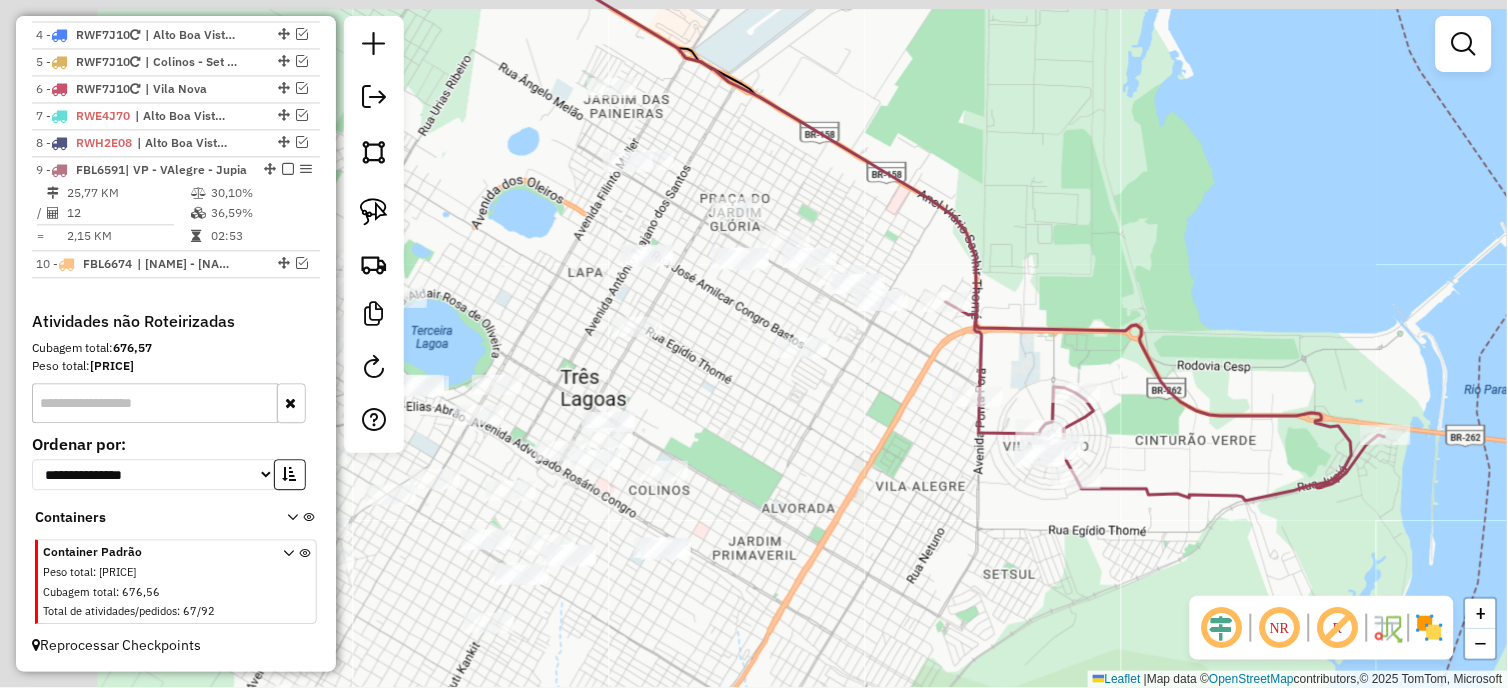 drag, startPoint x: 554, startPoint y: 382, endPoint x: 875, endPoint y: 431, distance: 324.71835 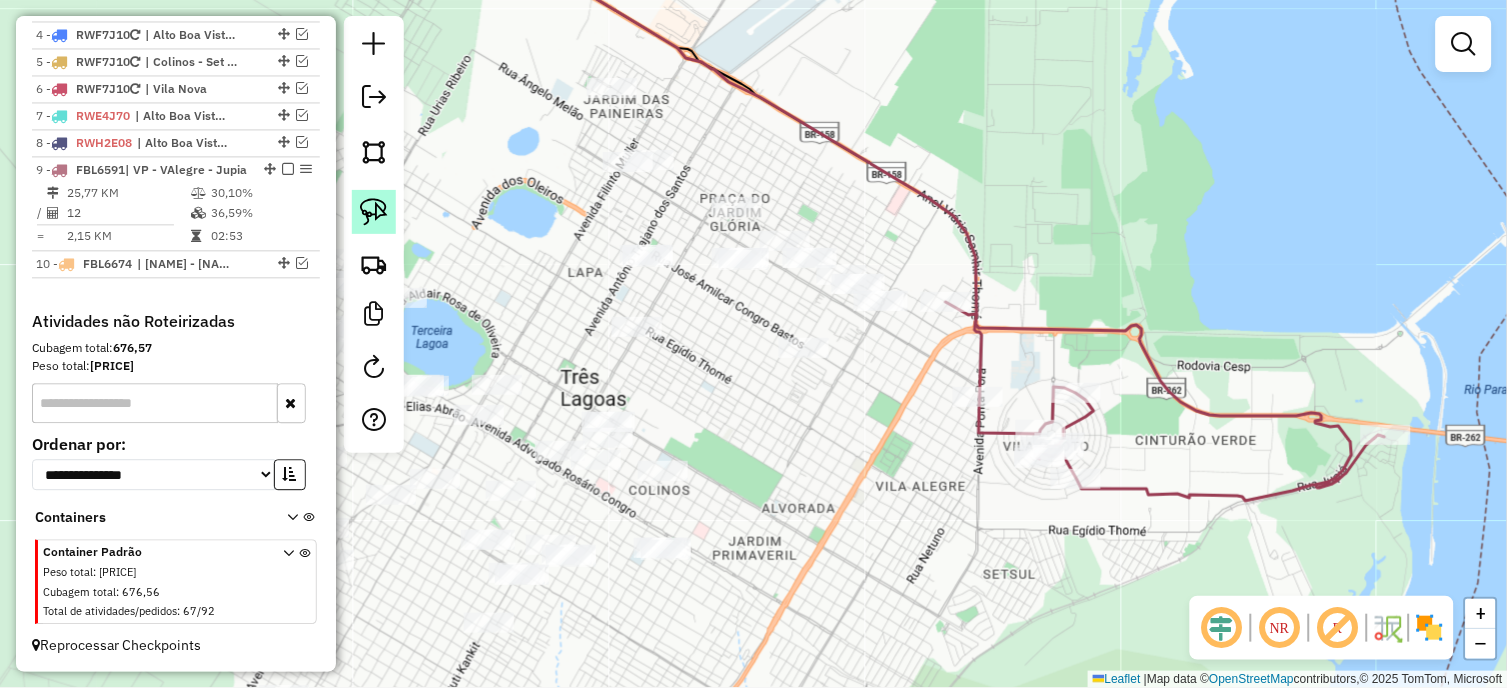 click 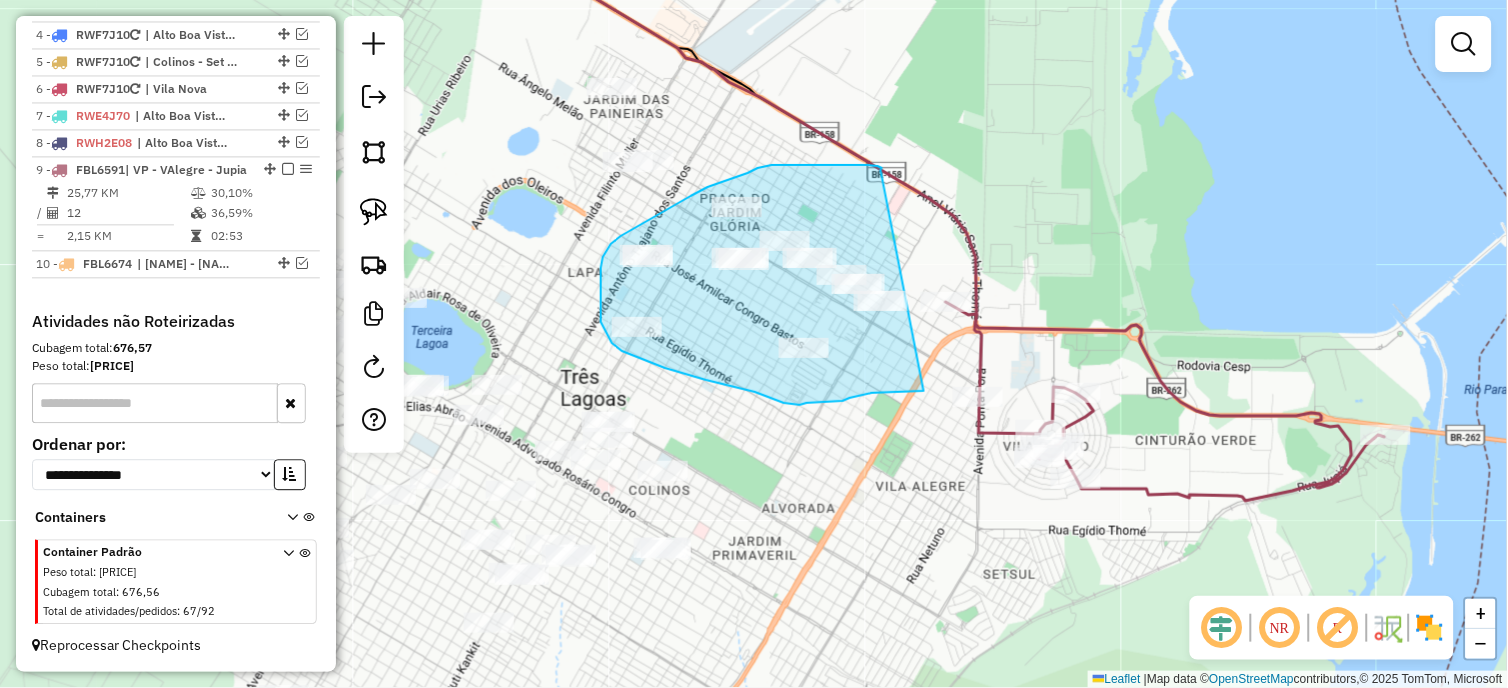drag, startPoint x: 881, startPoint y: 170, endPoint x: 926, endPoint y: 391, distance: 225.53491 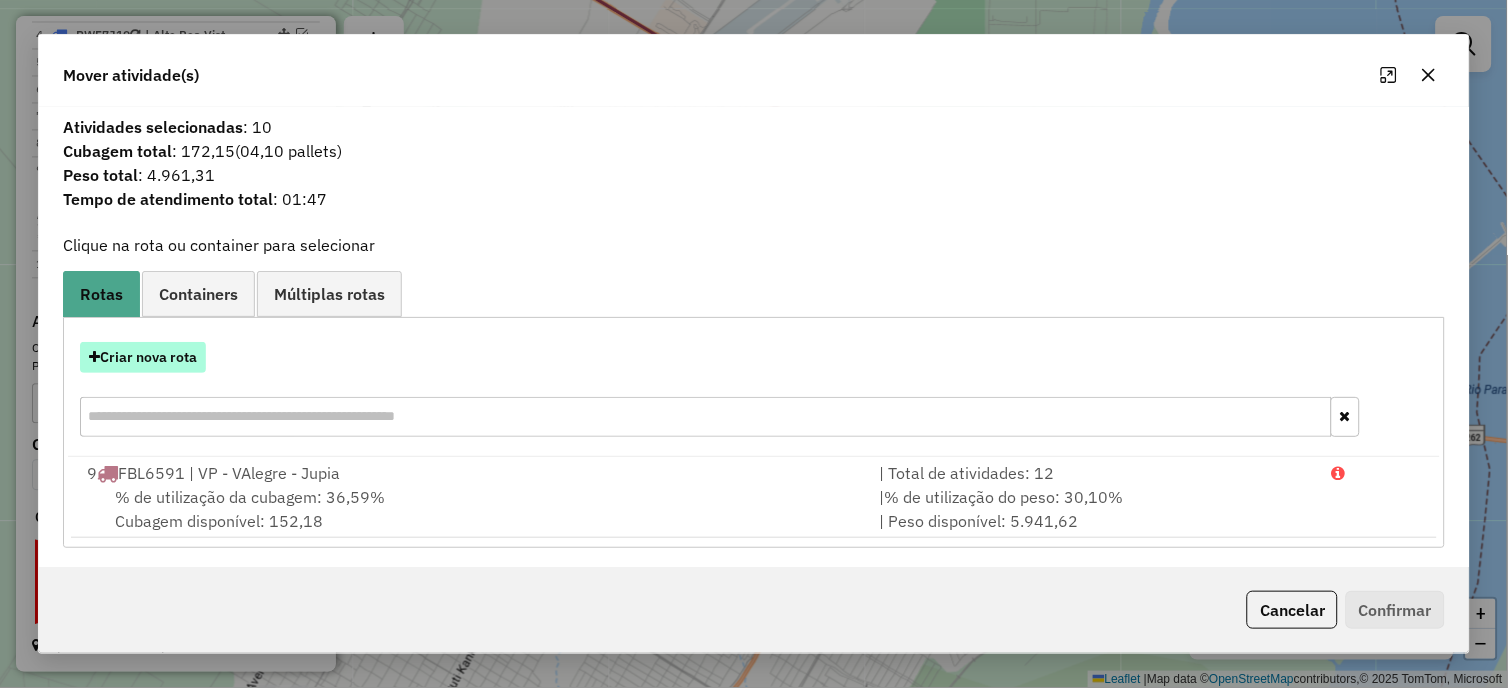 click on "Criar nova rota" at bounding box center (143, 357) 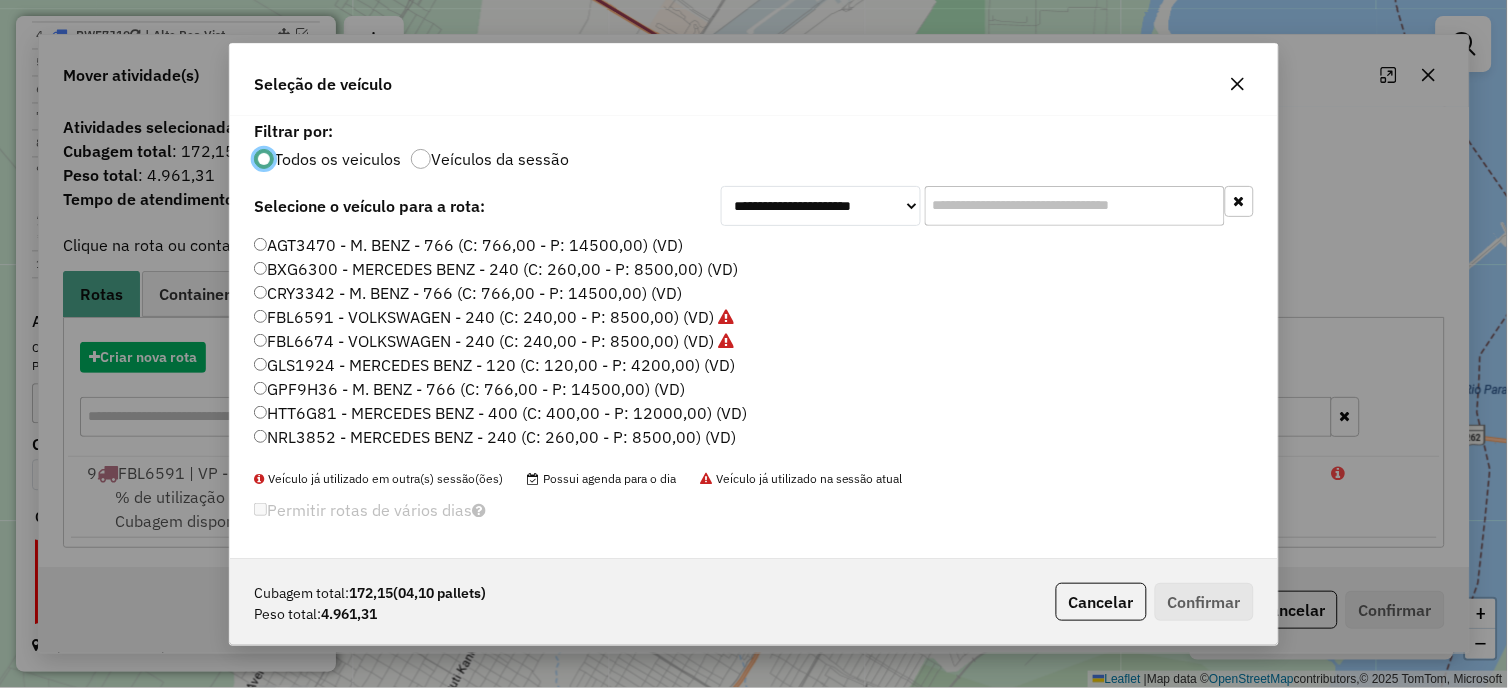 scroll, scrollTop: 11, scrollLeft: 5, axis: both 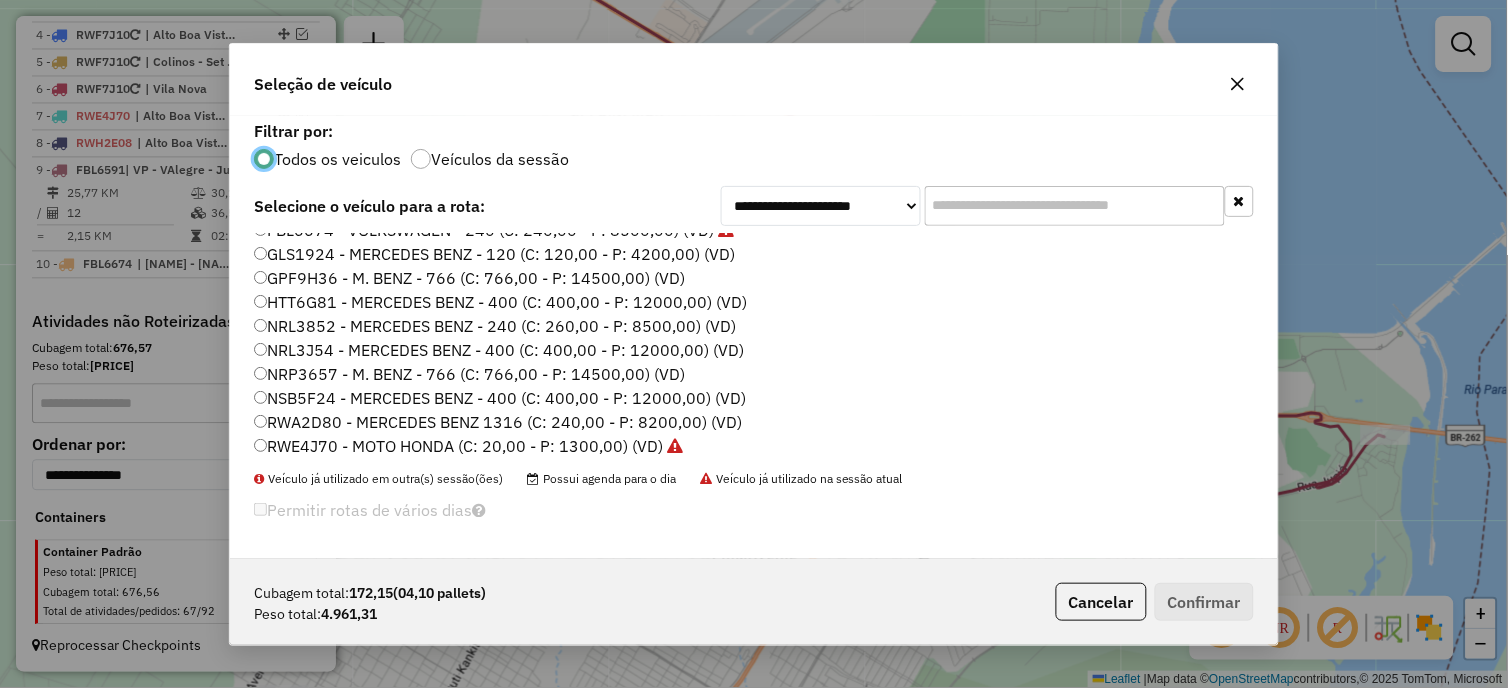 click on "NRL3852 - MERCEDES BENZ - 240 (C: 260,00 - P: 8500,00) (VD)" 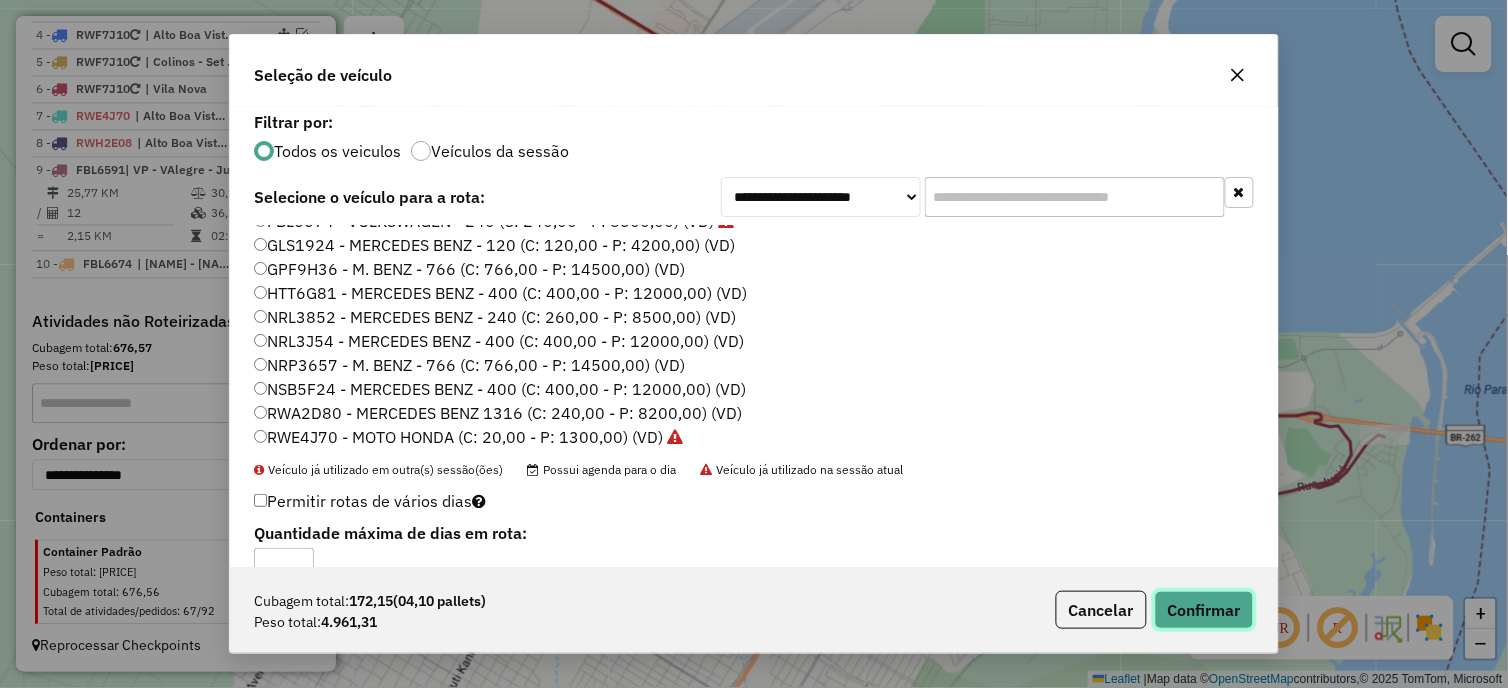 click on "Confirmar" 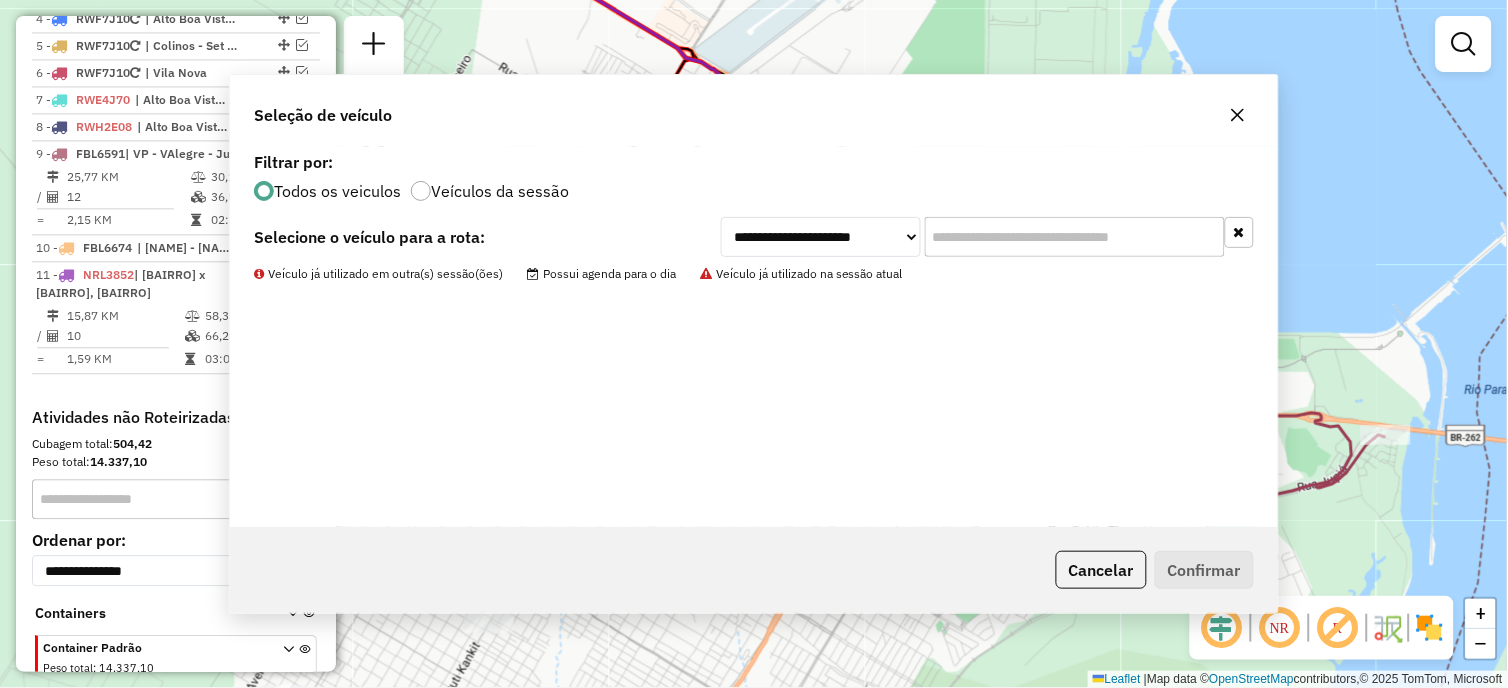 scroll, scrollTop: 978, scrollLeft: 0, axis: vertical 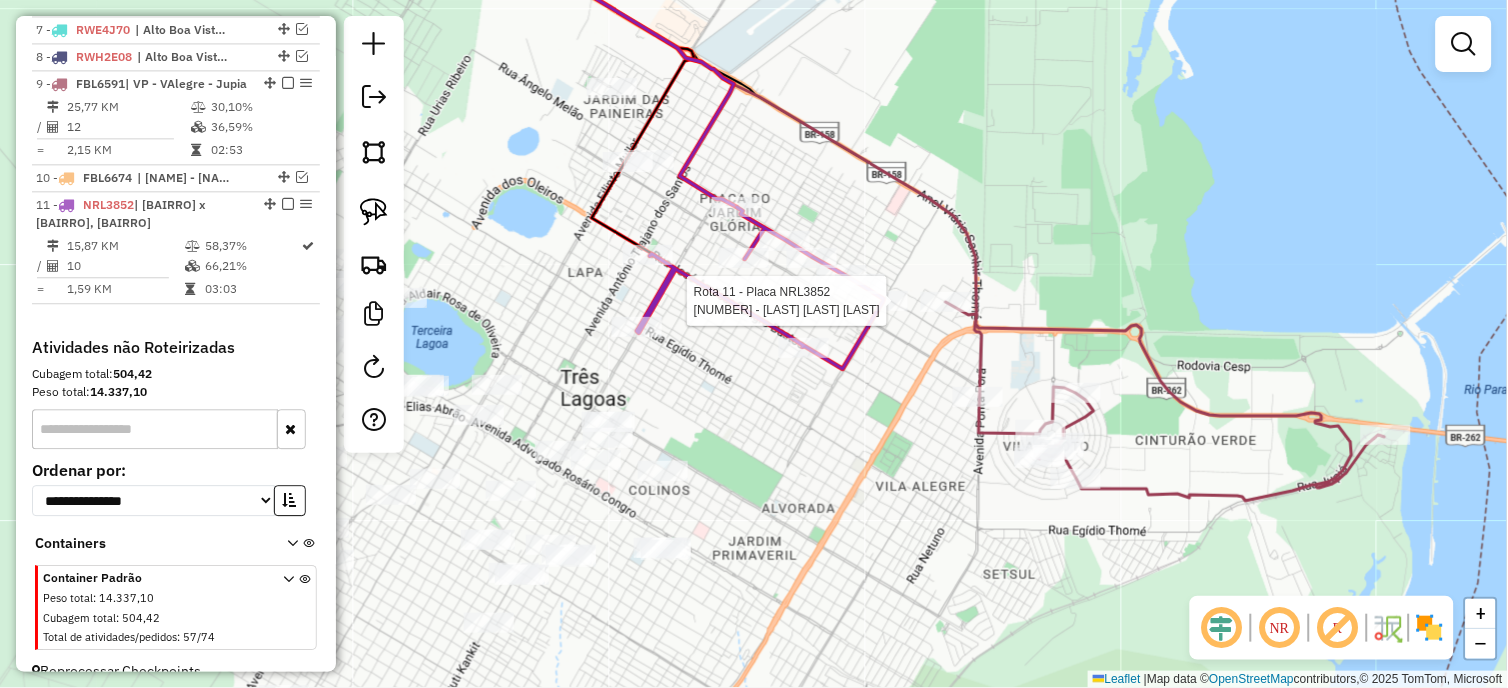 click 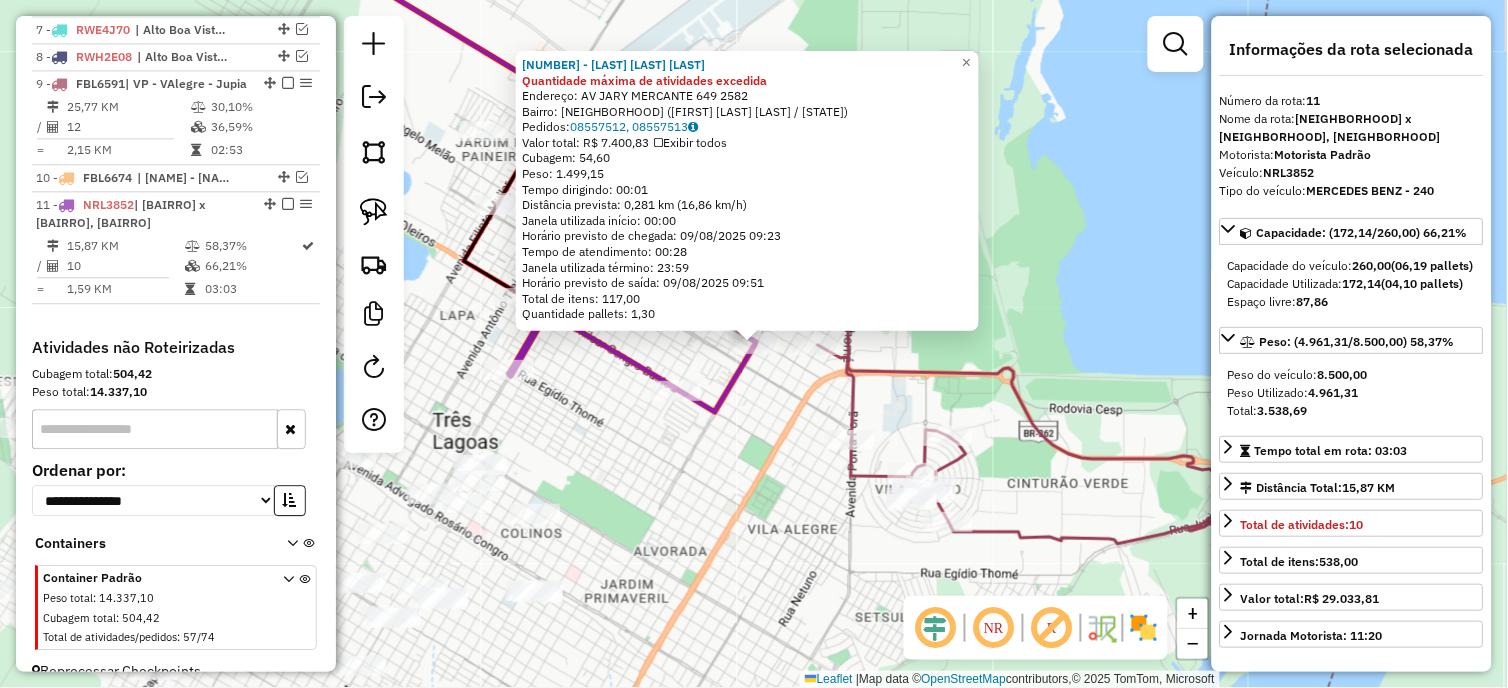 scroll, scrollTop: 1021, scrollLeft: 0, axis: vertical 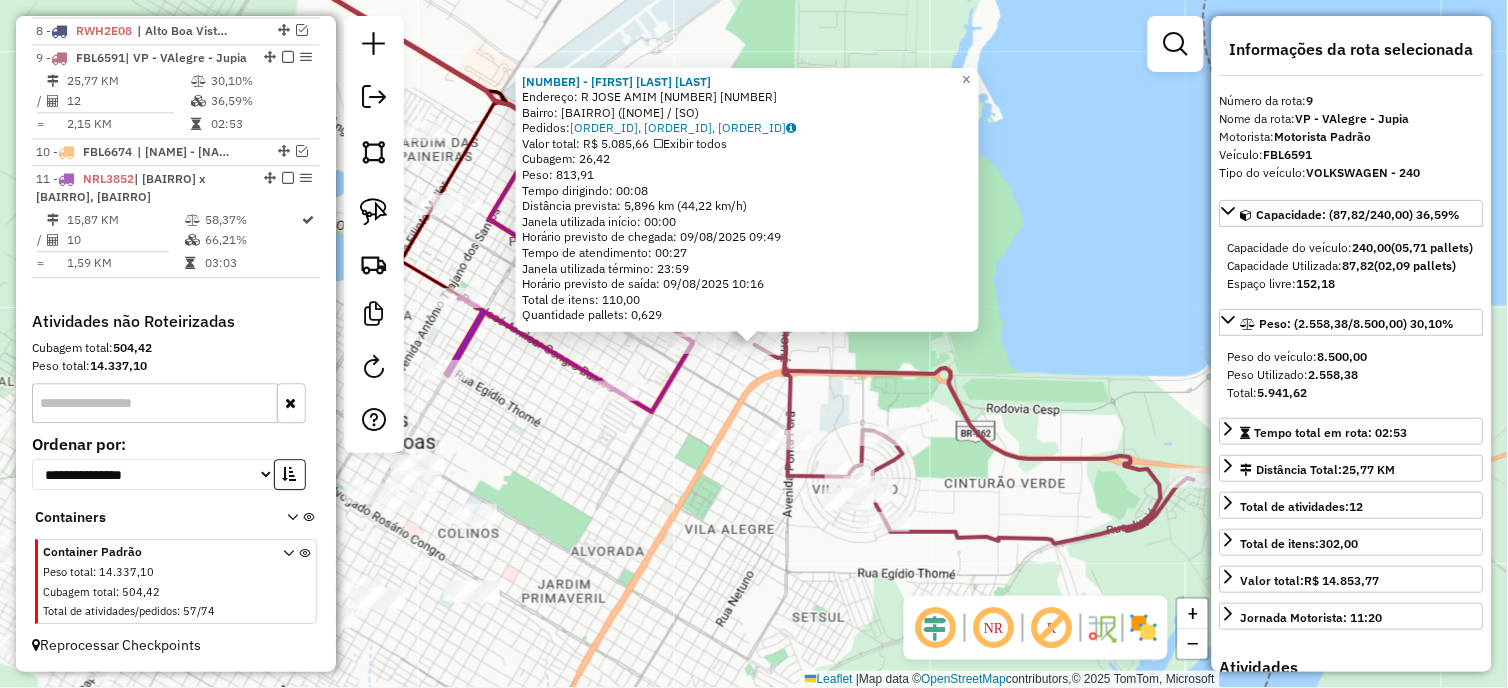 click on "[NUMBER] - [FIRST] [LAST] [LAST] Endereço: R JOSE AMIM [NUMBER] [NUMBER] Bairro: [NEIGHBORHOOD] ([FIRST] [LAST] / [LAST]) Pedidos: [ORDER_ID], [ORDER_ID], [ORDER_ID] Valor total: [CURRENCY] [PRICE] Exibir todos Cubagem: [CUBAGE] Peso: [WEIGHT] Tempo dirigindo: [TIME] Distância prevista: [DISTANCE] ([SPEED]) Janela utilizada início: [TIME] Horário previsto de chegada: [DATE] [TIME] Tempo de atendimento: [TIME] Janela utilizada término: [TIME] Horário previsto de saída: [DATE] [TIME] Total de itens: [ITEMS] Quantidade pallets: [PALLETS] × Janela de atendimento Grade de atendimento Capacidade Transportadoras Veículos Cliente Pedidos Rotas Selecione os dias de semana para filtrar as janelas de atendimento Seg Ter Qua Qui Sex Sáb Dom Informe o período da janela de atendimento: De: Até: Filtrar exatamente a janela do cliente Considerar janela de atendimento padrão Selecione os dias de semana para filtrar as grades de atendimento Seg Ter Qua Qui Sex Sáb ****" 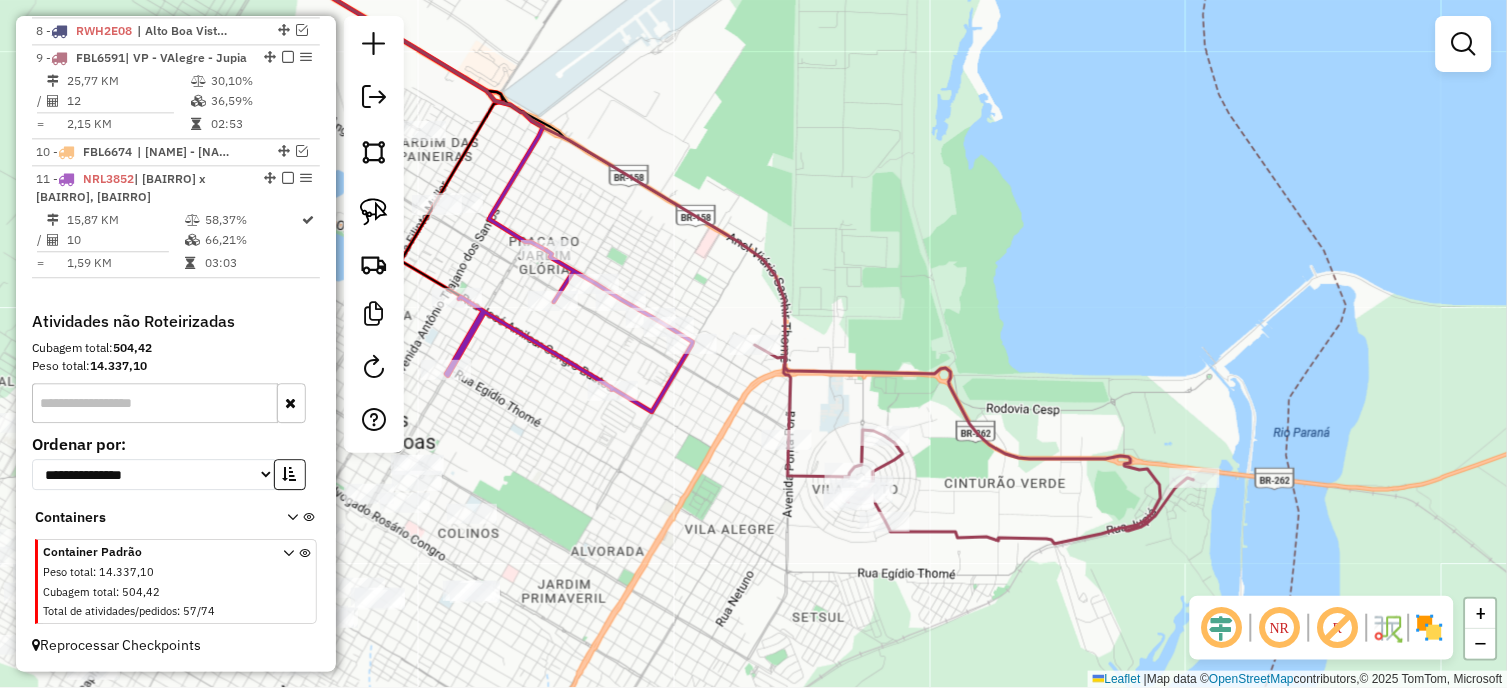 click on "Janela de atendimento Grade de atendimento Capacidade Transportadoras Veículos Cliente Pedidos  Rotas Selecione os dias de semana para filtrar as janelas de atendimento  Seg   Ter   Qua   Qui   Sex   Sáb   Dom  Informe o período da janela de atendimento: De: Até:  Filtrar exatamente a janela do cliente  Considerar janela de atendimento padrão  Selecione os dias de semana para filtrar as grades de atendimento  Seg   Ter   Qua   Qui   Sex   Sáb   Dom   Considerar clientes sem dia de atendimento cadastrado  Clientes fora do dia de atendimento selecionado Filtrar as atividades entre os valores definidos abaixo:  Peso mínimo:  ****  Peso máximo:  ****  Cubagem mínima:   Cubagem máxima:   De:   Até:  Filtrar as atividades entre o tempo de atendimento definido abaixo:  De:   Até:   Considerar capacidade total dos clientes não roteirizados Transportadora: Selecione um ou mais itens Tipo de veículo: Selecione um ou mais itens Veículo: Selecione um ou mais itens Motorista: Selecione um ou mais itens De:" 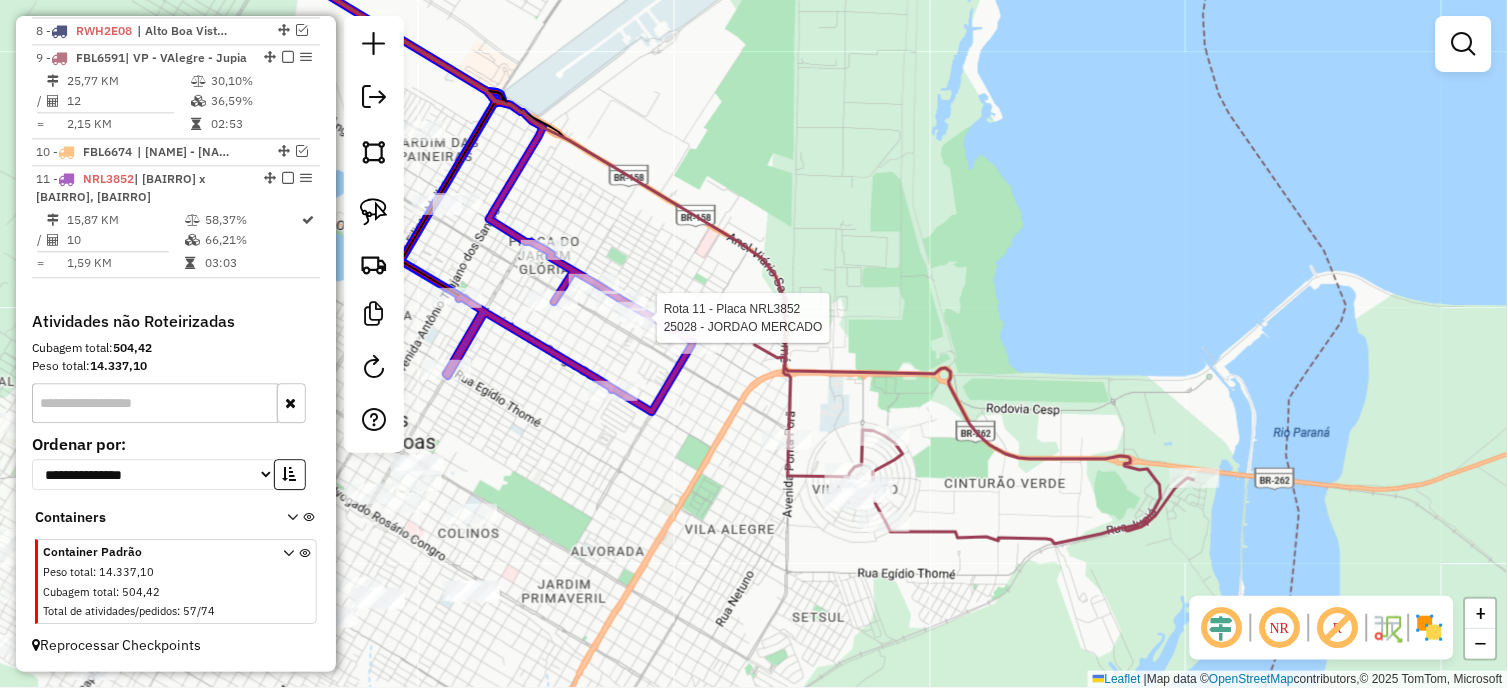 click 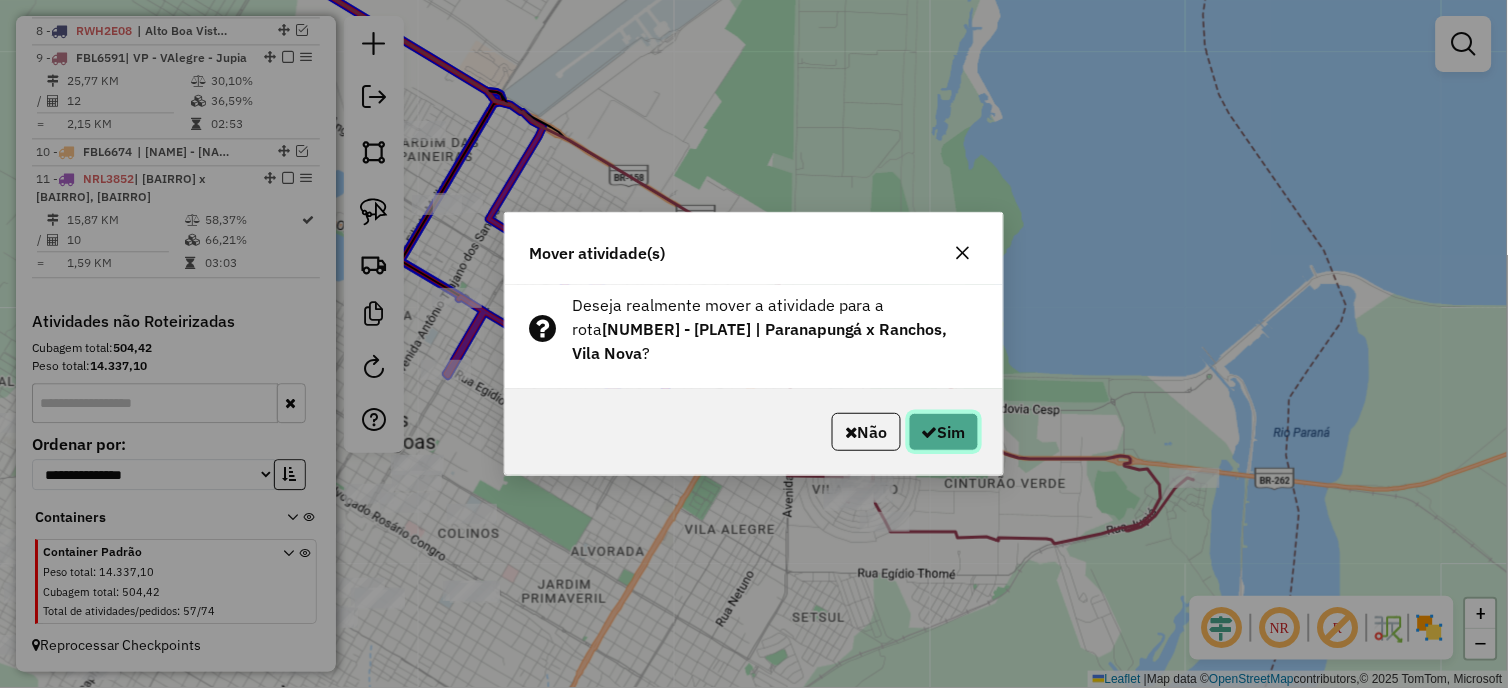 click on "Sim" 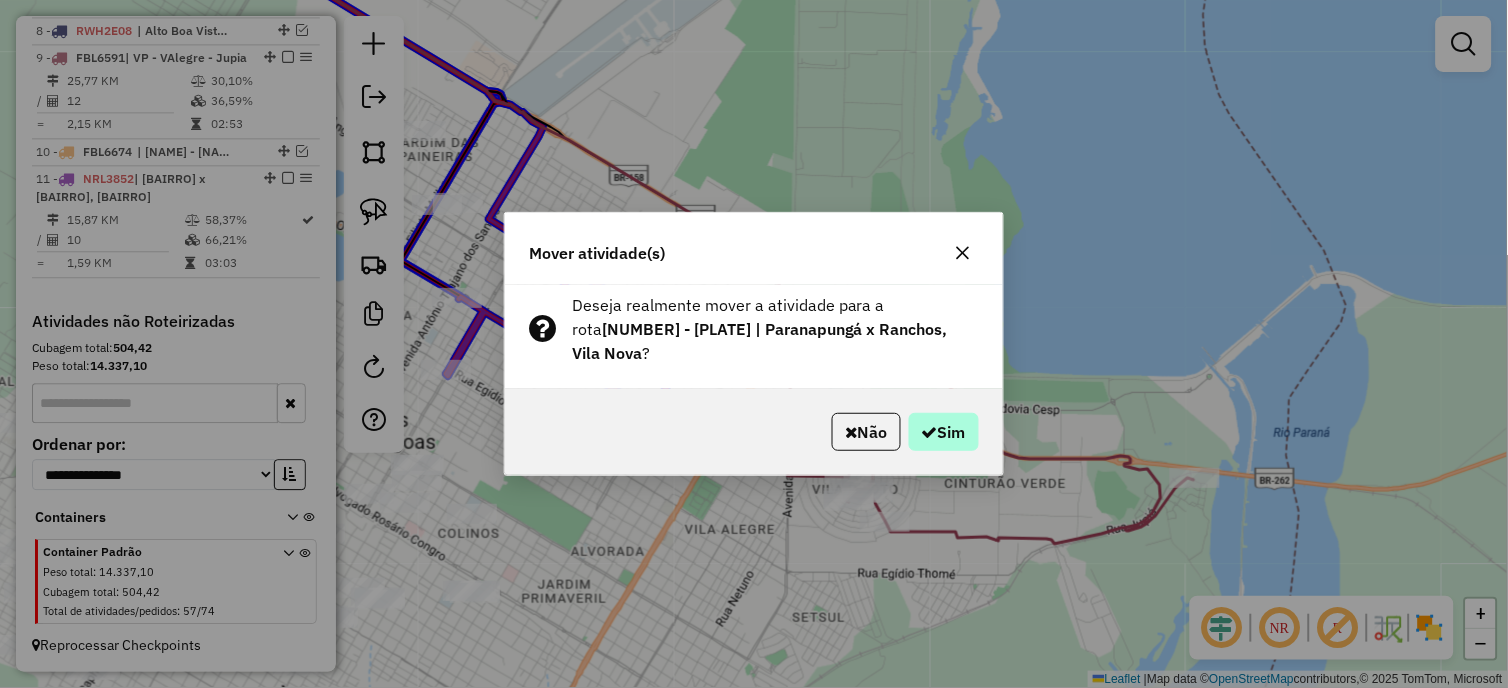 click on "Aguarde..." at bounding box center (0, 0) 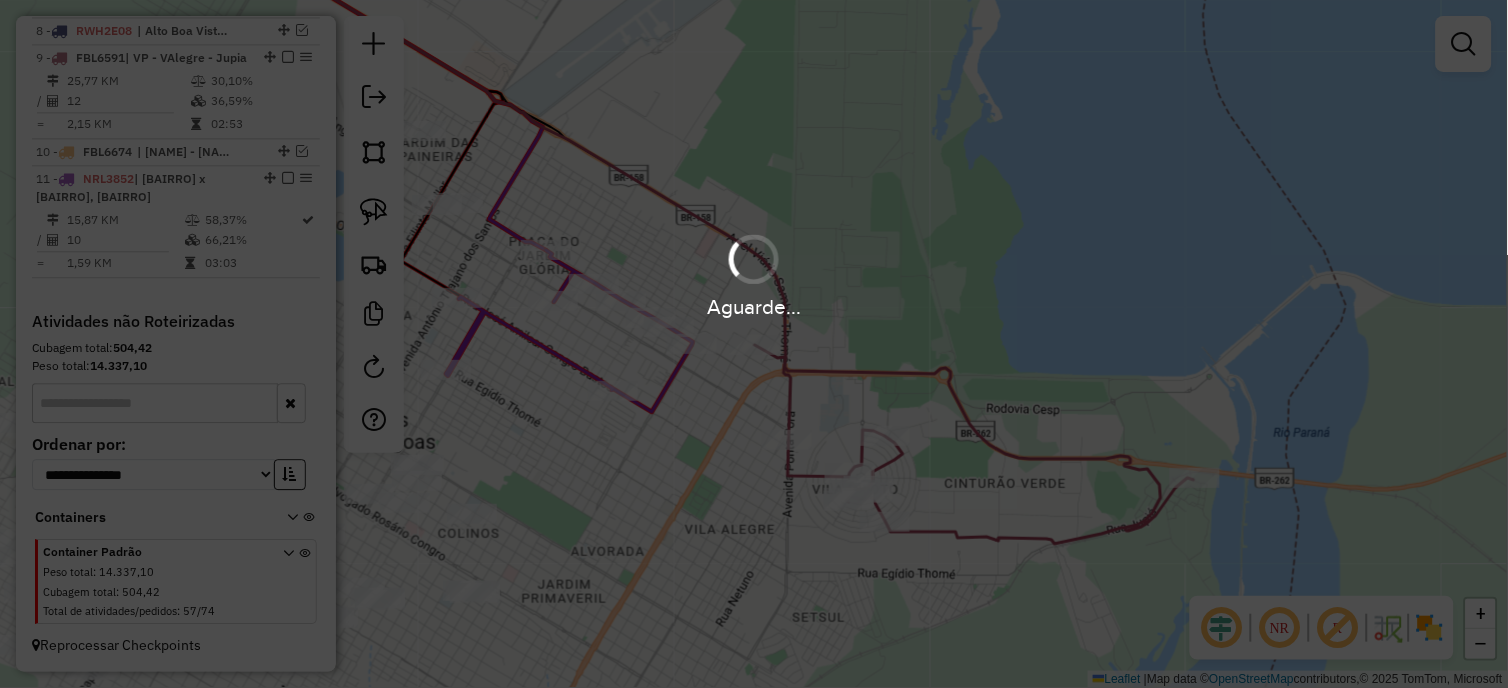 click on "Aguarde..." at bounding box center (754, 344) 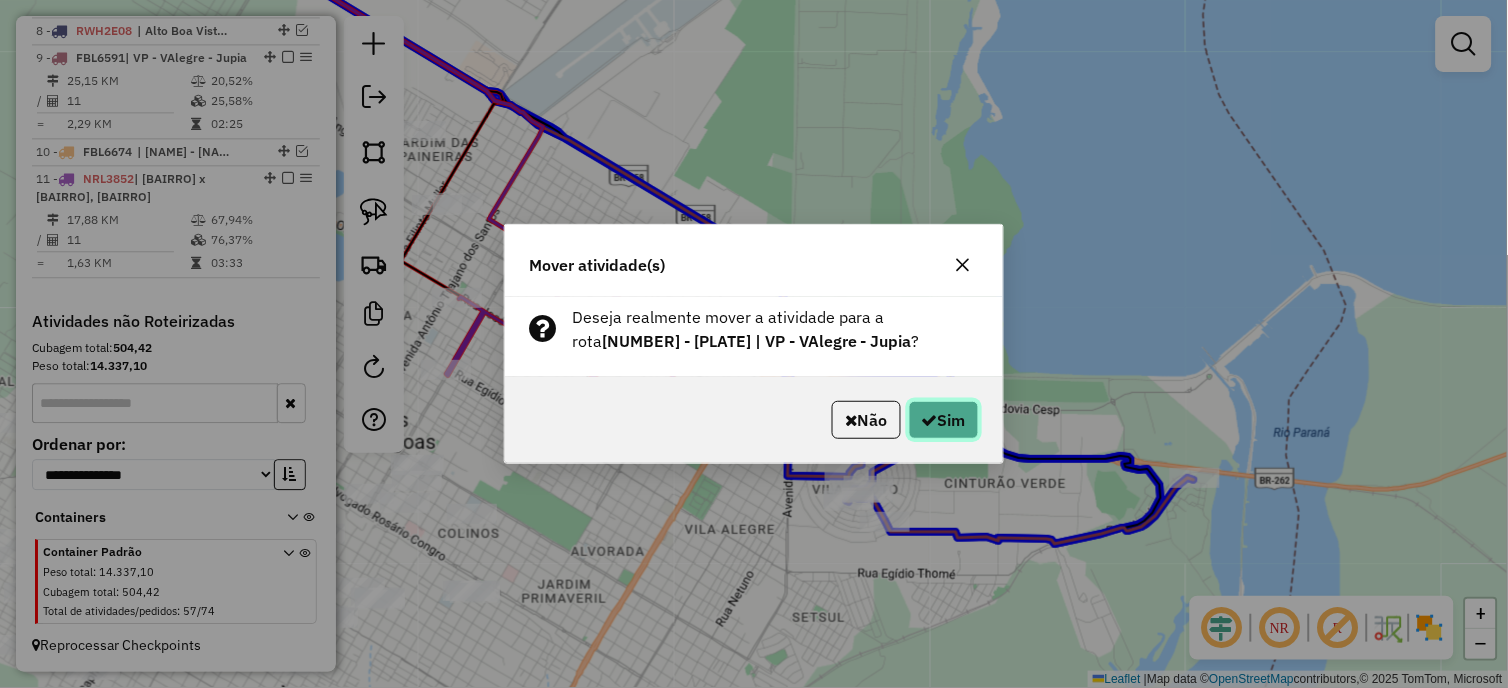 click on "Sim" 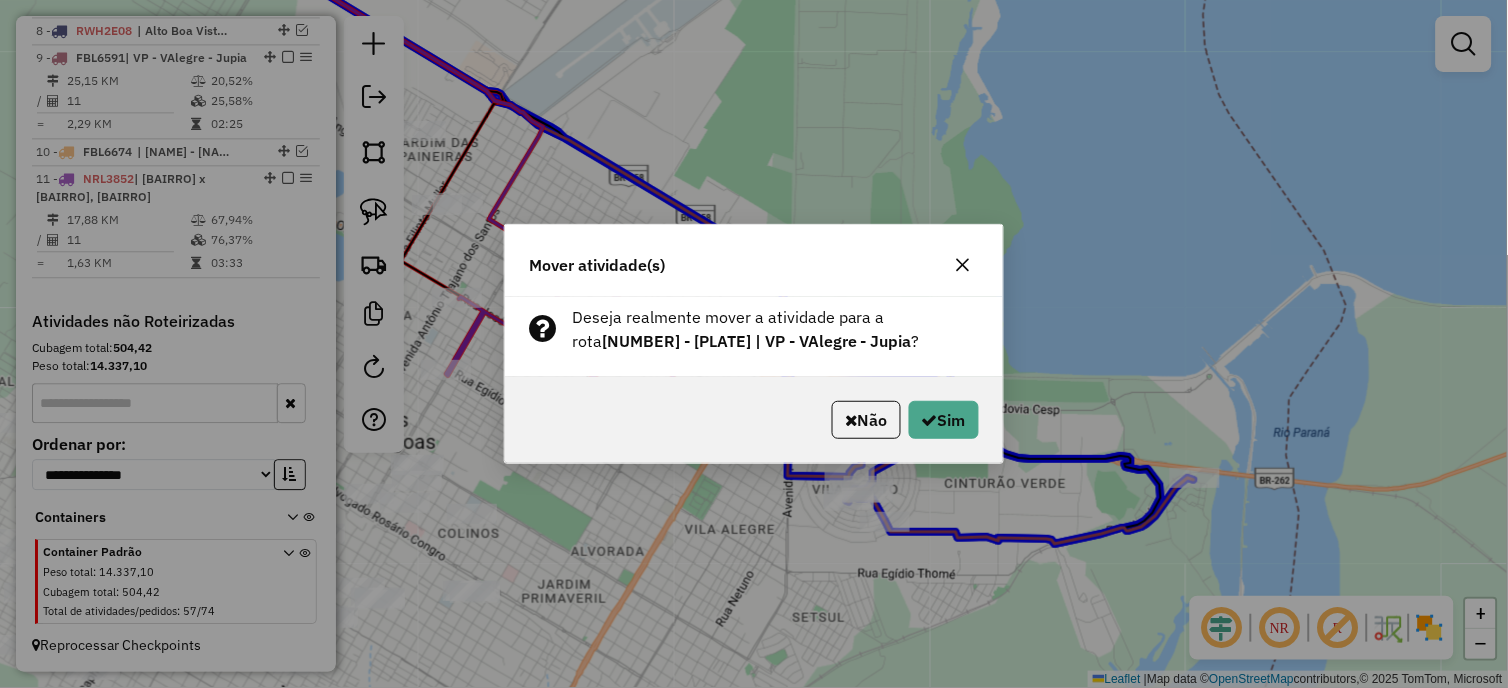 click on "Aguarde..." at bounding box center [0, 0] 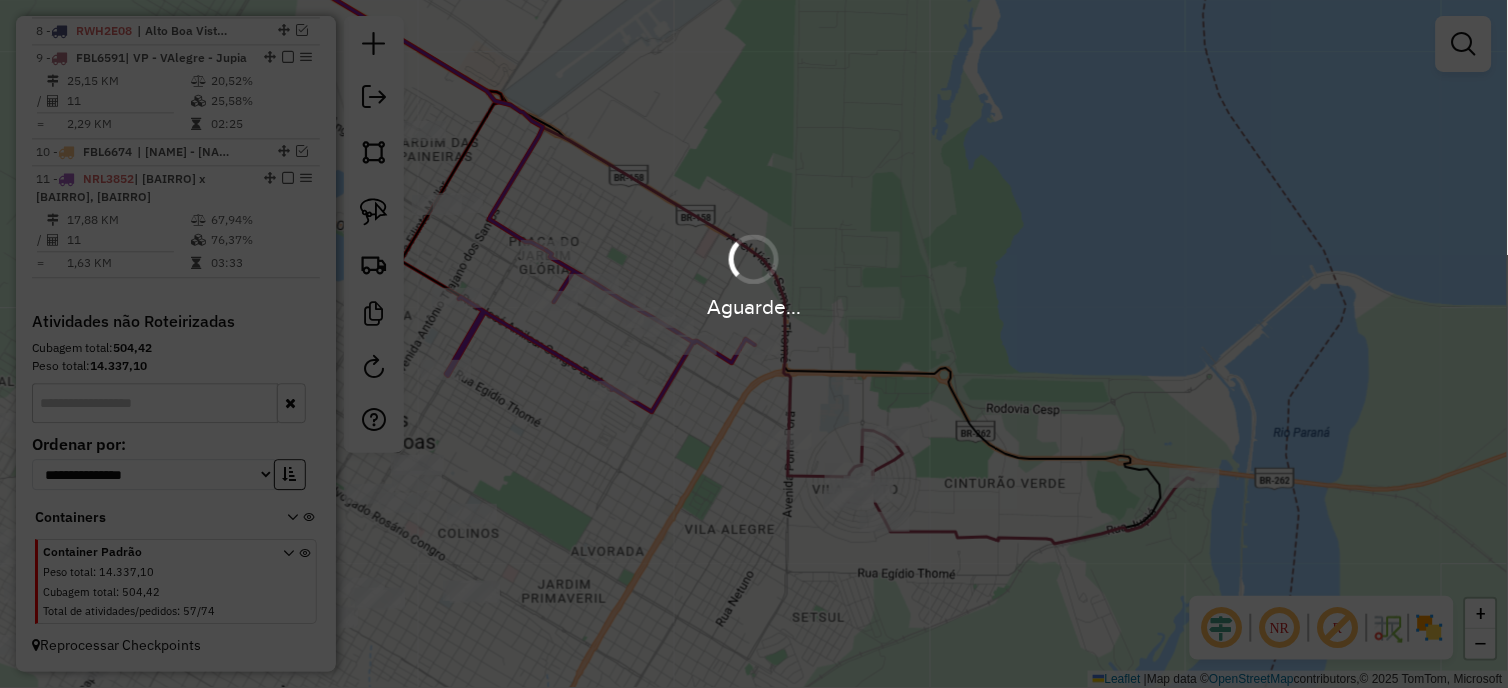 click on "Aguarde..." at bounding box center [754, 344] 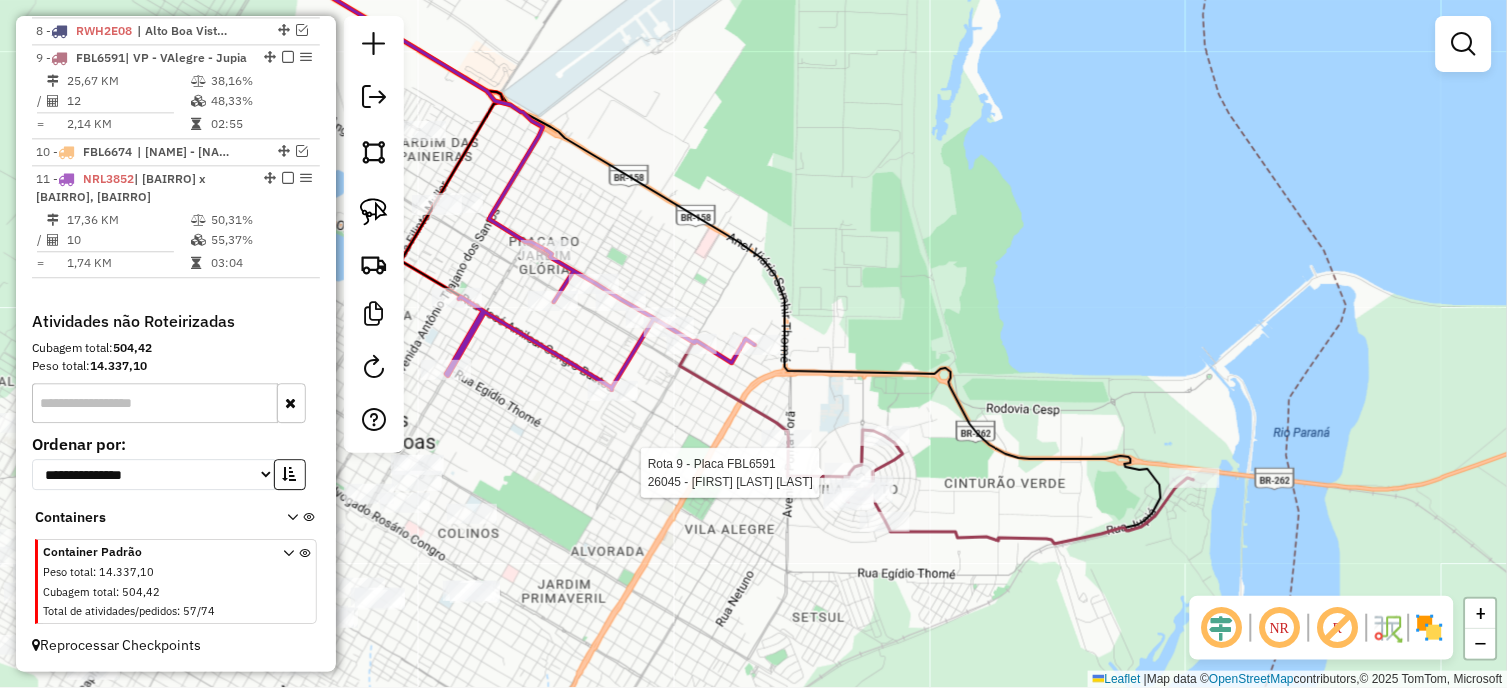 select on "*********" 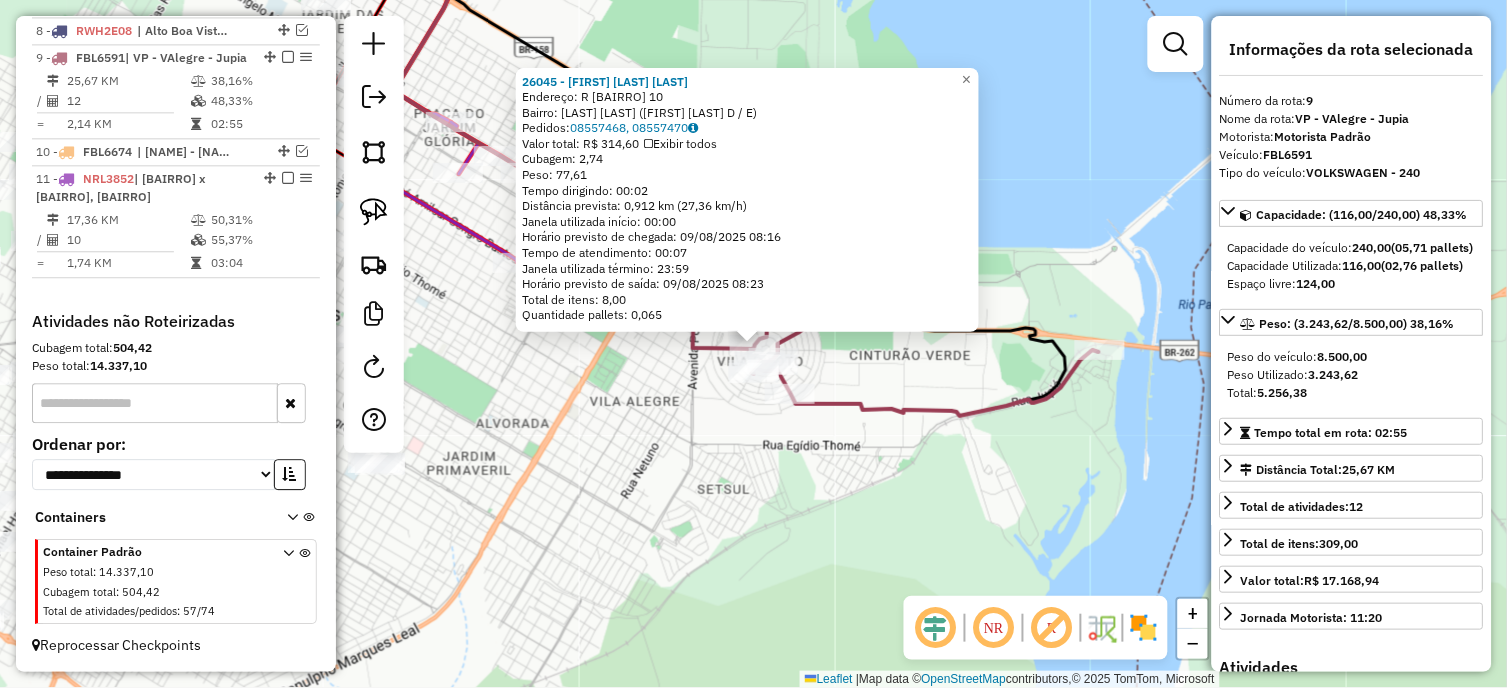 click on "26045 - [FIRST] [LAST] [LAST] Endereço: R   CENTRAL                       10   Bairro: [LAST] [LAST] ([FIRST] [LAST]  D / E)   Pedidos:  08557468, 08557470   Valor total: R$ 314,60   Exibir todos   Cubagem: 2,74  Peso: 77,61  Tempo dirigindo: 00:02   Distância prevista: 0,912 km (27,36 km/h)   Janela utilizada início: 00:00   Horário previsto de chegada: 09/08/2025 08:16   Tempo de atendimento: 00:07   Janela utilizada término: 23:59   Horário previsto de saída: 09/08/2025 08:23   Total de itens: 8,00   Quantidade pallets: 0,065  × Janela de atendimento Grade de atendimento Capacidade Transportadoras Veículos Cliente Pedidos  Rotas Selecione os dias de semana para filtrar as janelas de atendimento  Seg   Ter   Qua   Qui   Sex   Sáb   Dom  Informe o período da janela de atendimento: De: Até:  Filtrar exatamente a janela do cliente  Considerar janela de atendimento padrão  Selecione os dias de semana para filtrar as grades de atendimento  Seg   Ter   Qua   Qui   Sex   Sáb   Dom   Peso mínimo:  **** +" 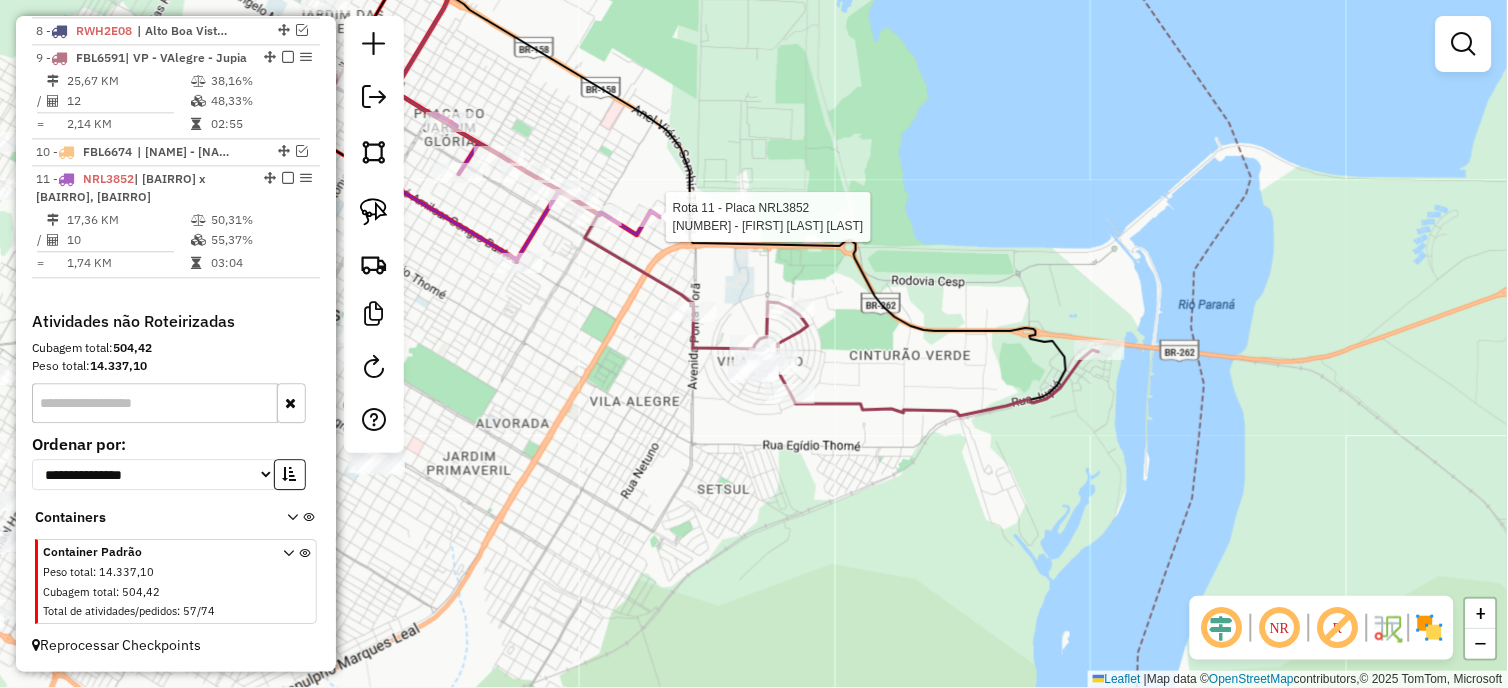 select on "*********" 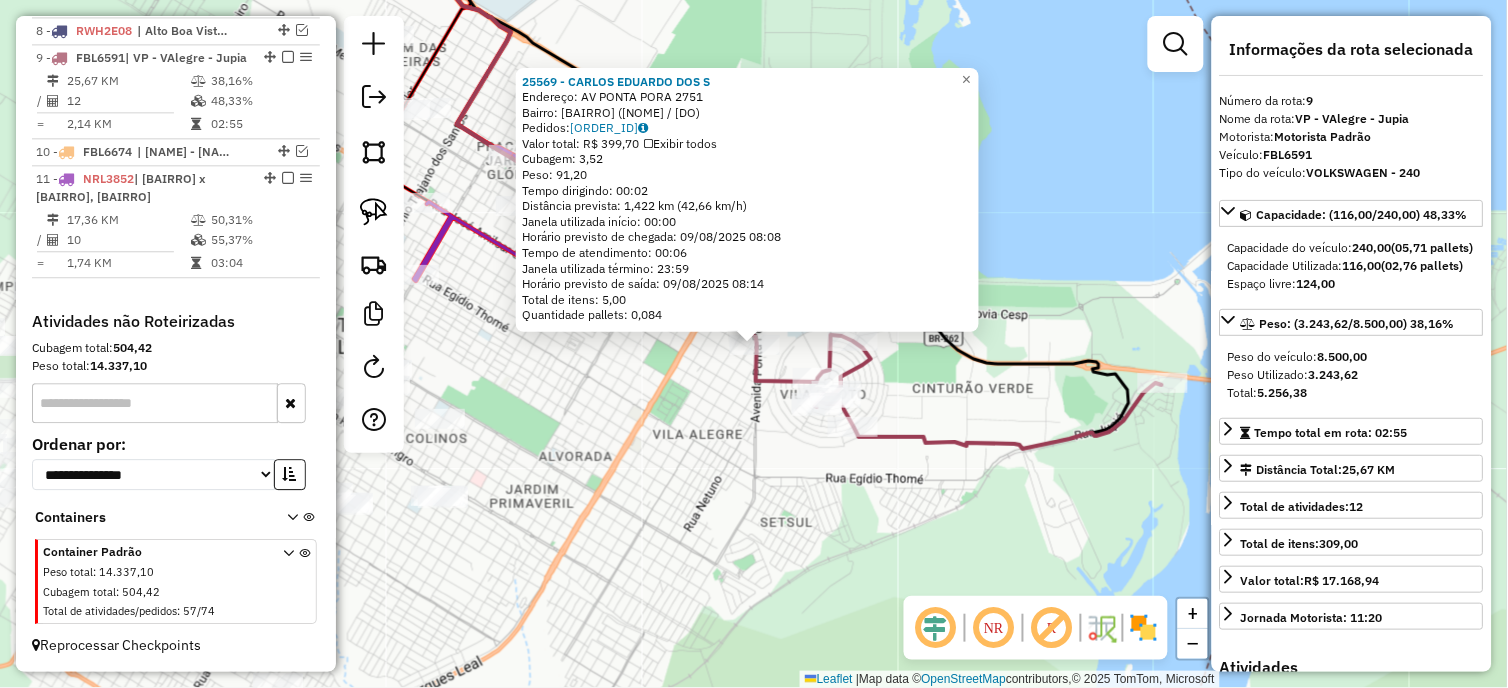 click on "[NUMBER] - [NUMBER] - [FIRST] [LAST] DOS S Endereço: AV PONTA PORA [NUMBER] Bairro: JARDIM ALVORADA ([FIRST] [LAST] / DO) Pedidos: [ORDER_ID] Valor total: R$ 399,70 Exibir todos Cubagem: 3,52 Peso: 91,20 Tempo dirigindo: 00:02 Distância prevista: 1,422 km (42,66 km/h) Janela utilizada início: 00:00 Horário previsto de chegada: 09/08/2025 08:08 Tempo de atendimento: 00:06 Janela utilizada término: 23:59 Horário previsto de saída: 09/08/2025 08:14 Total de itens: 5,00 Quantidade pallets: 0,084 × Janela de atendimento Grade de atendimento Capacidade Transportadoras Veículos Cliente Pedidos Rotas Selecione os dias de semana para filtrar as janelas de atendimento Seg Ter Qua Qui Sex Sáb Dom Informe o período da janela de atendimento: De: Até: Filtrar exatamente a janela do cliente Considerar janela de atendimento padrão Selecione os dias de semana para filtrar as grades de atendimento Seg Ter Qua Qui Sex Sáb Dom Peso mínimo: **** ****" 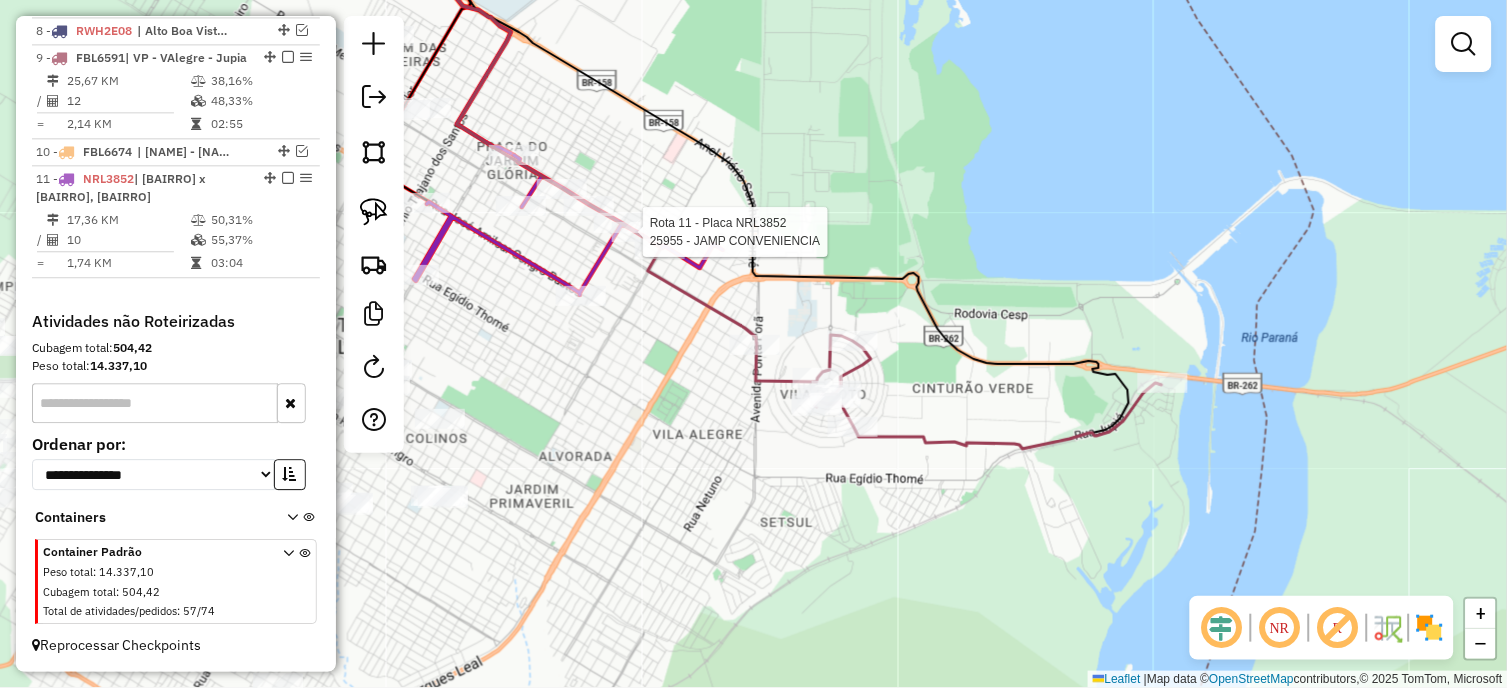 select on "*********" 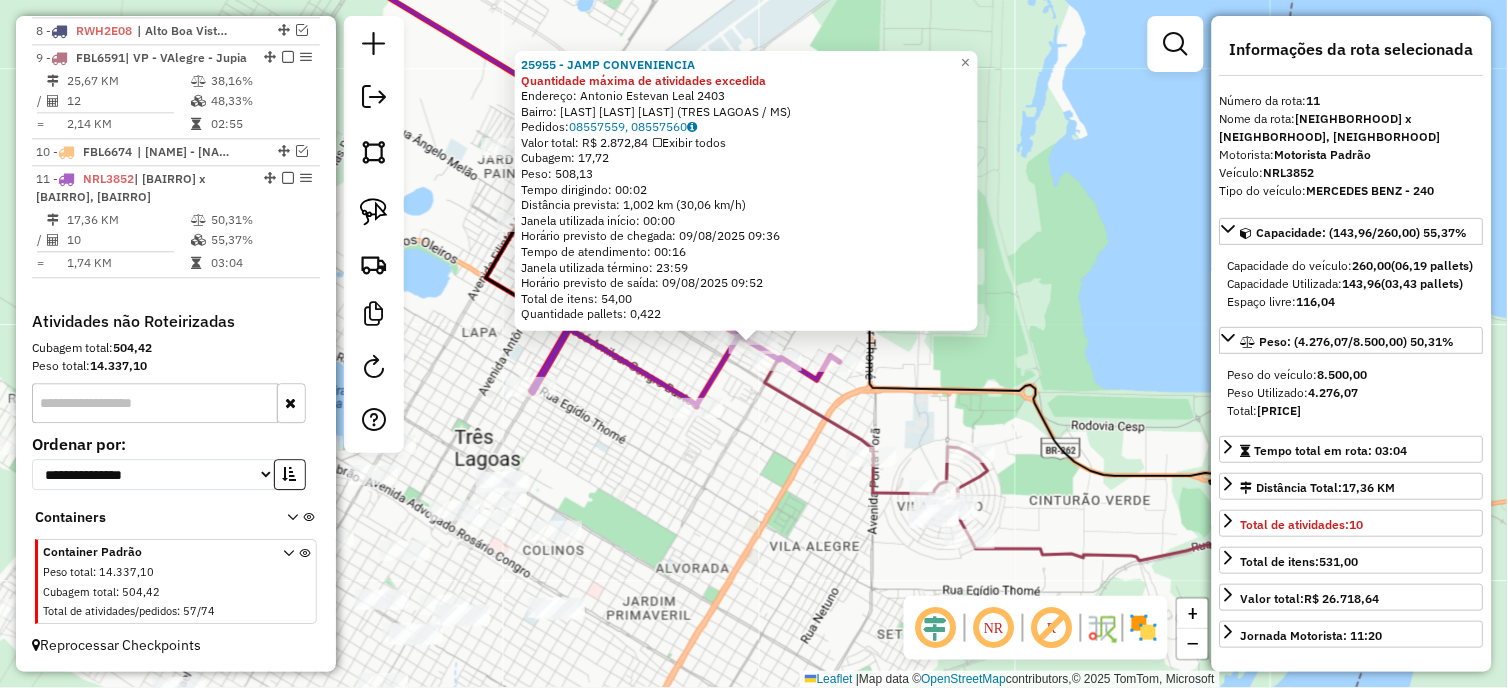 click 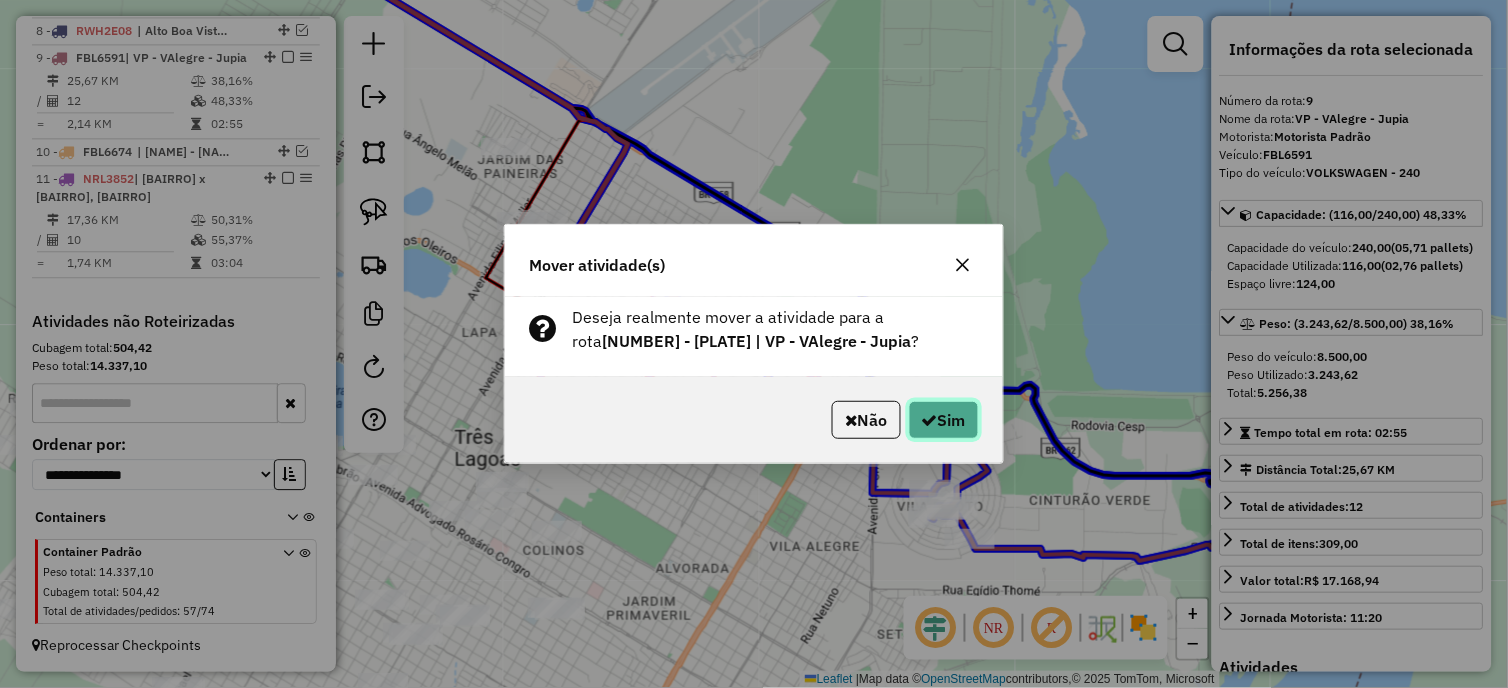 click on "Sim" 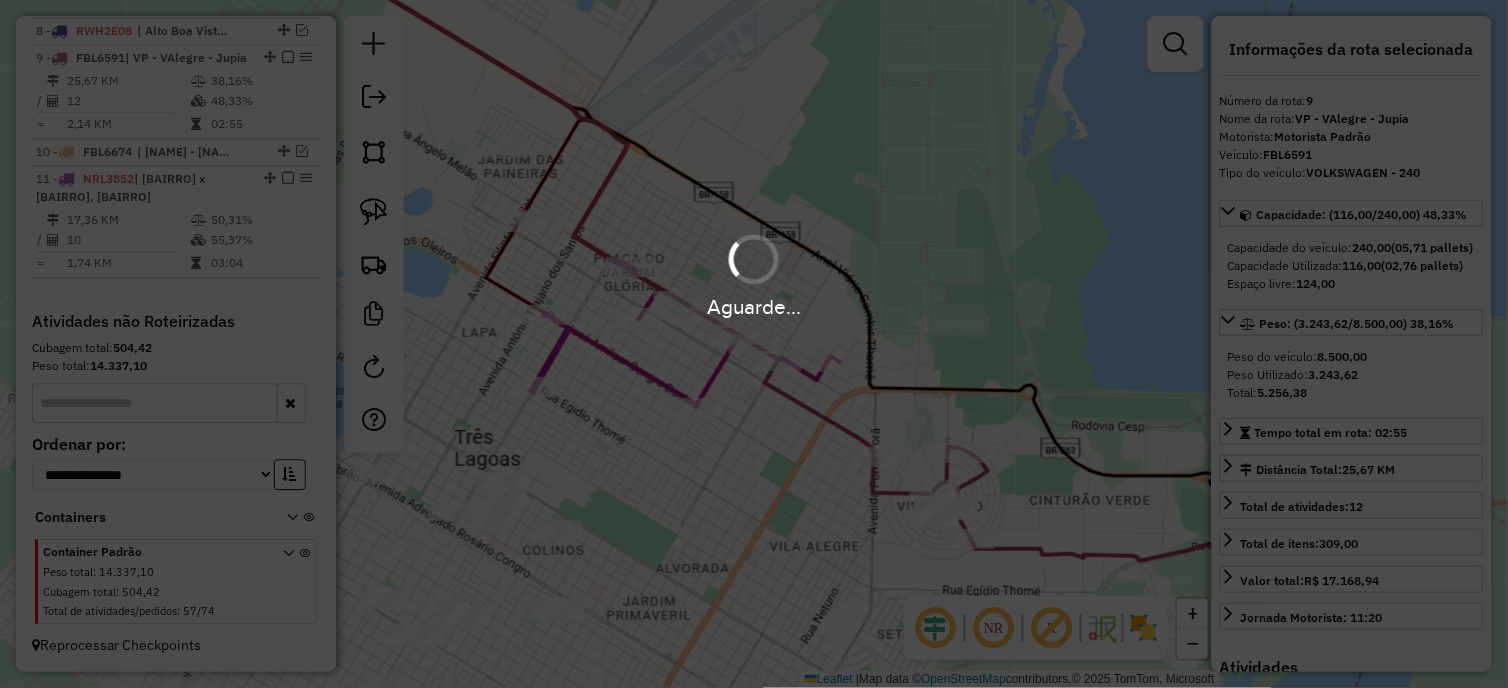 click on "Aguarde..." at bounding box center [754, 344] 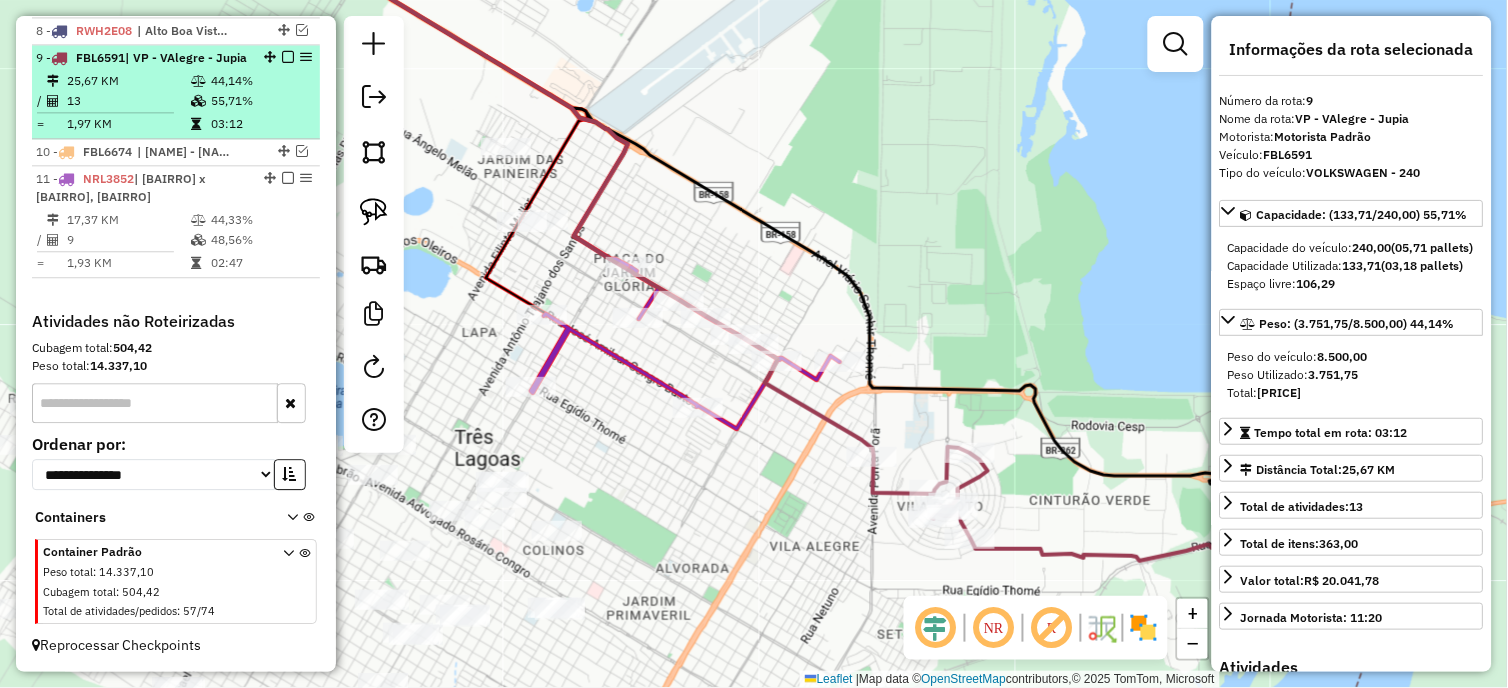 click on "13" at bounding box center [128, 101] 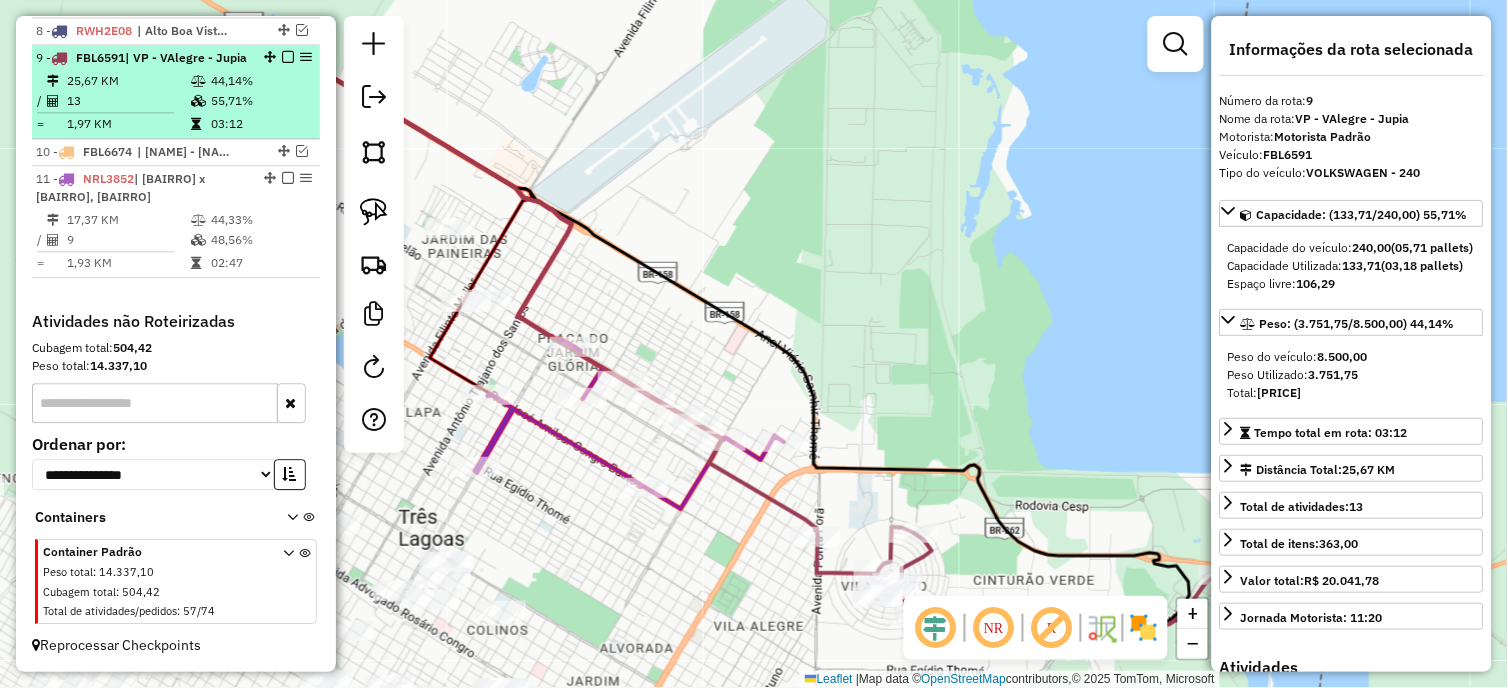 click at bounding box center [288, 57] 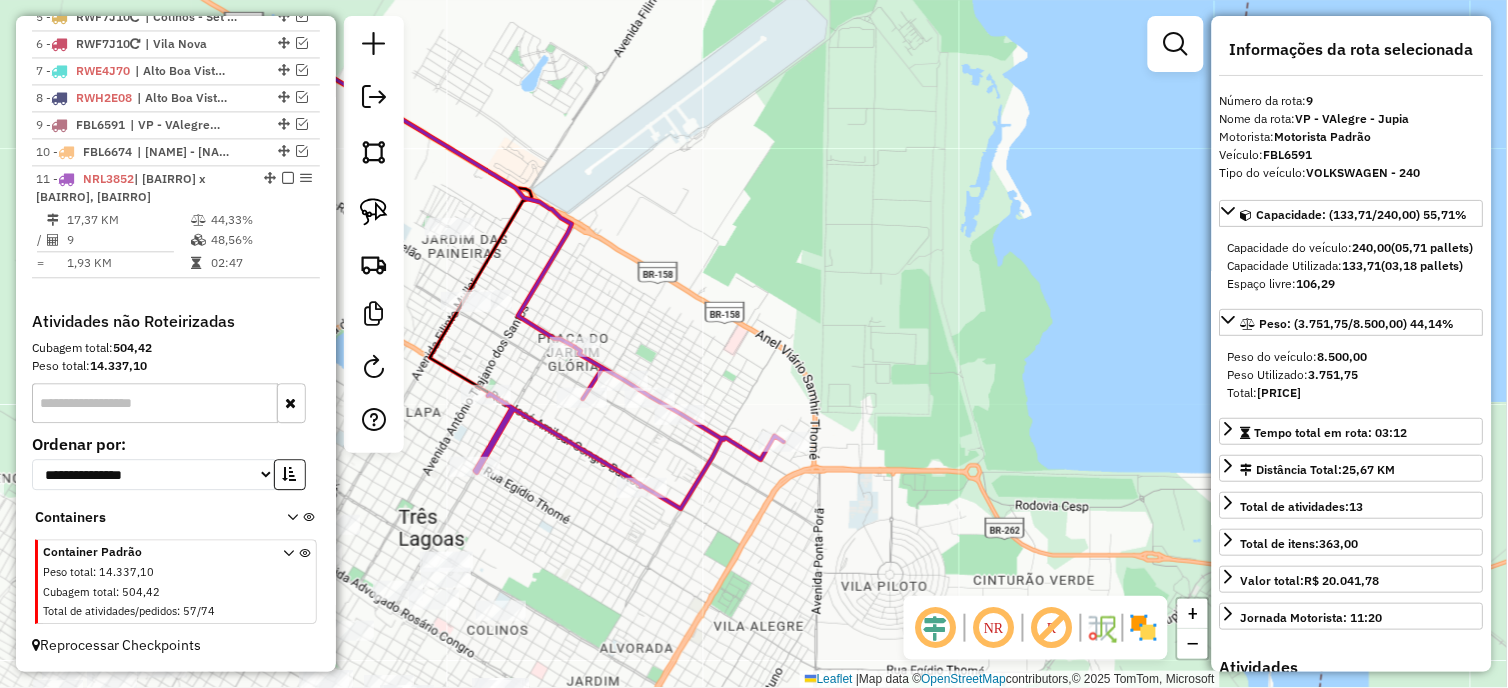 scroll, scrollTop: 935, scrollLeft: 0, axis: vertical 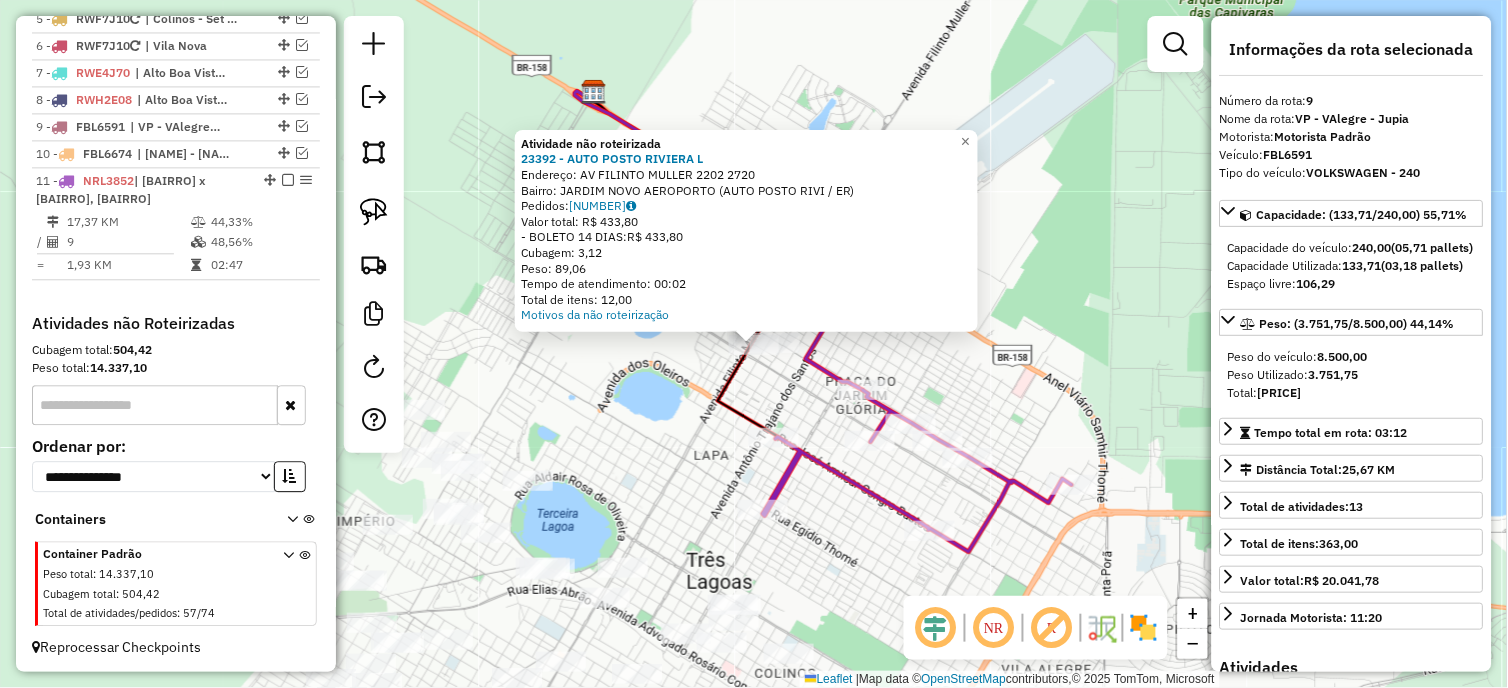 click on "Atividade não roteirizada [NUMBER] - [FIRST] [LAST] RIVIERA L Endereço: AV FILINTO MULLER [NUMBER] [NUMBER] Bairro: JARDIM NOVO AEROPORTO ([FIRST] [LAST] / ER) Pedidos: [ORDER_ID] Valor total: R$ 433,80 - BOLETO 14 DIAS: R$ 433,80 Cubagem: 3,12 Peso: 89,06 Tempo de atendimento: 00:02 Total de itens: 12,00 Motivos da não roteirização × Janela de atendimento Grade de atendimento Capacidade Transportadoras Veículos Cliente Pedidos Rotas Selecione os dias de semana para filtrar as janelas de atendimento Seg Ter Qua Qui Sex Sáb Dom Informe o período da janela de atendimento: De: Até: Filtrar exatamente a janela do cliente Considerar janela de atendimento padrão Selecione os dias de semana para filtrar as grades de atendimento Seg Ter Qua Qui Sex Sáb Dom Considerar clientes sem dia de atendimento cadastrado Clientes fora do dia de atendimento selecionado Filtrar as atividades entre os valores definidos abaixo: Peso mínimo: **** Peso máximo: **** De:" 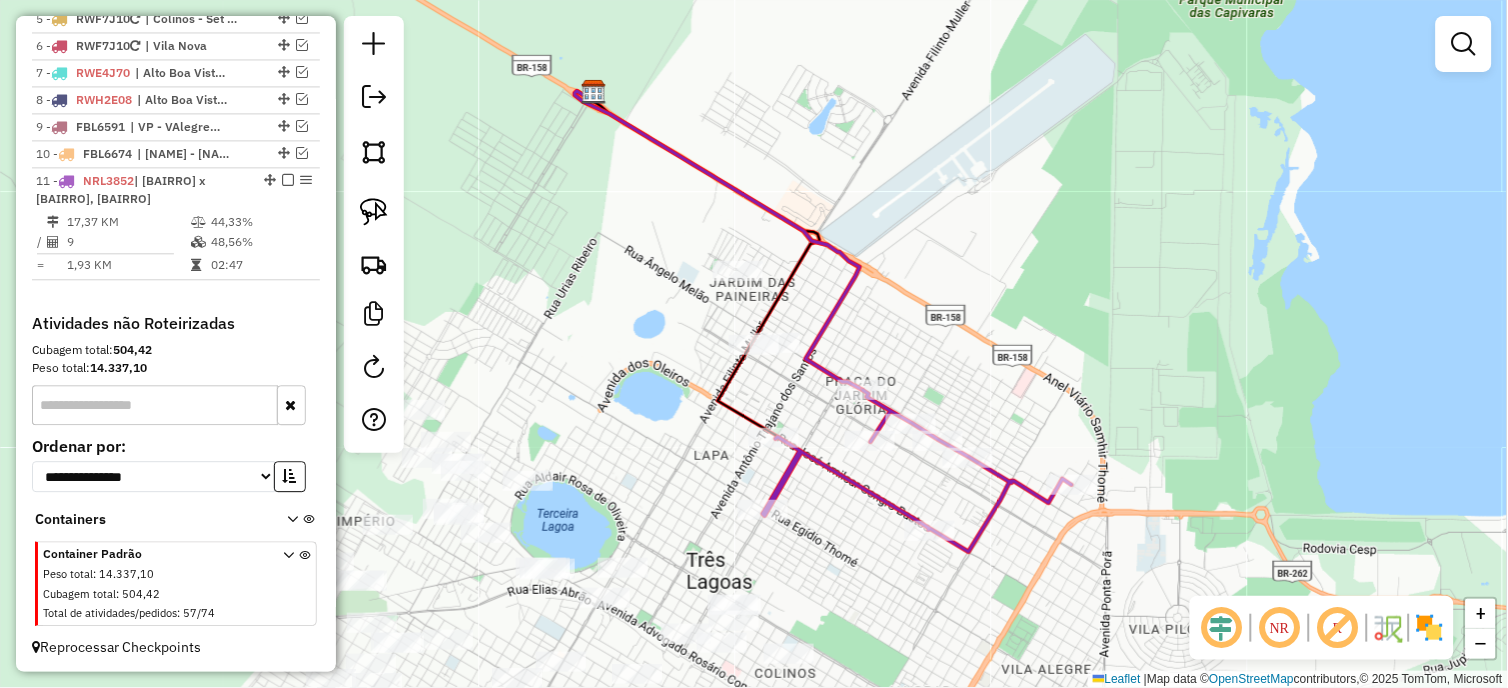 click 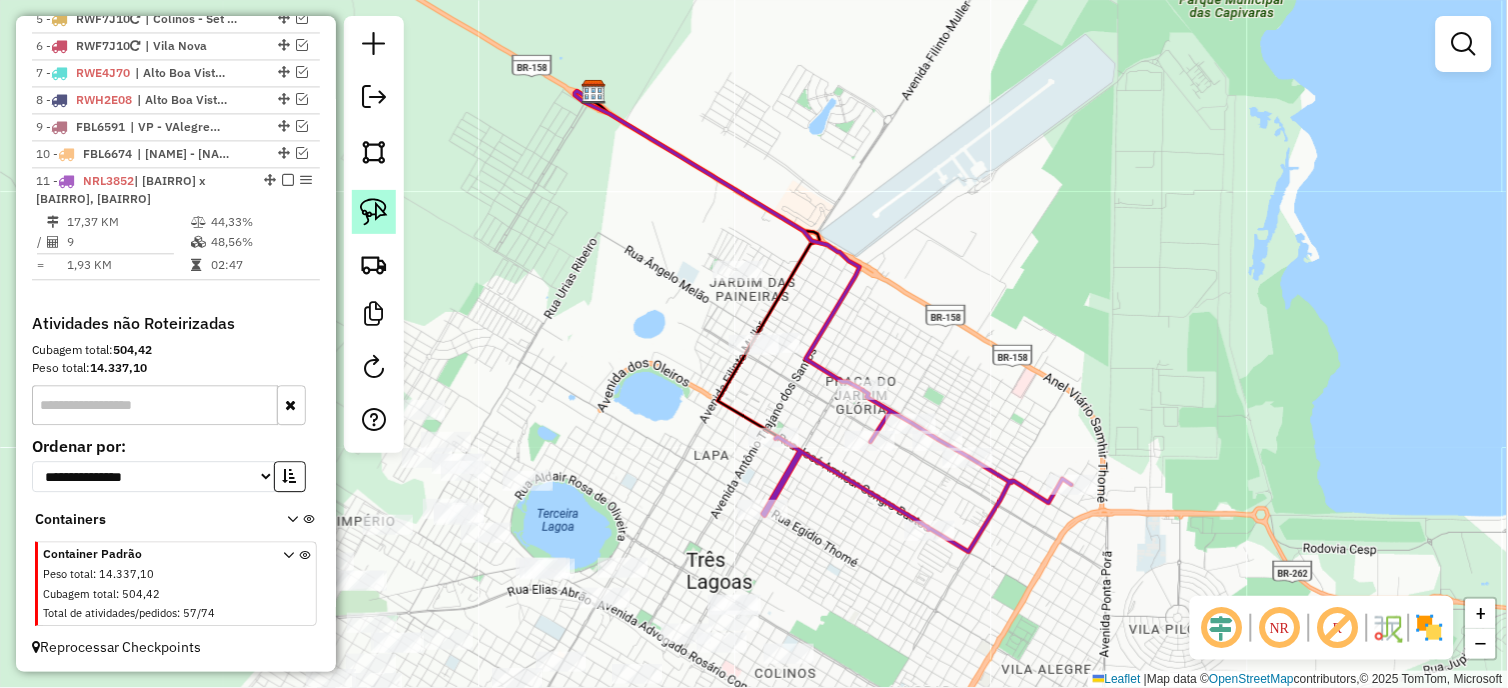 click 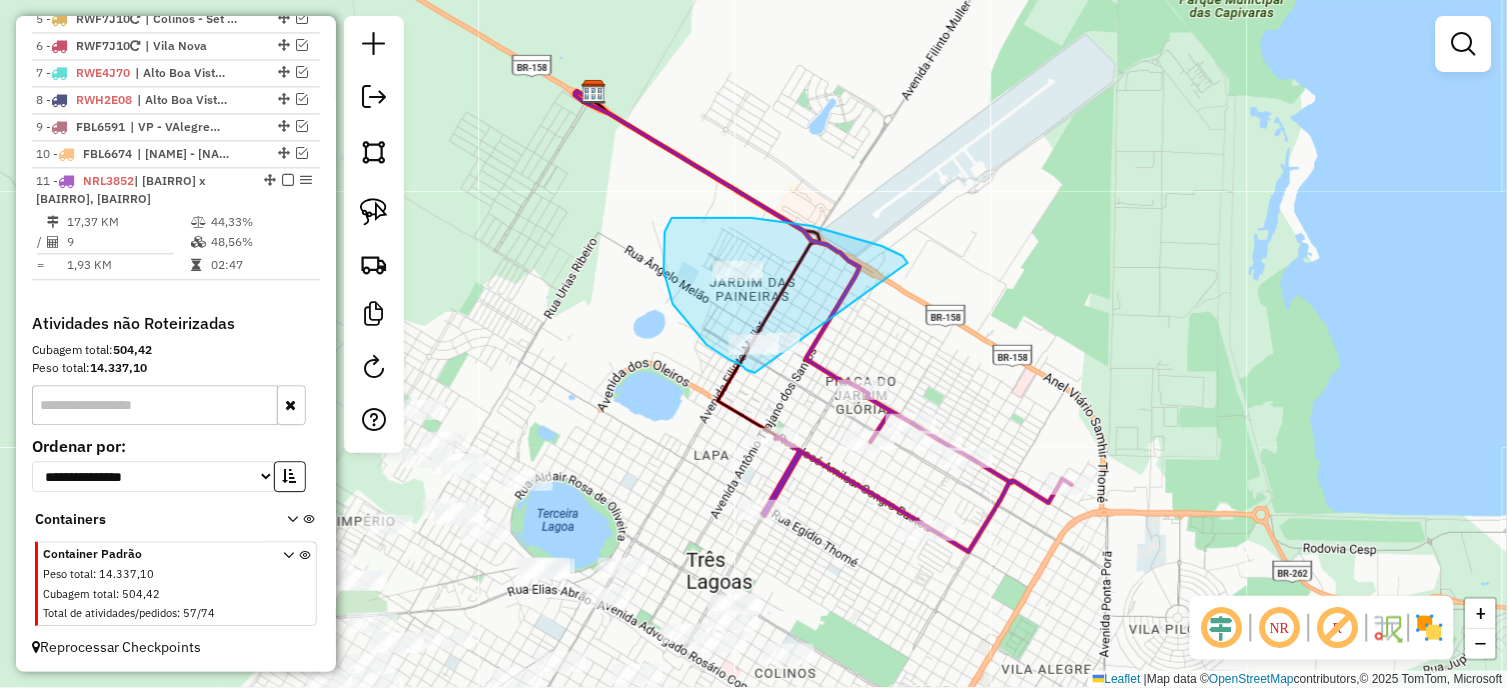 drag, startPoint x: 907, startPoint y: 261, endPoint x: 755, endPoint y: 373, distance: 188.80678 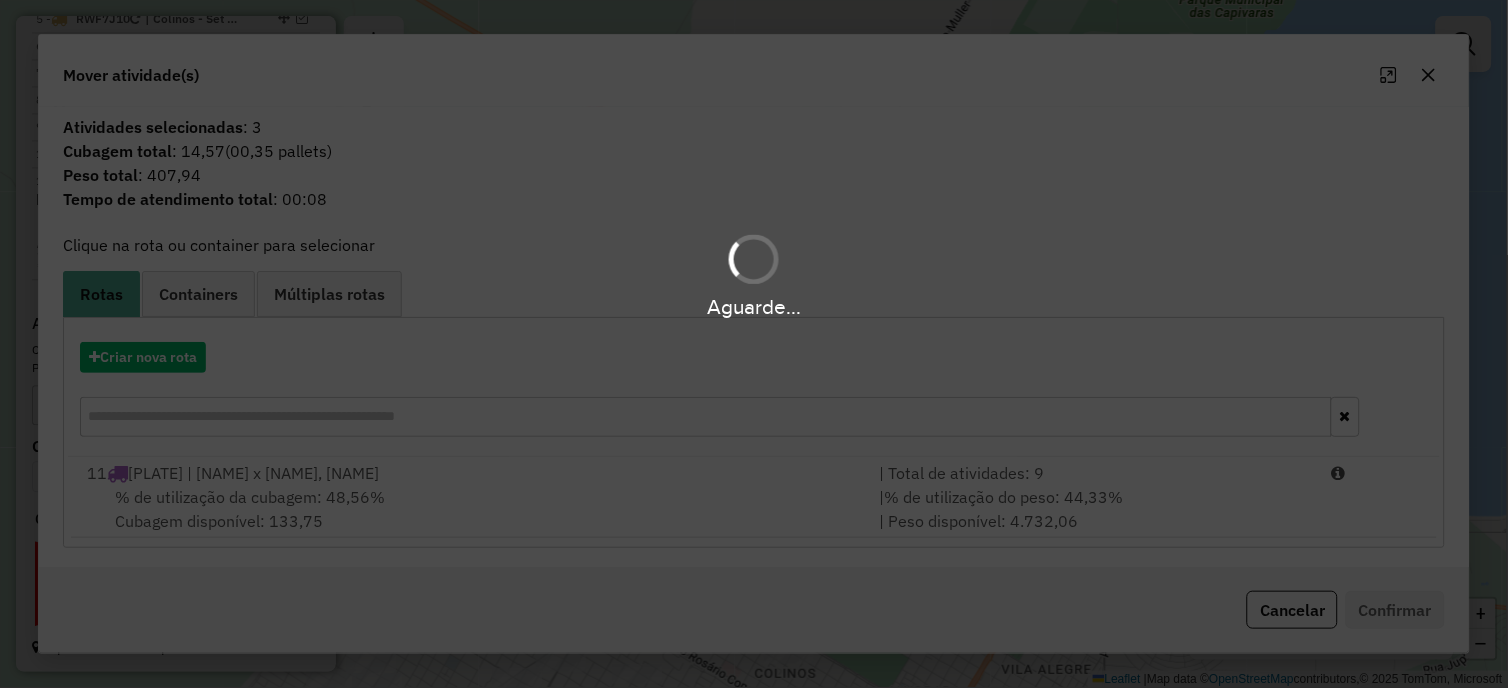 click on "Aguarde..." at bounding box center (754, 344) 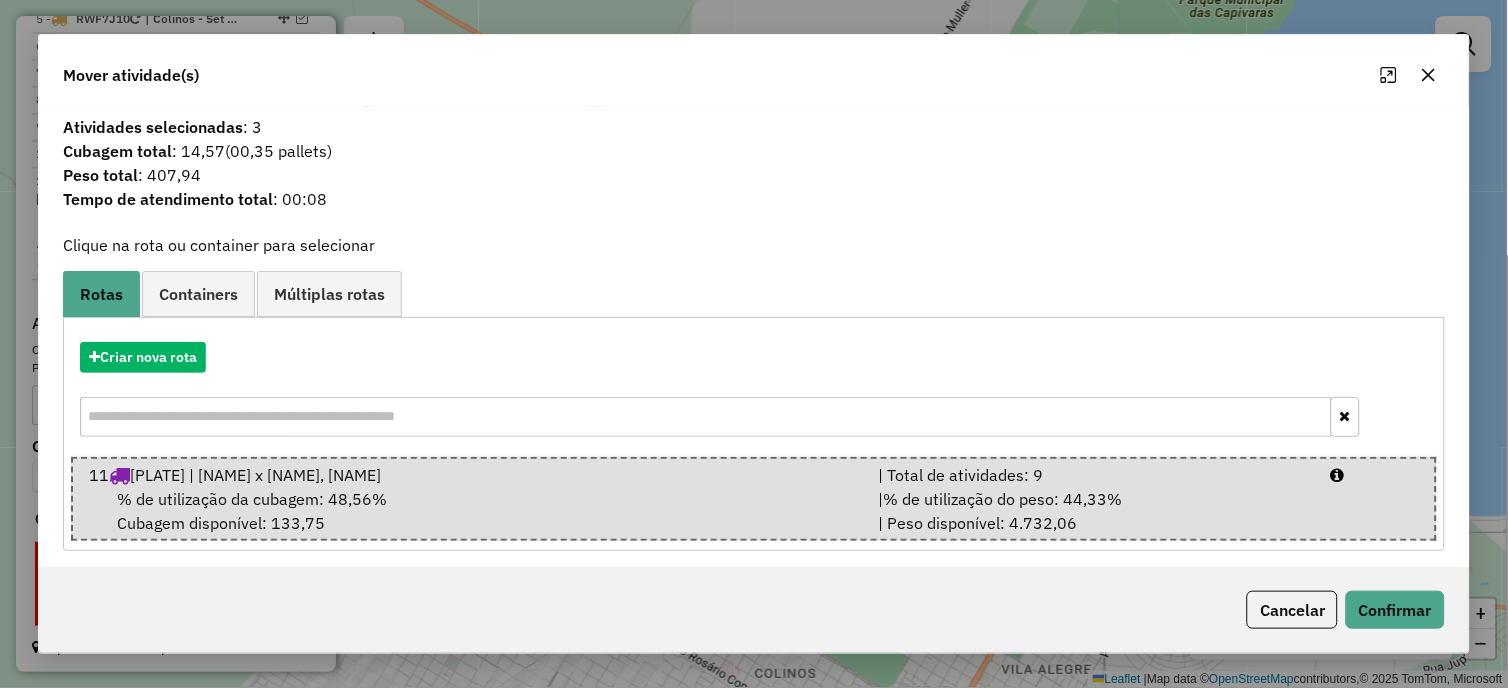 click on "11  NRL3852 | Paranapungá x Ranchos, Vila Nova" at bounding box center [472, 475] 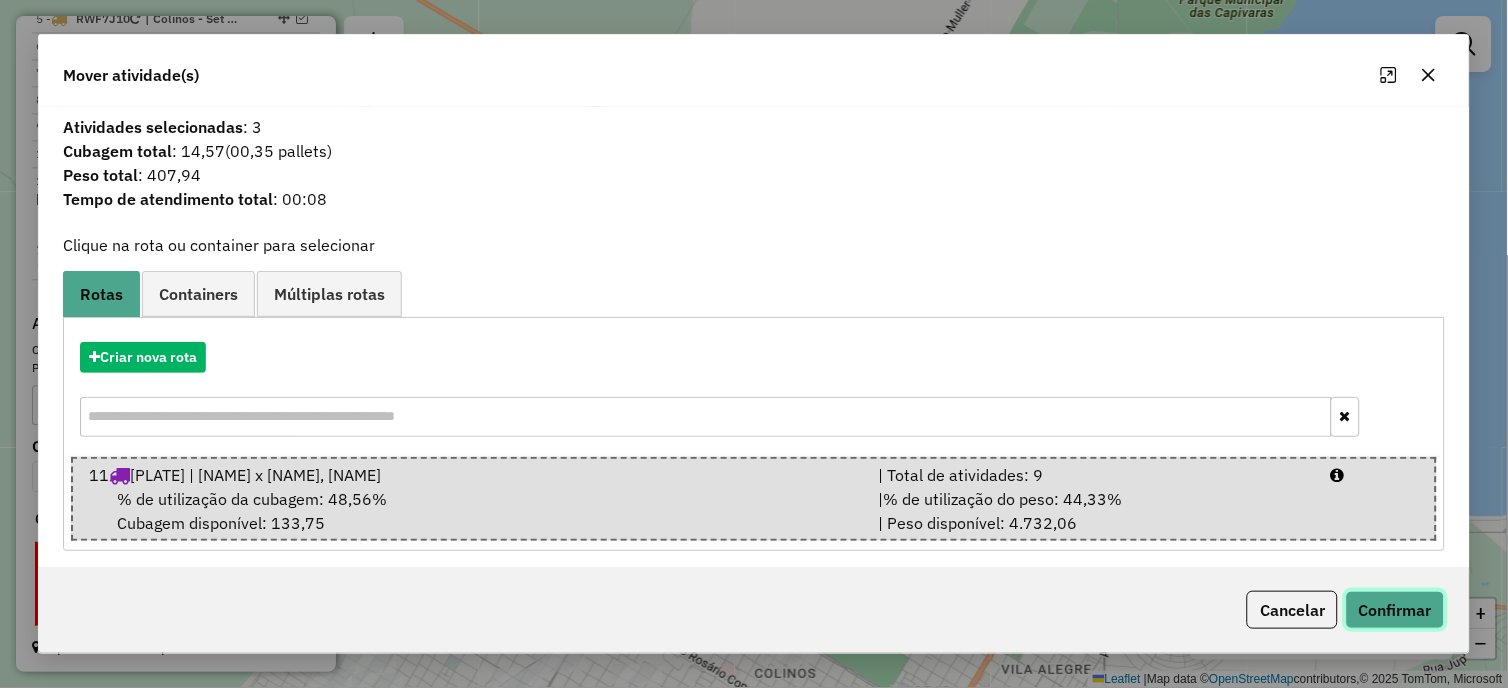 click on "Confirmar" 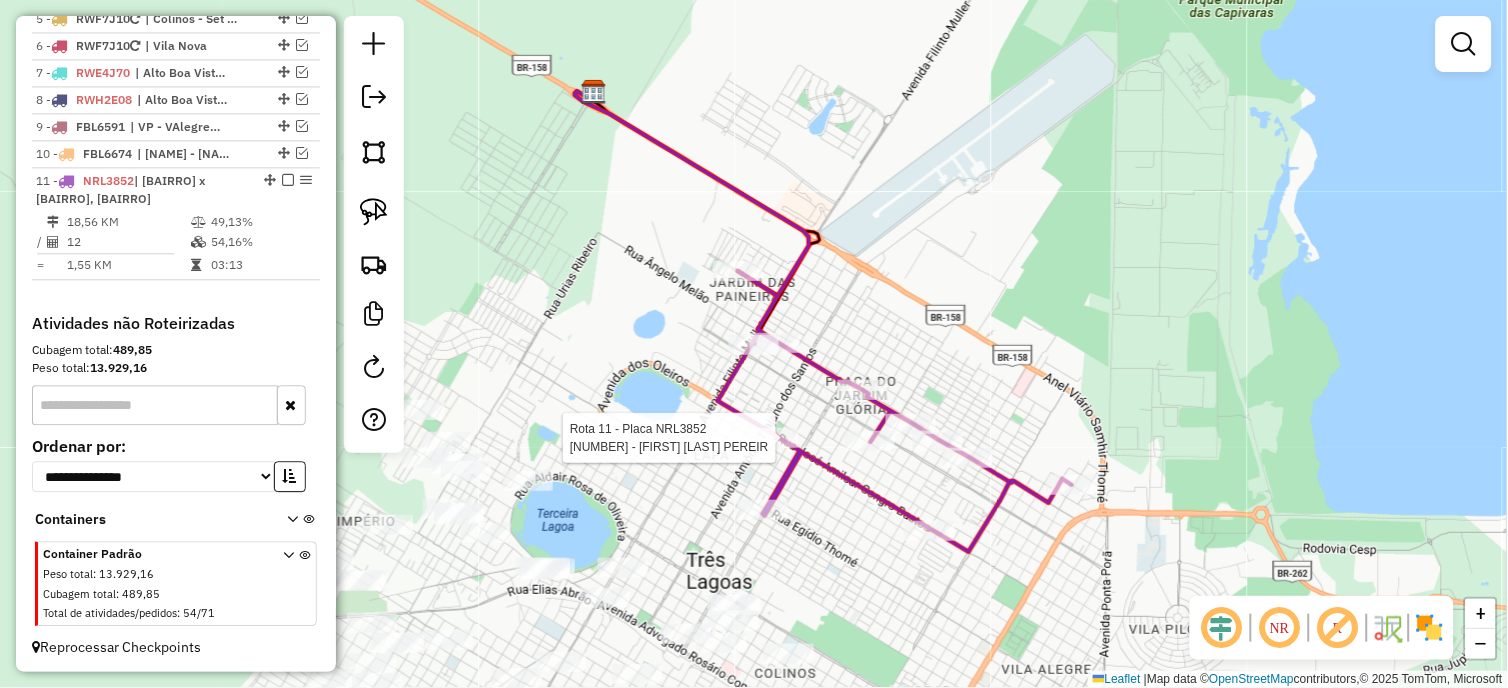 select on "*********" 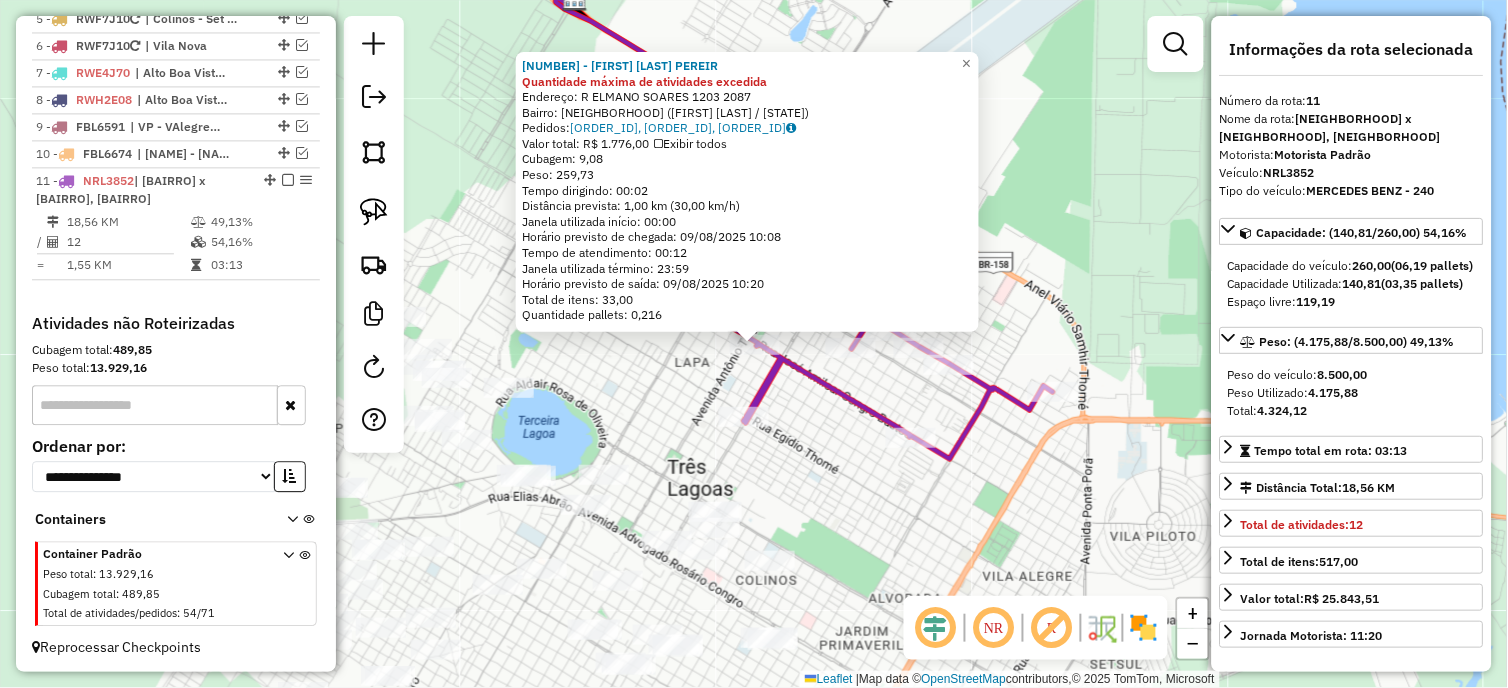 click on "[NUMBER] - [NUMBER] - [NAME] [NAME] [NAME] Quantidade máxima de atividades excedida Endereço: R [NAME] [NAME] [NUMBER] [NUMBER] Bairro: [NAME] ([NAME] [NAME] / [STATE]) Pedidos: [ORDER_ID], [ORDER_ID], [ORDER_ID] Valor total: R$ [PRICE] Exibir todos Cubagem: [CUBAGE] Peso: [WEIGHT] Tempo dirigindo: [TIME] Distância prevista: [DISTANCE] km ([SPEED] km/h) Janela utilizada início: [TIME] Horário previsto de chegada: [DATE] [TIME] Tempo de atendimento: [TIME] Janela utilizada término: [TIME] Horário previsto de saída: [DATE] [TIME] Total de itens: [ITEMS] Quantidade pallets: [PALLETS] × Janela de atendimento Grade de atendimento Capacidade Transportadoras Veículos Cliente Pedidos Rotas Selecione os dias de semana para filtrar as janelas de atendimento Seg Ter Qua Qui Sex Sáb Dom Informe o período da janela de atendimento: De: Até: Filtrar exatamente a janela do cliente Considerar janela de atendimento padrão Selecione os dias de semana para filtrar as grades de atendimento Seg Ter" 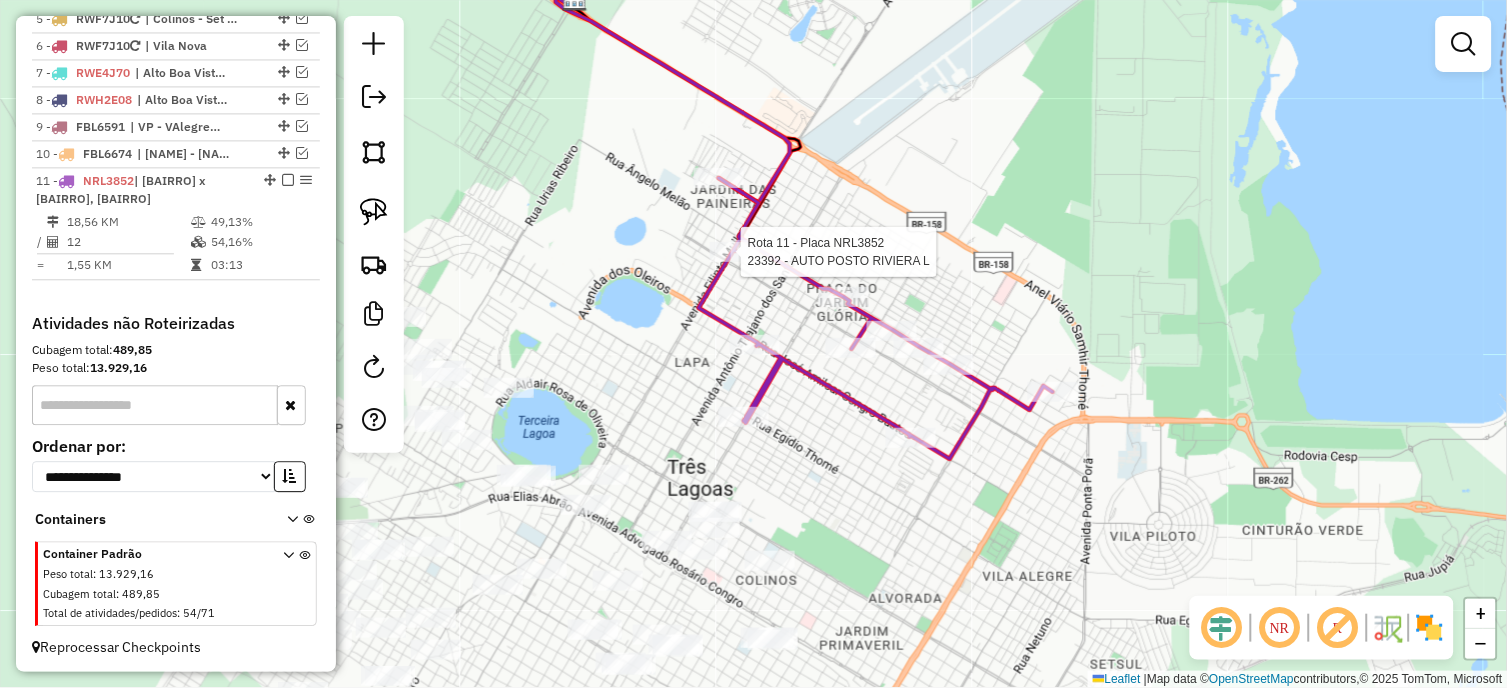 select on "*********" 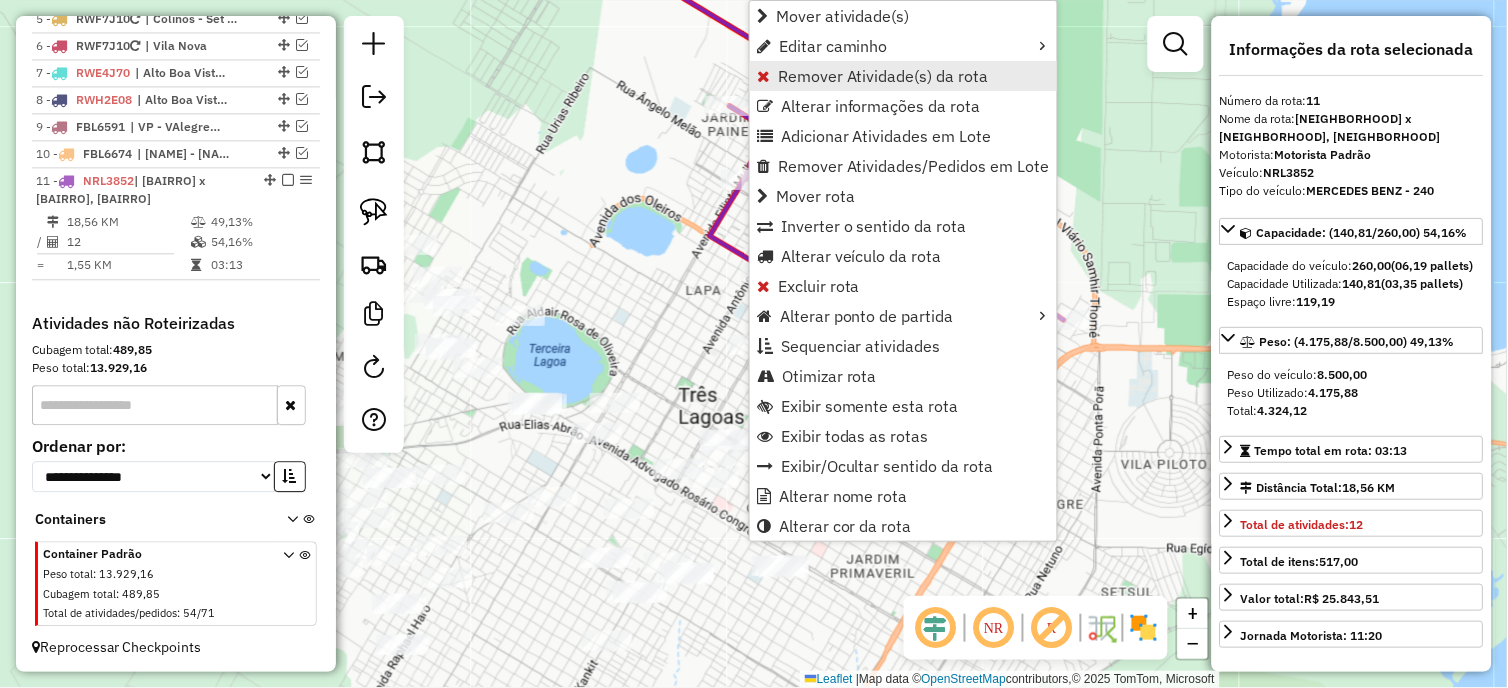 click on "Remover Atividade(s) da rota" at bounding box center [883, 76] 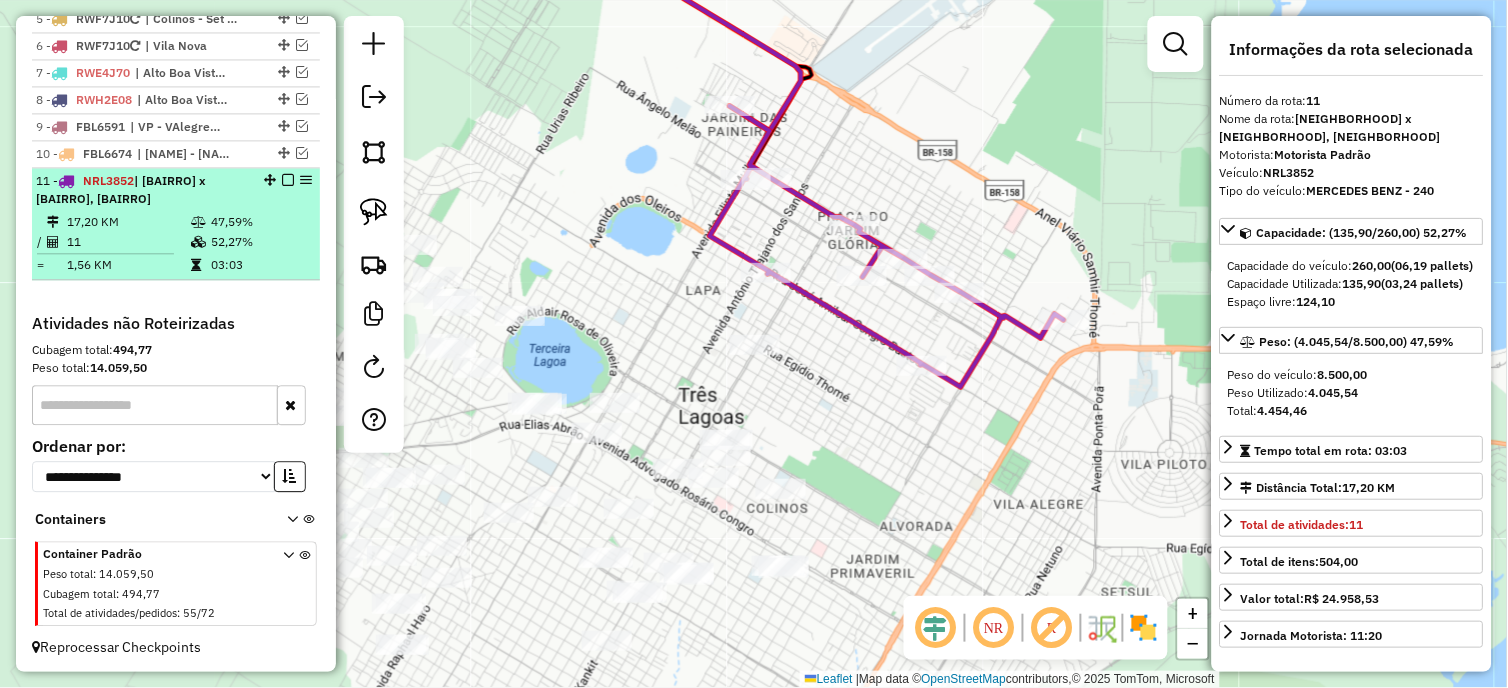 click at bounding box center (288, 180) 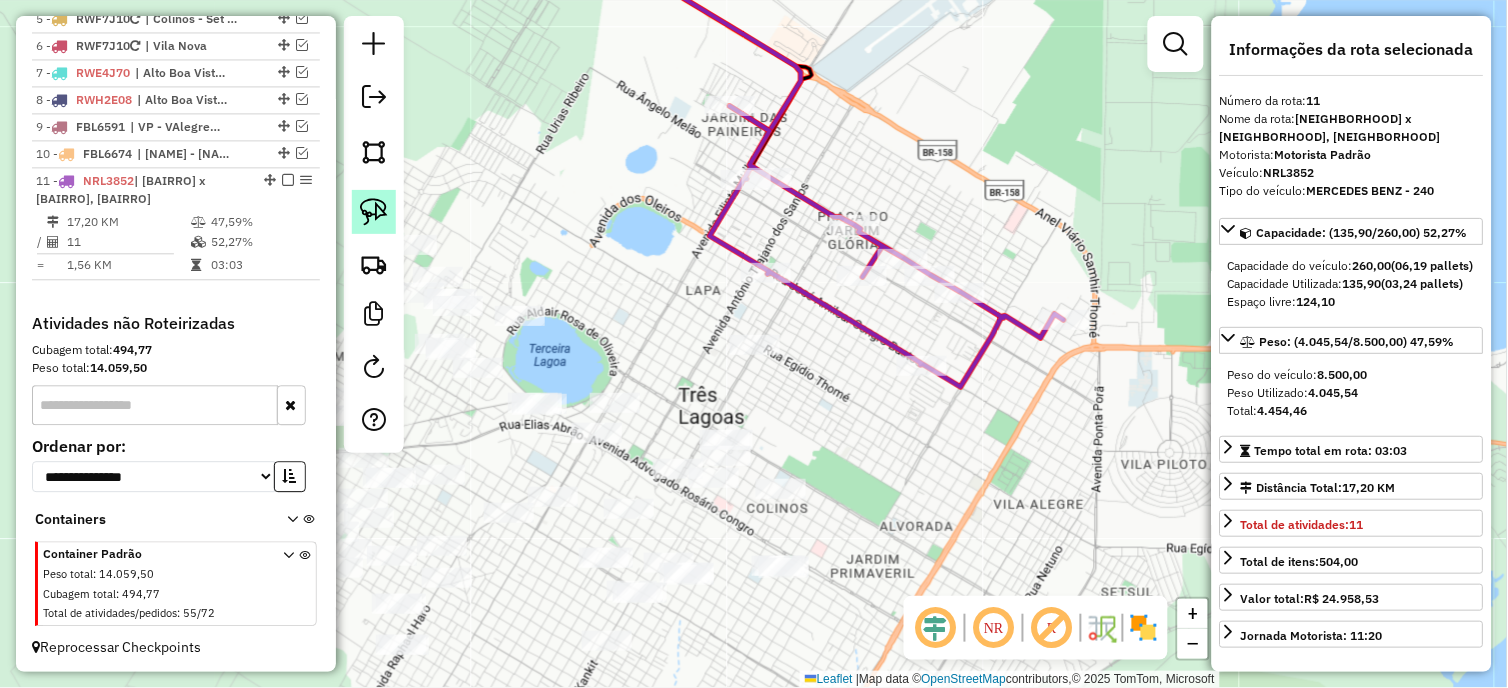 scroll, scrollTop: 851, scrollLeft: 0, axis: vertical 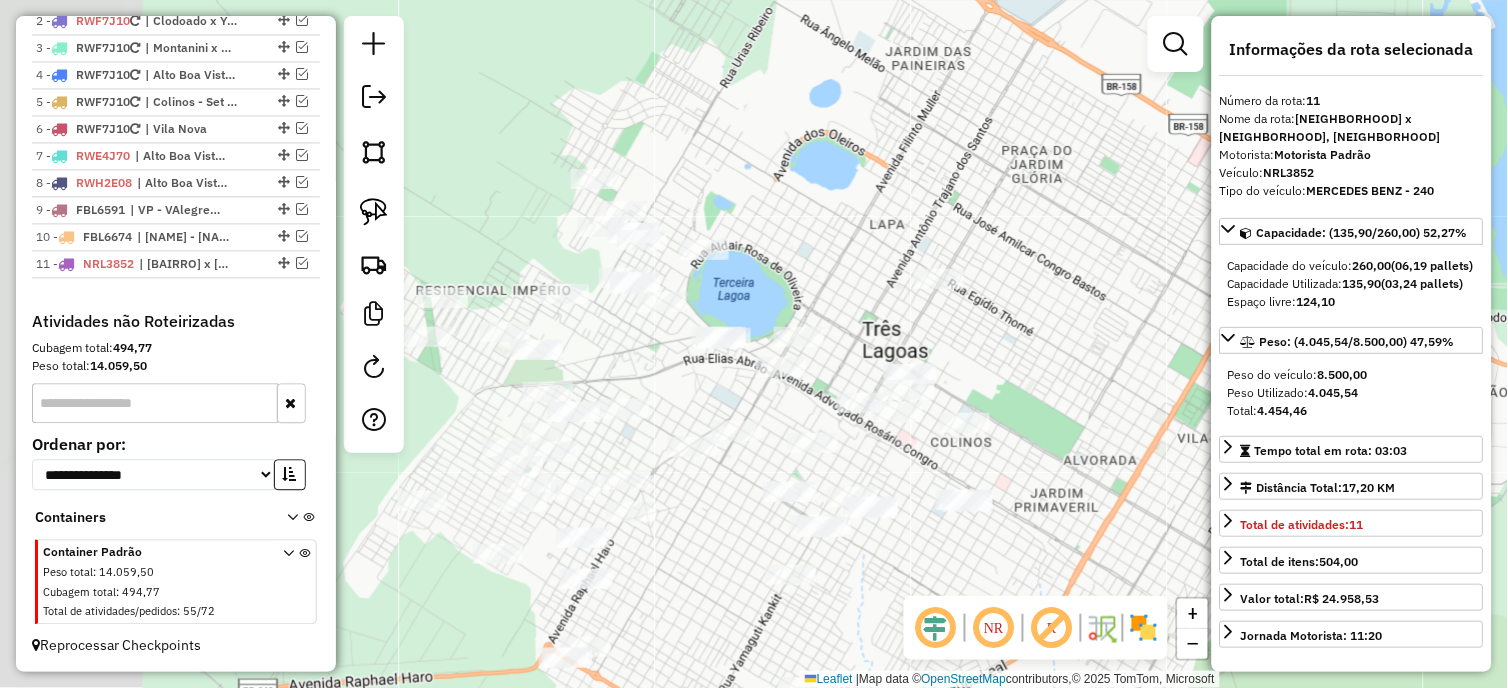 drag, startPoint x: 561, startPoint y: 278, endPoint x: 745, endPoint y: 212, distance: 195.4789 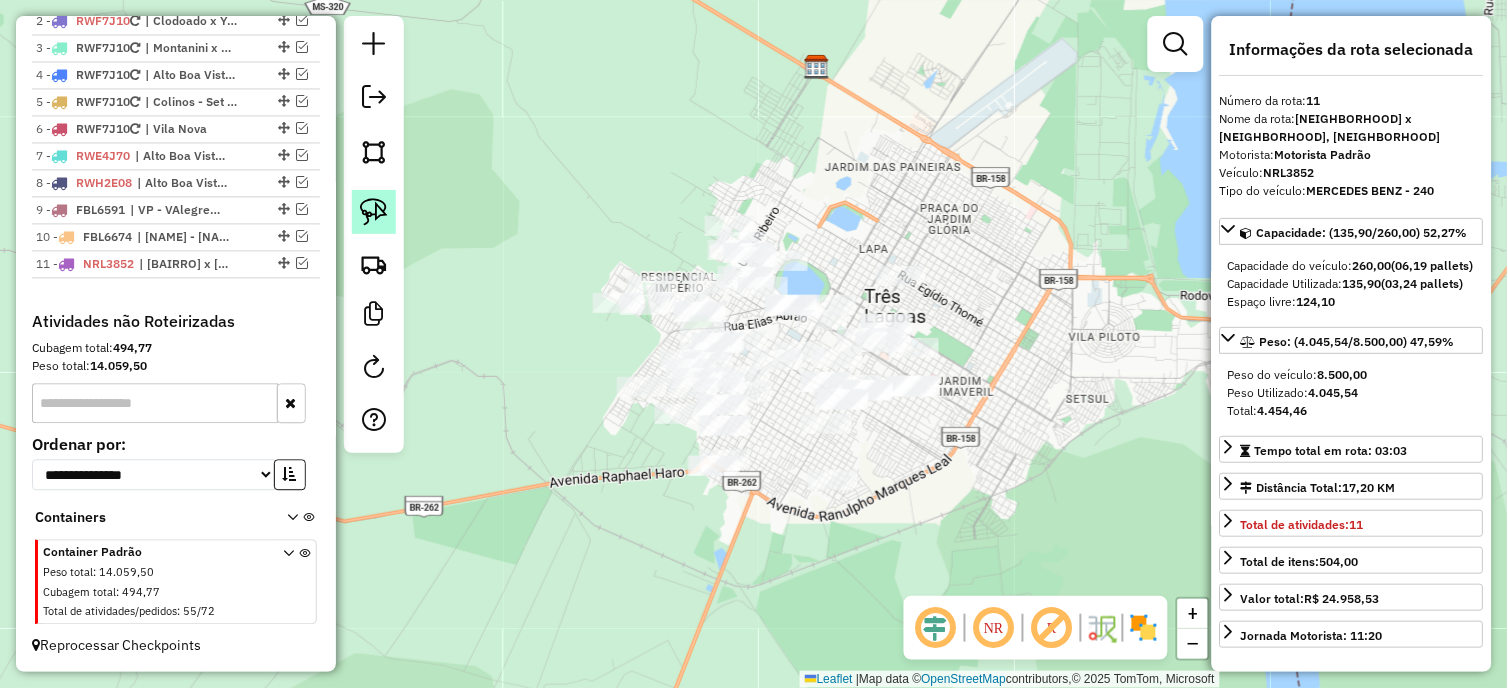 click 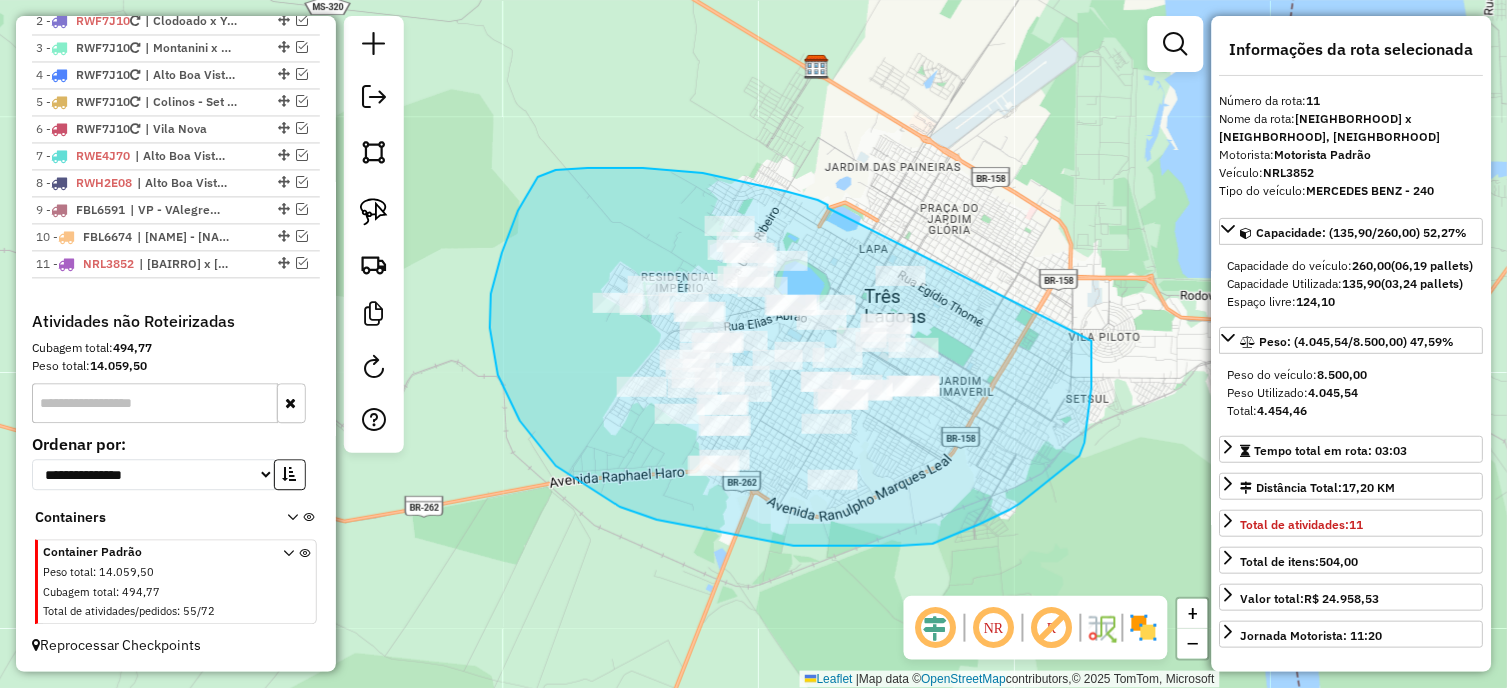 drag, startPoint x: 828, startPoint y: 208, endPoint x: 1078, endPoint y: 295, distance: 264.7055 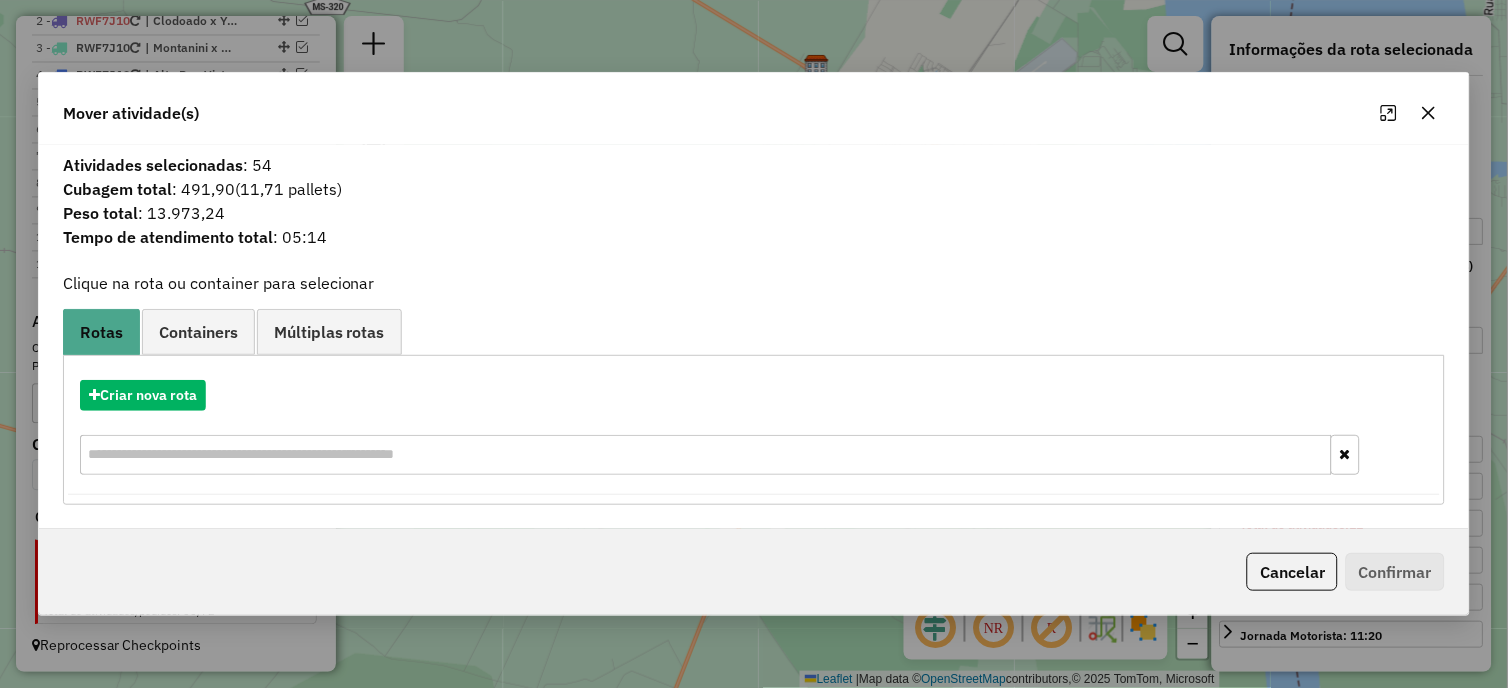 click 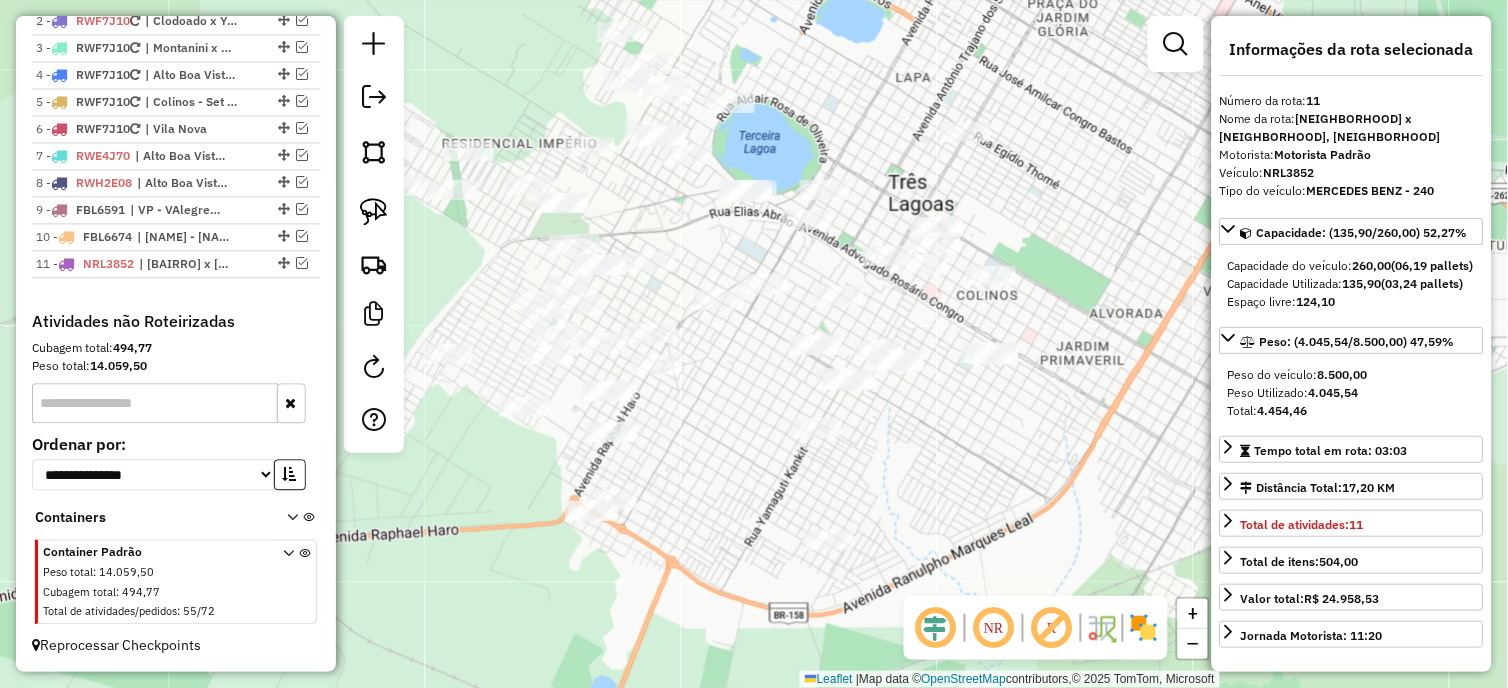 drag, startPoint x: 927, startPoint y: 457, endPoint x: 967, endPoint y: 438, distance: 44.28318 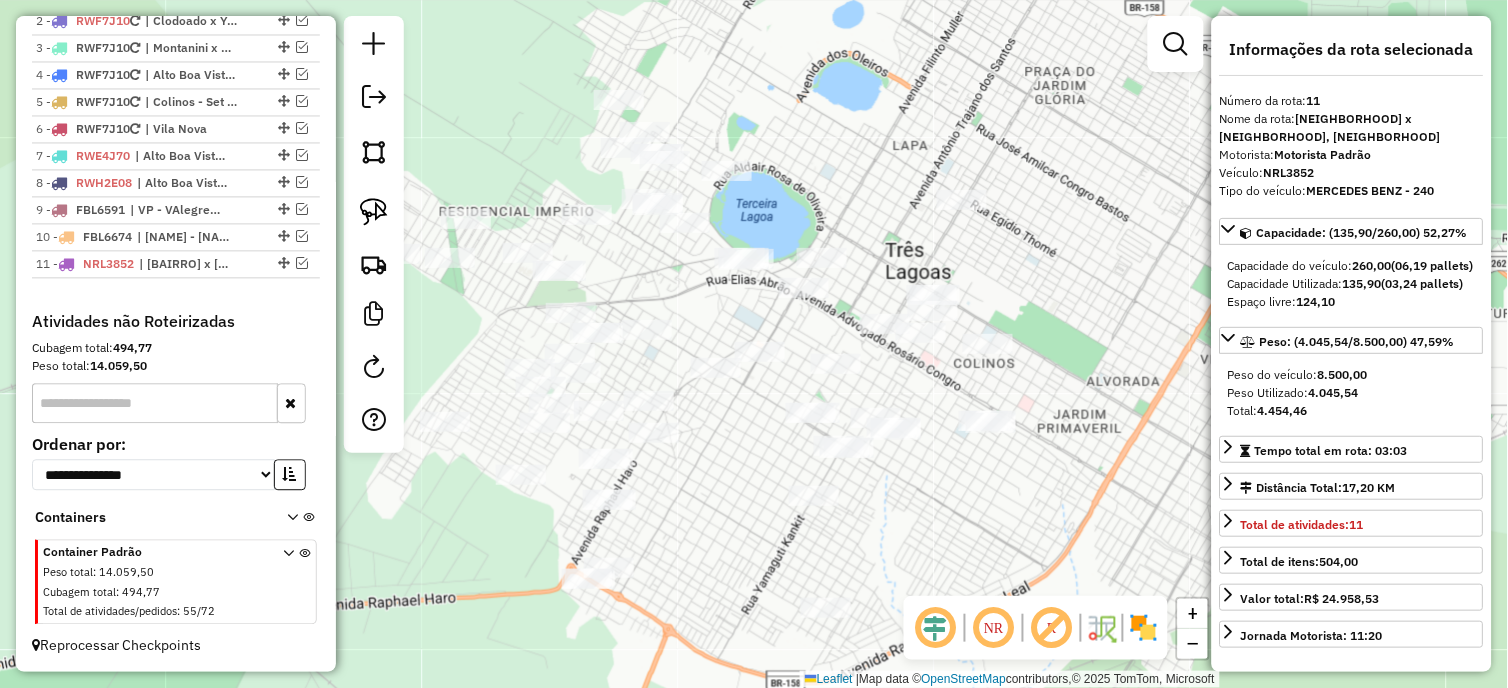 drag, startPoint x: 977, startPoint y: 435, endPoint x: 974, endPoint y: 504, distance: 69.065186 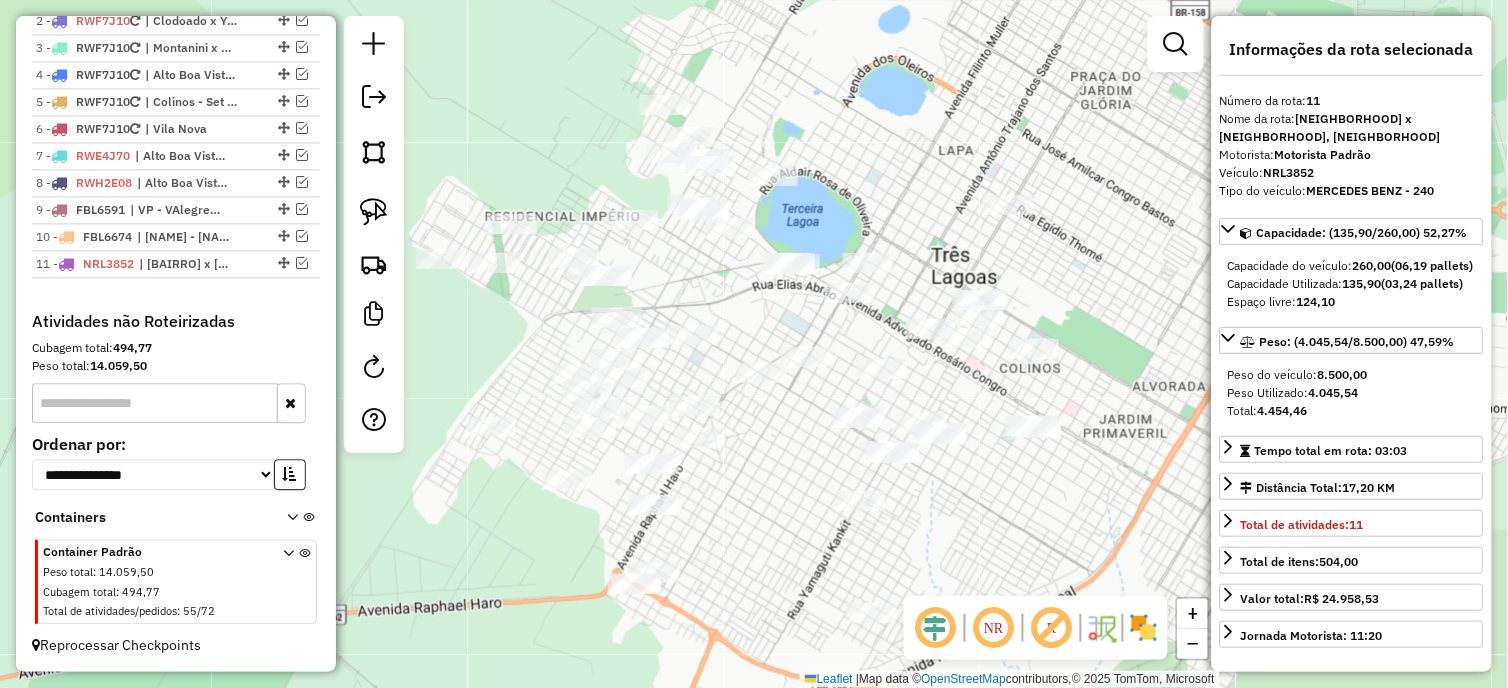 drag, startPoint x: 988, startPoint y: 515, endPoint x: 1010, endPoint y: 520, distance: 22.561028 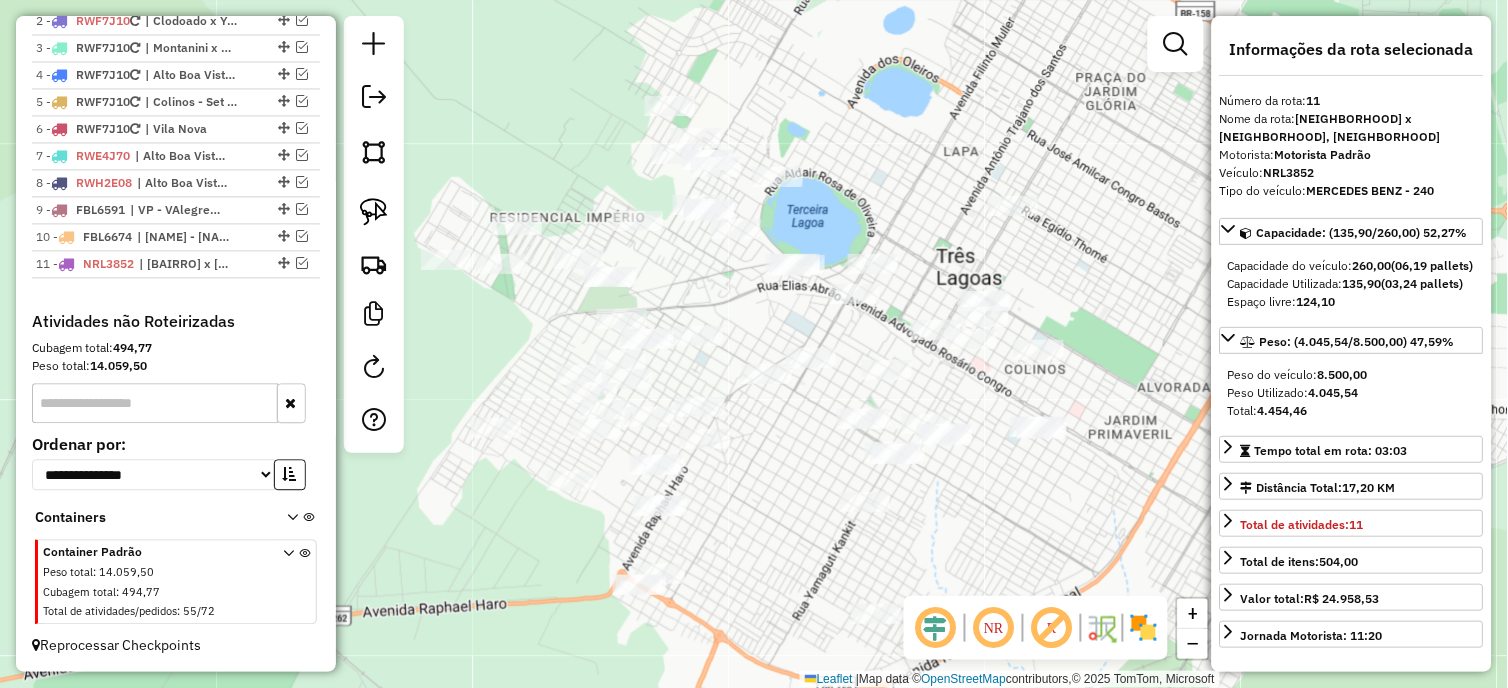 drag, startPoint x: 716, startPoint y: 304, endPoint x: 818, endPoint y: 333, distance: 106.04244 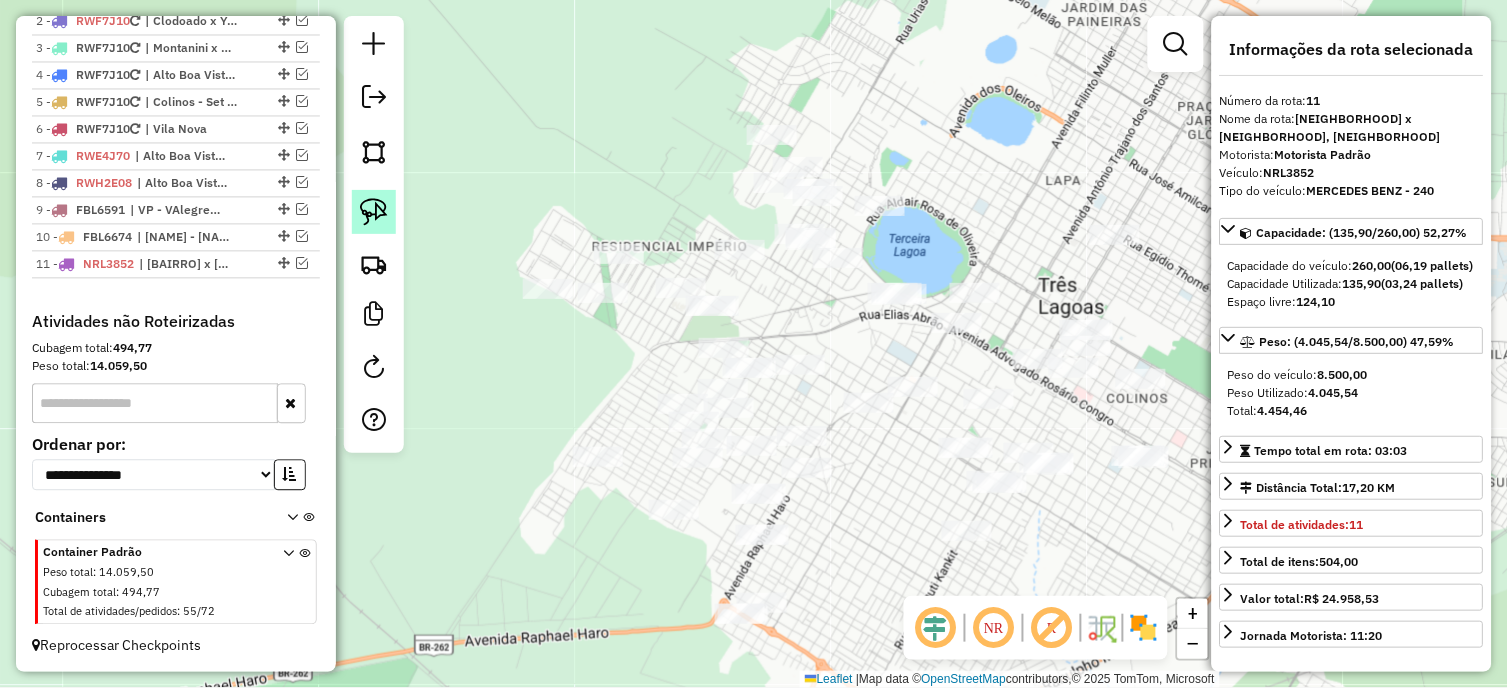 click 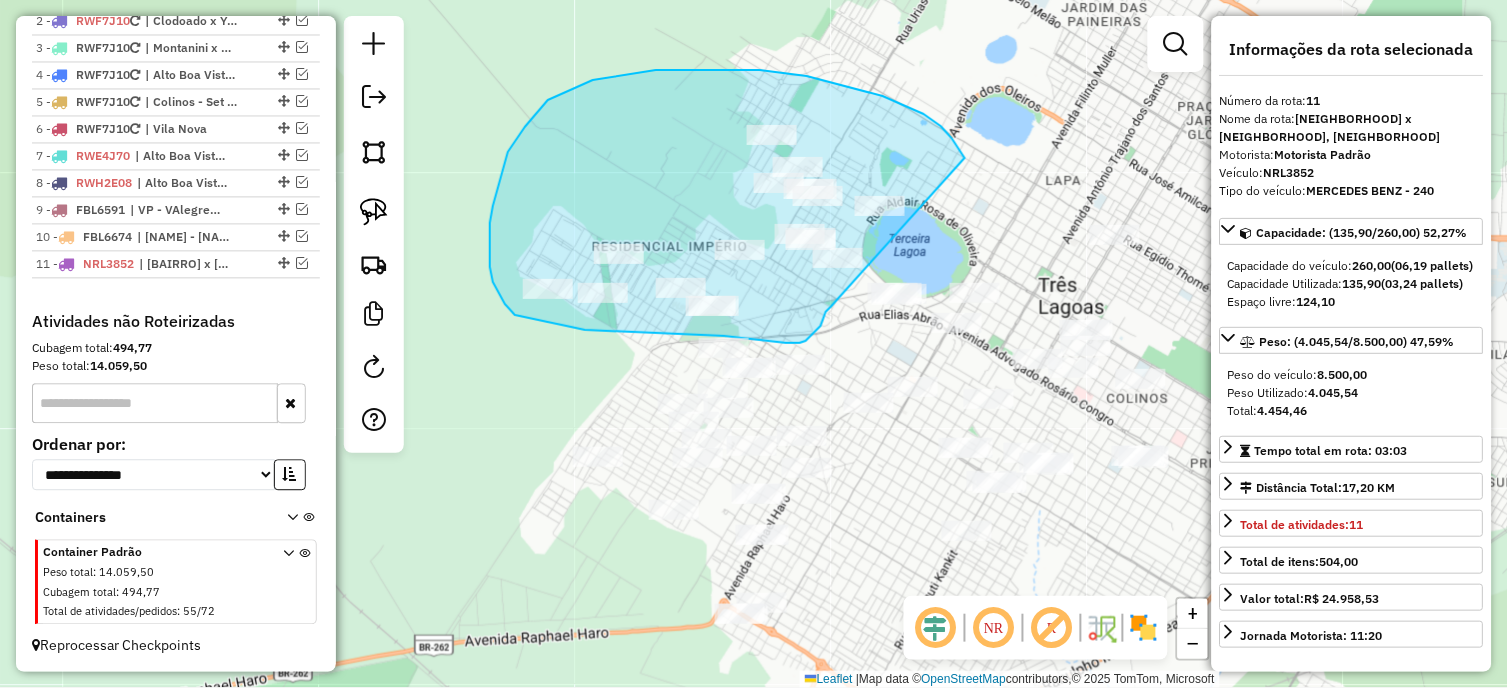drag, startPoint x: 965, startPoint y: 158, endPoint x: 831, endPoint y: 307, distance: 200.39212 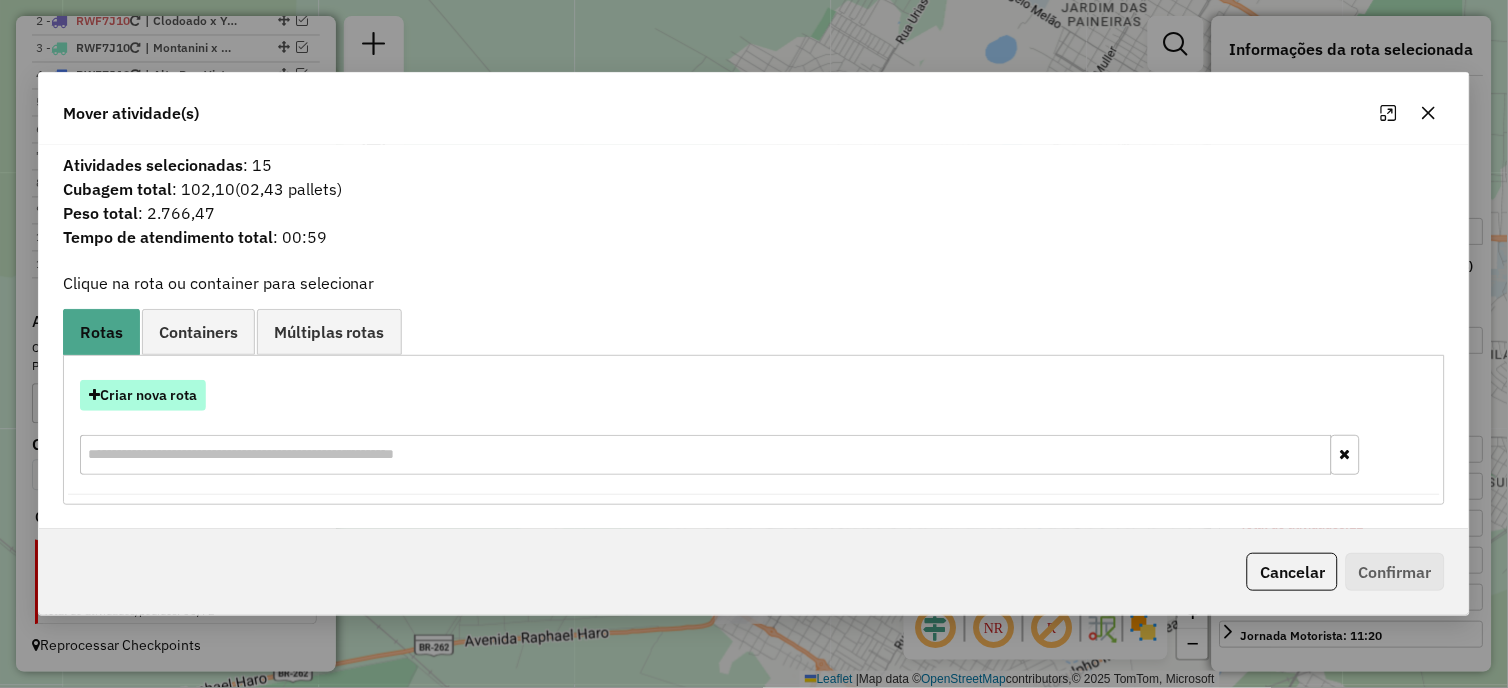 click on "Criar nova rota" at bounding box center [143, 395] 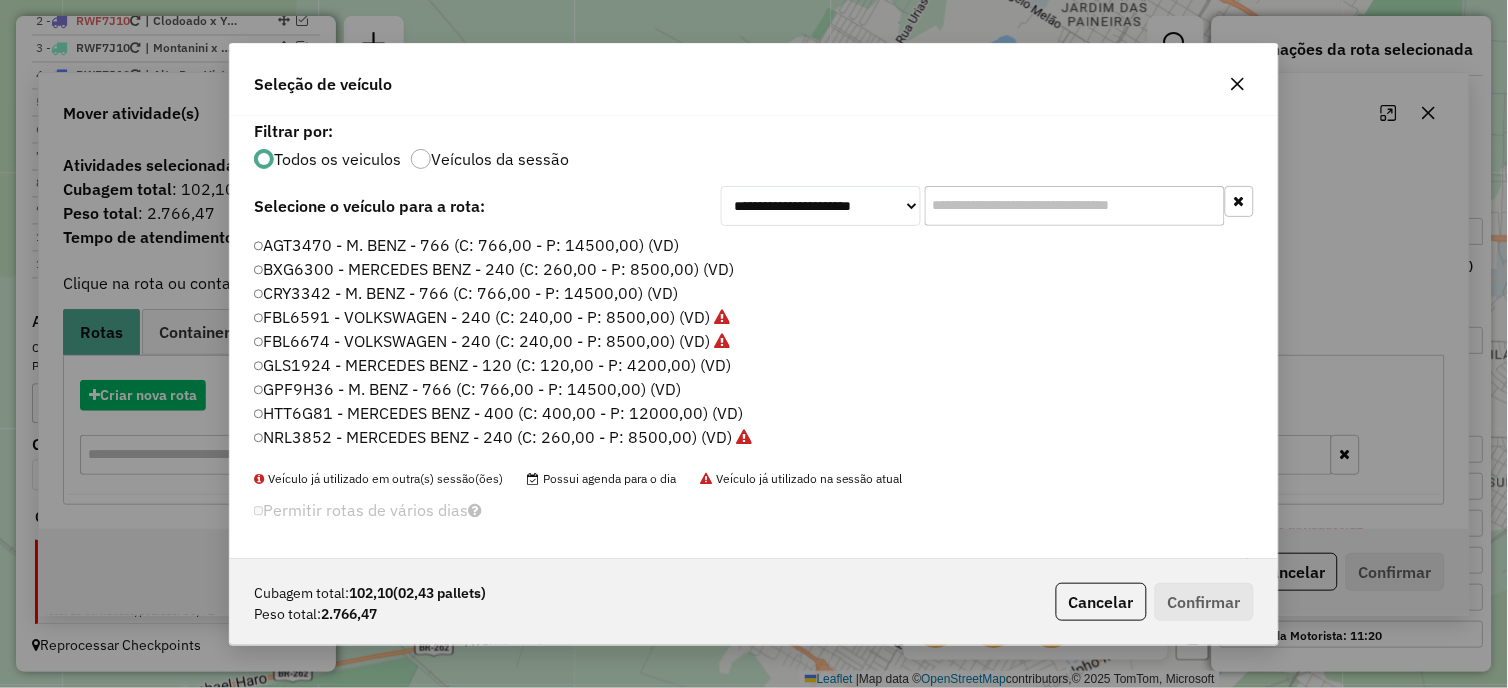 scroll, scrollTop: 11, scrollLeft: 5, axis: both 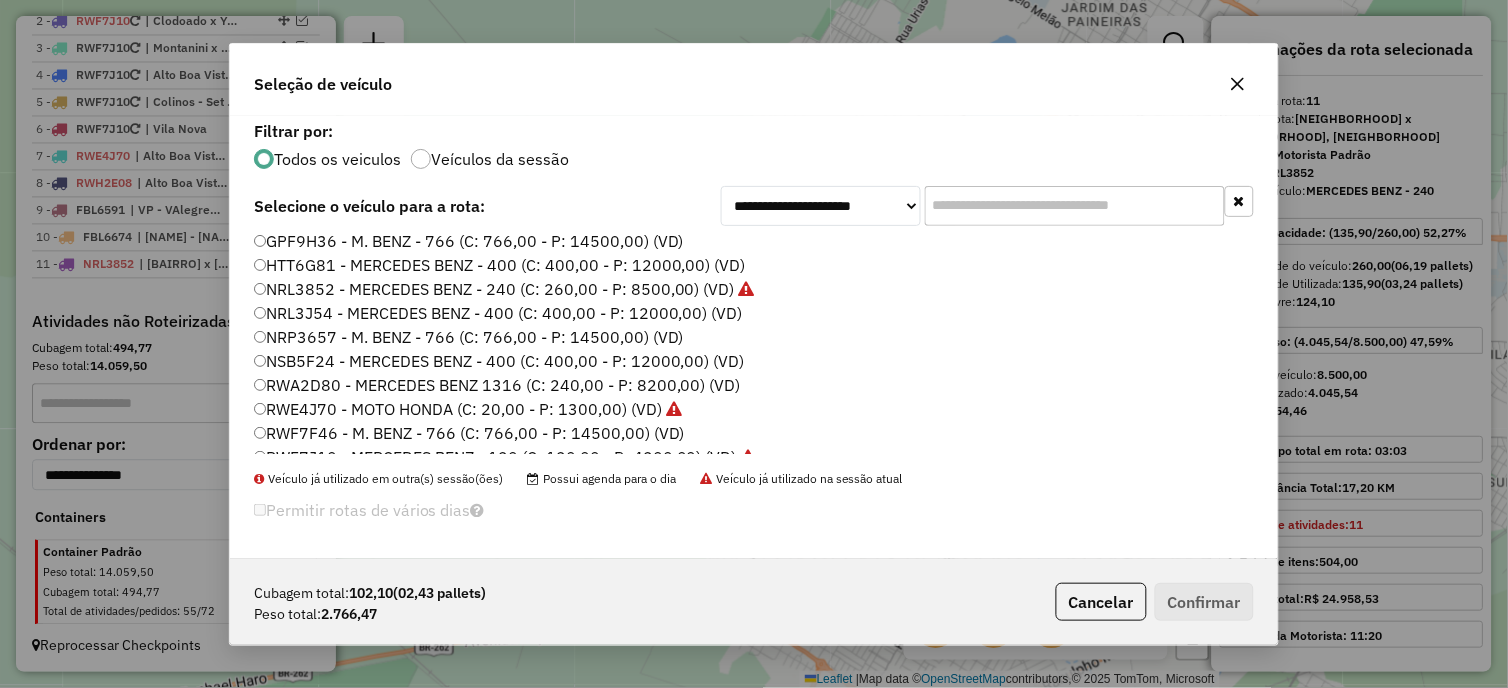 click on "NRL3J54 - MERCEDES BENZ - 400 (C: 400,00 - P: 12000,00) (VD)" 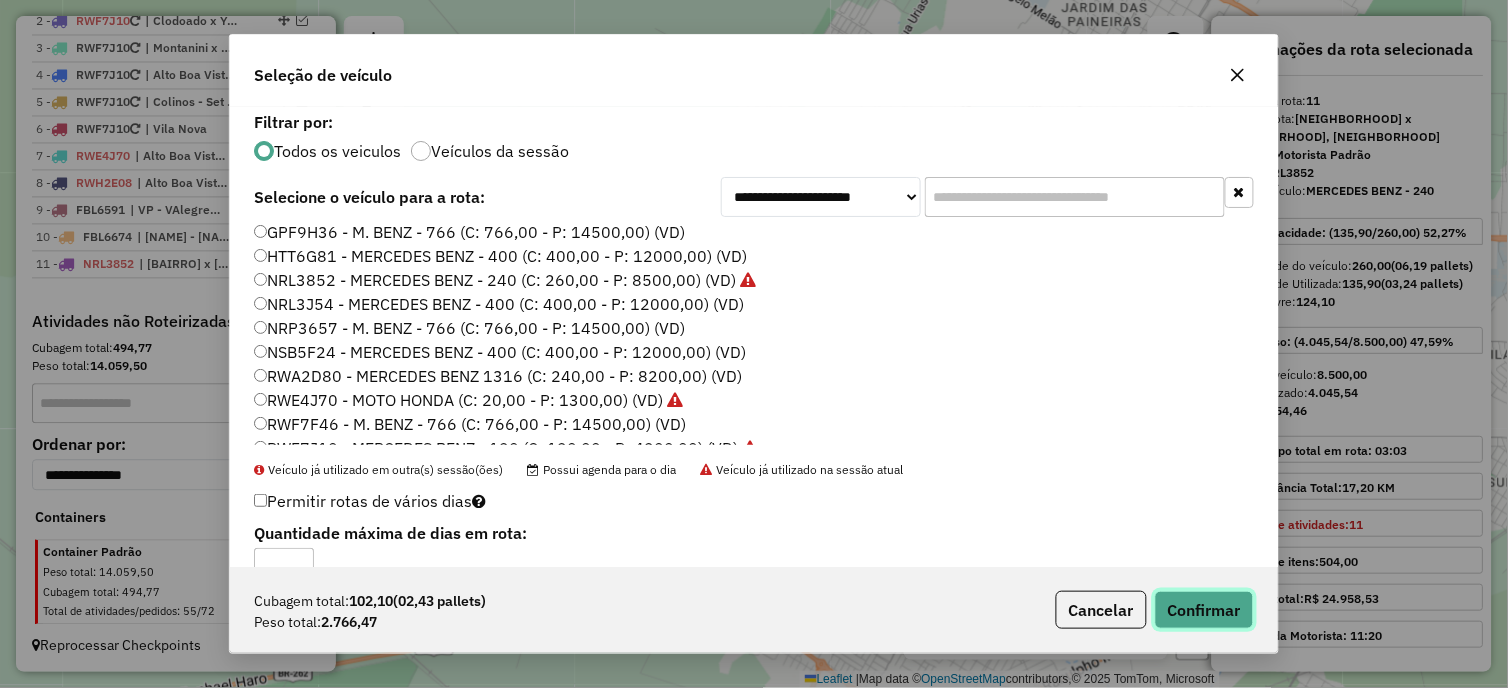 click on "Confirmar" 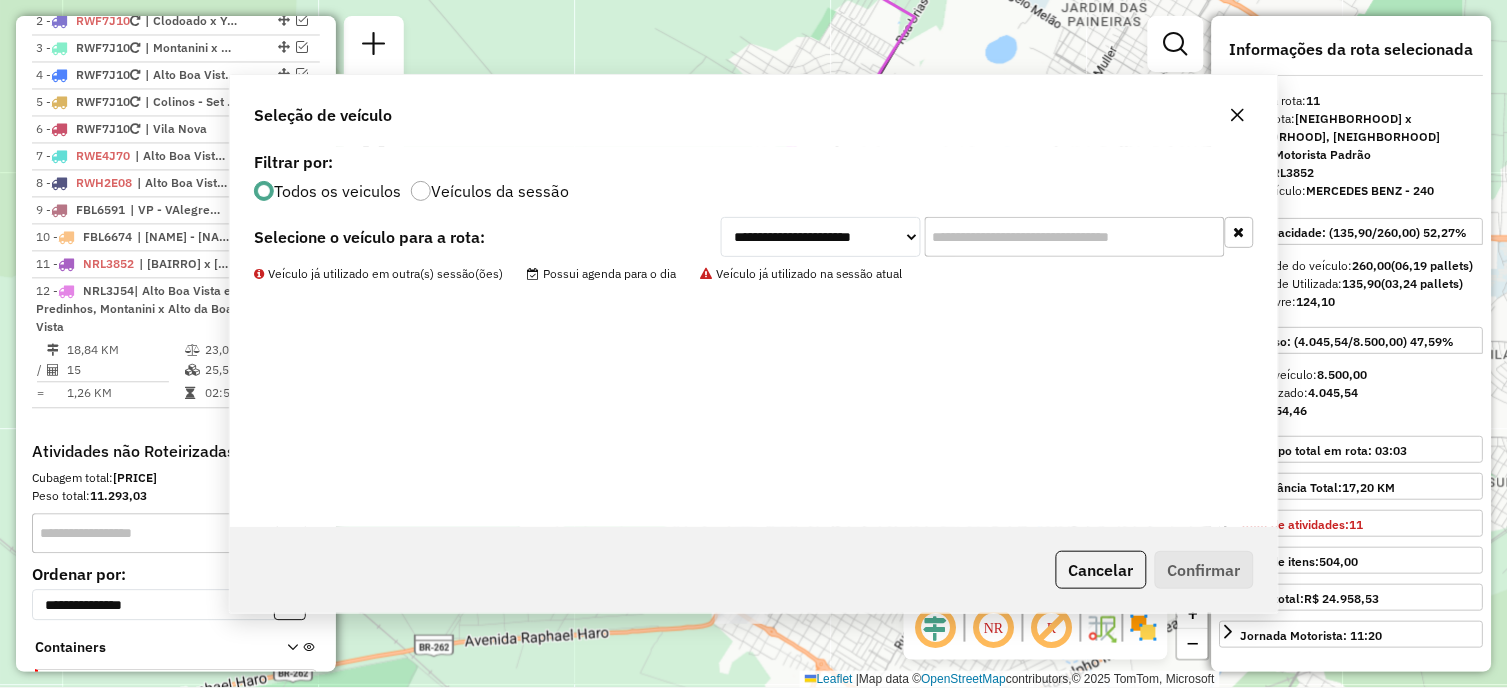 scroll, scrollTop: 981, scrollLeft: 0, axis: vertical 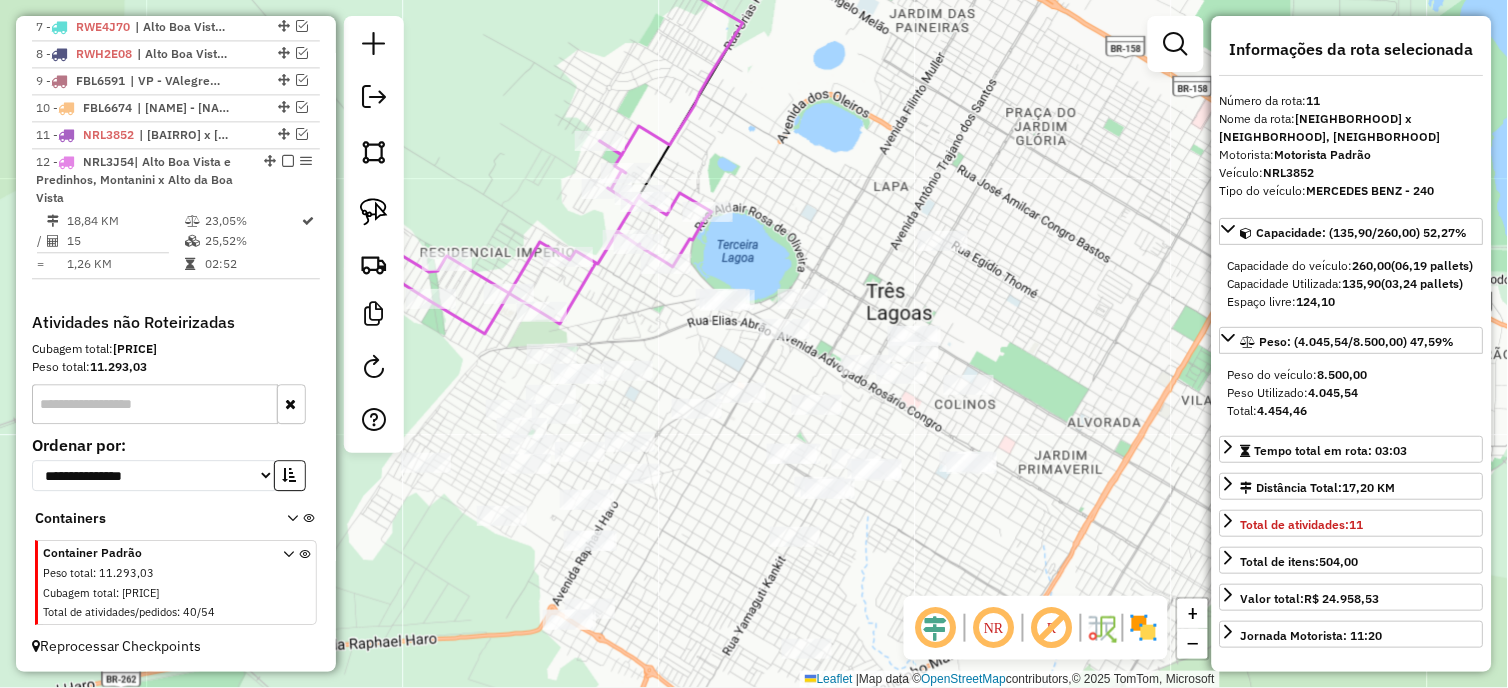 drag, startPoint x: 866, startPoint y: 361, endPoint x: 666, endPoint y: 373, distance: 200.35968 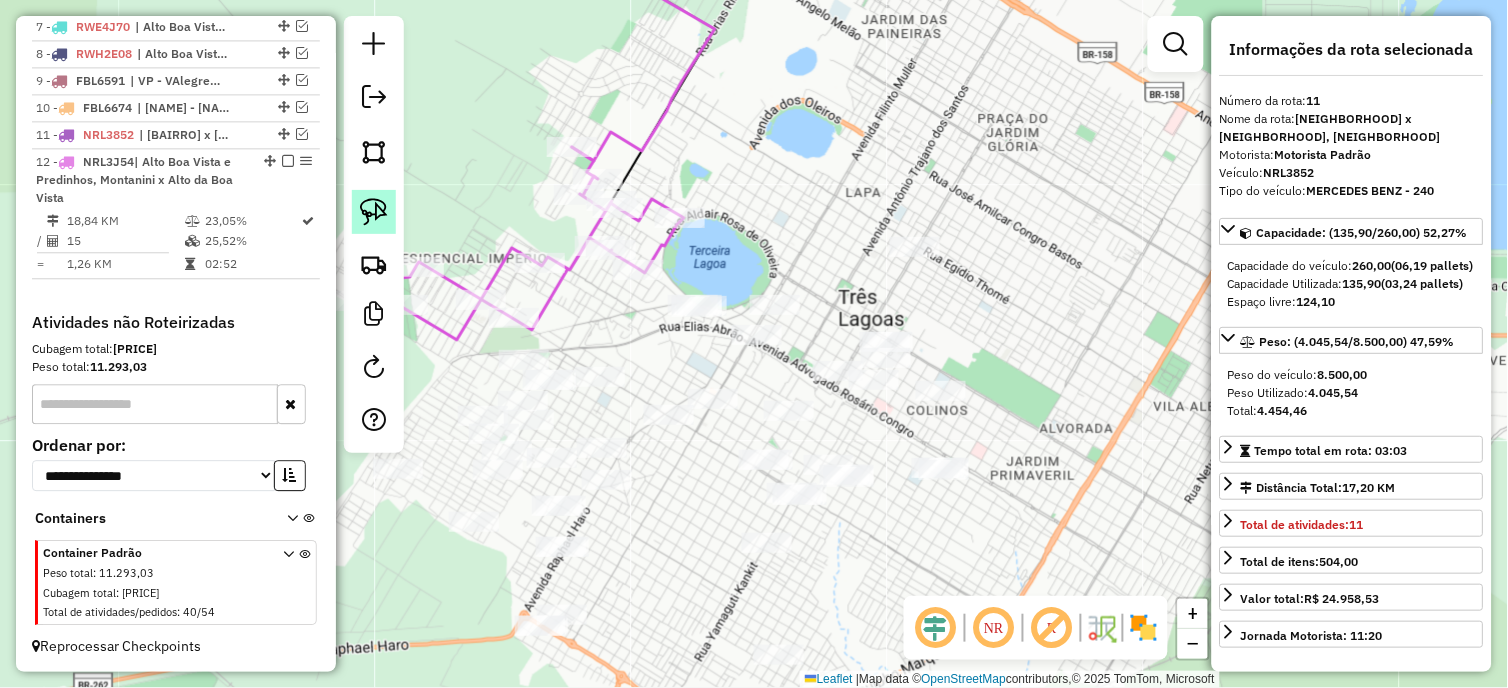 click 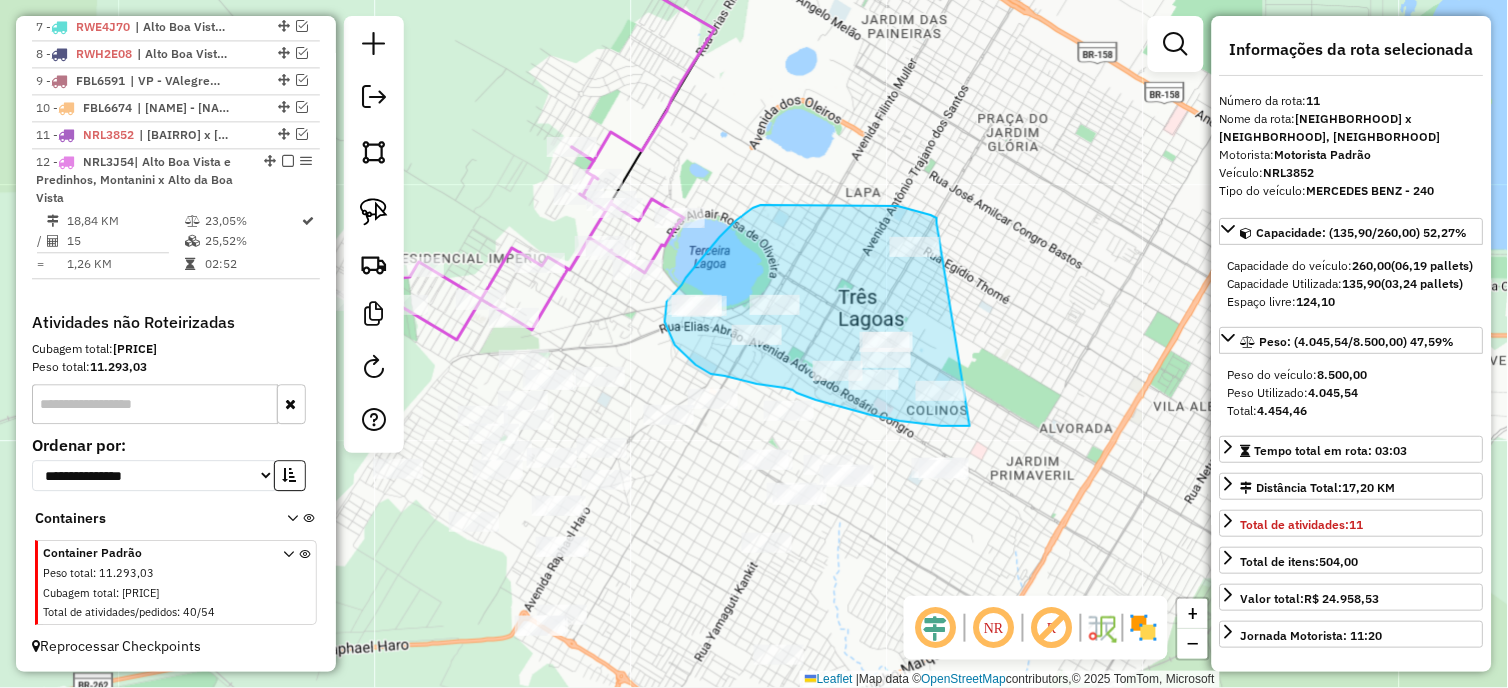 drag, startPoint x: 937, startPoint y: 223, endPoint x: 970, endPoint y: 426, distance: 205.66478 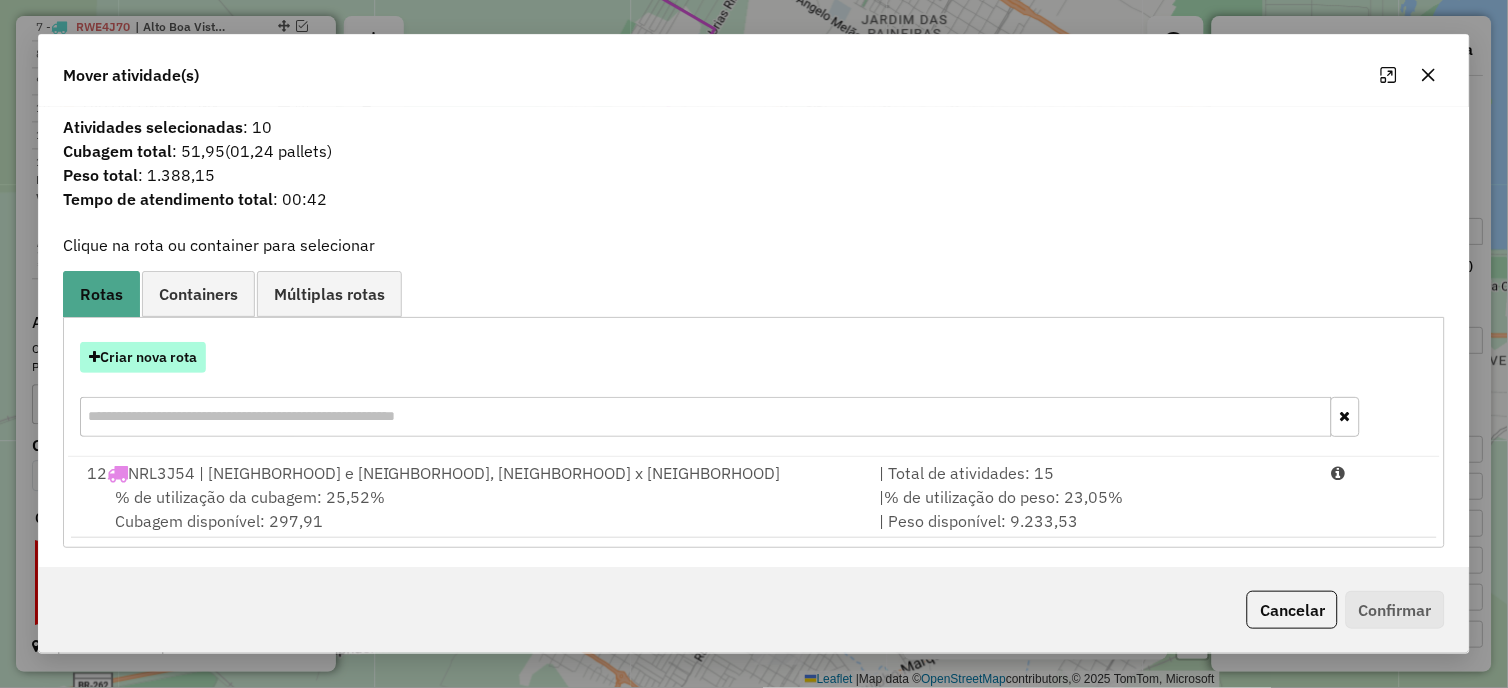 click on "Criar nova rota" at bounding box center [143, 357] 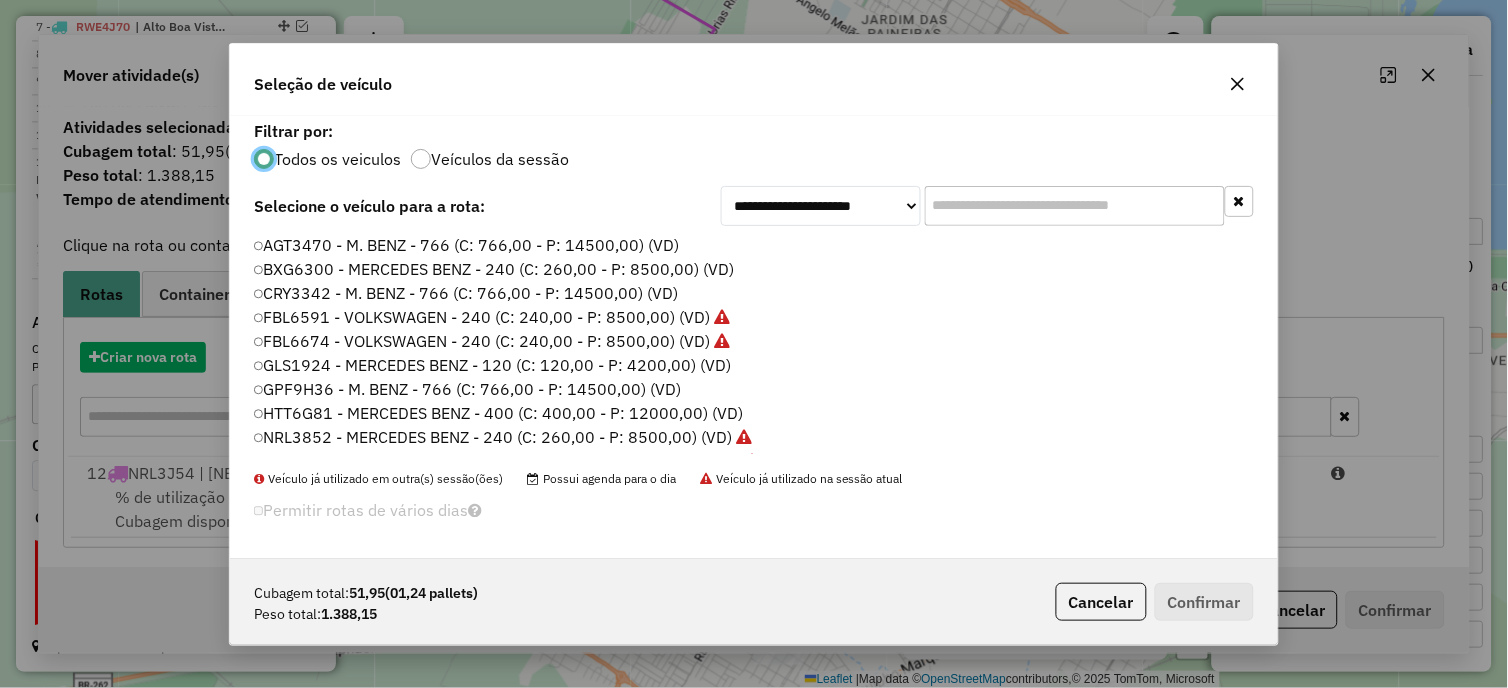 scroll, scrollTop: 11, scrollLeft: 5, axis: both 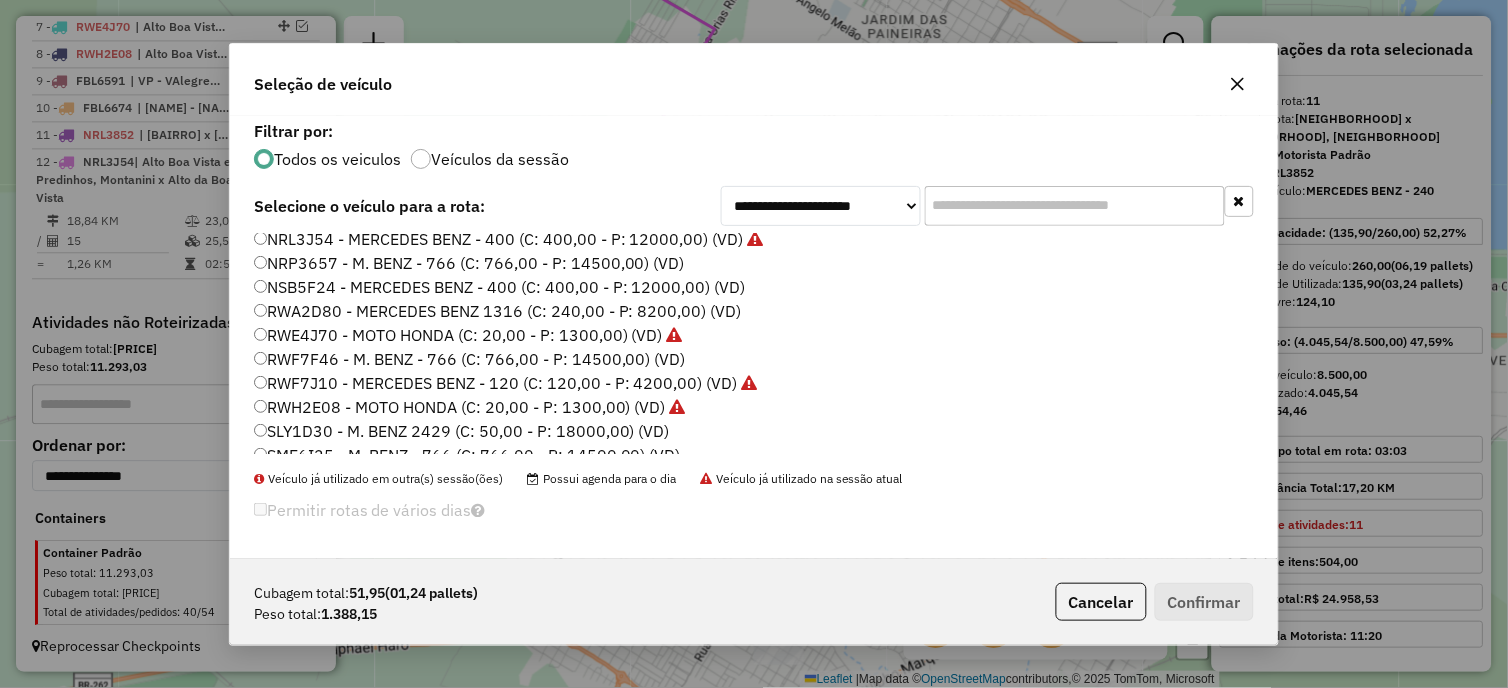 click on "RWA2D80 - MERCEDES BENZ 1316 (C: 240,00 - P: 8200,00) (VD)" 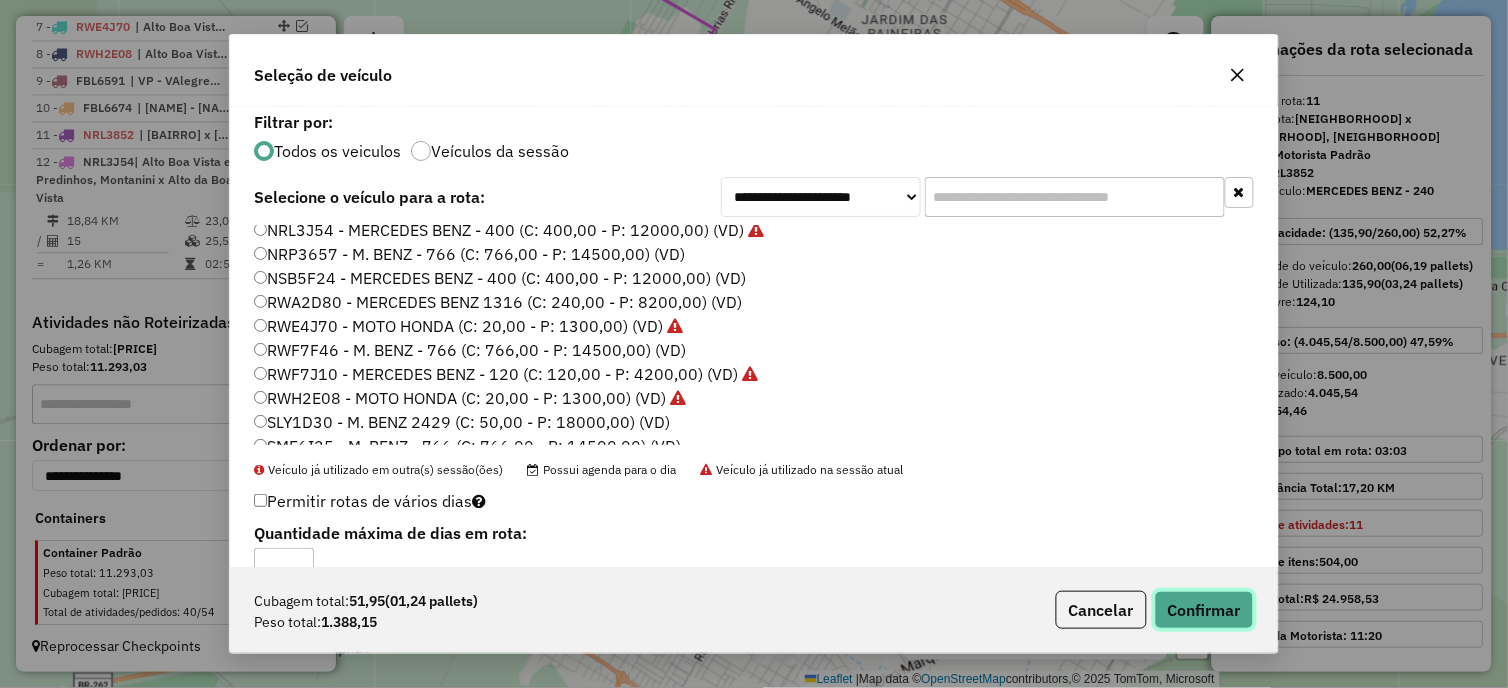click on "Confirmar" 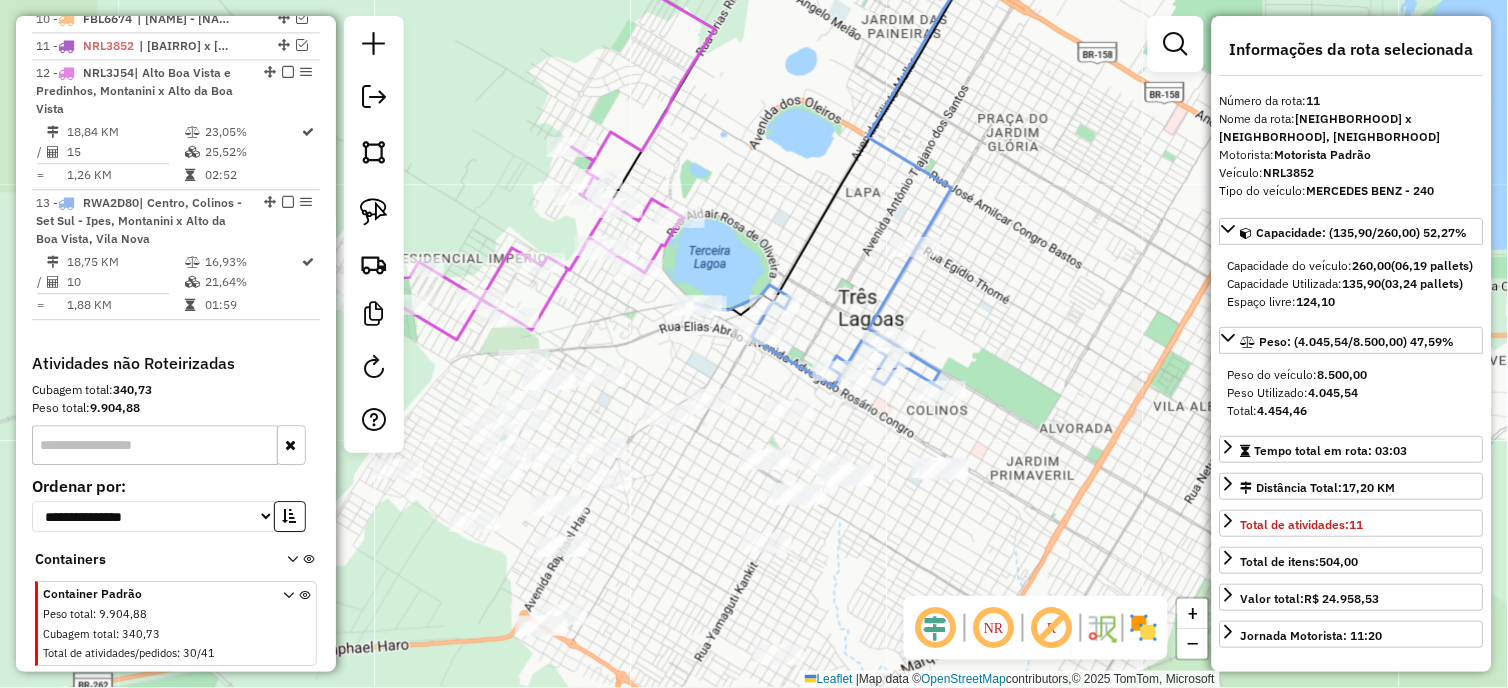 scroll, scrollTop: 1086, scrollLeft: 0, axis: vertical 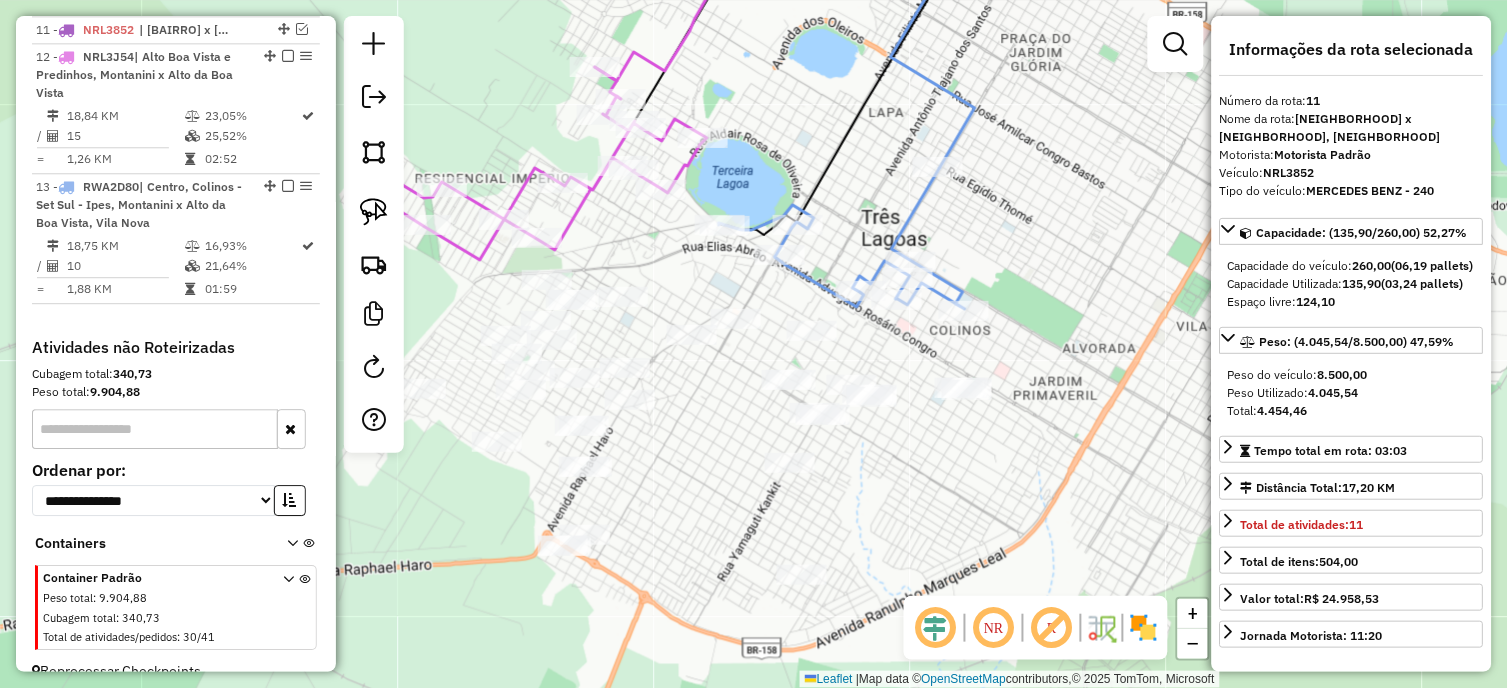 drag, startPoint x: 953, startPoint y: 497, endPoint x: 957, endPoint y: 480, distance: 17.464249 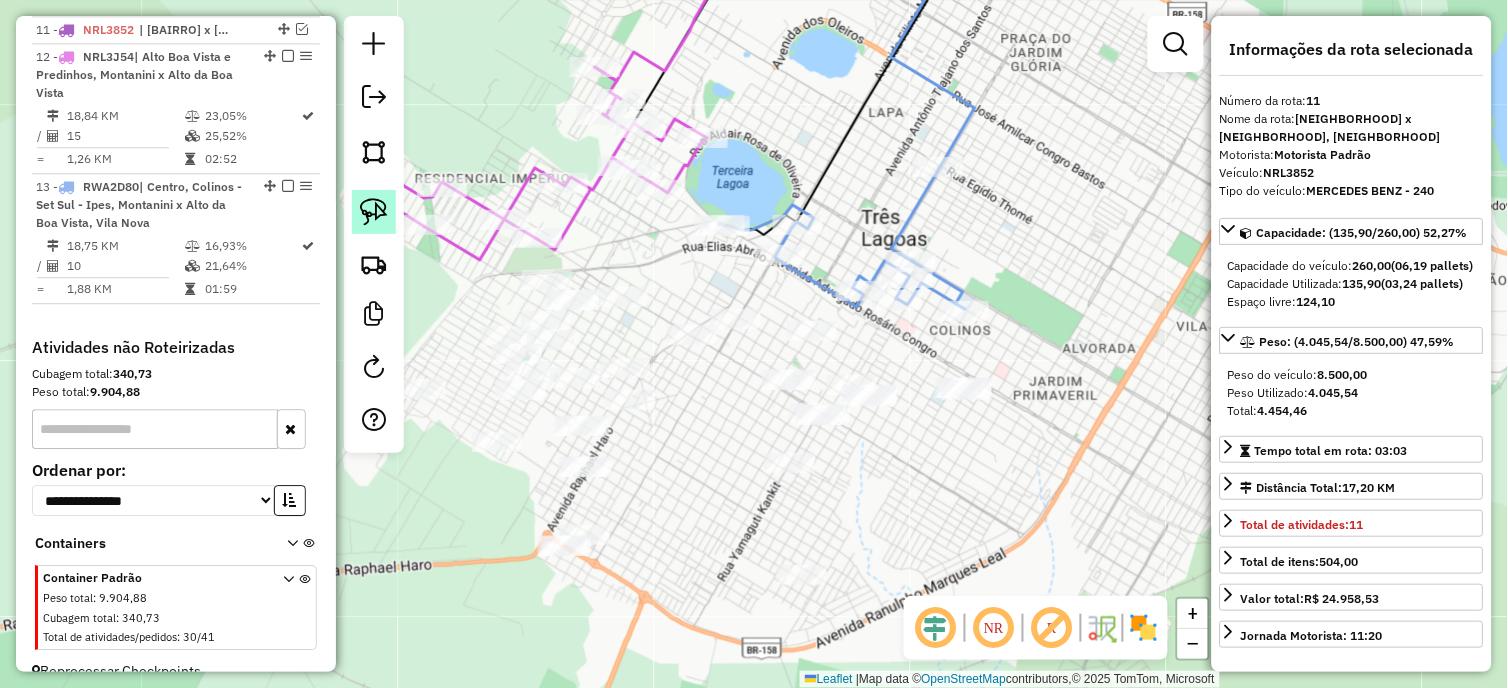 click 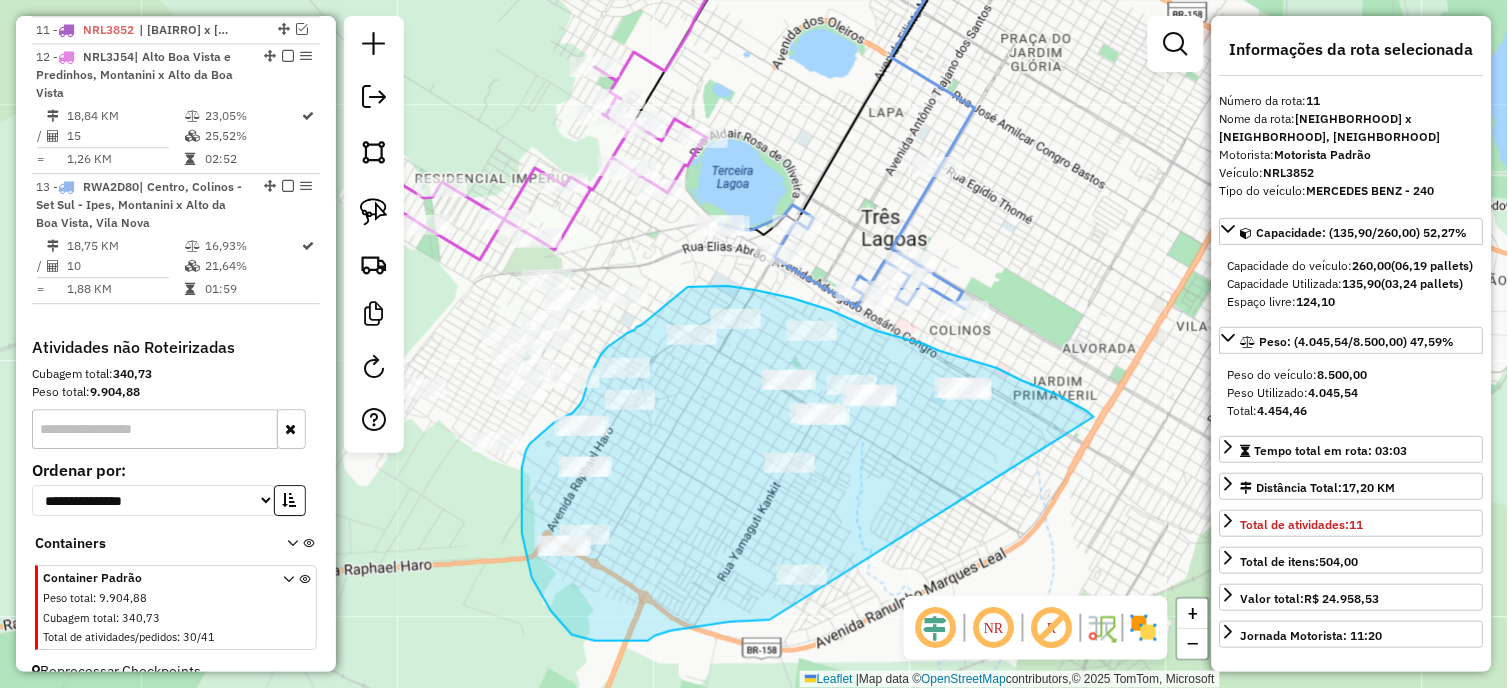 drag, startPoint x: 1087, startPoint y: 411, endPoint x: 770, endPoint y: 618, distance: 378.60007 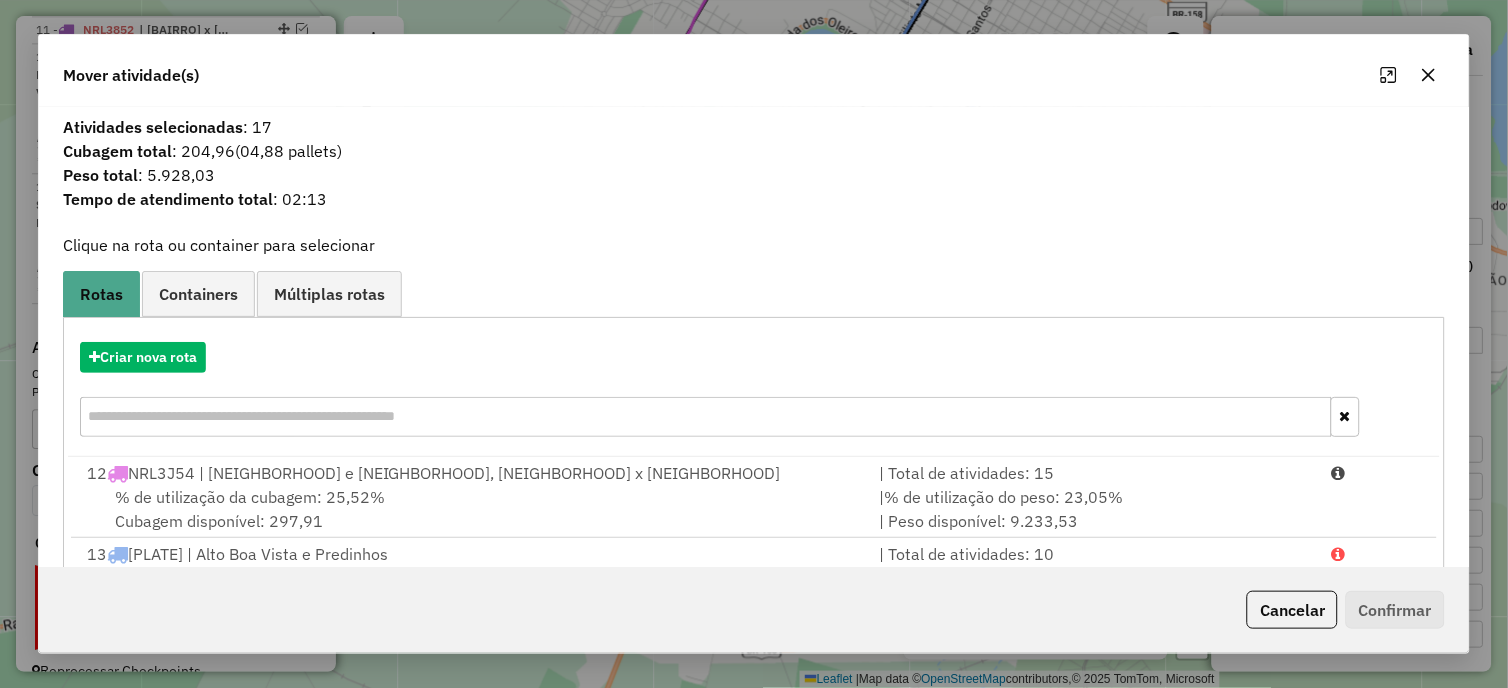 click on "Aguarde...  Pop-up bloqueado!  Seu navegador bloqueou automáticamente a abertura de uma nova janela.   Acesse as configurações e adicione o endereço do sistema a lista de permissão.   Fechar  Informações da Sessão 977387 - 09/08/2025     Criação: 08/08/2025 19:00   Depósito:  OVIDIO Três Lagoas  Total de rotas:  13  Distância Total:  237,05 km  Tempo total:  25:35  Custo total:  R$ 76,64  Valor total:  R$ 228.292,57  - Total roteirizado:  R$ 172.909,37  - Total não roteirizado:  R$ 55.383,20  Total de Atividades Roteirizadas:  106  Total de Pedidos Roteirizados:  145  Peso total roteirizado:  28.141,36  Cubagem total roteirizado:  980,08  Total de Atividades não Roteirizadas:  30  Total de Pedidos não Roteirizados:  41 Total de caixas por viagem:  980,08 /   13 =  75,39 Média de Atividades por viagem:  106 /   13 =  8,15 Ocupação média da frota:  59,48%   Rotas improdutivas:  10  Rotas vários dias:  0  Clientes Priorizados NR:  0  Transportadoras  Rotas  Recargas: 8   Ver rotas   1 -  /" at bounding box center (754, 344) 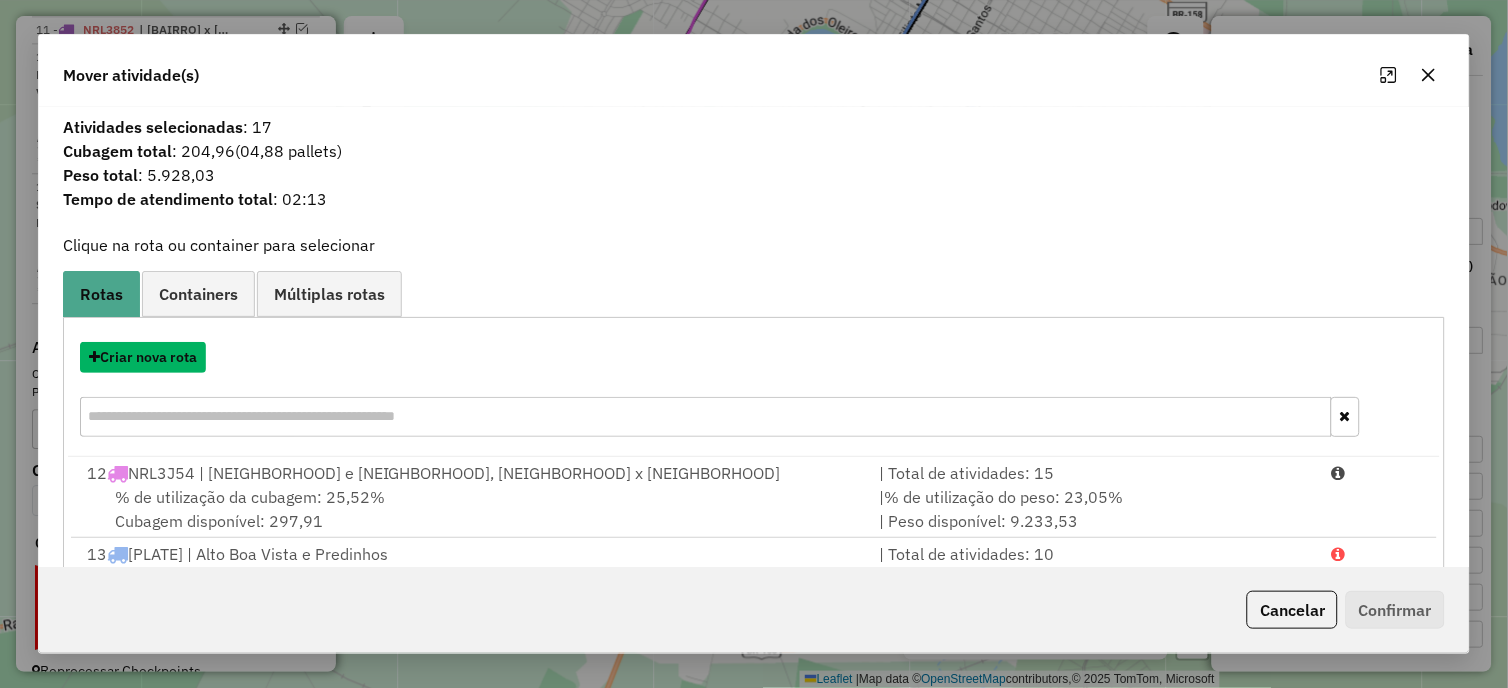 click on "Criar nova rota" at bounding box center [143, 357] 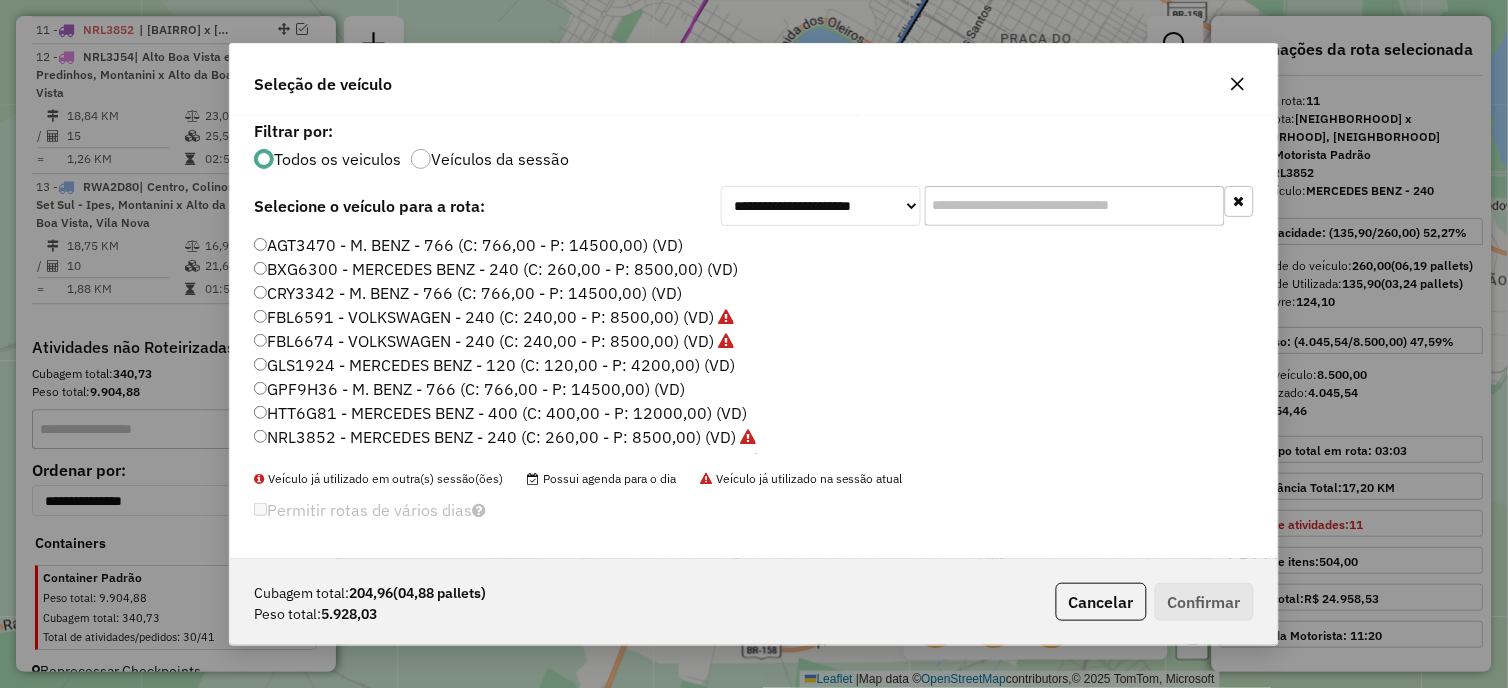click on "**********" 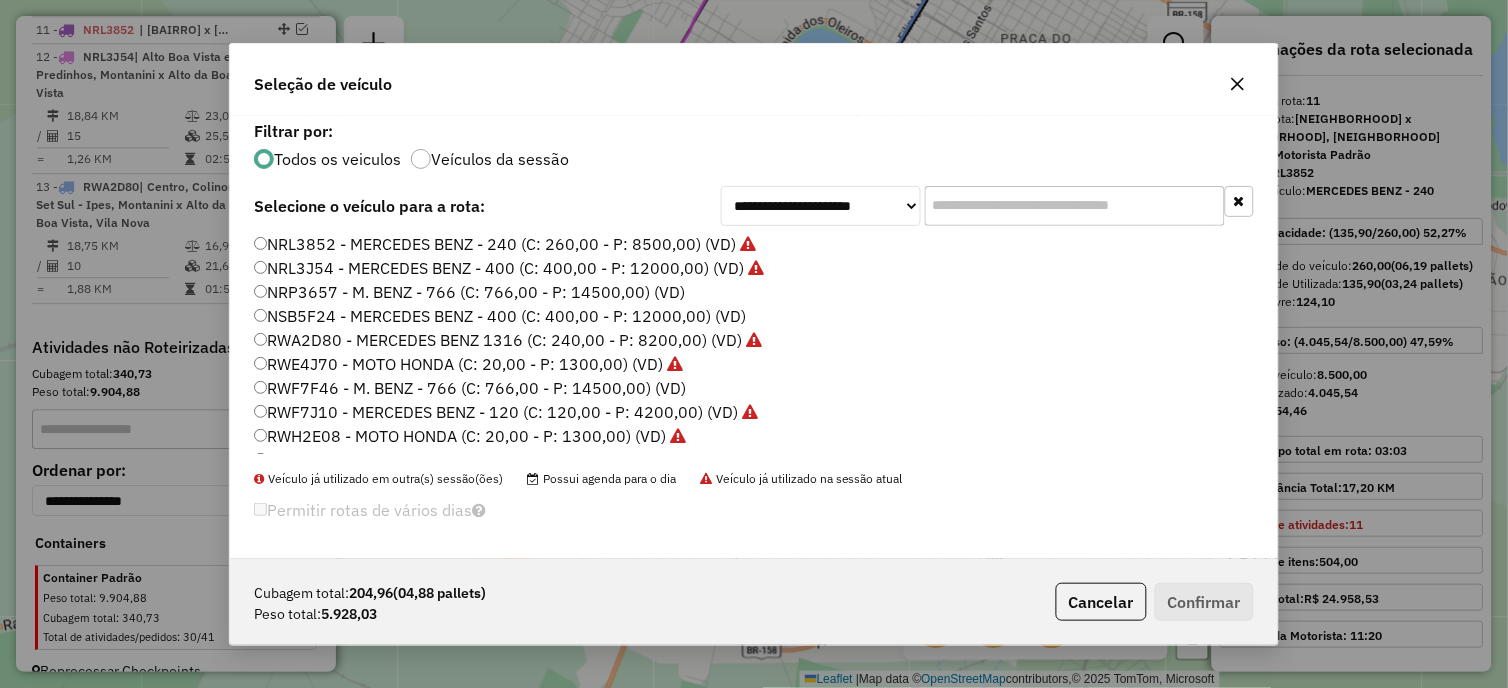 scroll, scrollTop: 260, scrollLeft: 0, axis: vertical 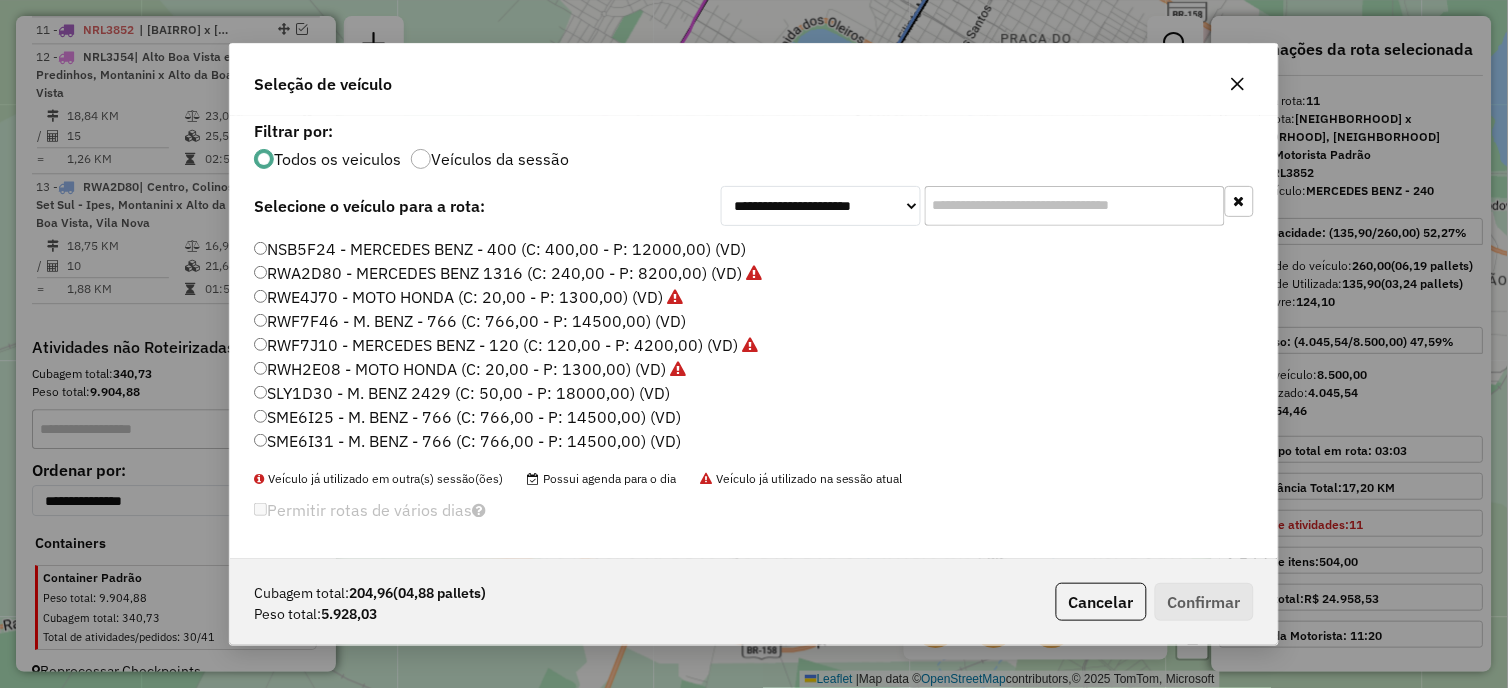 click on "NSB5F24 - MERCEDES BENZ - 400 (C: 400,00 - P: 12000,00) (VD)" 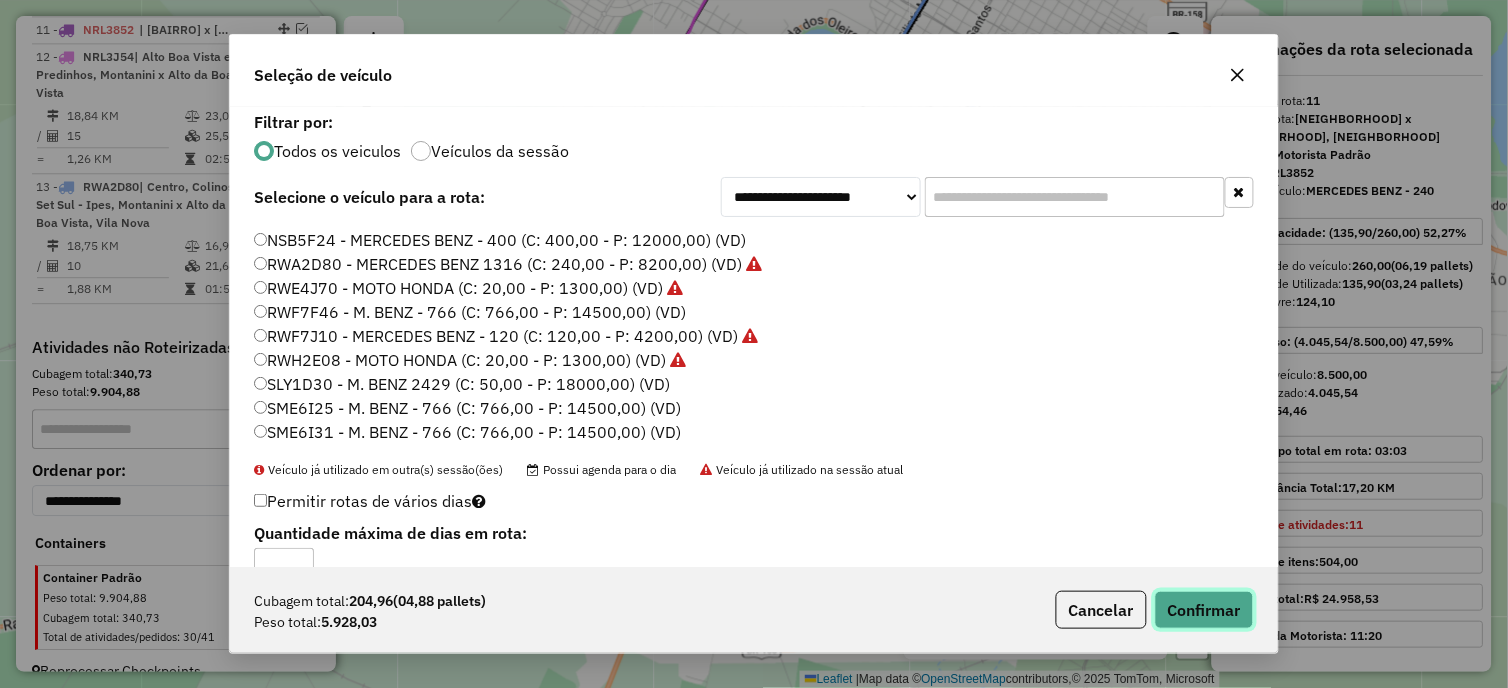 click on "Confirmar" 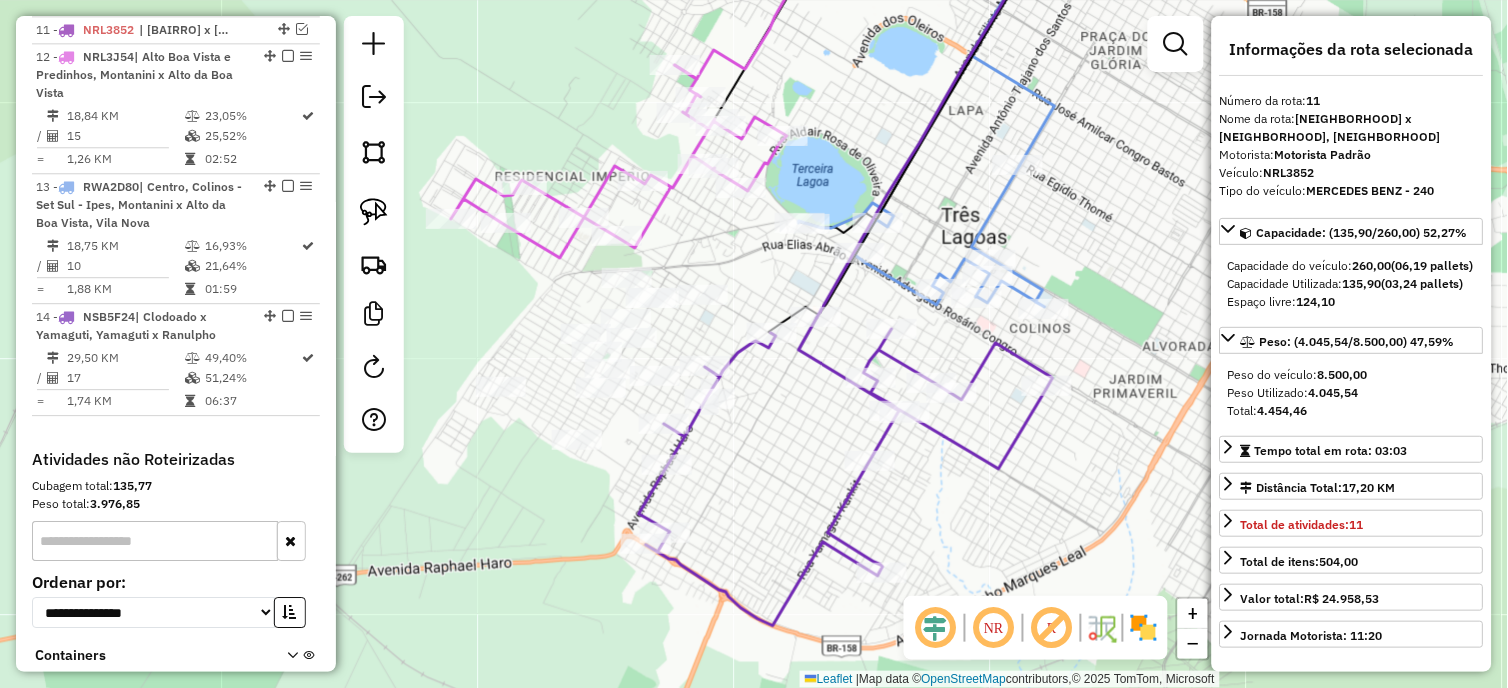 drag, startPoint x: 730, startPoint y: 436, endPoint x: 947, endPoint y: 434, distance: 217.00922 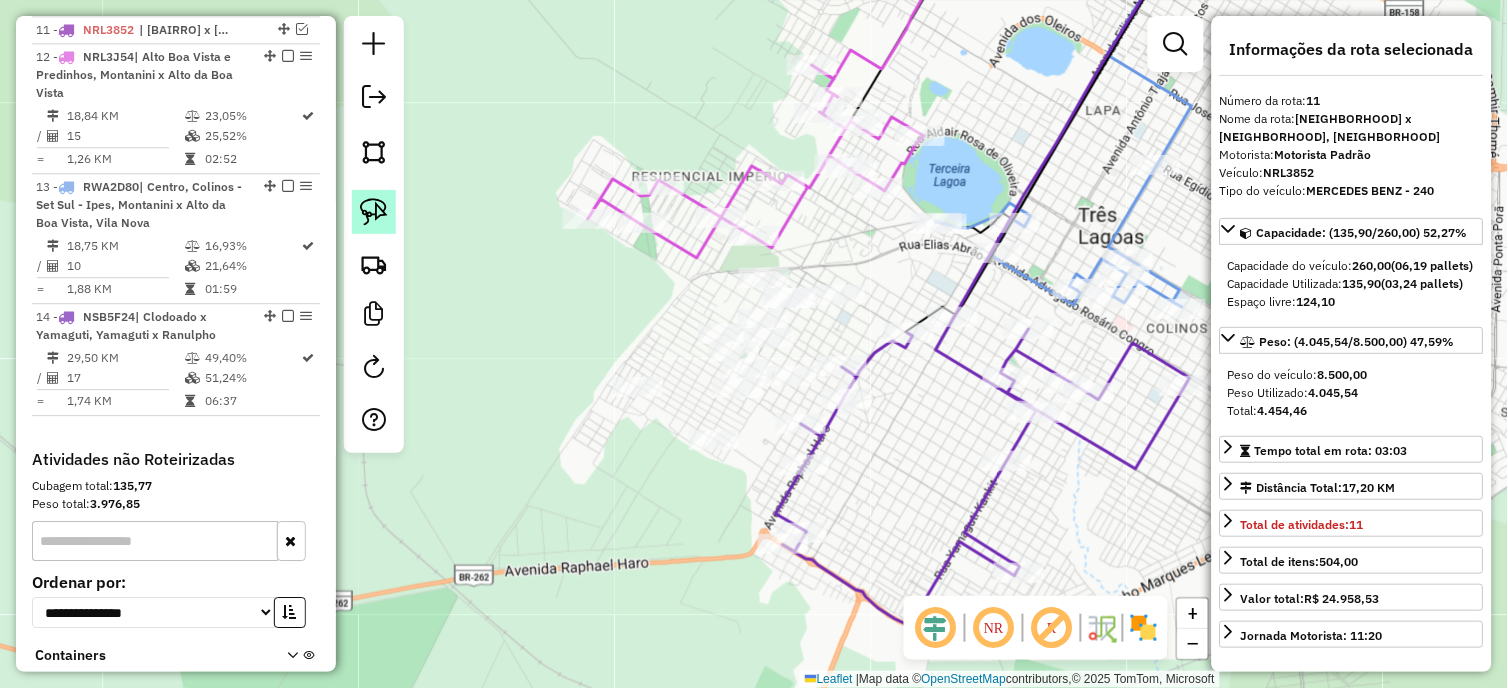 click 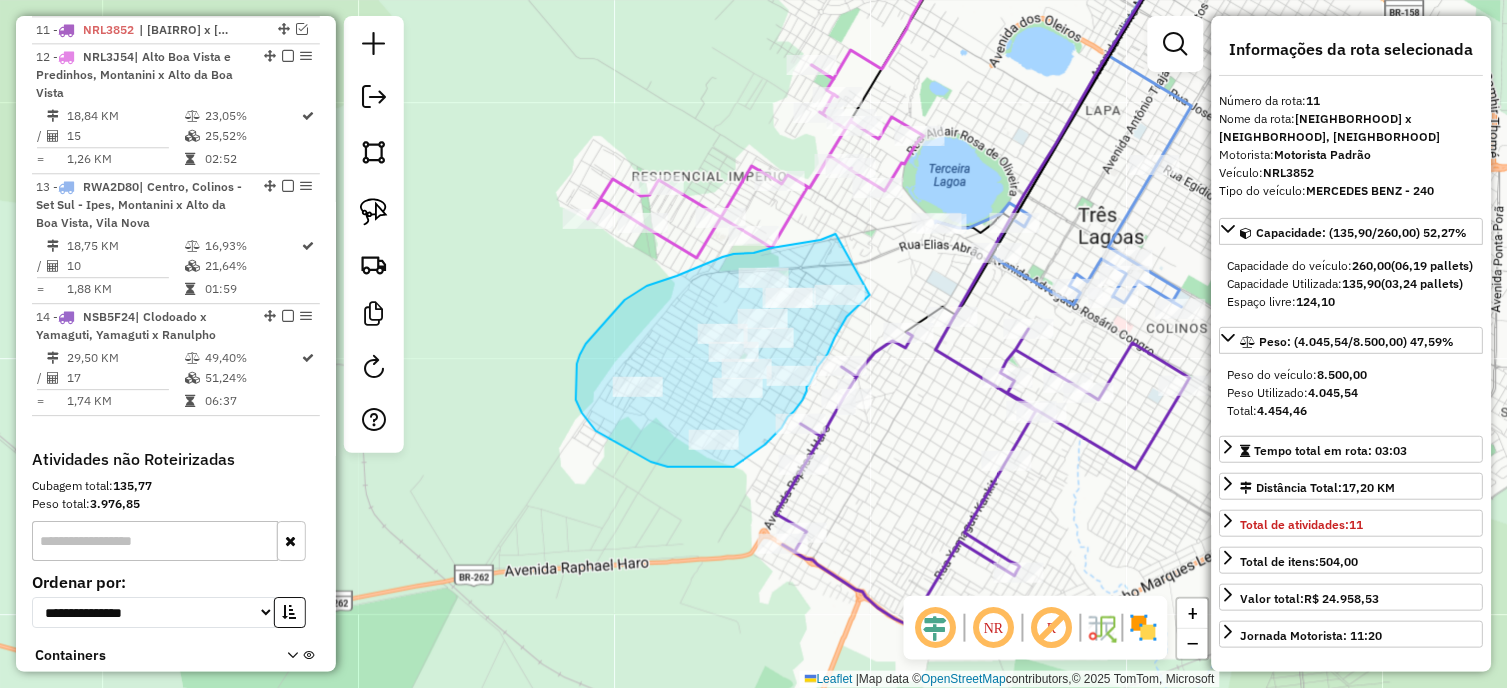 drag, startPoint x: 836, startPoint y: 234, endPoint x: 870, endPoint y: 295, distance: 69.83552 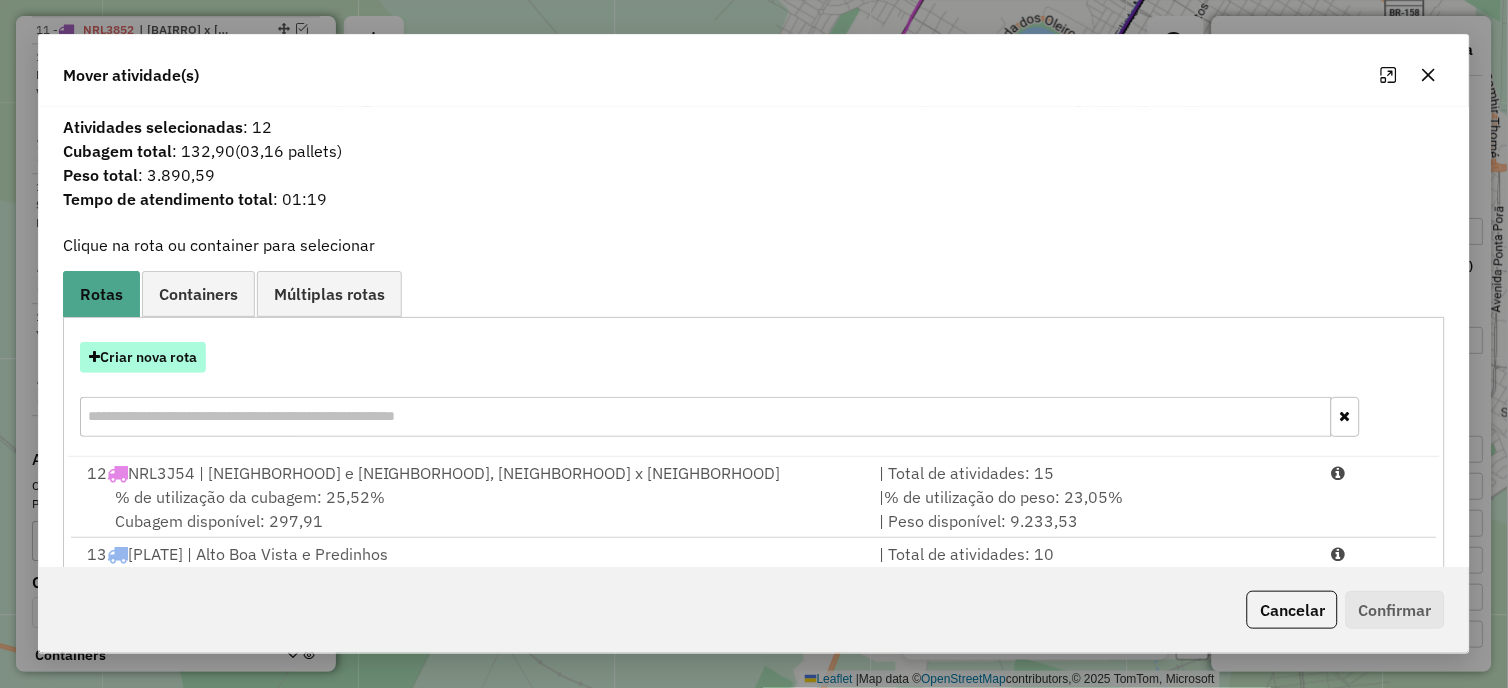 click on "Criar nova rota" at bounding box center (143, 357) 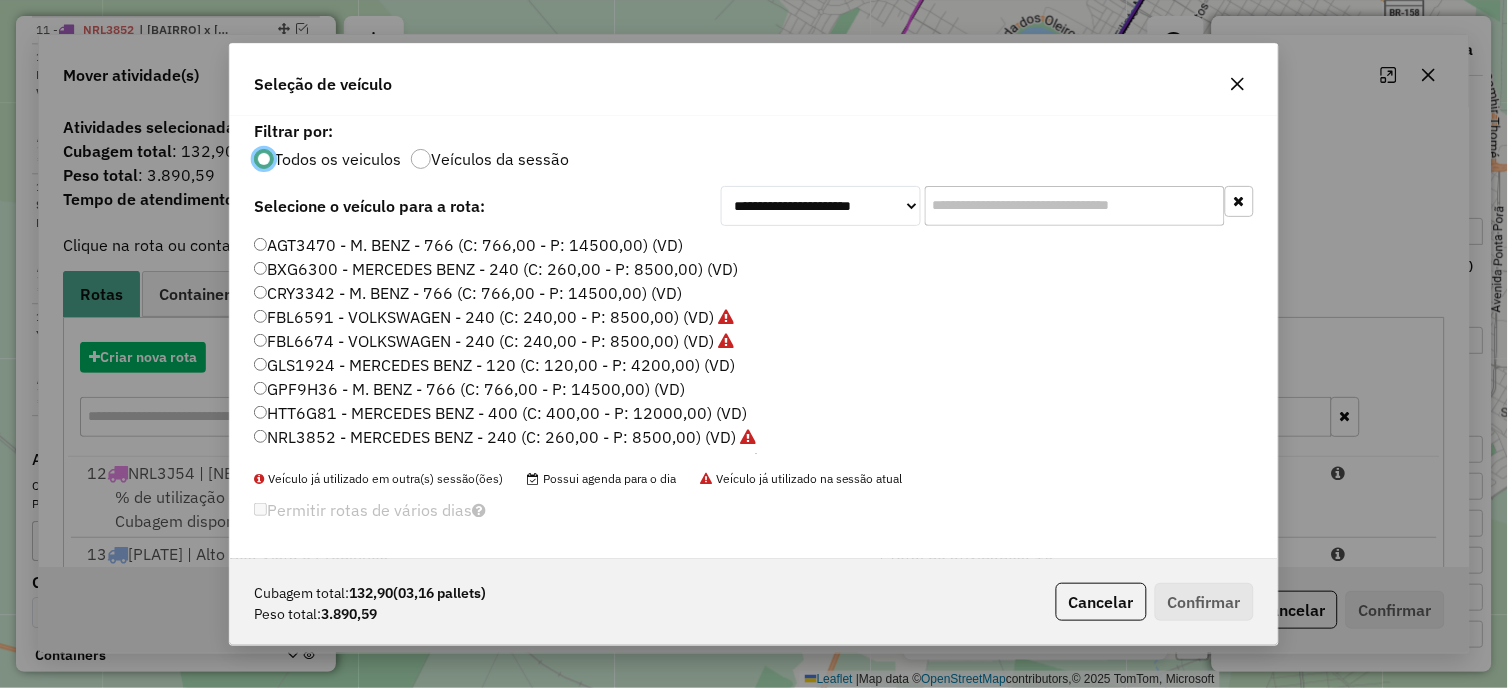 scroll, scrollTop: 11, scrollLeft: 5, axis: both 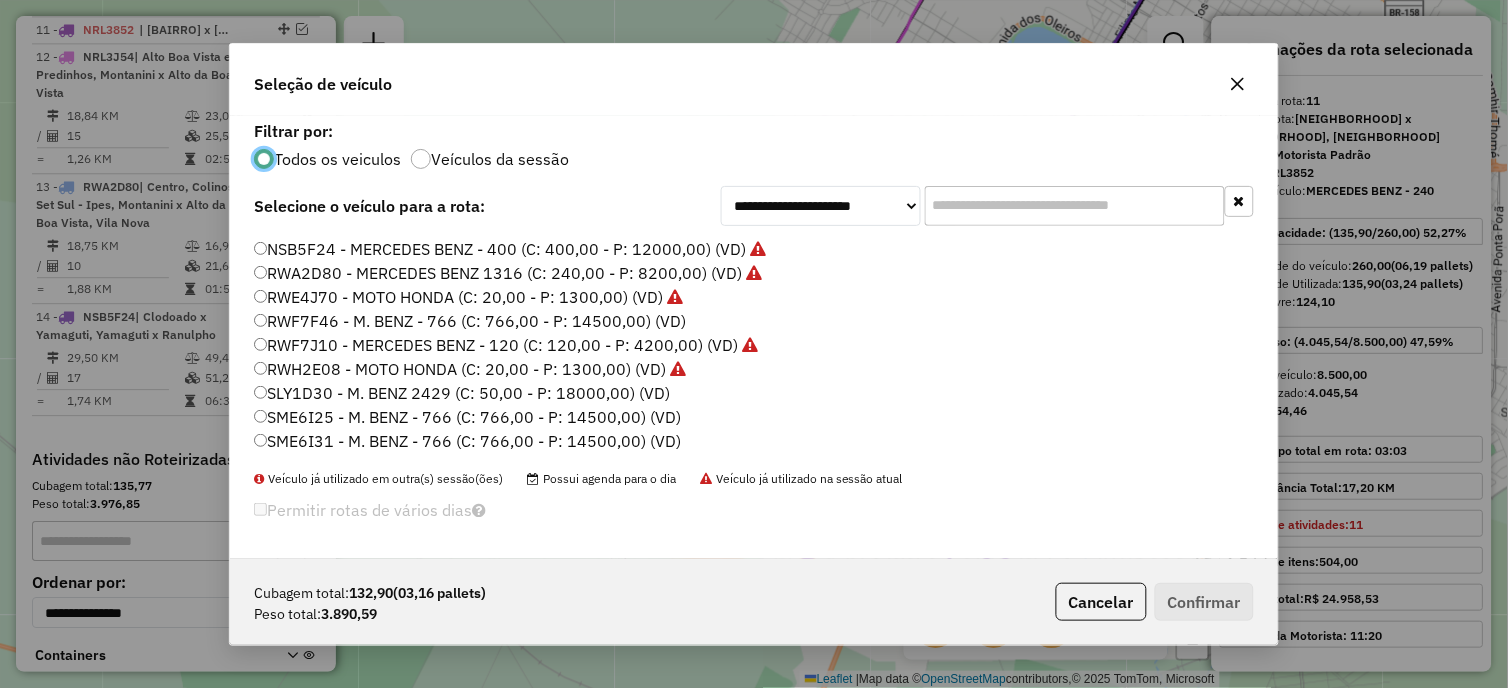 click on "RWF7F46 - M. BENZ - 766 (C: 766,00 - P: 14500,00) (VD)" 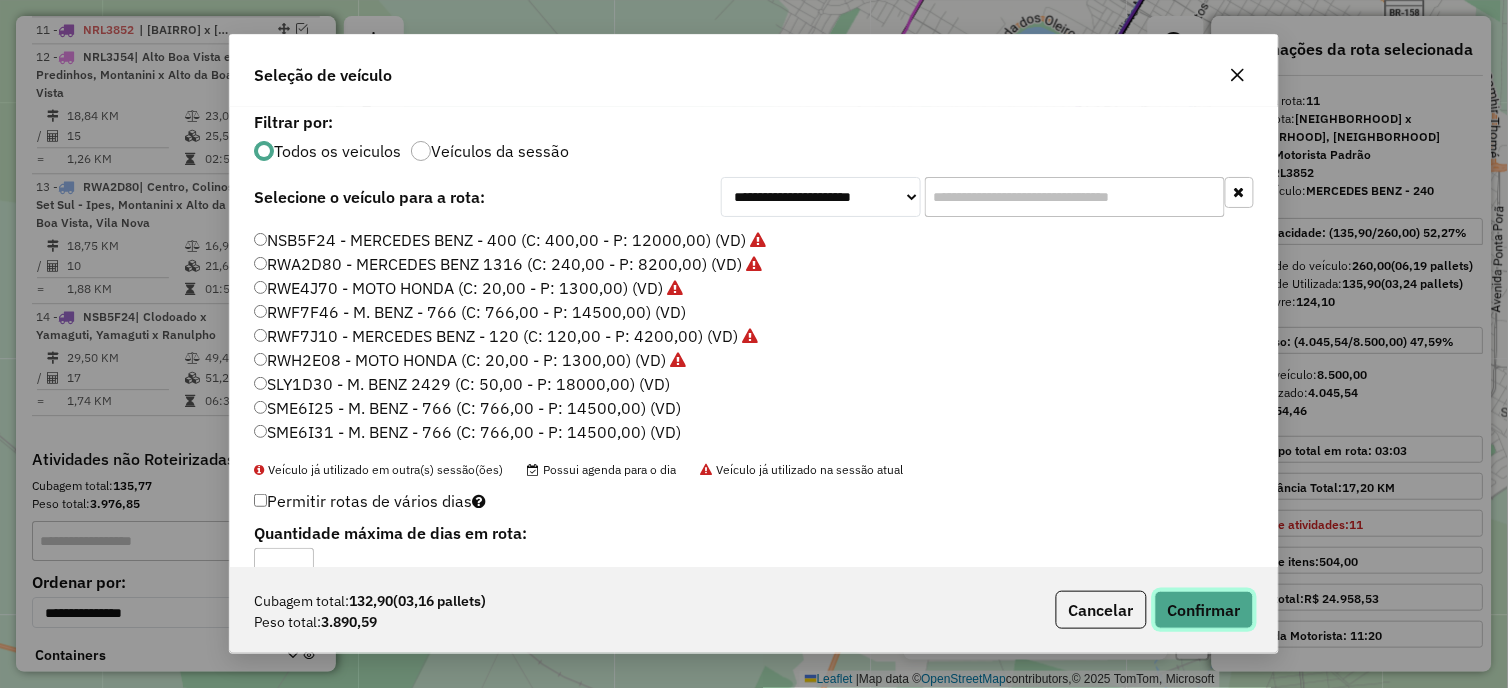 click on "Confirmar" 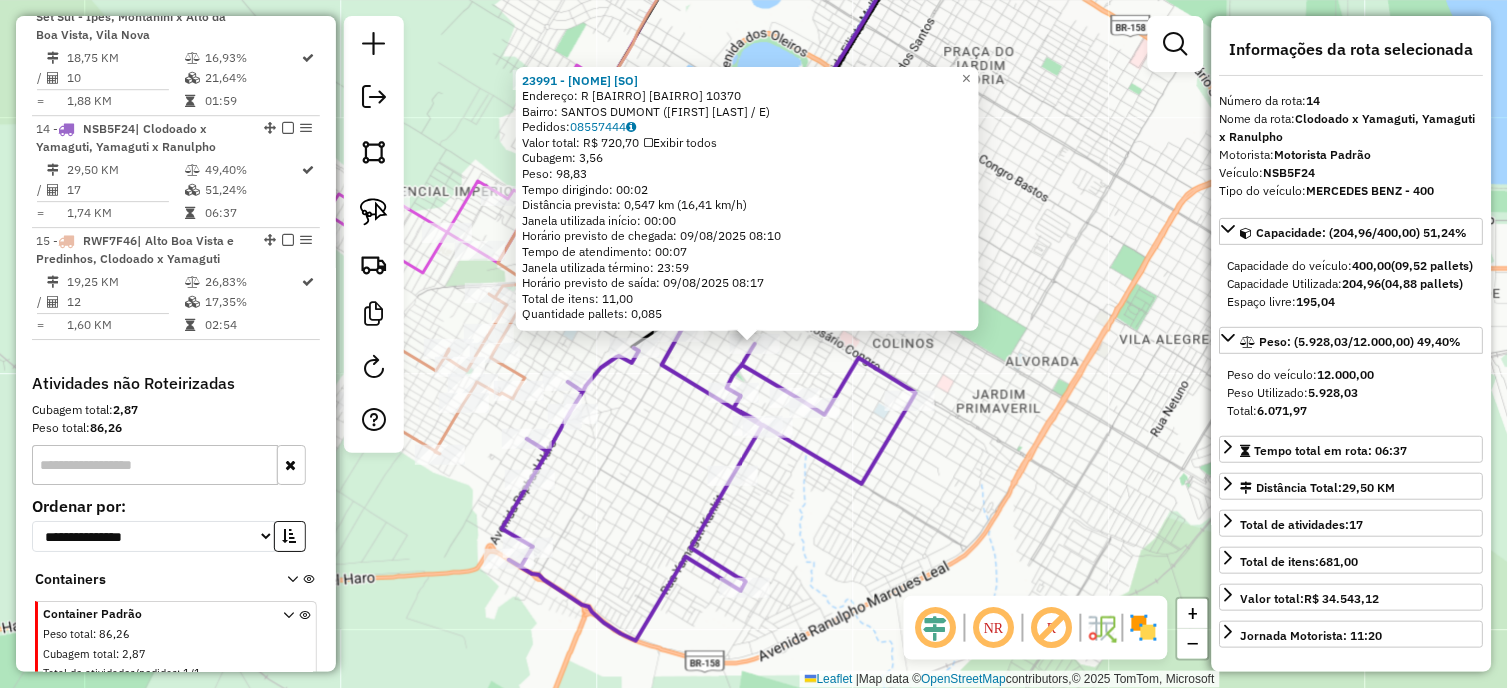 scroll, scrollTop: 1334, scrollLeft: 0, axis: vertical 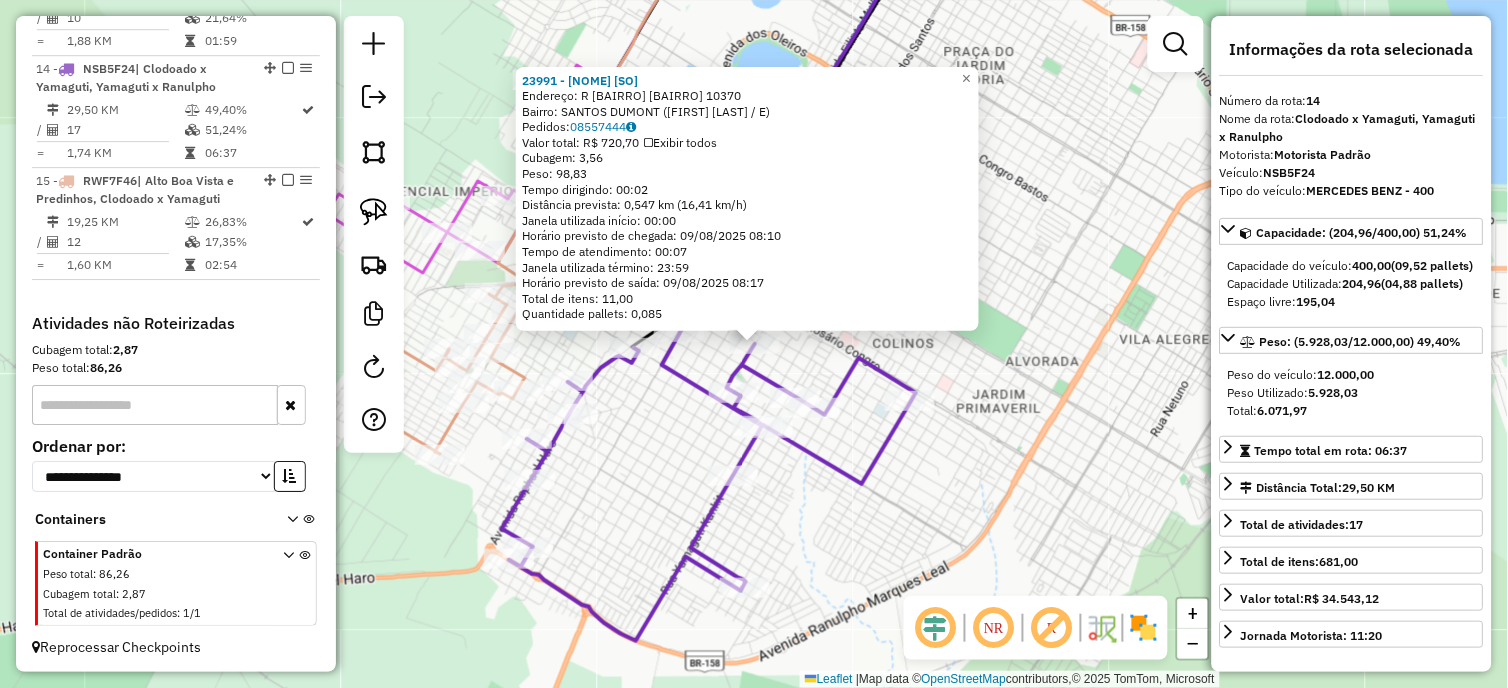 click on "23991 - [PERSON]  Endereço: R   JOSE RIBEIRO DE SA CARVALHO 10370   Bairro: SANTOS DUMONT ([PERSON] / E)   Pedidos:  08557444   Valor total: R$ 720,70   Exibir todos   Cubagem: 3,56  Peso: 98,83  Tempo dirigindo: 00:02   Distância prevista: 0,547 km (16,41 km/h)   Janela utilizada início: 00:00   Horário previsto de chegada: 09/08/2025 08:10   Tempo de atendimento: 00:07   Janela utilizada término: 23:59   Horário previsto de saída: 09/08/2025 08:17   Total de itens: 11,00   Quantidade pallets: 0,085  × Janela de atendimento Grade de atendimento Capacidade Transportadoras Veículos Cliente Pedidos  Rotas Selecione os dias de semana para filtrar as janelas de atendimento  Seg   Ter   Qua   Qui   Sex   Sáb   Dom  Informe o período da janela de atendimento: De: Até:  Filtrar exatamente a janela do cliente  Considerar janela de atendimento padrão  Selecione os dias de semana para filtrar as grades de atendimento  Seg   Ter   Qua   Qui   Sex   Sáb   Dom   Peso mínimo:  **** **** +" 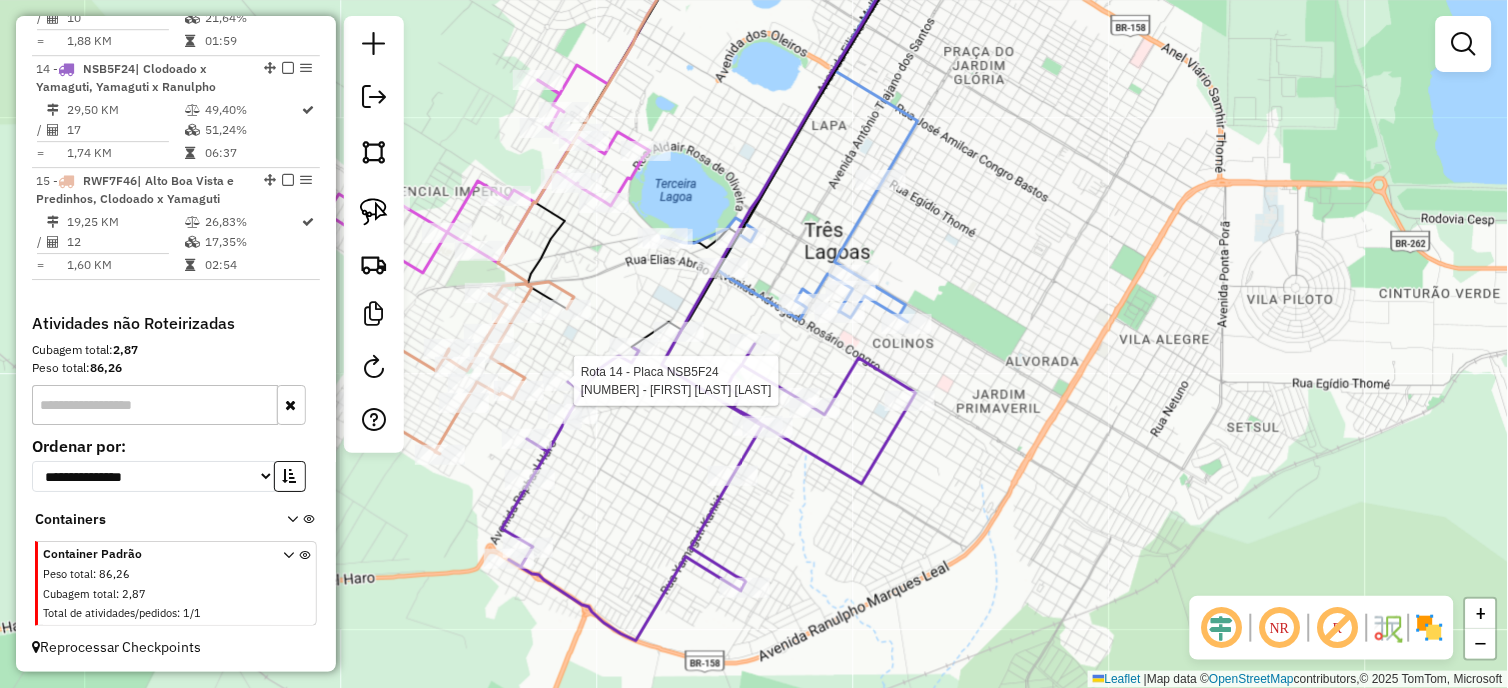 select on "*********" 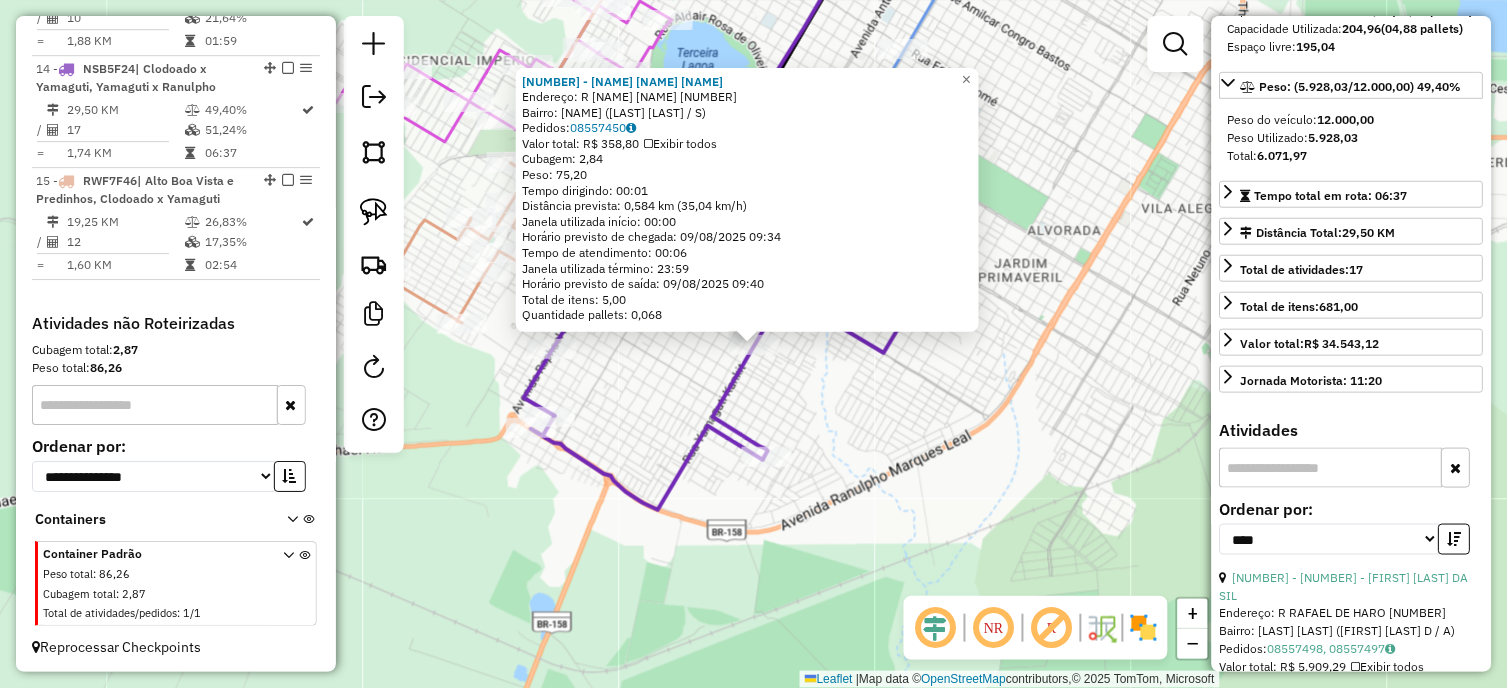 scroll, scrollTop: 444, scrollLeft: 0, axis: vertical 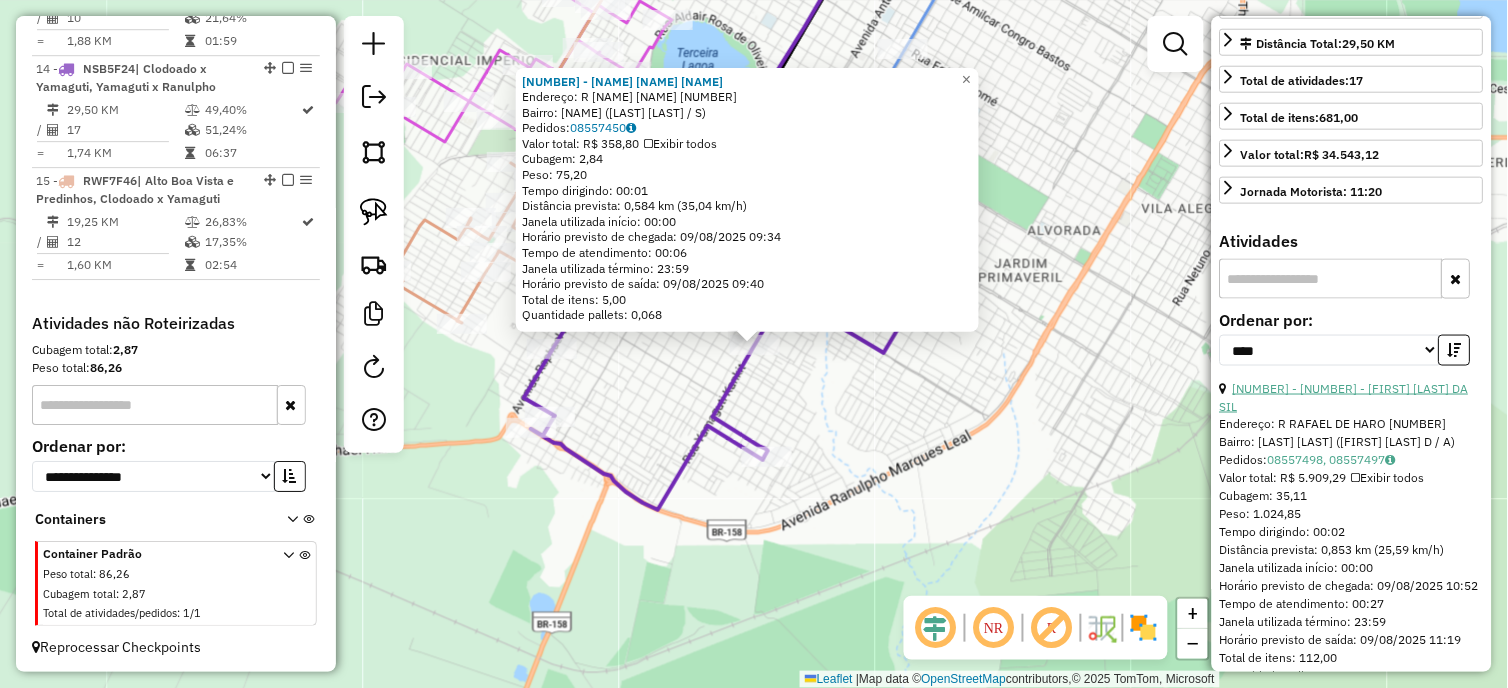 click on "[NUMBER] - [NUMBER] - [FIRST] [LAST] DA SIL" at bounding box center [1344, 397] 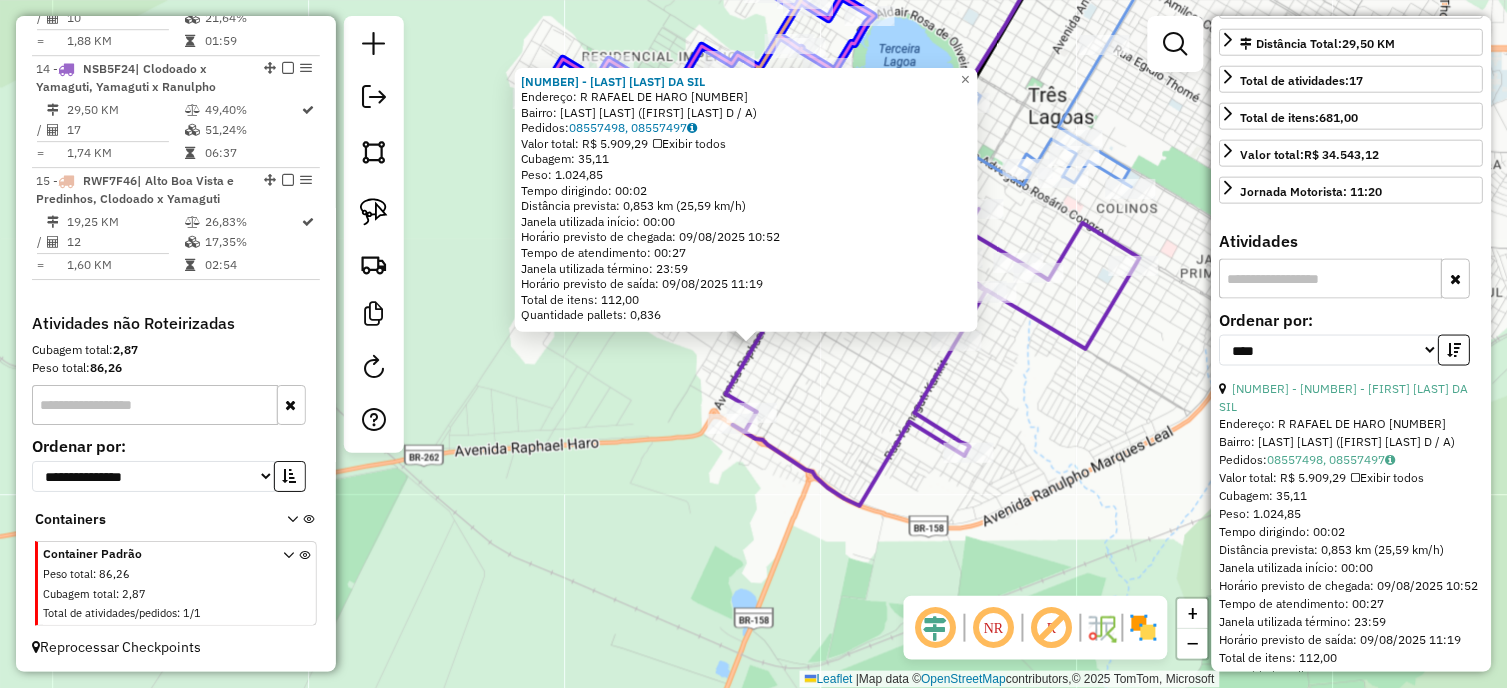 click on "[NUMBER] - JULIO MOREIRA DA SIL  Endereço: R   RAFAEL DE HARO                [NUMBER]   Bairro: JARDIM DAS OLIVEIRAS ([FIRST] [LAST] / A)   Pedidos:  [ORDER_ID], [ORDER_ID]   Valor total: R$ 5.909,29   Exibir todos   Cubagem: 35,11  Peso: 1.024,85  Tempo dirigindo: 00:02   Distância prevista: 0,853 km (25,59 km/h)   Janela utilizada início: 00:00   Horário previsto de chegada: 09/08/2025 10:52   Tempo de atendimento: 00:27   Janela utilizada término: 23:59   Horário previsto de saída: 09/08/2025 11:19   Total de itens: 112,00   Quantidade pallets: 0,836  ×" 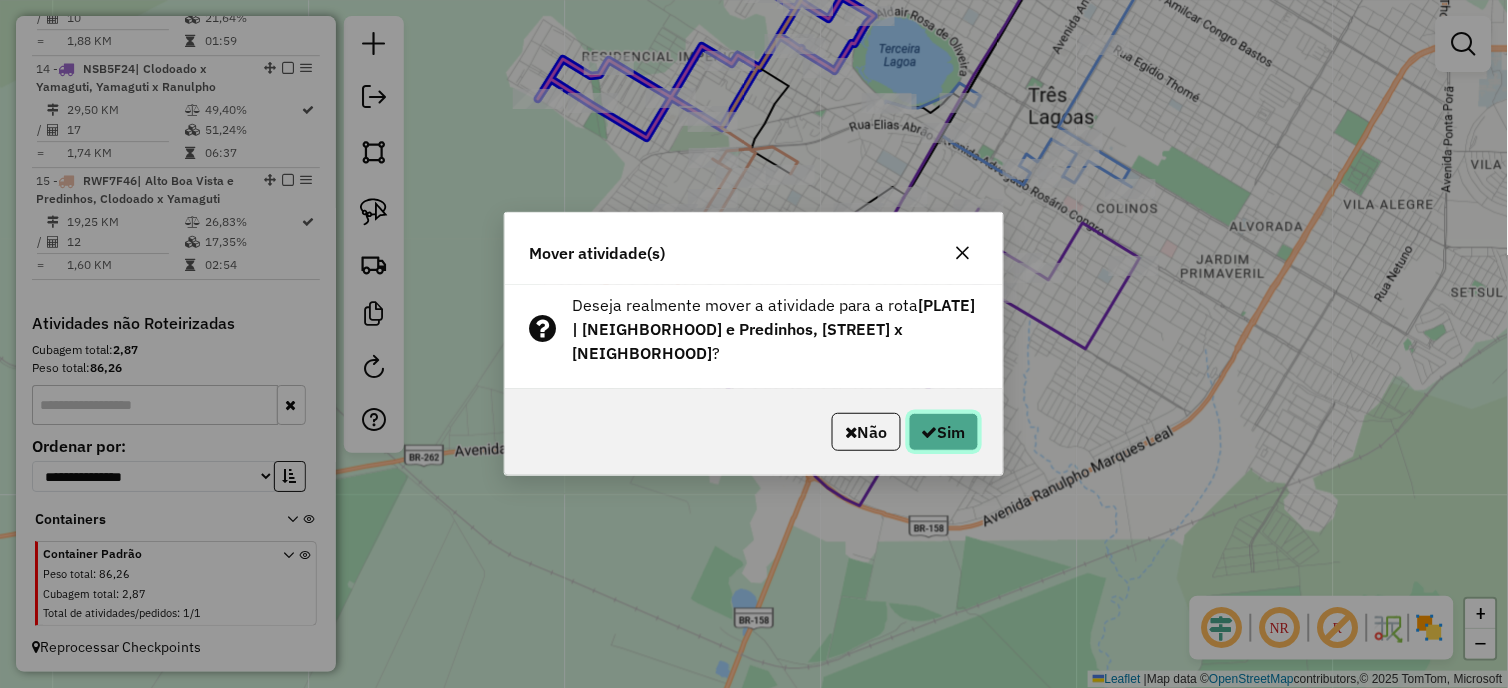click on "Sim" 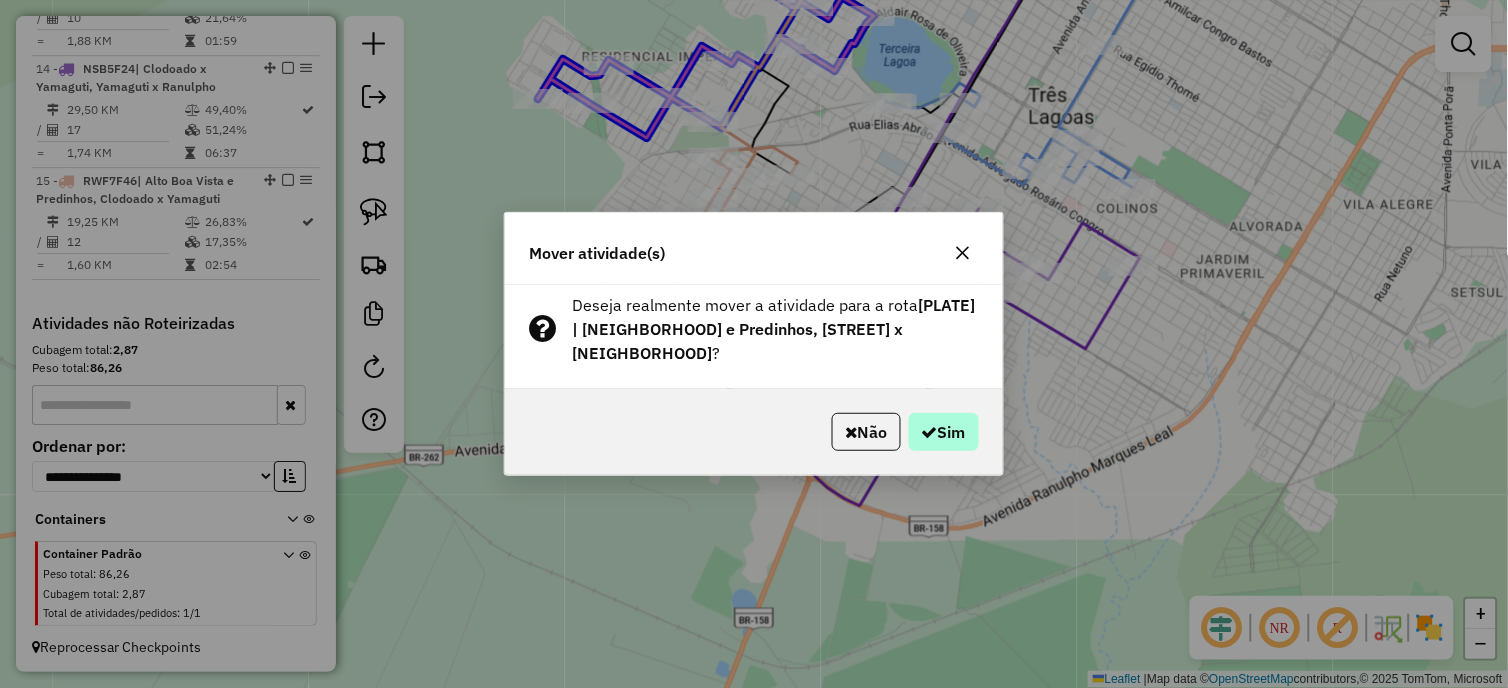 click on "Aguarde..." at bounding box center [0, 0] 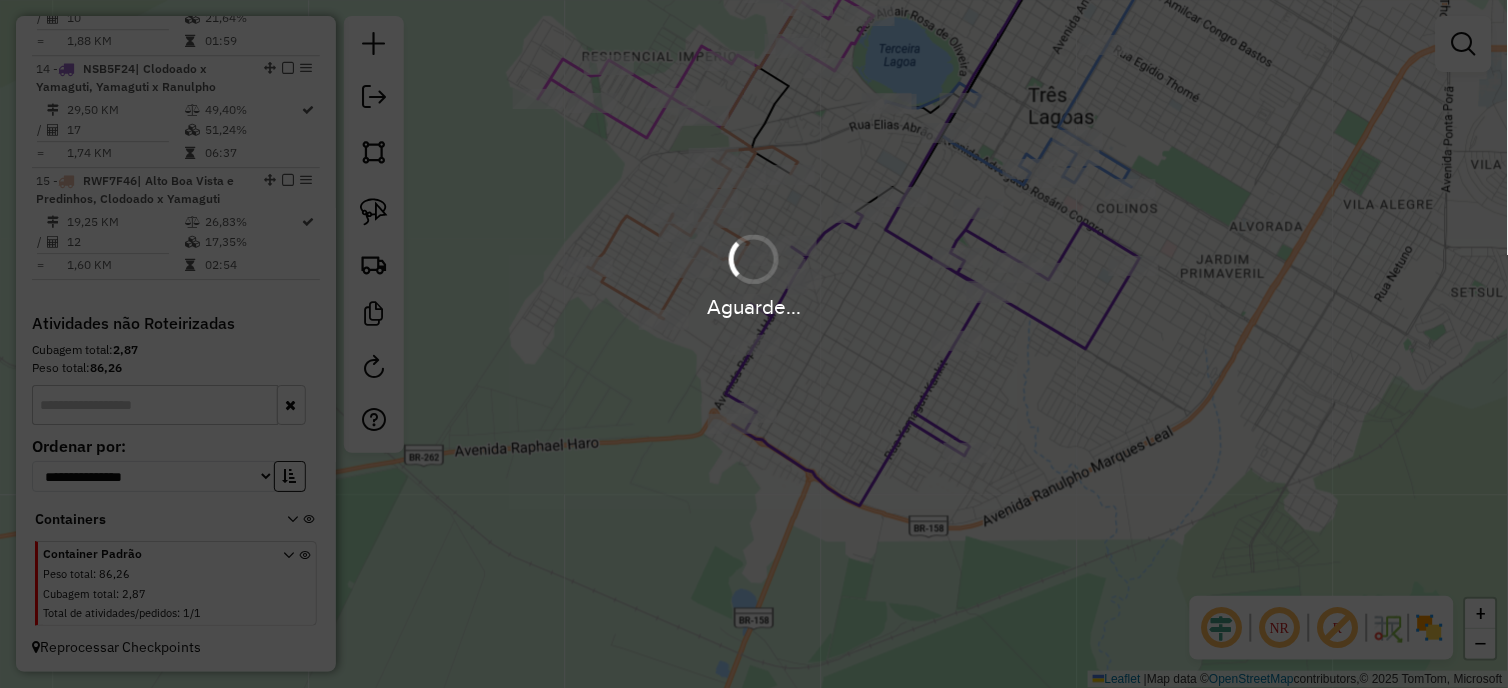 click on "Aguarde..." at bounding box center [754, 344] 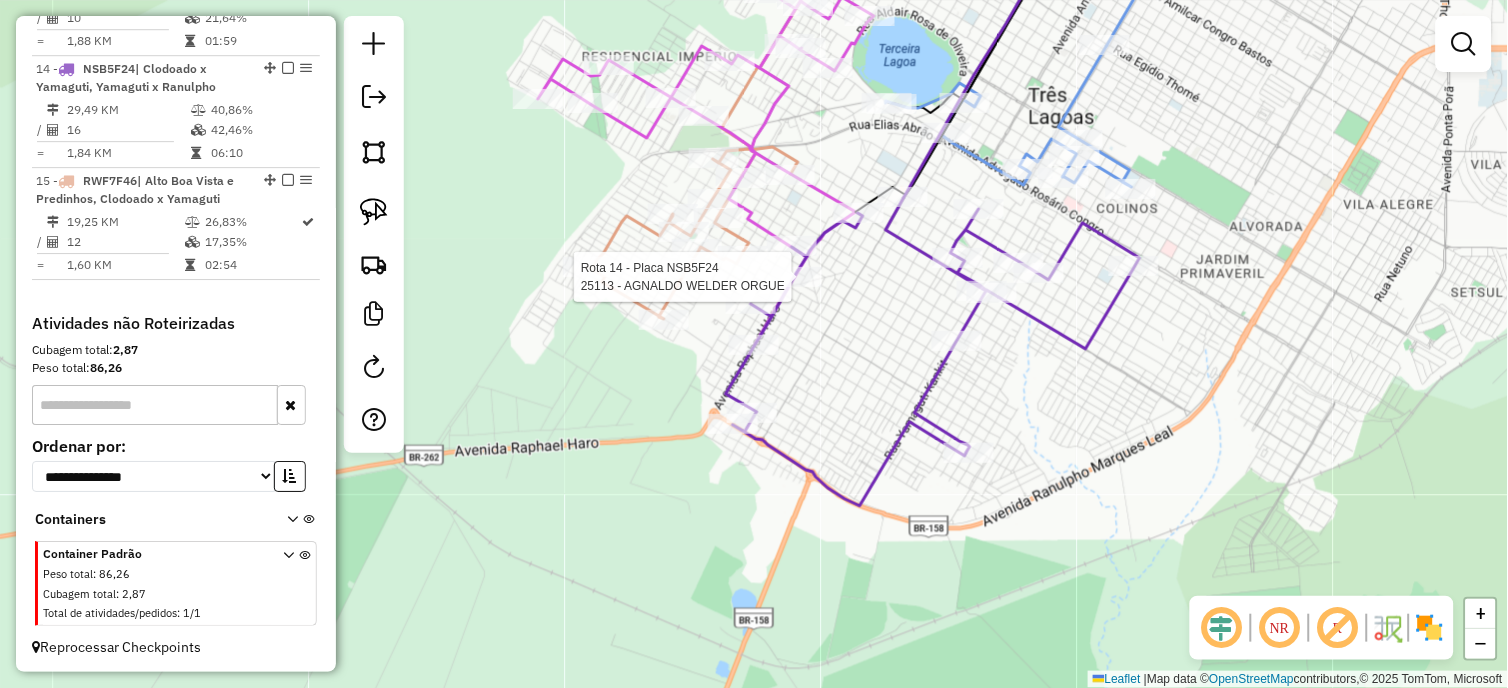 select on "*********" 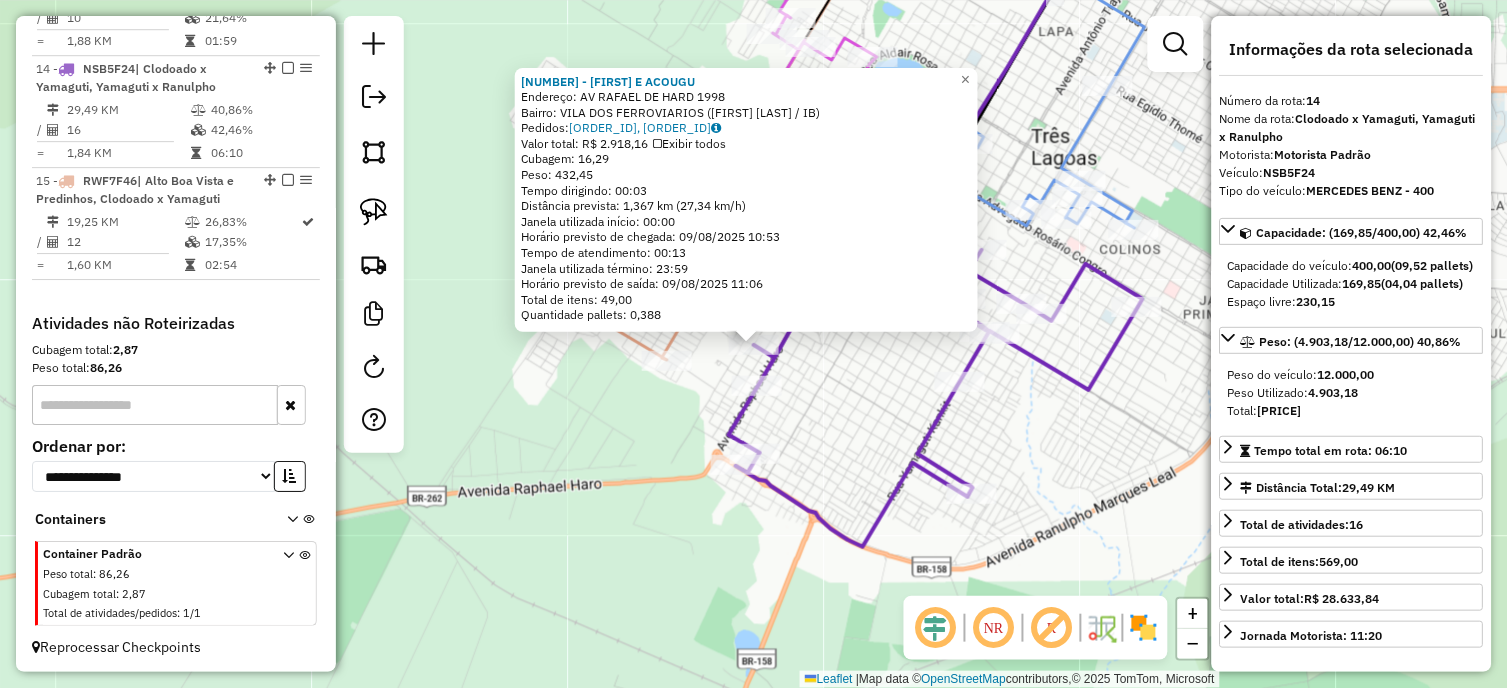 click on "[NOME] Endereço: AV [BAIRRO] [SO] 1998 Bairro: [BAIRRO] ([NOME] / [IB]) Pedidos: 08557544, 08557545 Valor total: R$ 2.918,16 Exibir todos Cubagem: 16,29 Peso: 432,45 Tempo dirigindo: 00:03 Distância prevista: 1,367 km (27,34 km/h) Janela utilizada início: 00:00 Horário previsto de chegada: 09/08/2025 10:53 Tempo de atendimento: 00:13 Janela utilizada término: 23:59 Horário previsto de saída: 09/08/2025 11:06 Total de itens: 49,00 Quantidade pallets: 0,388 × Janela de atendimento Grade de atendimento Capacidade Transportadoras Veículos Cliente Pedidos Rotas Selecione os dias de semana para filtrar as janelas de atendimento Seg Ter Qua Qui Sex Sáb Dom Informe o período da janela de atendimento: De: Até: Filtrar exatamente a janela do cliente Considerar janela de atendimento padrão Selecione os dias de semana para filtrar as grades de atendimento Seg Ter Qua Qui Sex Sáb Dom ****" 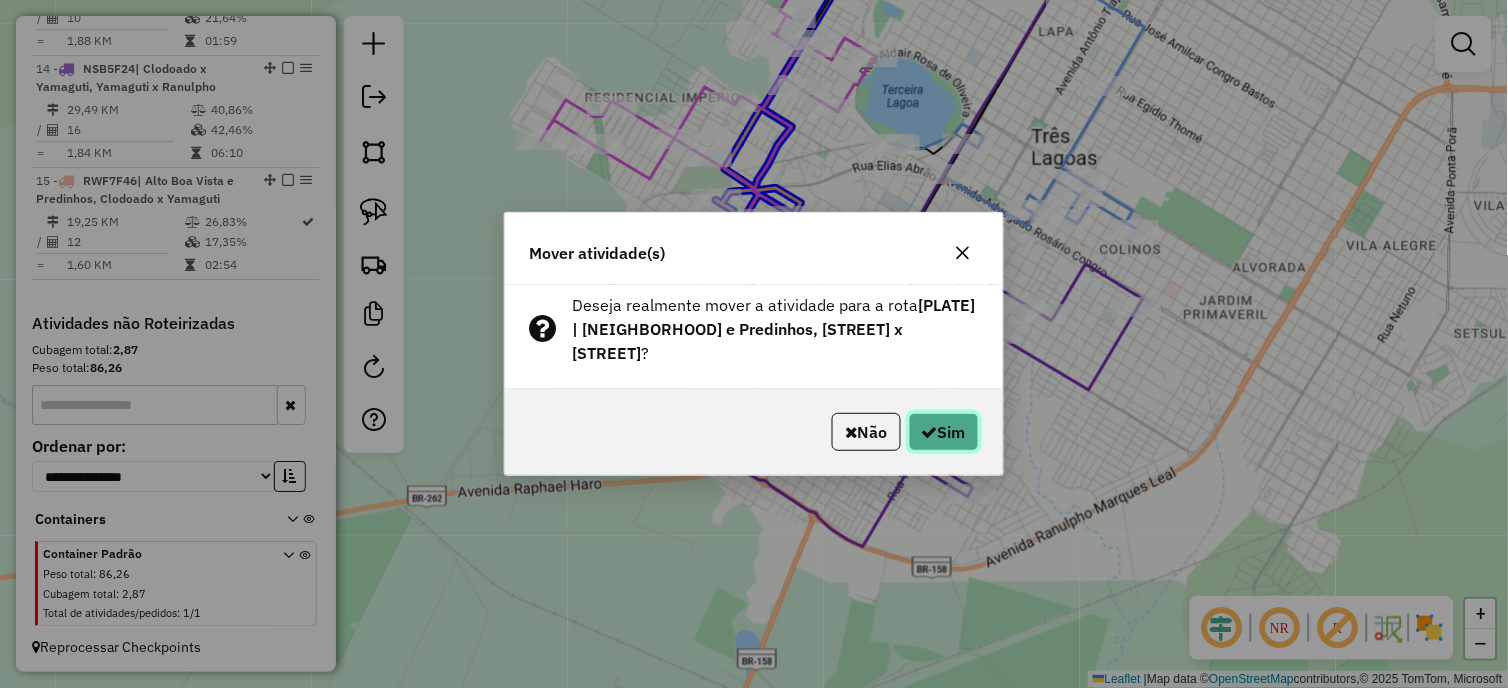 click on "Sim" 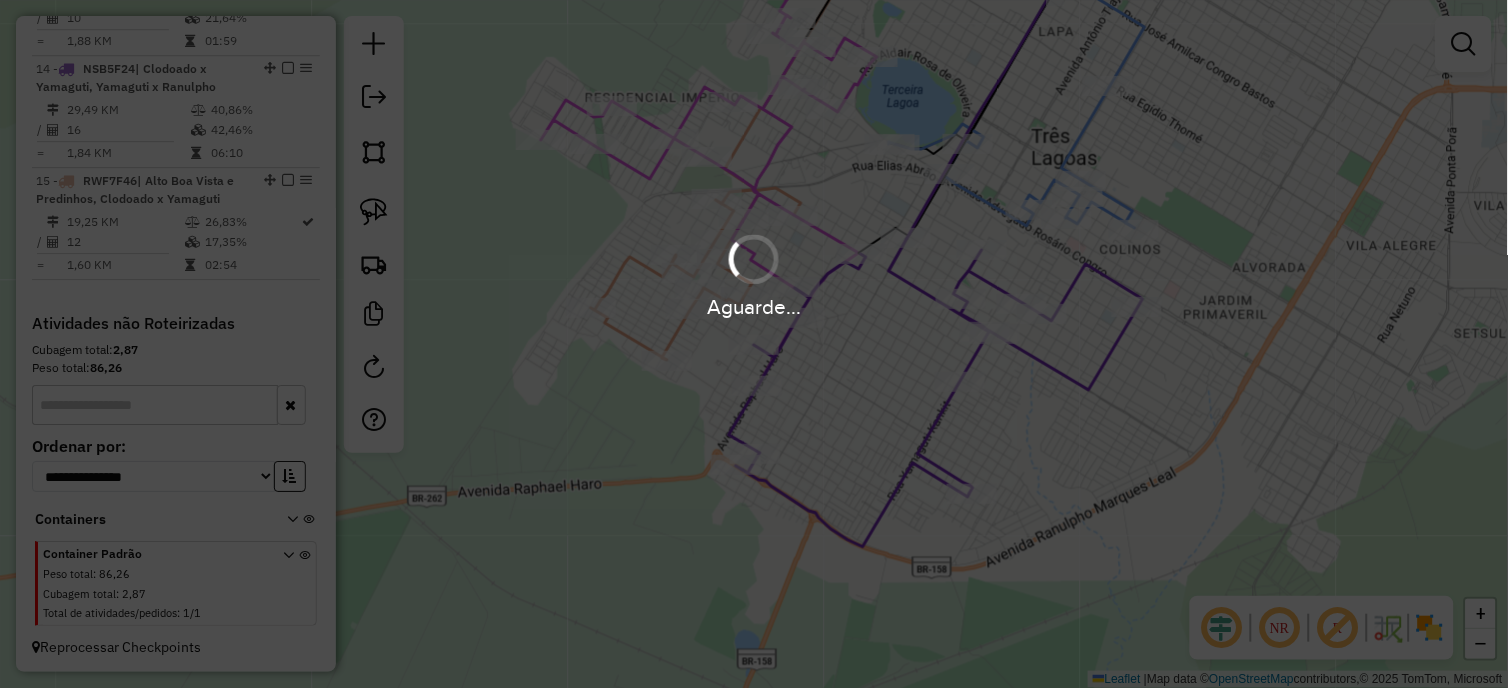 click on "Aguarde..." at bounding box center (754, 344) 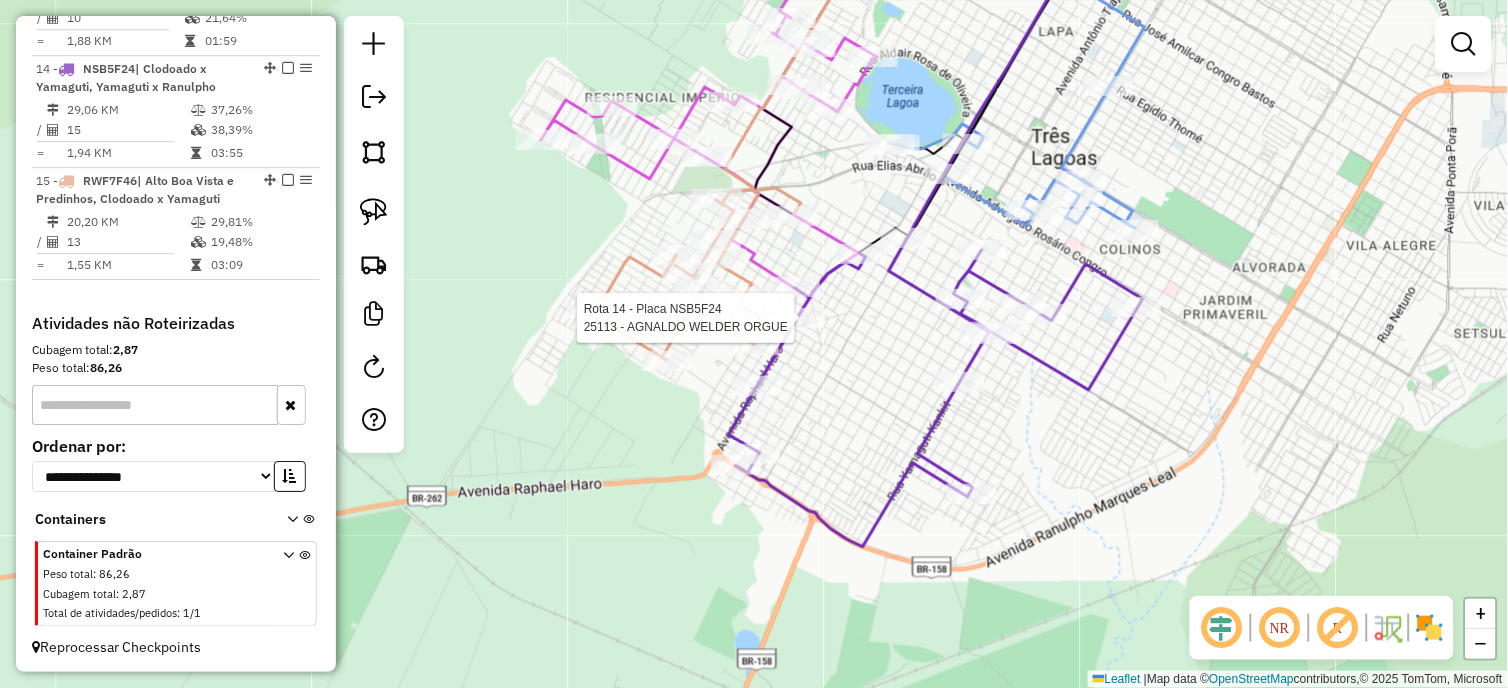 select on "*********" 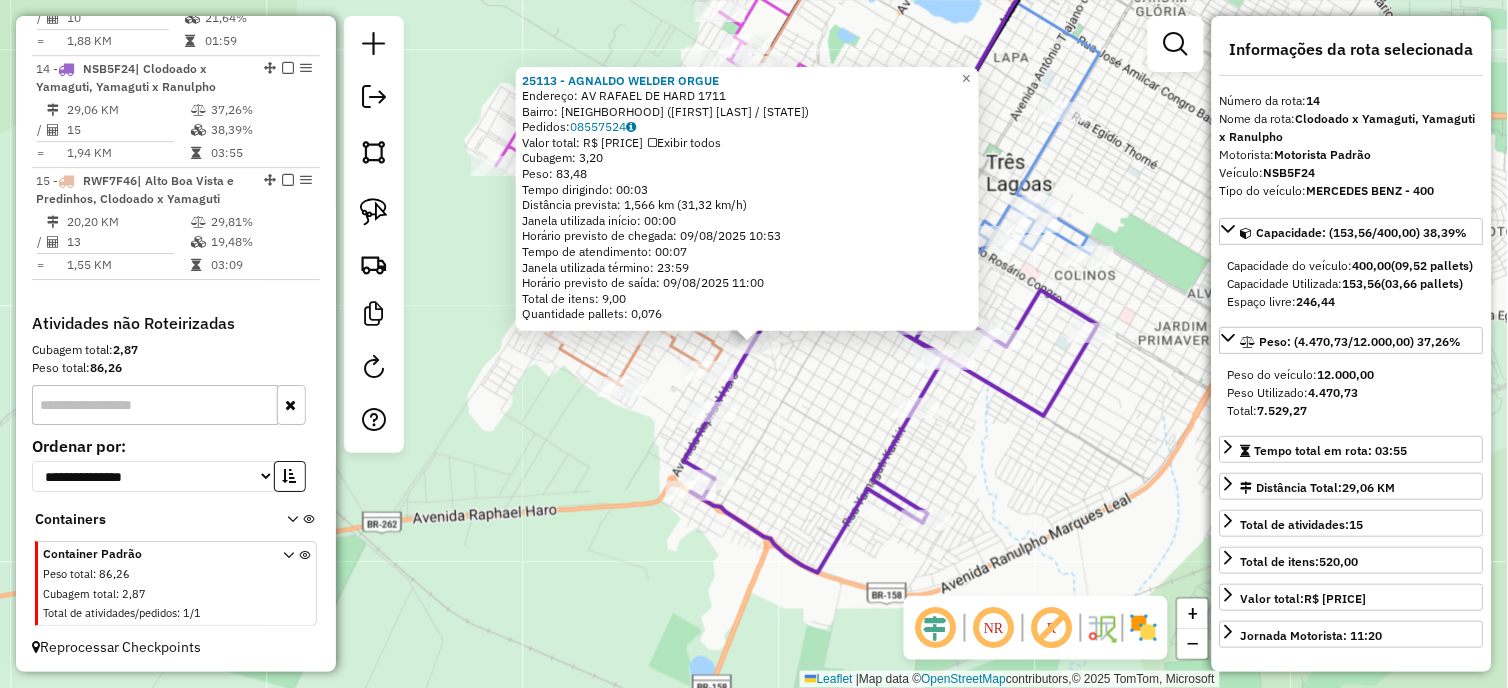 click on "[NUMBER] - AGNALDO WELDER ORGUE  Endereço: AV  RAFAEL DE HARD                [NUMBER]   Bairro: VILA DOS FERROVIARIOS (AGNALDO WELDER / O)   Pedidos:  [ORDER_ID]   Valor total: R$ 642,66   Exibir todos   Cubagem: 3,20  Peso: 83,48  Tempo dirigindo: 00:03   Distância prevista: 1,566 km (31,32 km/h)   Janela utilizada início: 00:00   Horário previsto de chegada: 09/08/2025 10:53   Tempo de atendimento: 00:07   Janela utilizada término: 23:59   Horário previsto de saída: 09/08/2025 11:00   Total de itens: 9,00   Quantidade pallets: 0,076  × Janela de atendimento Grade de atendimento Capacidade Transportadoras Veículos Cliente Pedidos  Rotas Selecione os dias de semana para filtrar as janelas de atendimento  Seg   Ter   Qua   Qui   Sex   Sáb   Dom  Informe o período da janela de atendimento: De: Até:  Filtrar exatamente a janela do cliente  Considerar janela de atendimento padrão  Selecione os dias de semana para filtrar as grades de atendimento  Seg   Ter   Qua   Qui   Sex   Sáb   Dom   Peso mínimo:  ****" 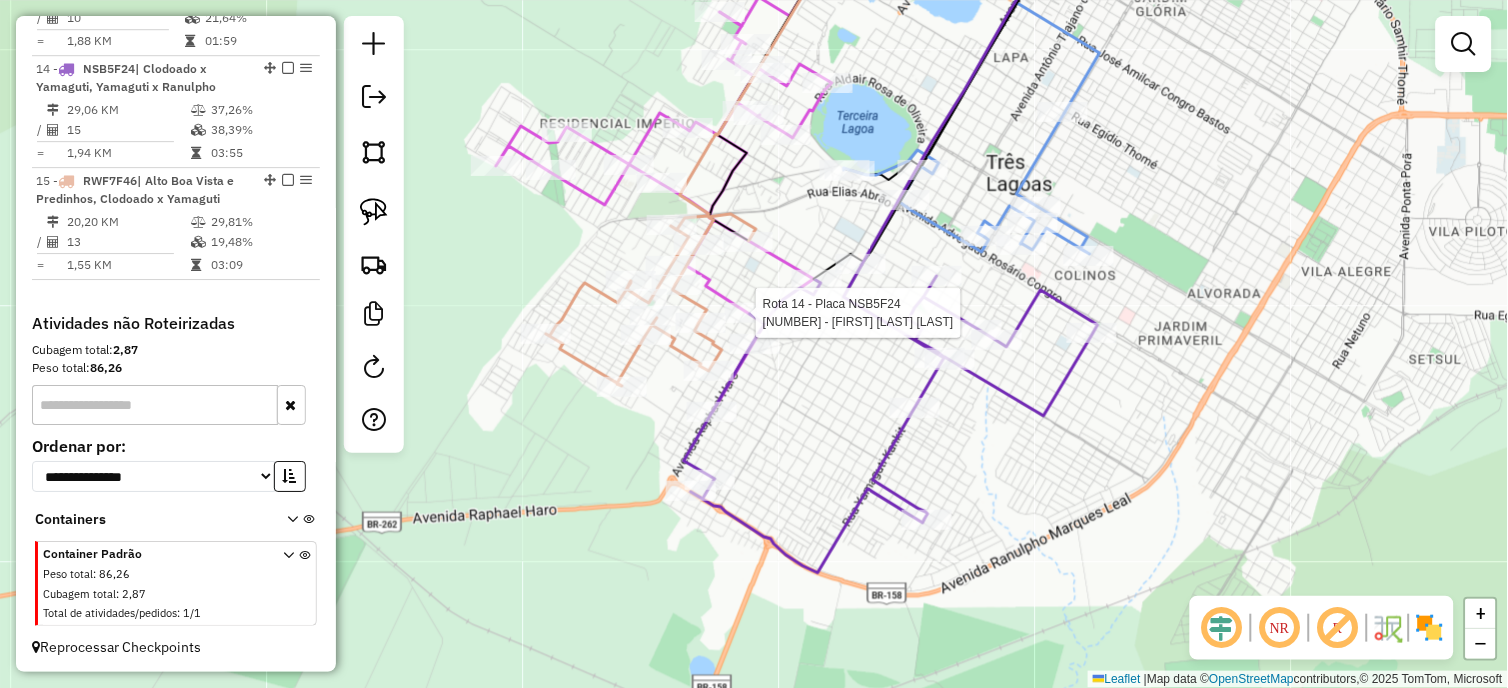 select on "*********" 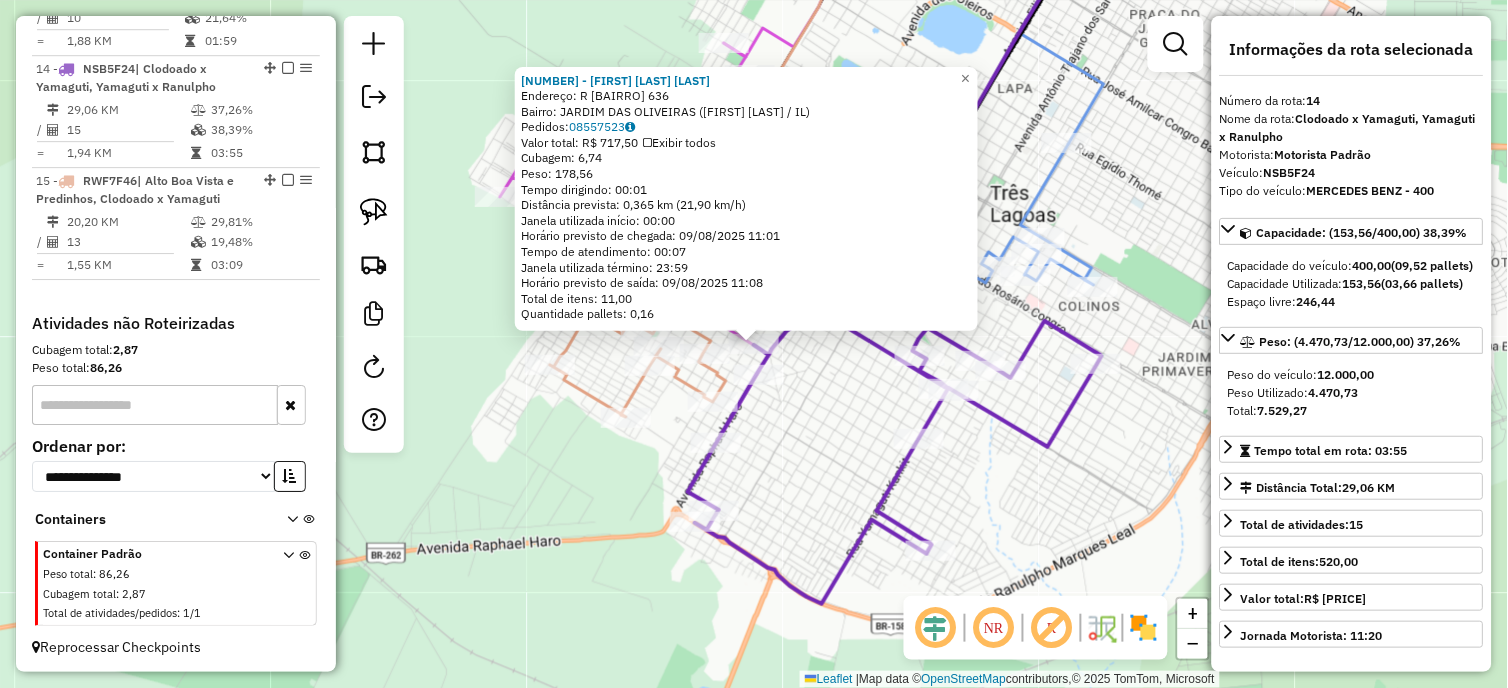 click on "25585 - JOSE PEDRO DA SILVA  Endereço: R   CLOVIS BEVILAQUA              636   Bairro: JARDIM DAS OLIVEIRAS ([NAME] / [STATE])   Pedidos:  08557523   Valor total: R$ 717,50   Exibir todos   Cubagem: 6,74  Peso: 178,56  Tempo dirigindo: 00:01   Distância prevista: 0,365 km (21,90 km/h)   Janela utilizada início: 00:00   Horário previsto de chegada: 09/08/2025 11:01   Tempo de atendimento: 00:07   Janela utilizada término: 23:59   Horário previsto de saída: 09/08/2025 11:08   Total de itens: 11,00   Quantidade pallets: 0,16  × Janela de atendimento Grade de atendimento Capacidade Transportadoras Veículos Cliente Pedidos  Rotas Selecione os dias de semana para filtrar as janelas de atendimento  Seg   Ter   Qua   Qui   Sex   Sáb   Dom  Informe o período da janela de atendimento: De: Até:  Filtrar exatamente a janela do cliente  Considerar janela de atendimento padrão  Selecione os dias de semana para filtrar as grades de atendimento  Seg   Ter   Qua   Qui   Sex   Sáb   Dom   Peso mínimo:  De:" 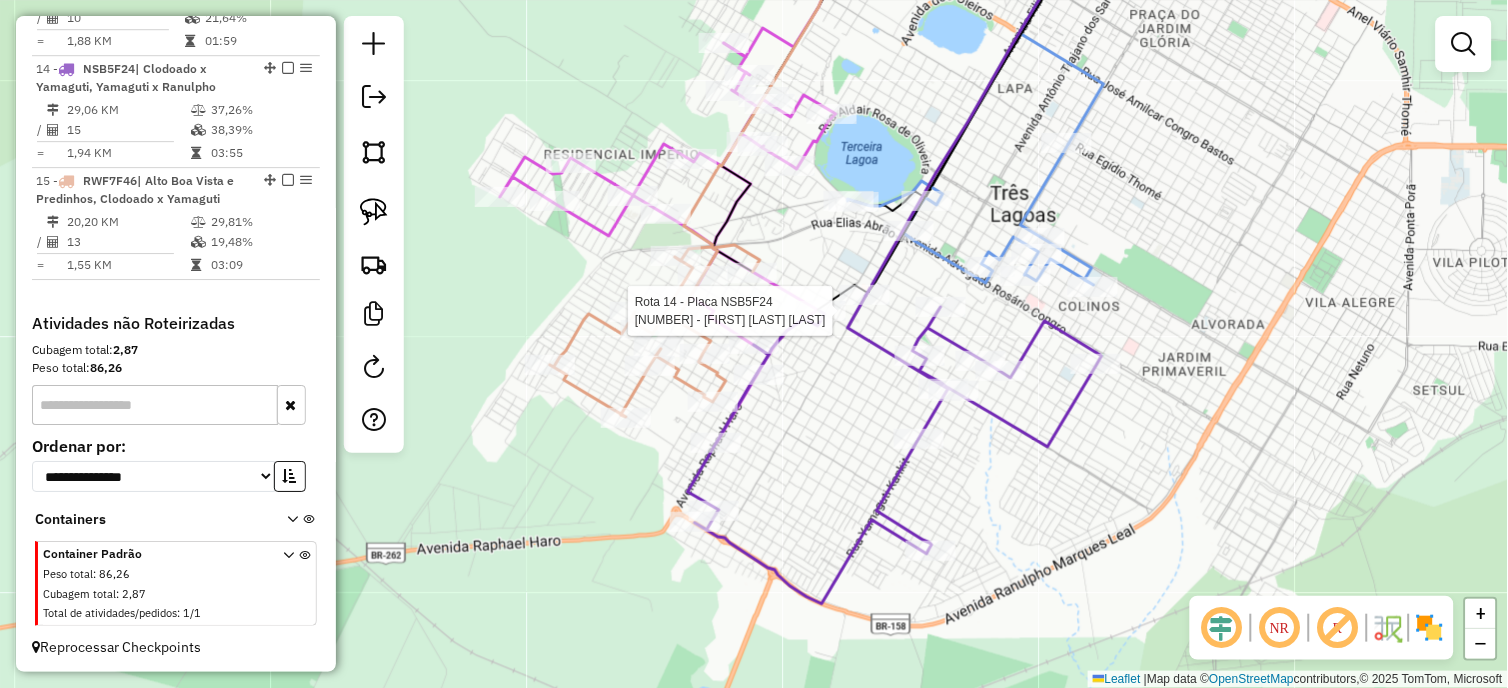 click 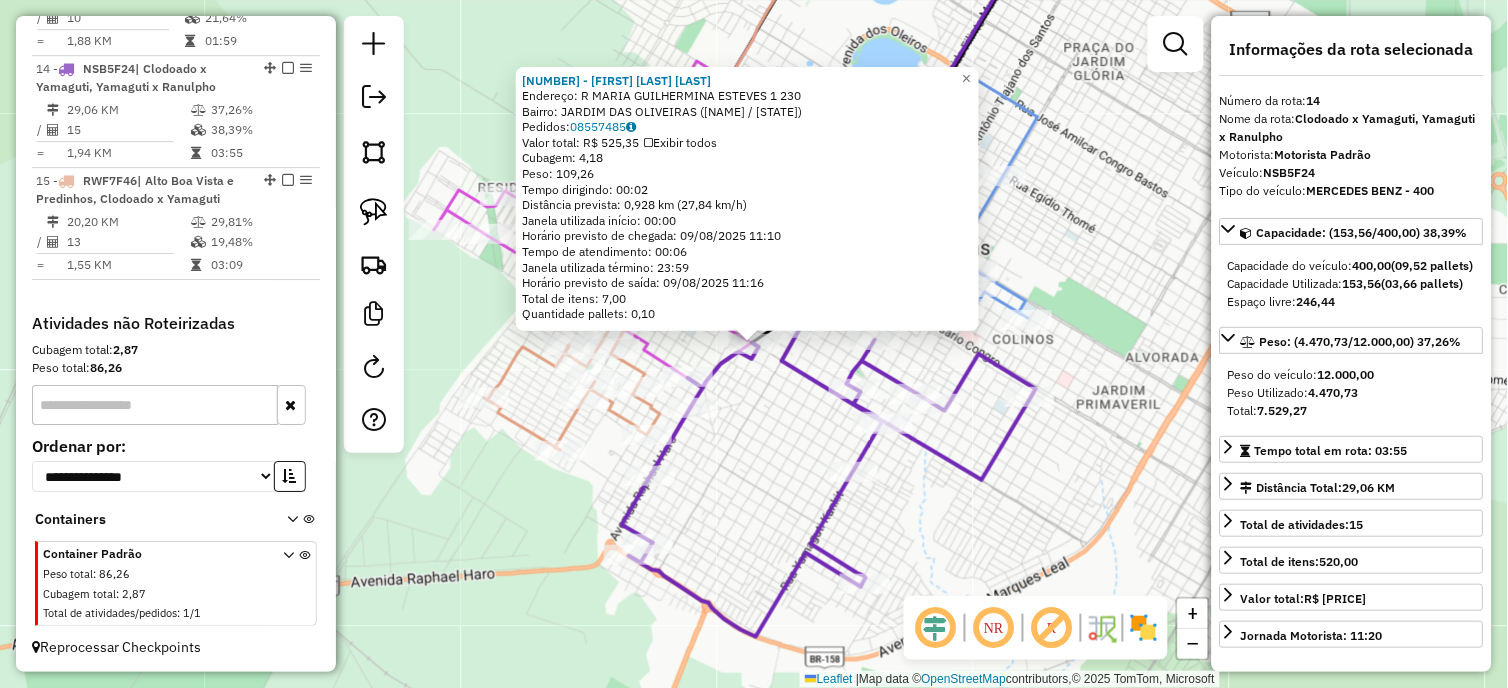 click 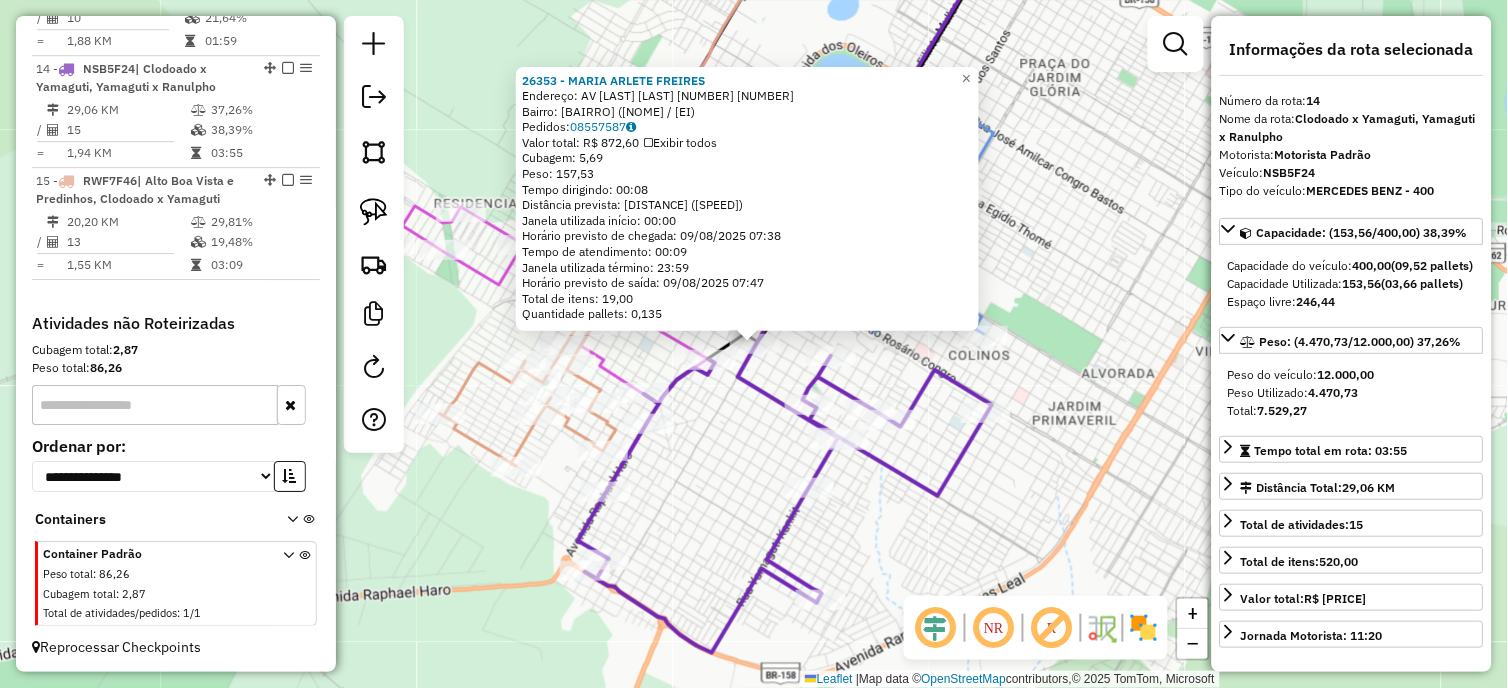 scroll, scrollTop: 555, scrollLeft: 0, axis: vertical 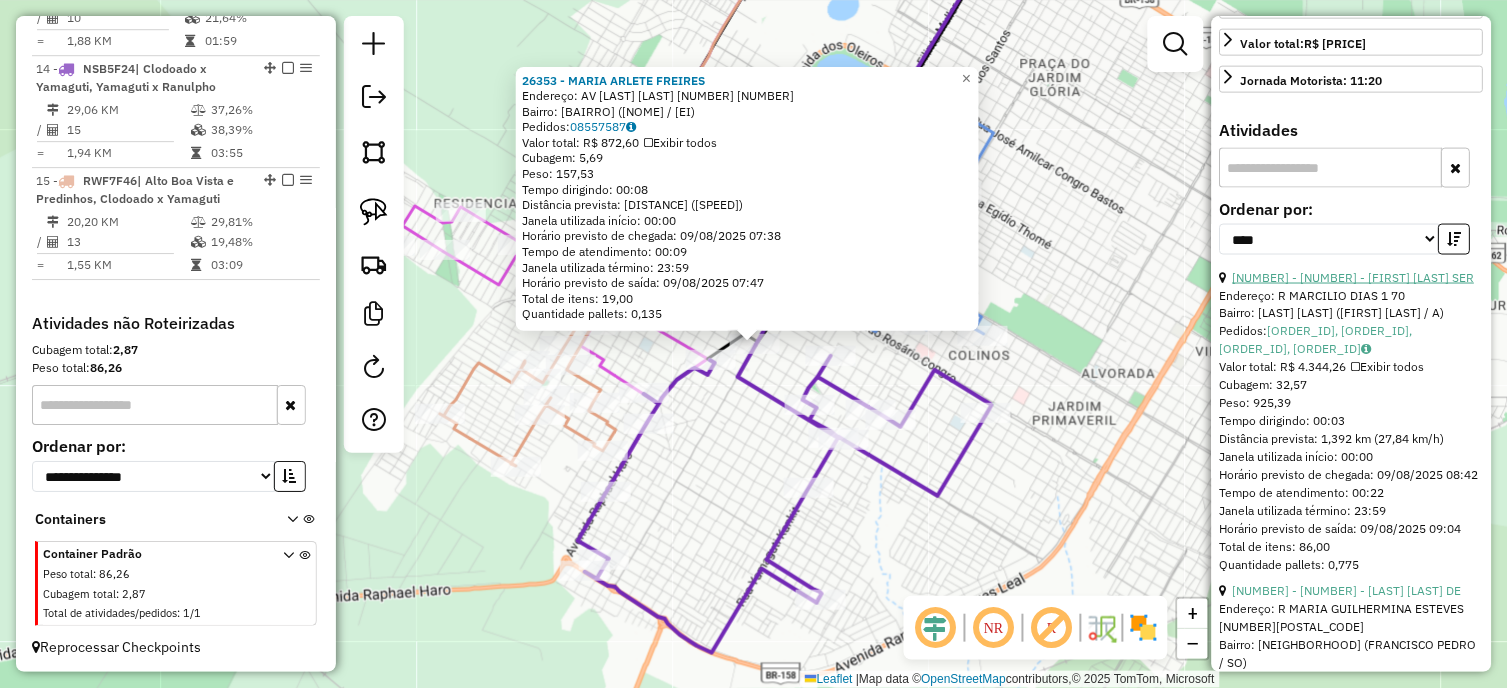 click on "[NUMBER] - [NUMBER] - [FIRST] [LAST] SER" at bounding box center [1354, 277] 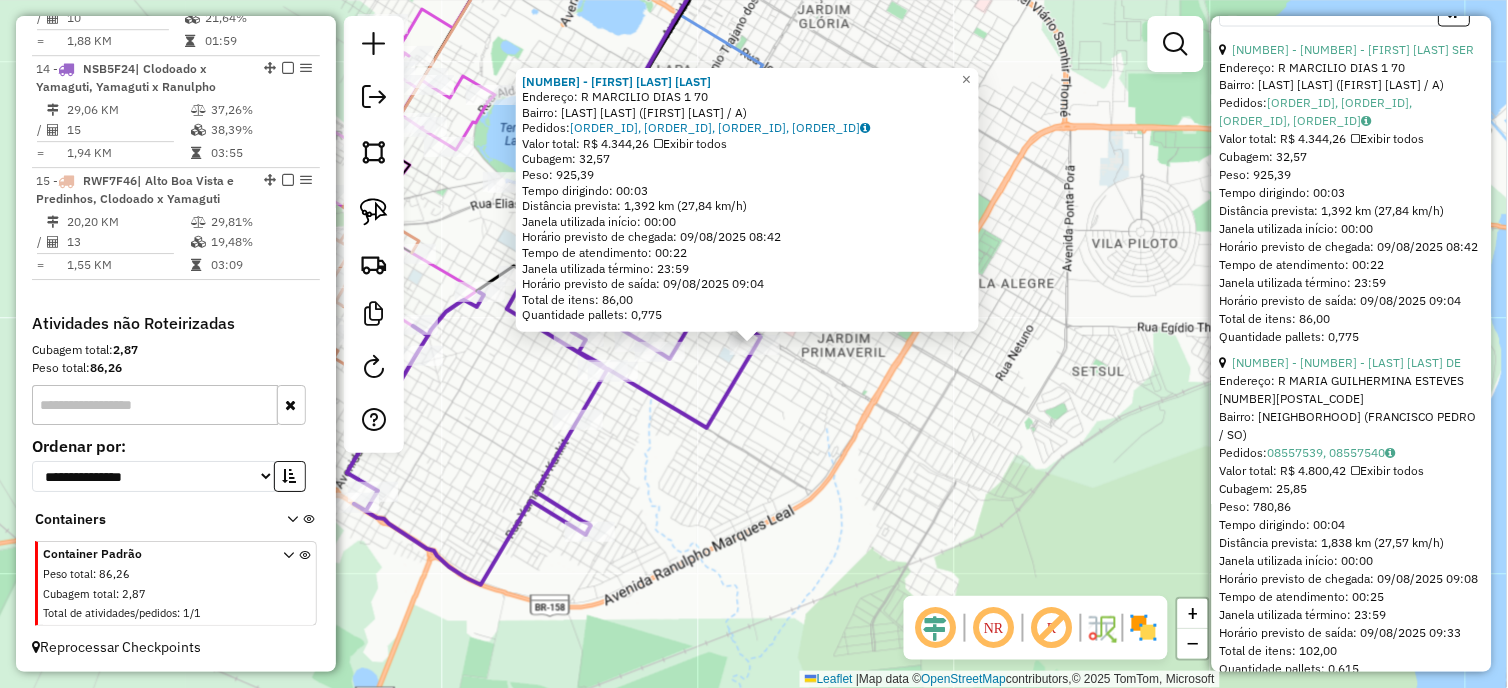 scroll, scrollTop: 888, scrollLeft: 0, axis: vertical 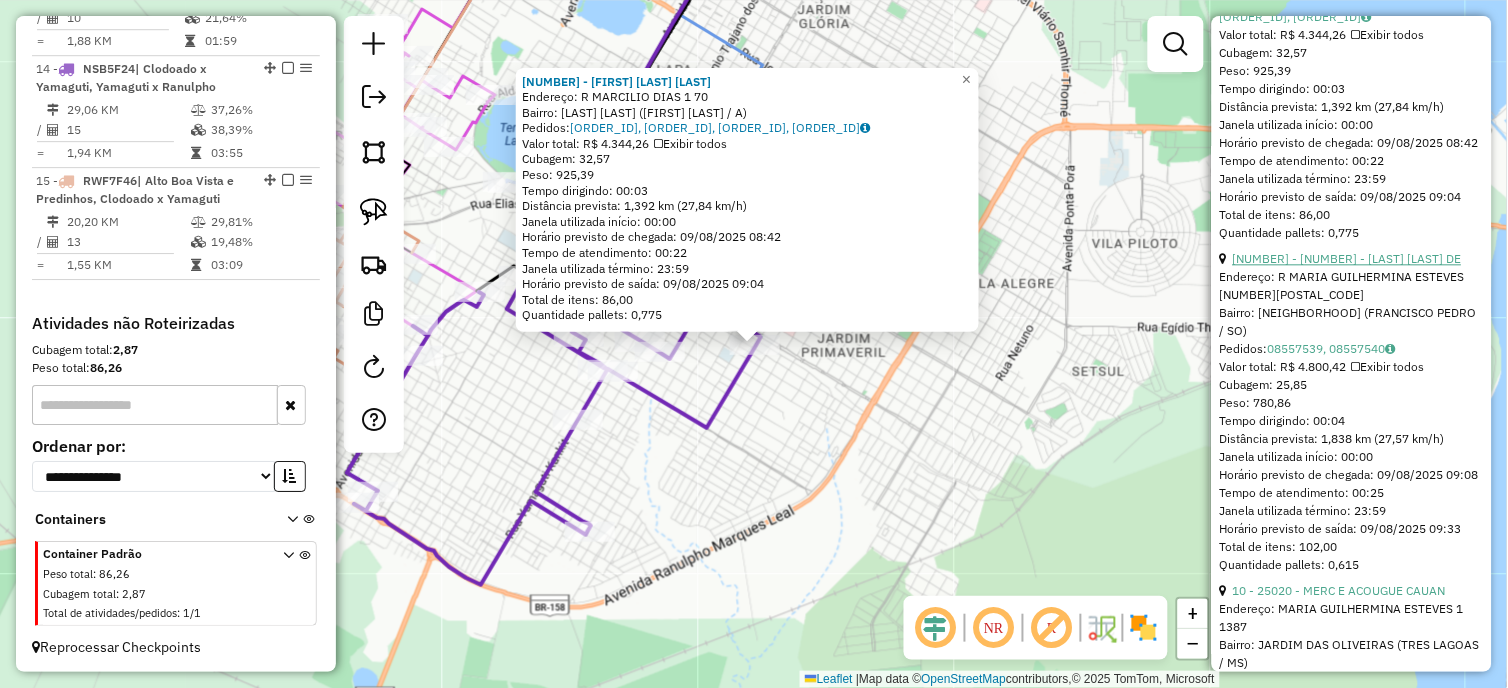 click on "[NUMBER] - [NUMBER] - [LAST] [LAST] DE" at bounding box center [1347, 258] 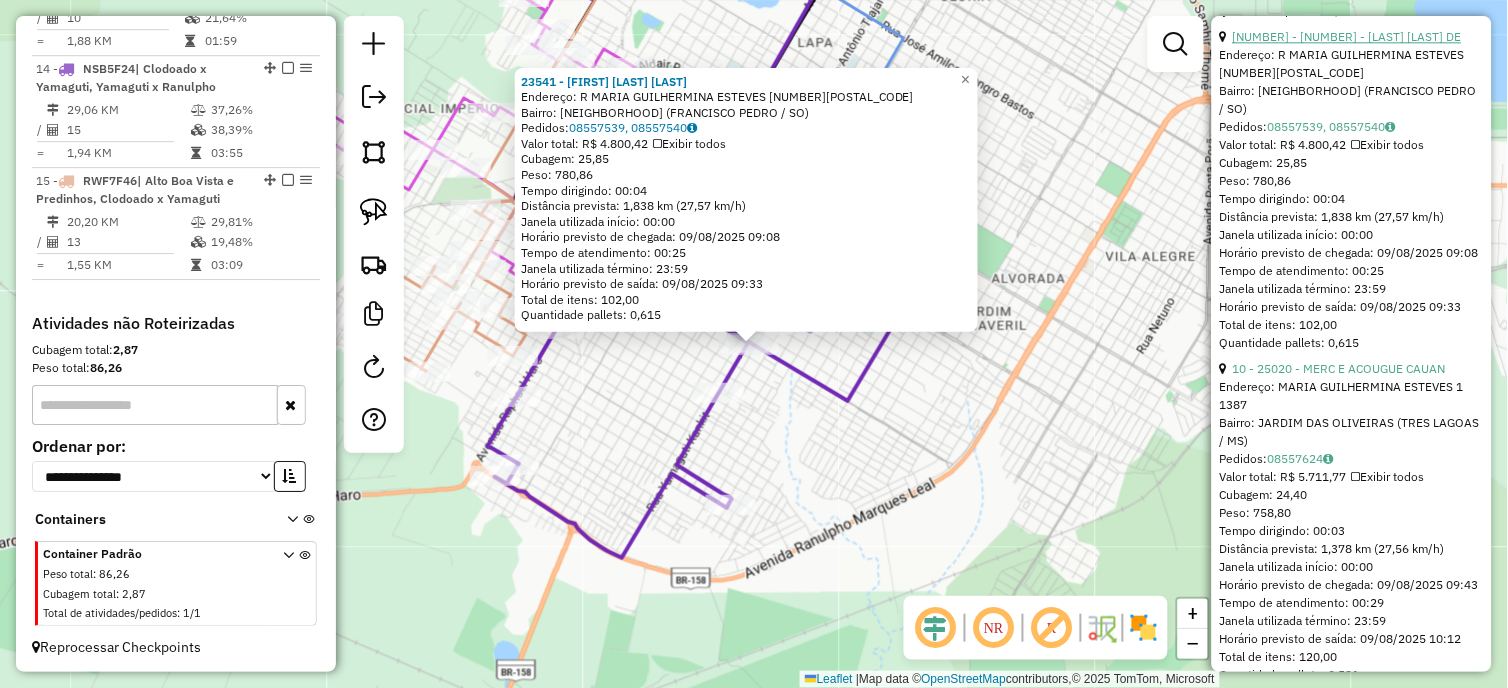 scroll, scrollTop: 1111, scrollLeft: 0, axis: vertical 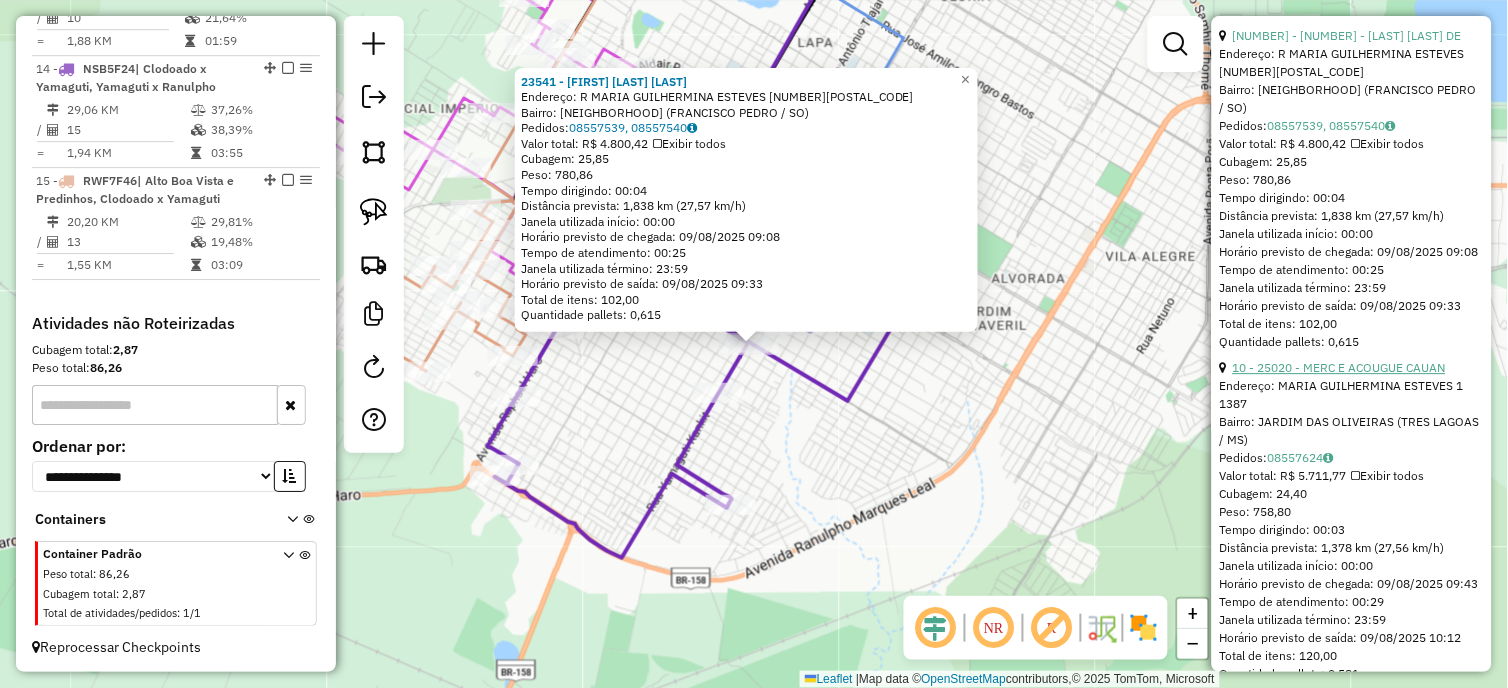 click on "10 - 25020 - MERC E ACOUGUE CAUAN" at bounding box center (1339, 367) 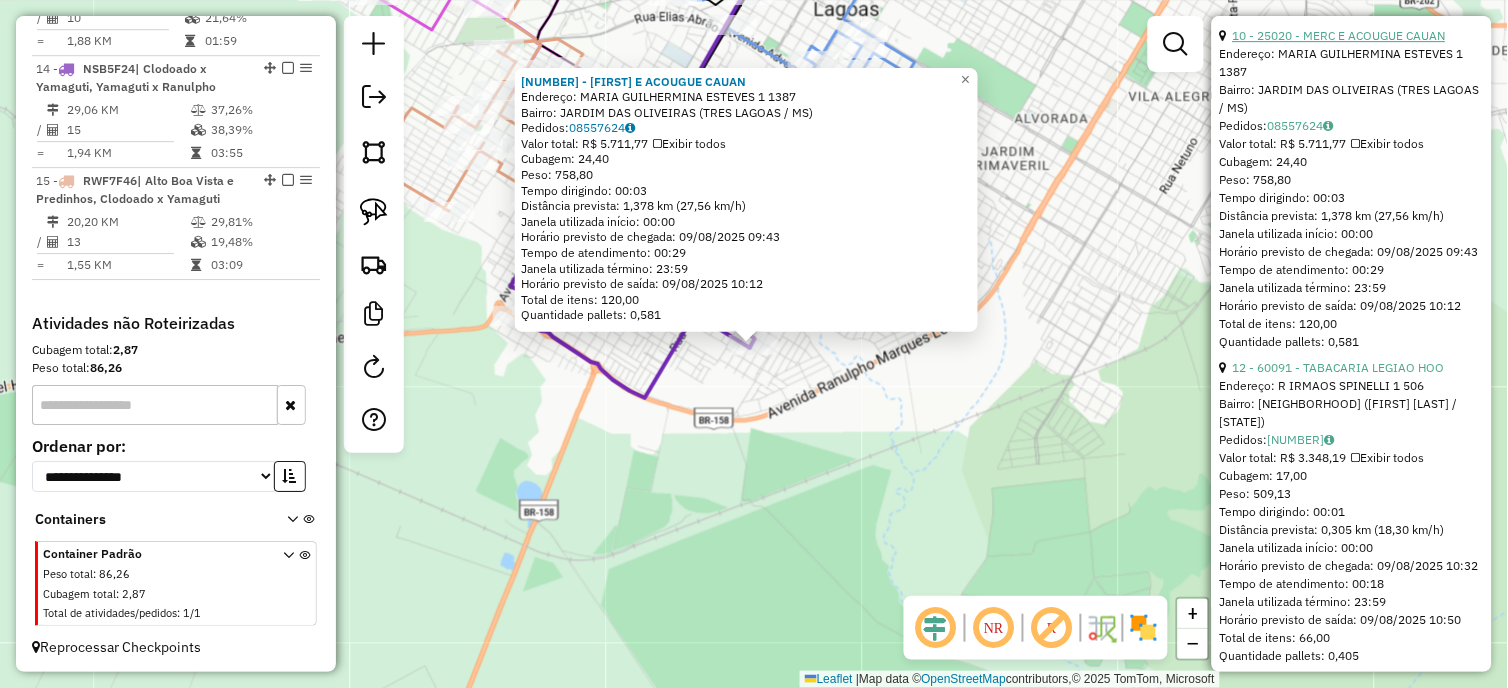 scroll, scrollTop: 1444, scrollLeft: 0, axis: vertical 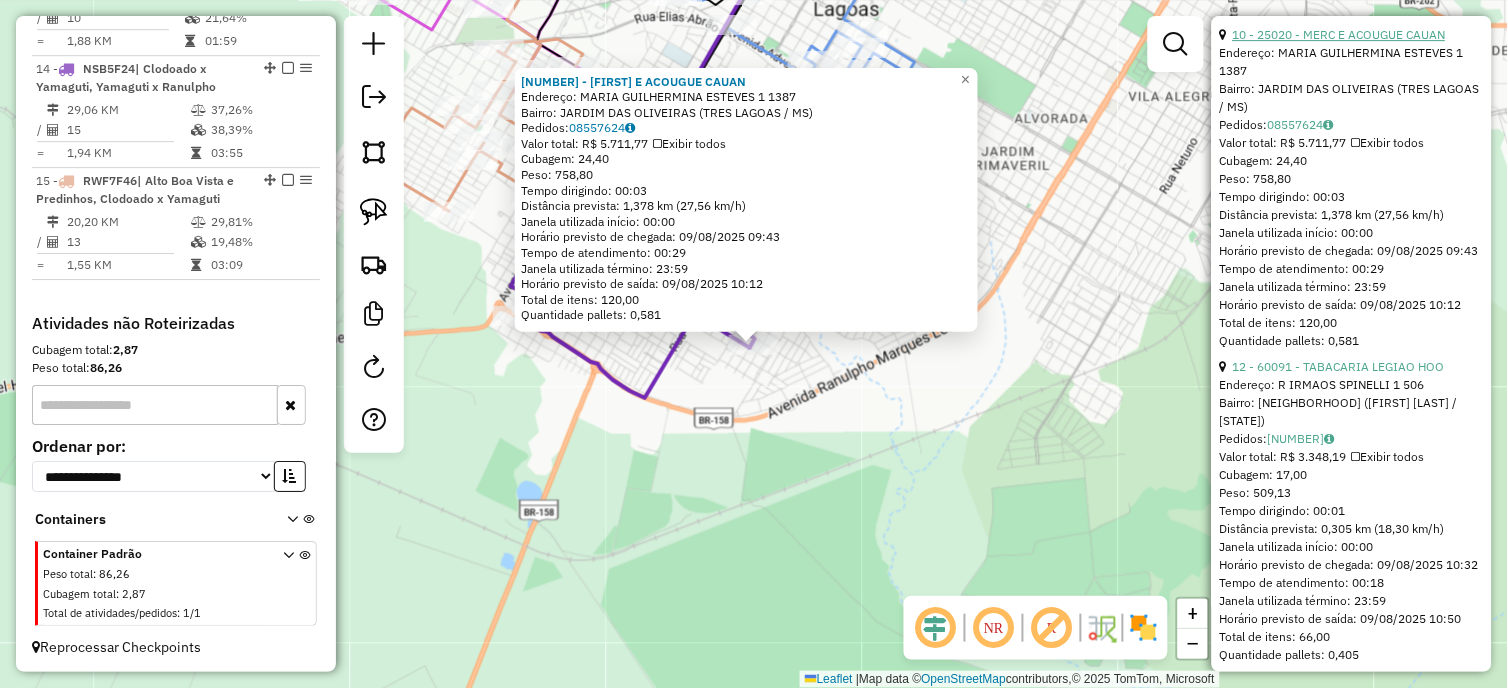 click on "12 - 60091 - TABACARIA LEGIAO HOO" at bounding box center [1352, 367] 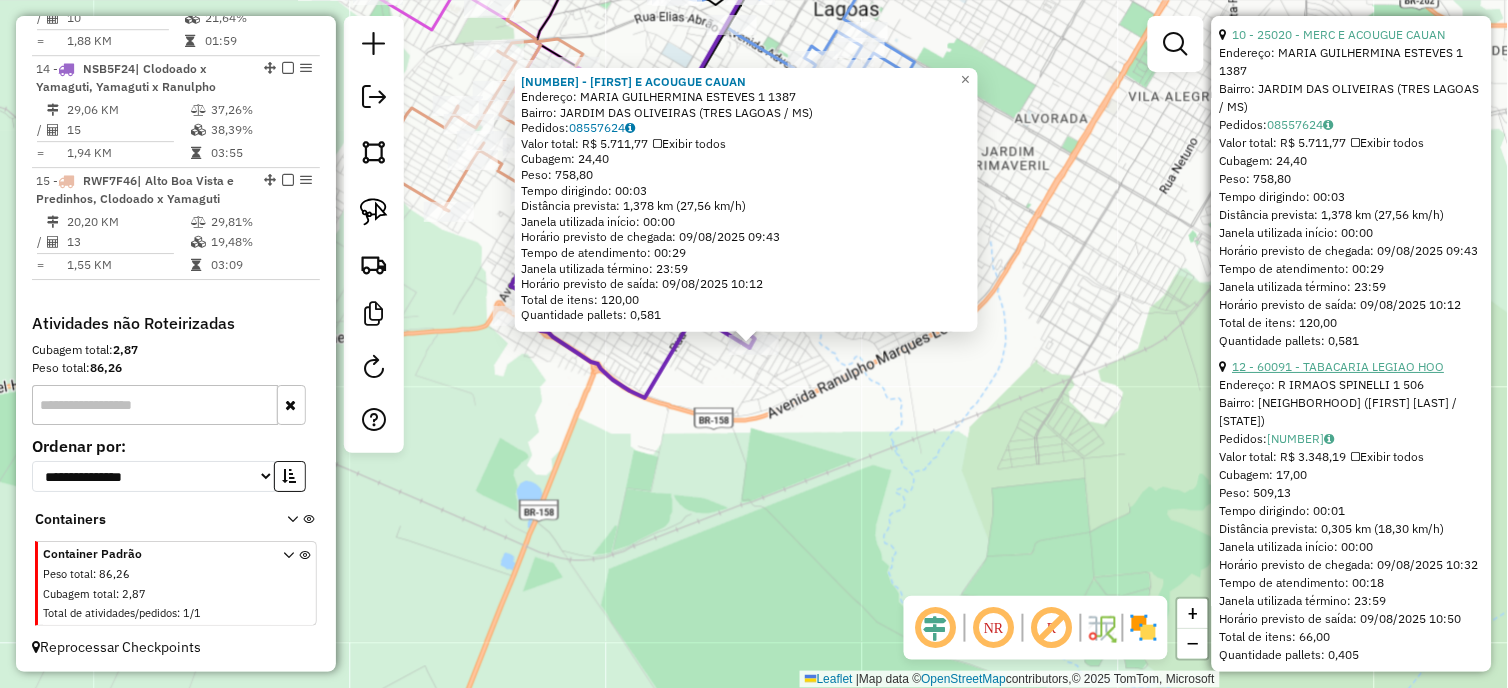 click on "12 - 60091 - TABACARIA LEGIAO HOO" at bounding box center [1339, 366] 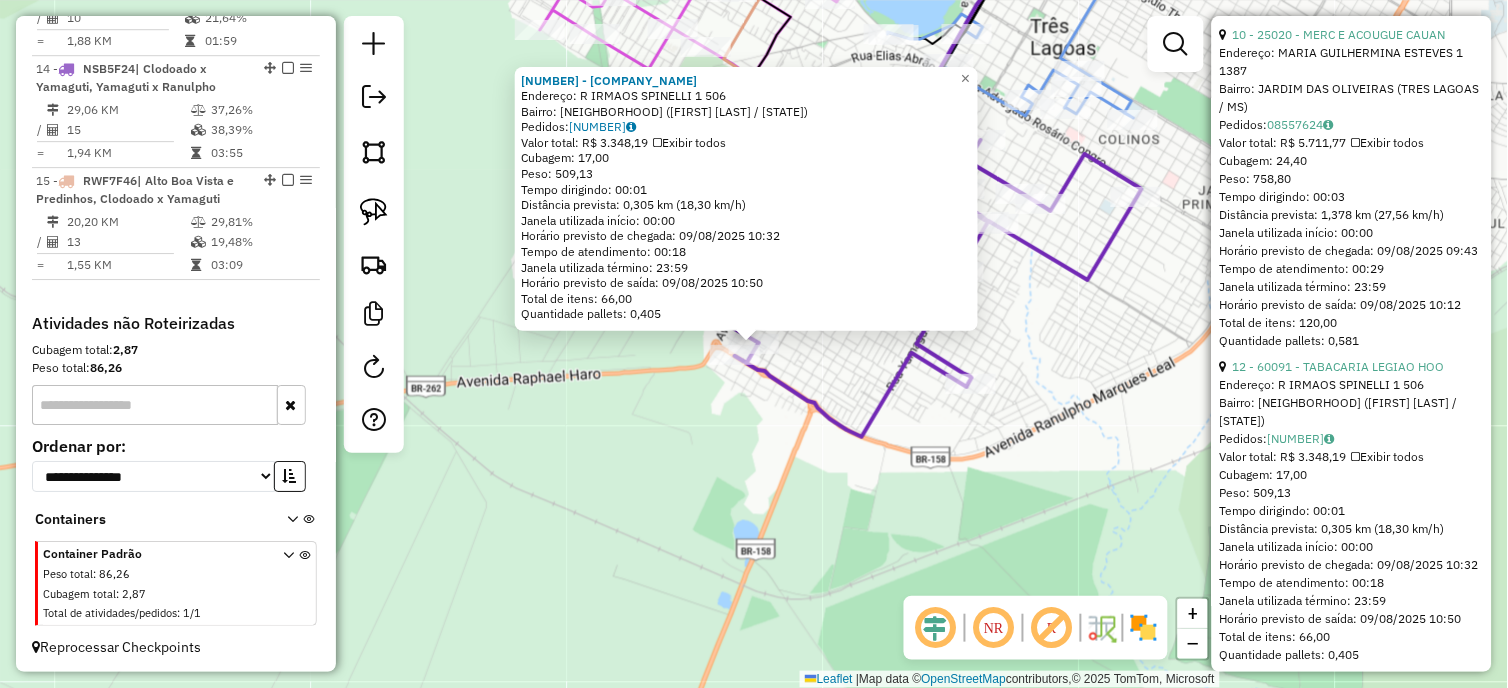click 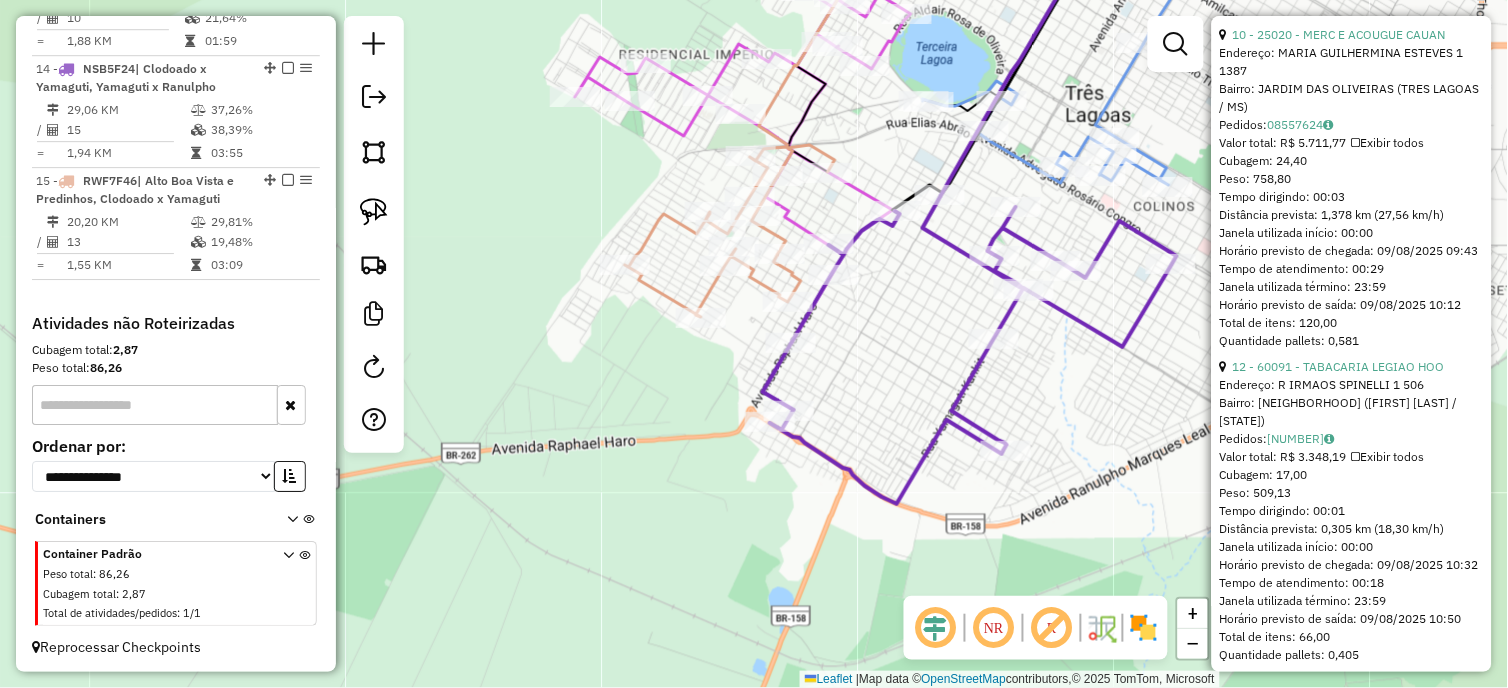 drag, startPoint x: 846, startPoint y: 374, endPoint x: 881, endPoint y: 441, distance: 75.591 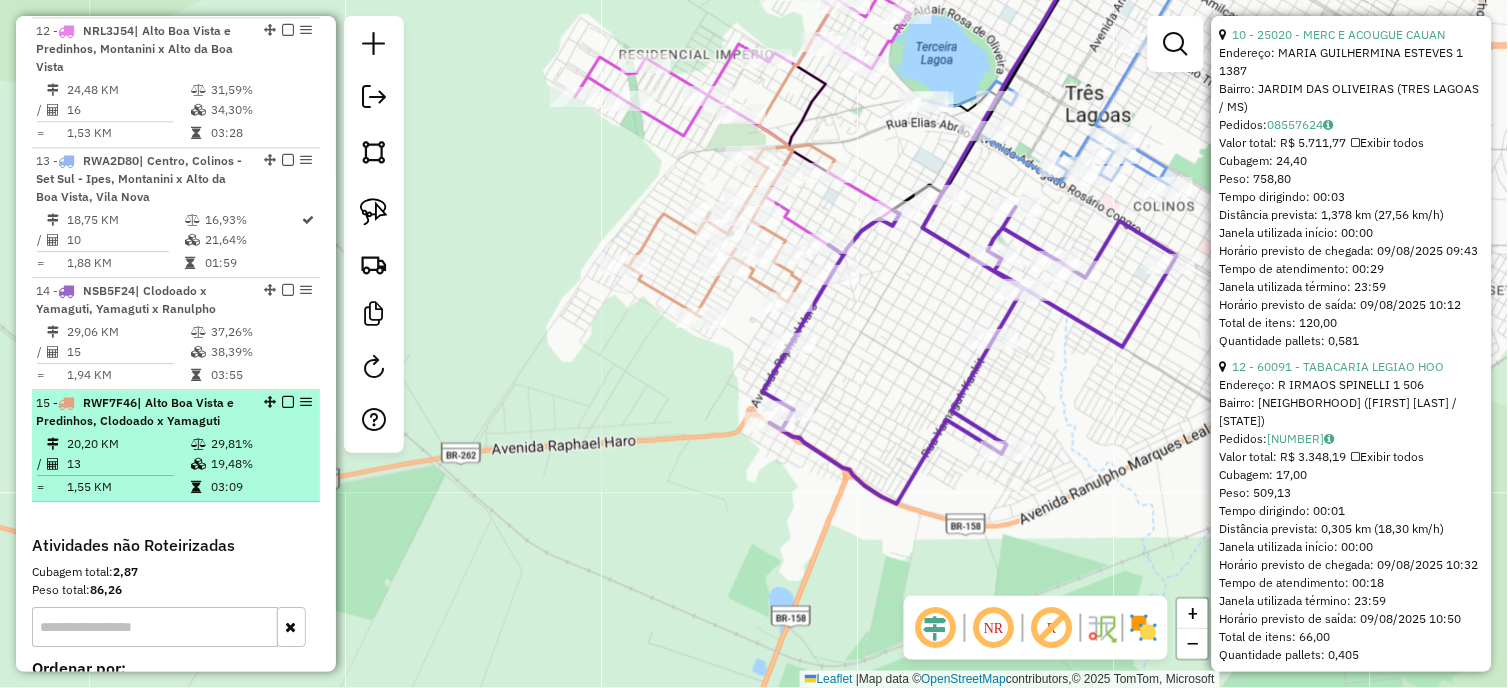 scroll, scrollTop: 1001, scrollLeft: 0, axis: vertical 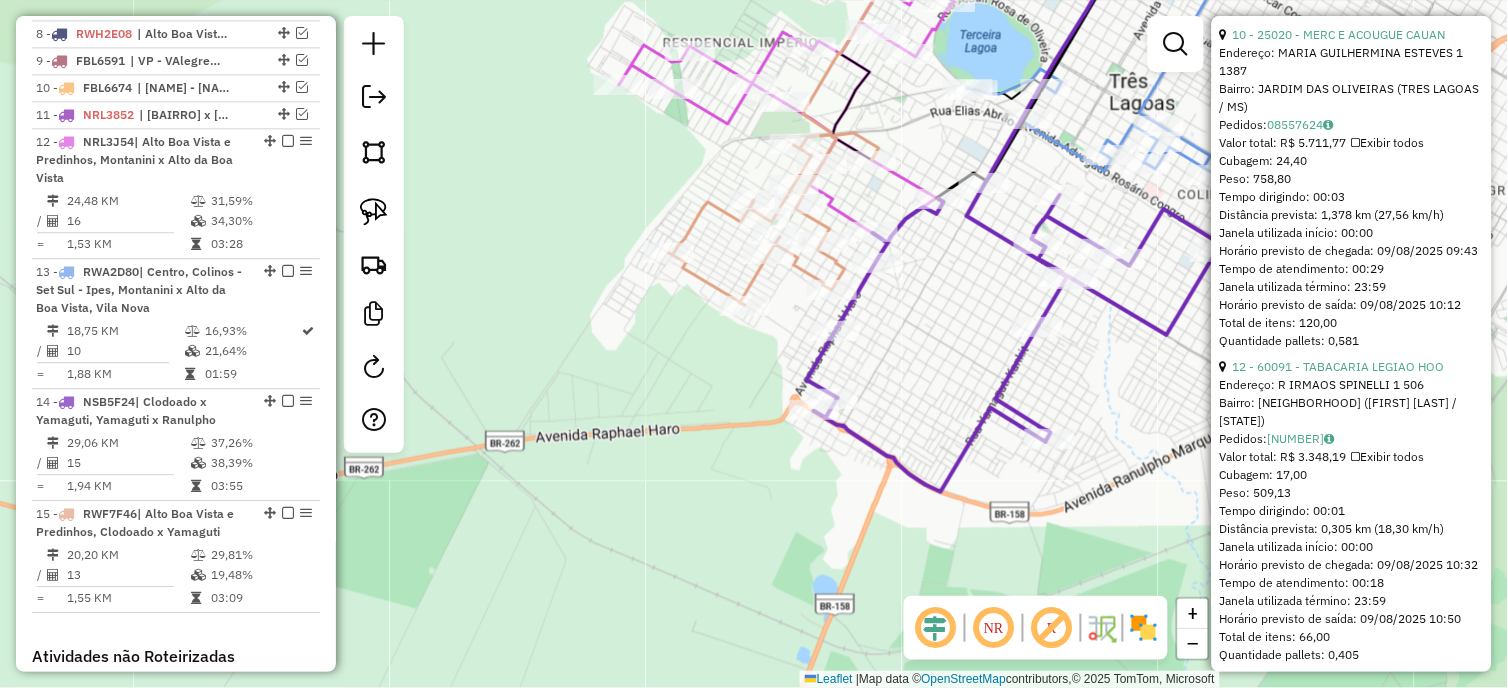 drag, startPoint x: 686, startPoint y: 396, endPoint x: 731, endPoint y: 384, distance: 46.572525 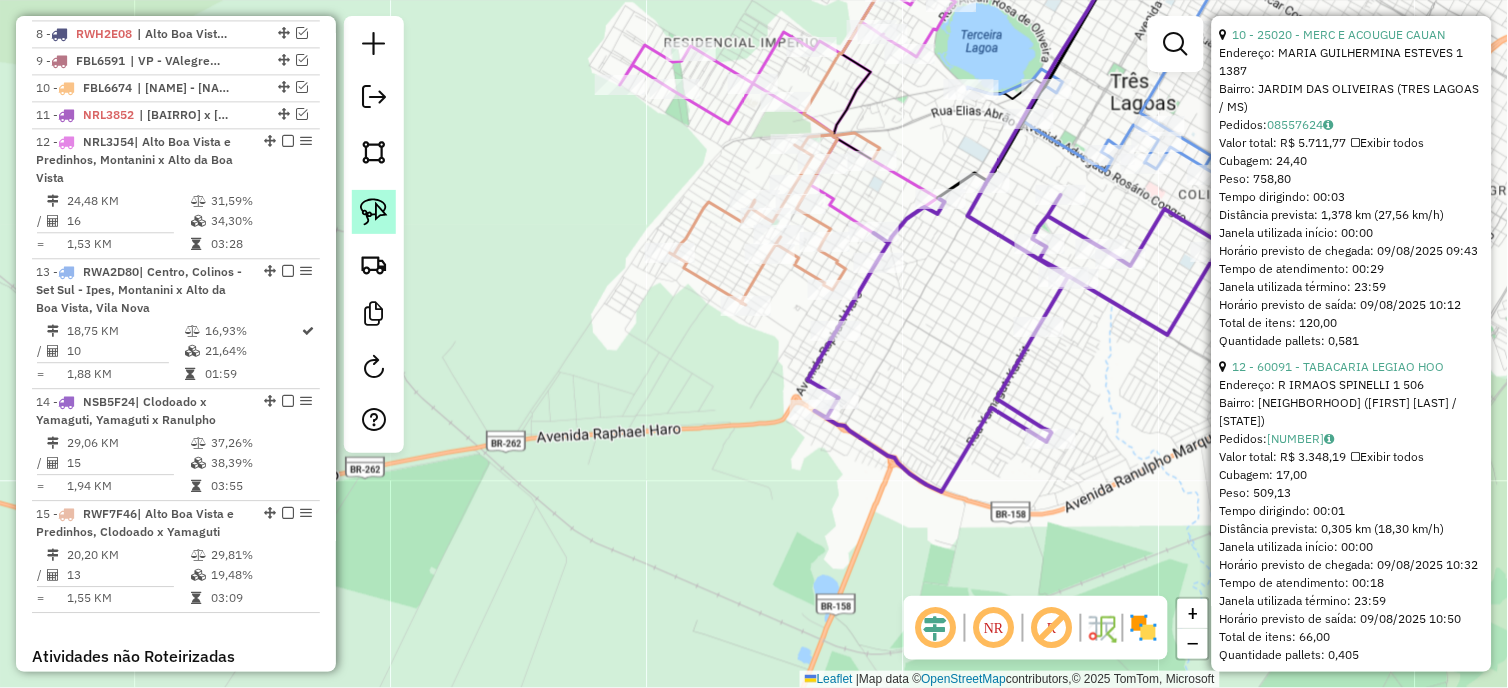 click 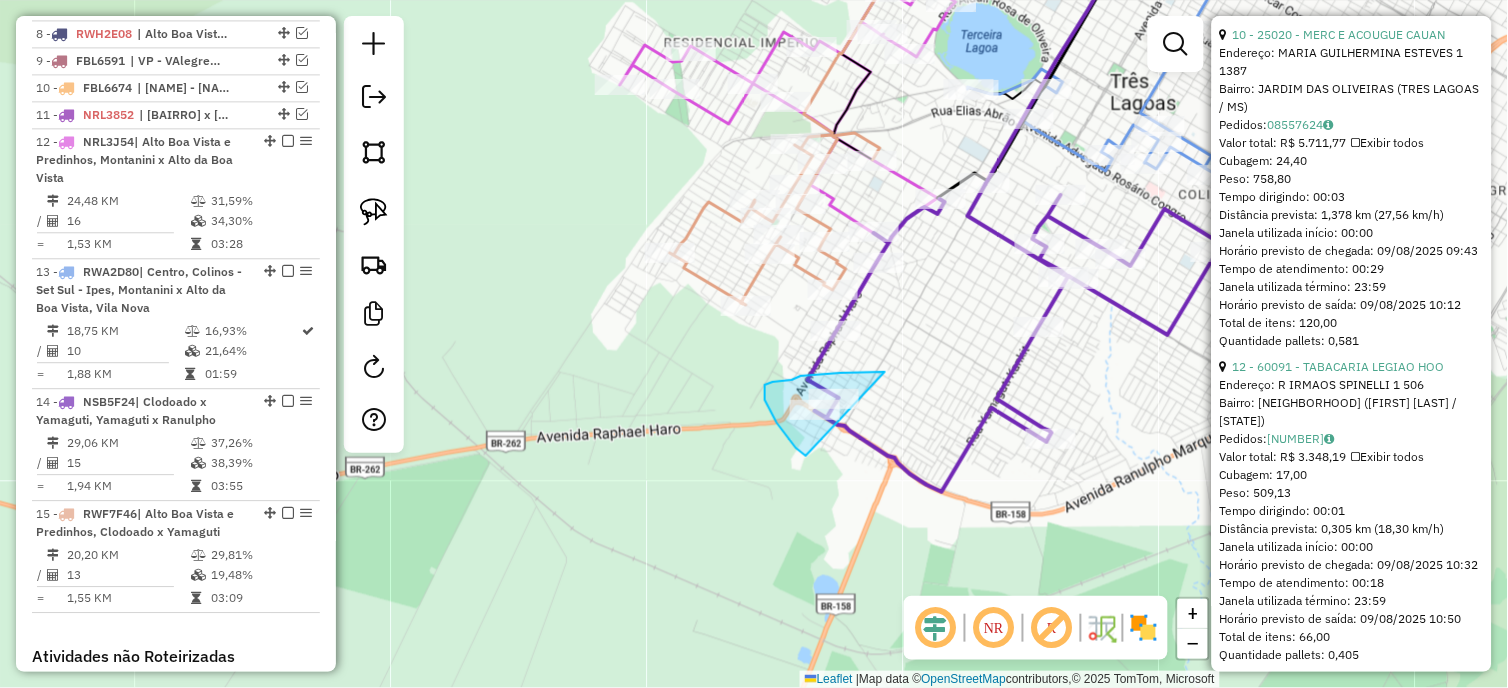 drag, startPoint x: 885, startPoint y: 372, endPoint x: 825, endPoint y: 470, distance: 114.90866 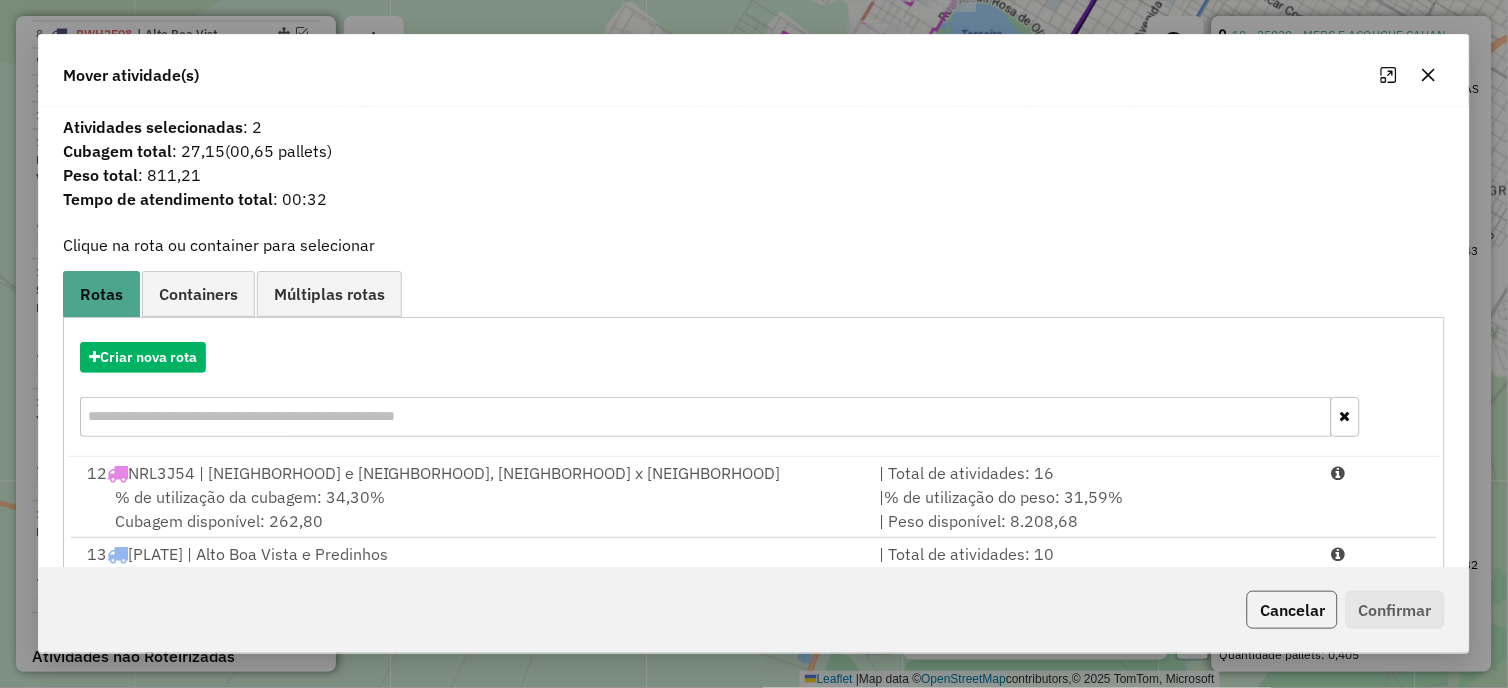 click on "Cancelar" 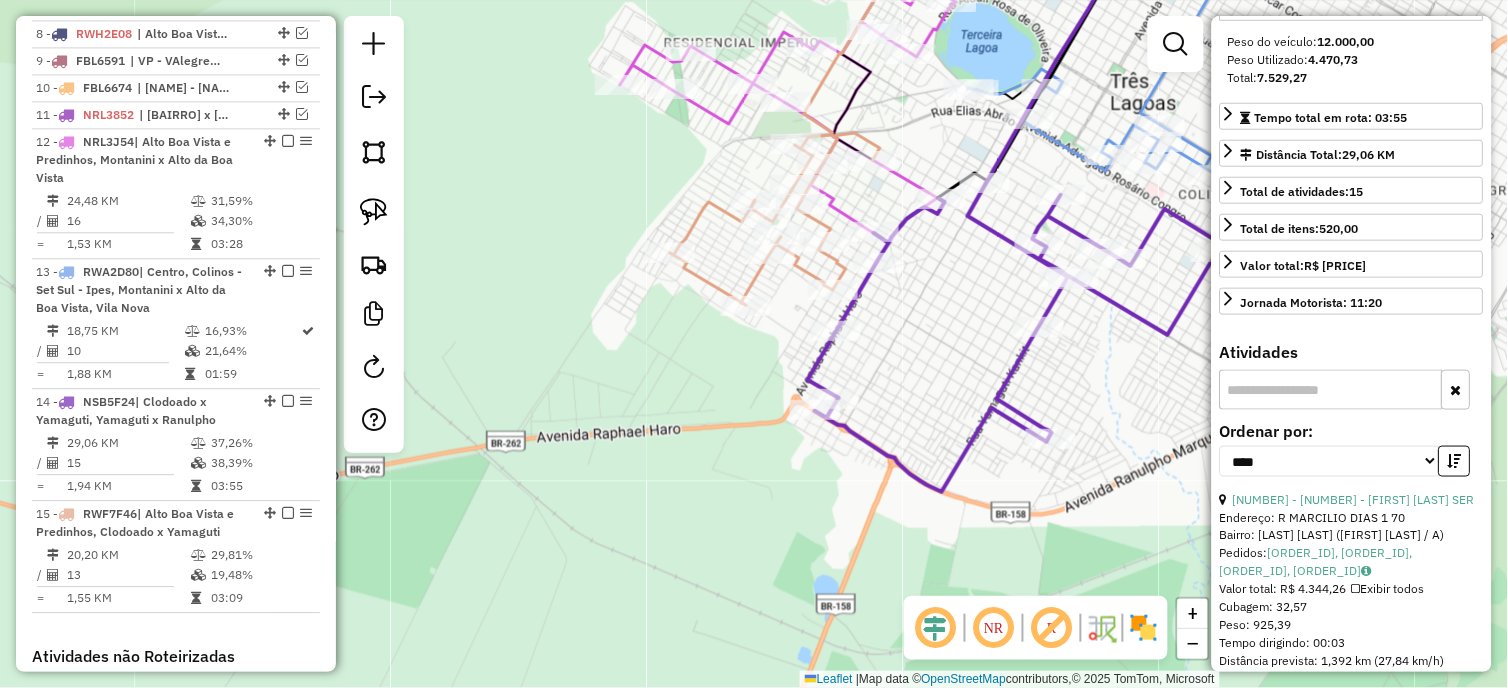 scroll, scrollTop: 0, scrollLeft: 0, axis: both 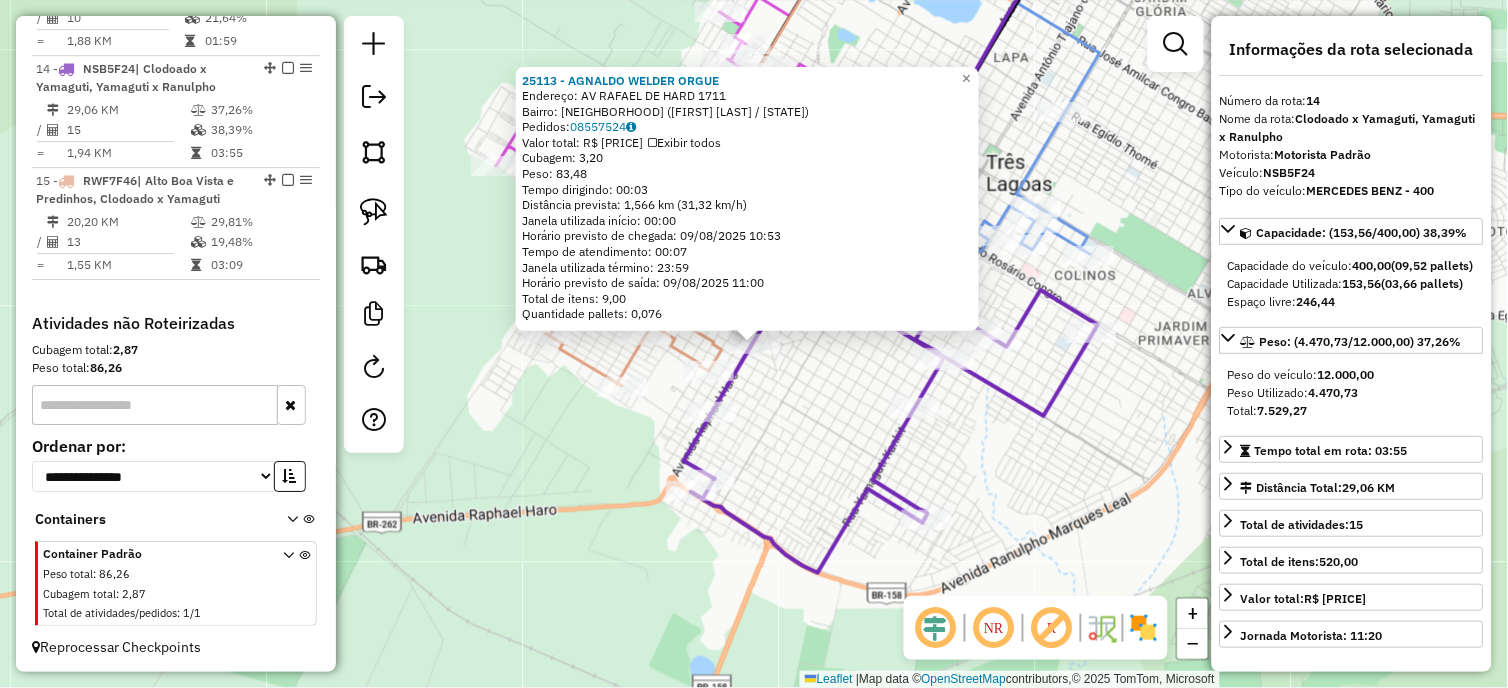 click on "[NUMBER] - AGNALDO WELDER ORGUE  Endereço: AV  RAFAEL DE HARD                [NUMBER]   Bairro: VILA DOS FERROVIARIOS (AGNALDO WELDER / O)   Pedidos:  [ORDER_ID]   Valor total: R$ 642,66   Exibir todos   Cubagem: 3,20  Peso: 83,48  Tempo dirigindo: 00:03   Distância prevista: 1,566 km (31,32 km/h)   Janela utilizada início: 00:00   Horário previsto de chegada: 09/08/2025 10:53   Tempo de atendimento: 00:07   Janela utilizada término: 23:59   Horário previsto de saída: 09/08/2025 11:00   Total de itens: 9,00   Quantidade pallets: 0,076  × Janela de atendimento Grade de atendimento Capacidade Transportadoras Veículos Cliente Pedidos  Rotas Selecione os dias de semana para filtrar as janelas de atendimento  Seg   Ter   Qua   Qui   Sex   Sáb   Dom  Informe o período da janela de atendimento: De: Até:  Filtrar exatamente a janela do cliente  Considerar janela de atendimento padrão  Selecione os dias de semana para filtrar as grades de atendimento  Seg   Ter   Qua   Qui   Sex   Sáb   Dom   Peso mínimo:  ****" 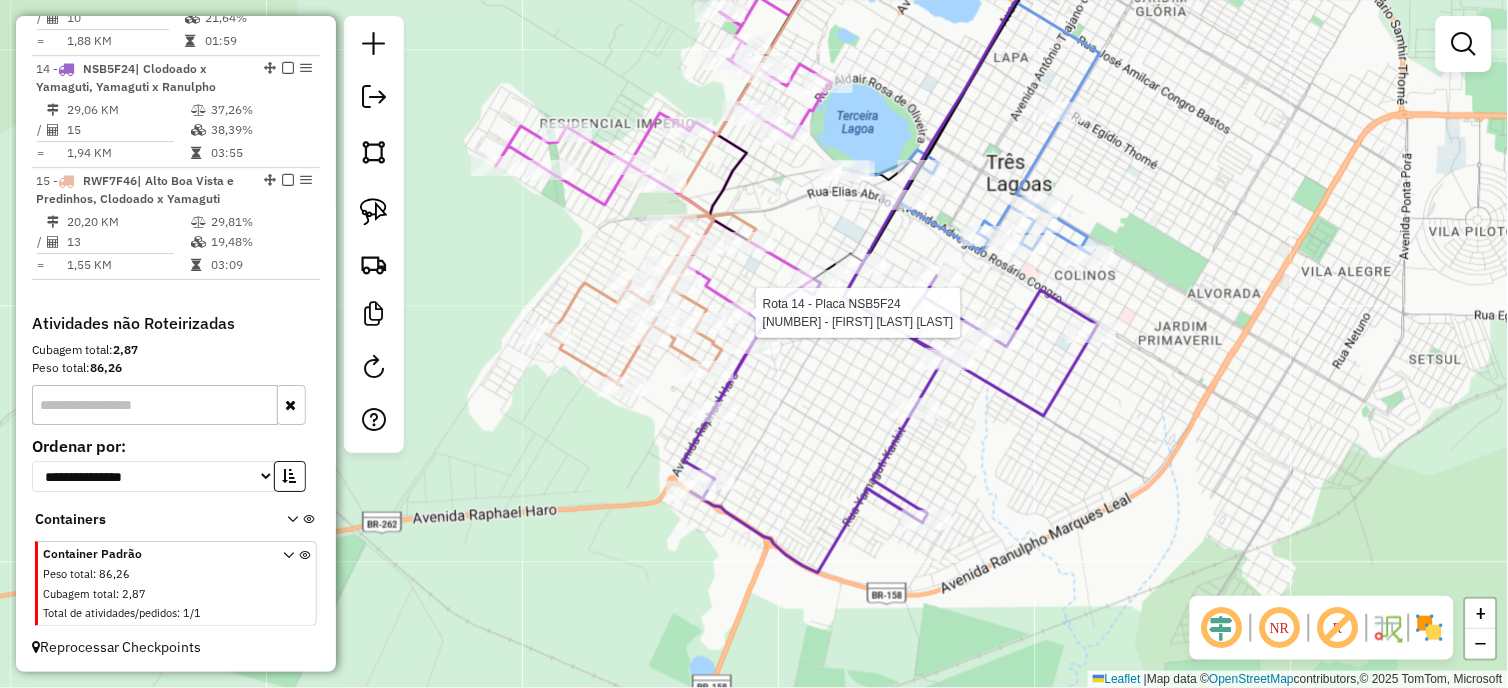 select on "*********" 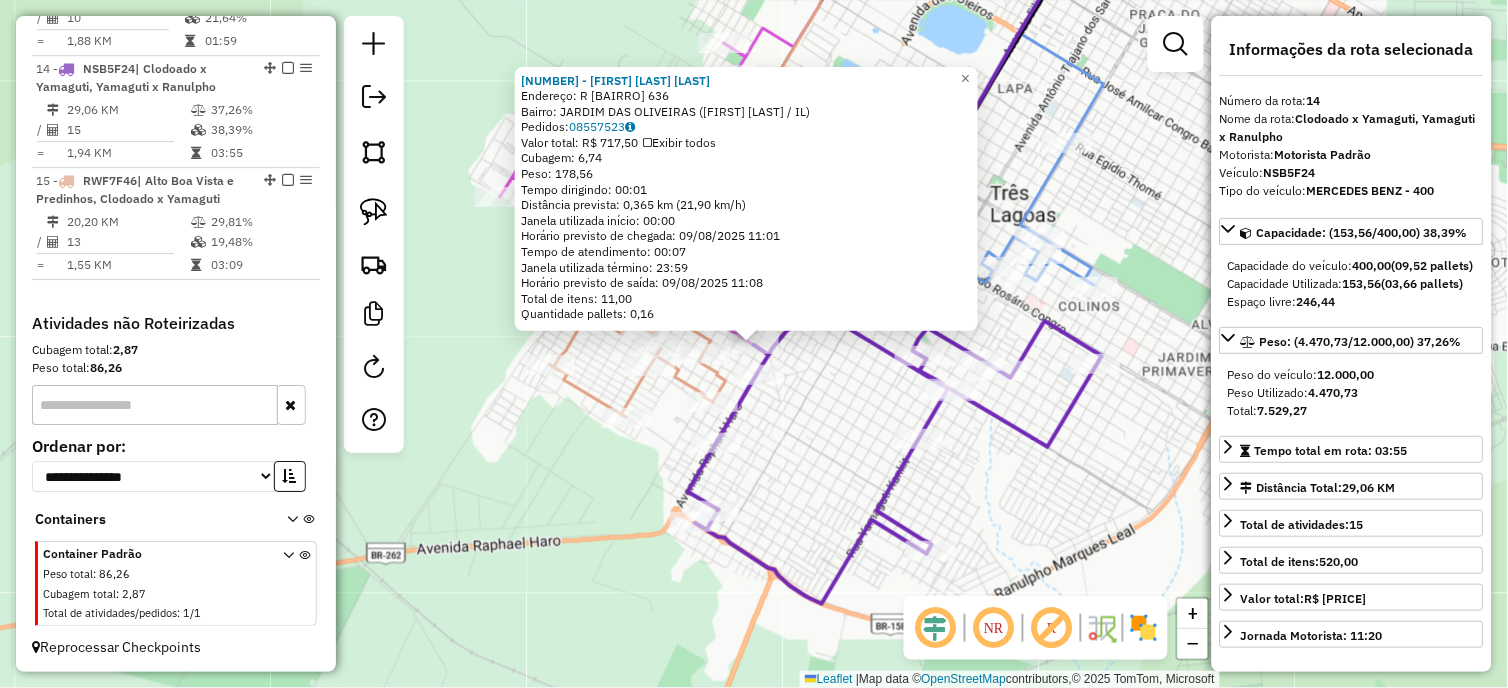click on "25585 - JOSE PEDRO DA SILVA  Endereço: R   CLOVIS BEVILAQUA              636   Bairro: JARDIM DAS OLIVEIRAS ([NAME] / [STATE])   Pedidos:  08557523   Valor total: R$ 717,50   Exibir todos   Cubagem: 6,74  Peso: 178,56  Tempo dirigindo: 00:01   Distância prevista: 0,365 km (21,90 km/h)   Janela utilizada início: 00:00   Horário previsto de chegada: 09/08/2025 11:01   Tempo de atendimento: 00:07   Janela utilizada término: 23:59   Horário previsto de saída: 09/08/2025 11:08   Total de itens: 11,00   Quantidade pallets: 0,16  × Janela de atendimento Grade de atendimento Capacidade Transportadoras Veículos Cliente Pedidos  Rotas Selecione os dias de semana para filtrar as janelas de atendimento  Seg   Ter   Qua   Qui   Sex   Sáb   Dom  Informe o período da janela de atendimento: De: Até:  Filtrar exatamente a janela do cliente  Considerar janela de atendimento padrão  Selecione os dias de semana para filtrar as grades de atendimento  Seg   Ter   Qua   Qui   Sex   Sáb   Dom   Peso mínimo:  De:" 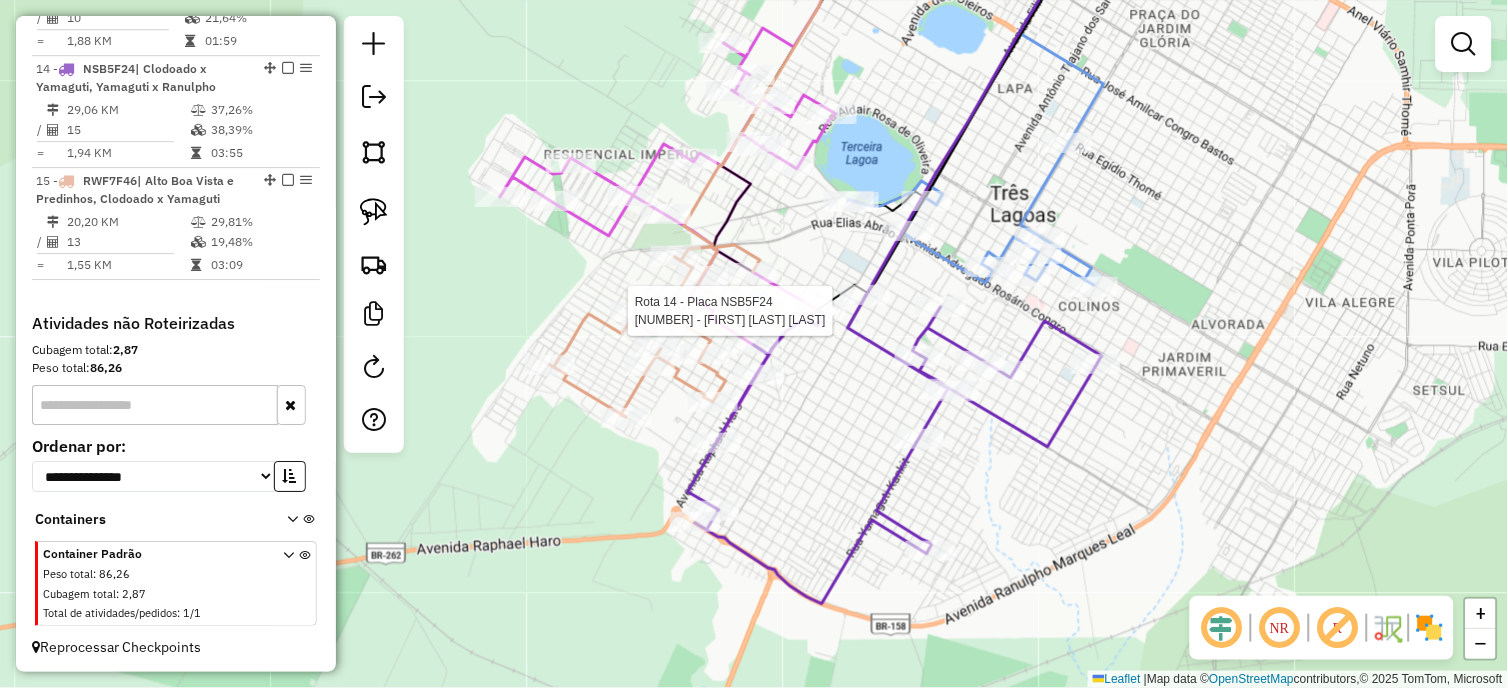 select on "*********" 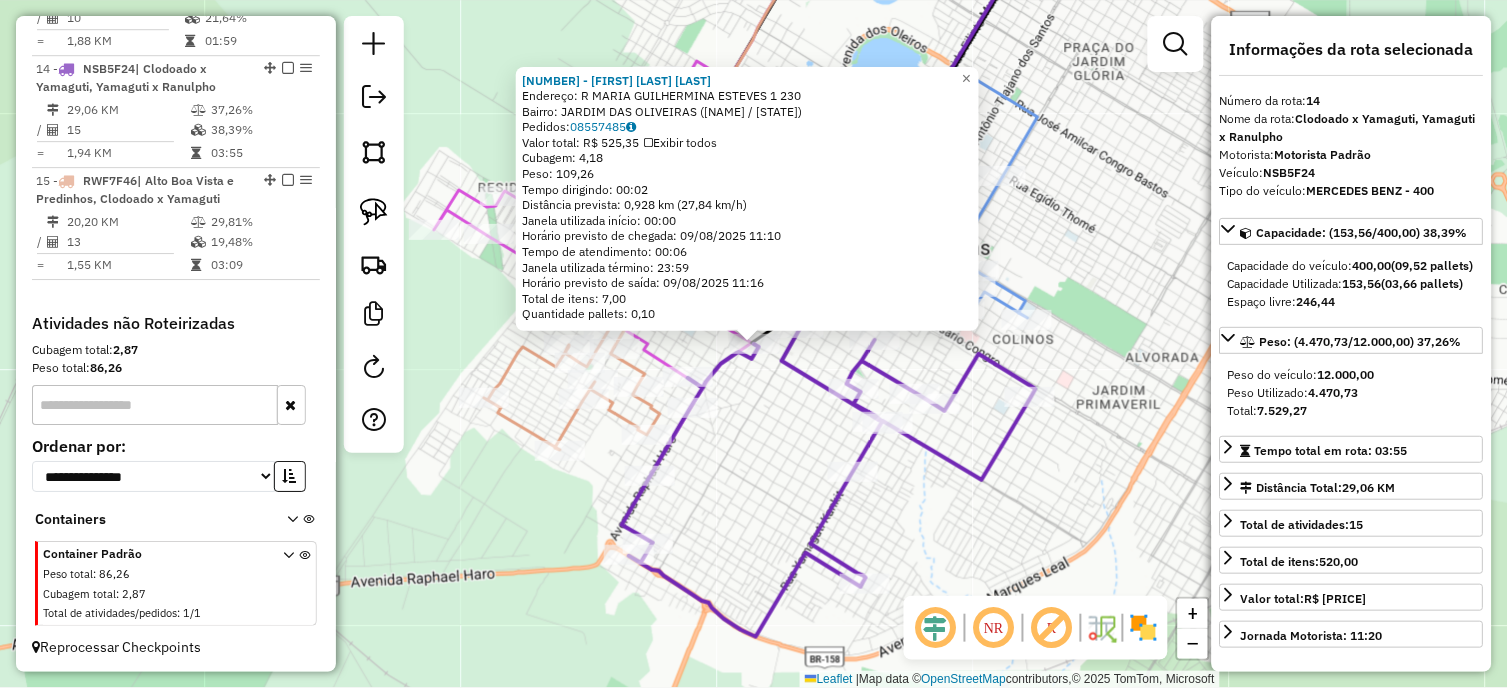 click on "Rota [NUMBER] - Placa [PLATE] [NUMBER] - [LAST] [LAST] [NUMBER] - [LAST] [LAST]  Endereço: R   [LAST] [LAST] [LAST] [NUMBER]   Bairro: [NAME] ([LAST] [LAST] / SP)   Pedidos:  [NUMBER]   Valor total: R$ [PRICE]   Exibir todos   Cubagem: [PRICE]  Peso: [PRICE]  Tempo dirigindo: [TIME]   Distância prevista: [DISTANCE] km ([SPEED] km/h)   Janela utilizada início: [TIME]   Horário previsto de chegada: [DATE] [TIME]   Tempo de atendimento: [TIME]   Janela utilizada término: [TIME]   Horário previsto de saída: [DATE] [TIME]   Total de itens: [PRICE]   Quantidade pallets: [PRICE]  × Janela de atendimento Grade de atendimento Capacidade Transportadoras Veículos Cliente Pedidos  Rotas Selecione os dias de semana para filtrar as janelas de atendimento  Seg   Ter   Qua   Qui   Sex   Sáb   Dom  Informe o período da janela de atendimento: De: Até:  Filtrar exatamente a janela do cliente  Considerar janela de atendimento padrão  Selecione os dias de semana para filtrar as grades de atendimento  Seg   Ter" 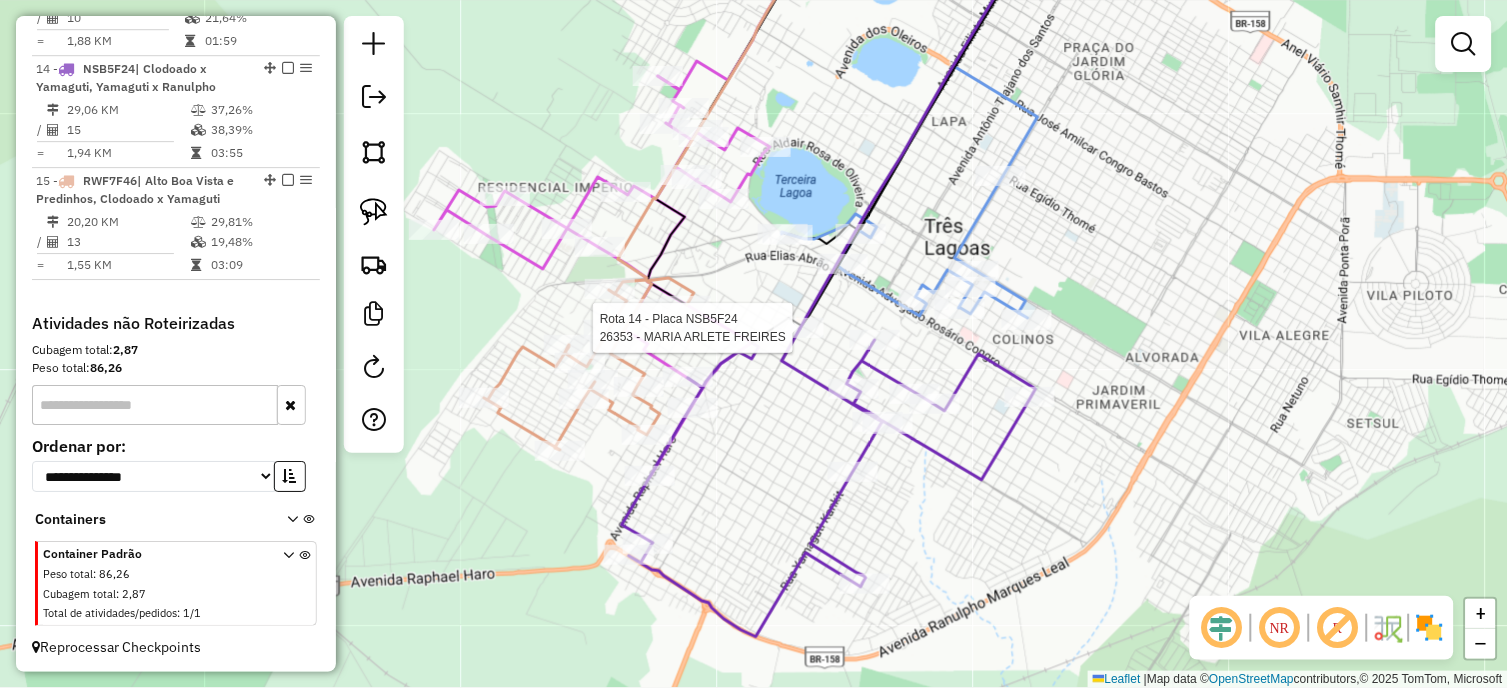 select on "*********" 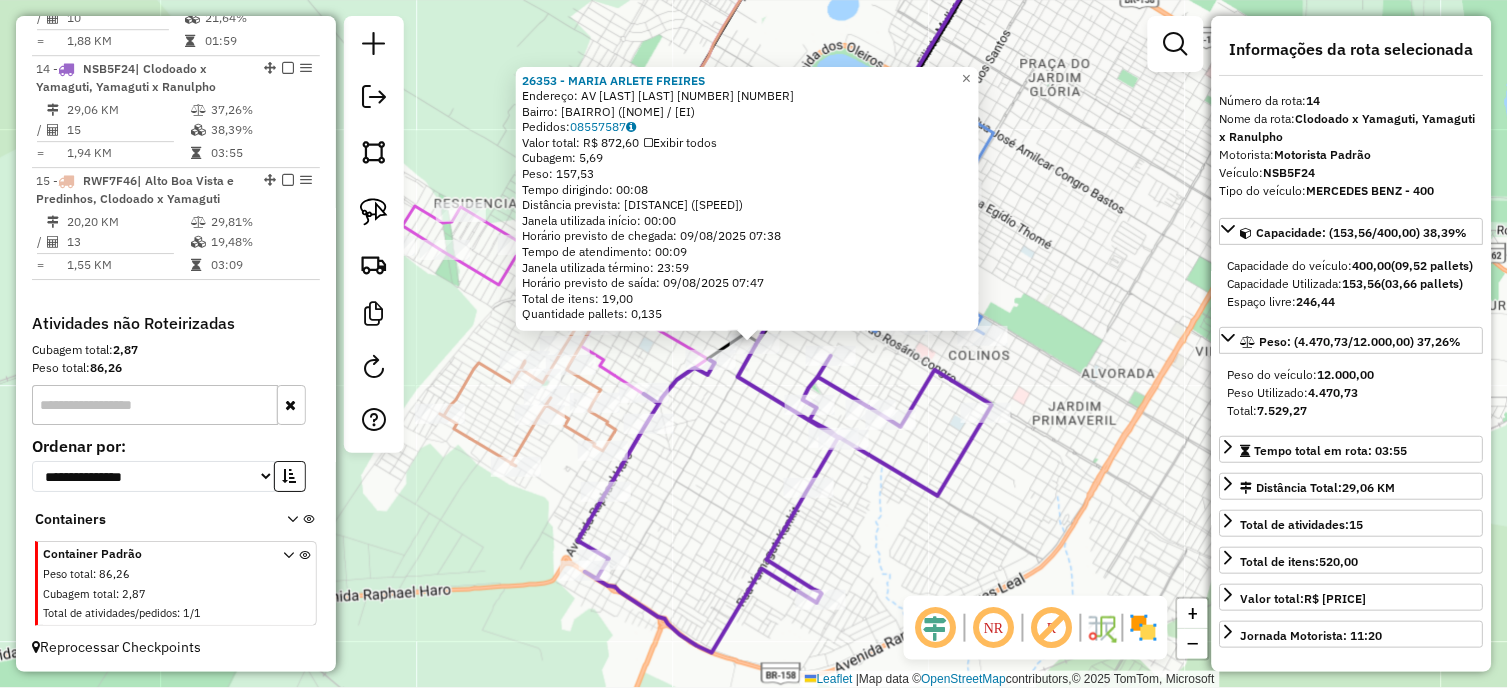 click on "[NUMBER] - [FIRST] [LAST] [LAST] Endereço: AV CLODOALDO GARCIA [NUMBER] [NUMBER] Bairro: [NEIGHBORHOOD] ([FIRST] [LAST] / [STATE]) Pedidos: [ORDER_ID] Valor total: [CURRENCY] [PRICE] Exibir todos Cubagem: [CUBAGE] Peso: [WEIGHT] Tempo dirigindo: [TIME] Distância prevista: [DISTANCE] ([SPEED]) Janela utilizada início: [TIME] Horário previsto de chegada: [DATE] [TIME] Tempo de atendimento: [TIME] Janela utilizada término: [TIME] Horário previsto de saída: [DATE] [TIME] Total de itens: [ITEMS] Quantidade pallets: [PALLETS] × Janela de atendimento Grade de atendimento Capacidade Transportadoras Veículos Cliente Pedidos Rotas Selecione os dias de semana para filtrar as janelas de atendimento Seg Ter Qua Qui Sex Sáb Dom Informe o período da janela de atendimento: De: Até: Filtrar exatamente a janela do cliente Considerar janela de atendimento padrão Selecione os dias de semana para filtrar as grades de atendimento Seg Ter Qua Qui Sex Sáb Dom ****" 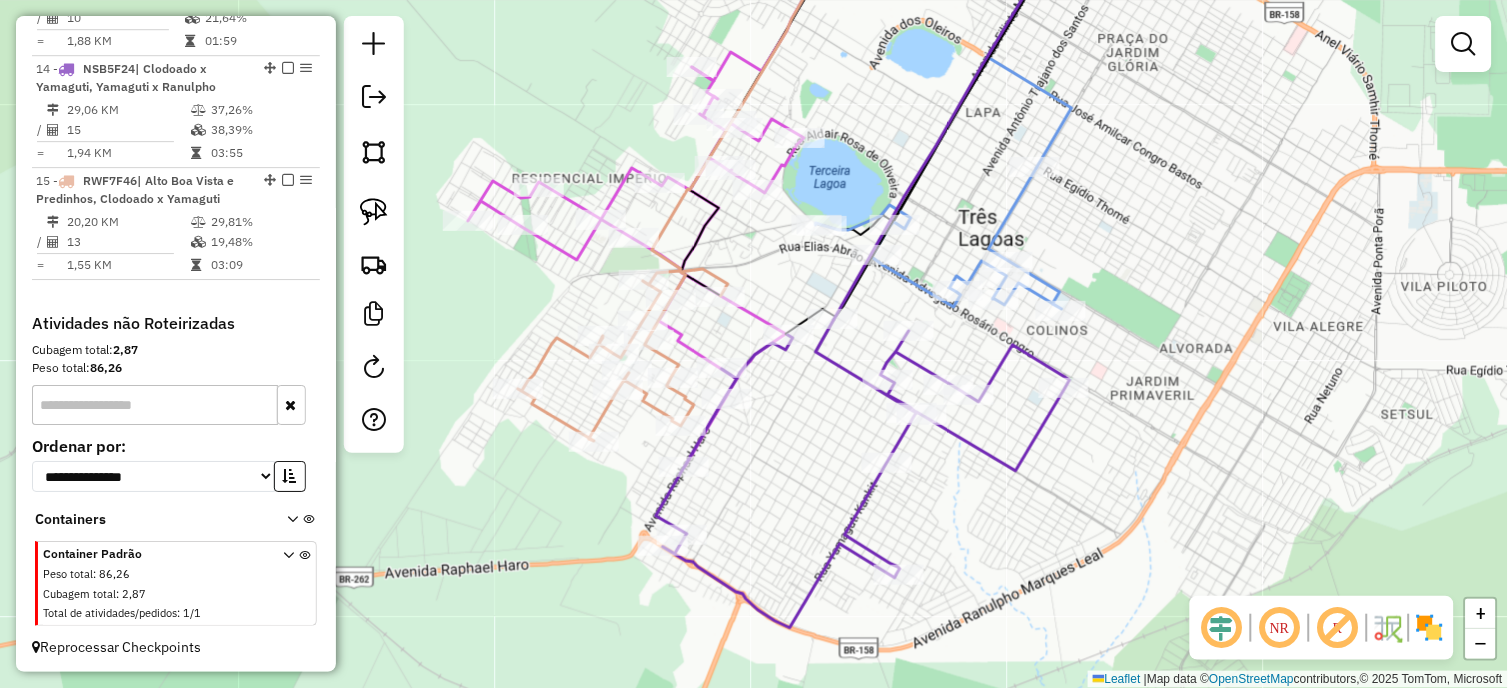 drag, startPoint x: 766, startPoint y: 466, endPoint x: 844, endPoint y: 441, distance: 81.908485 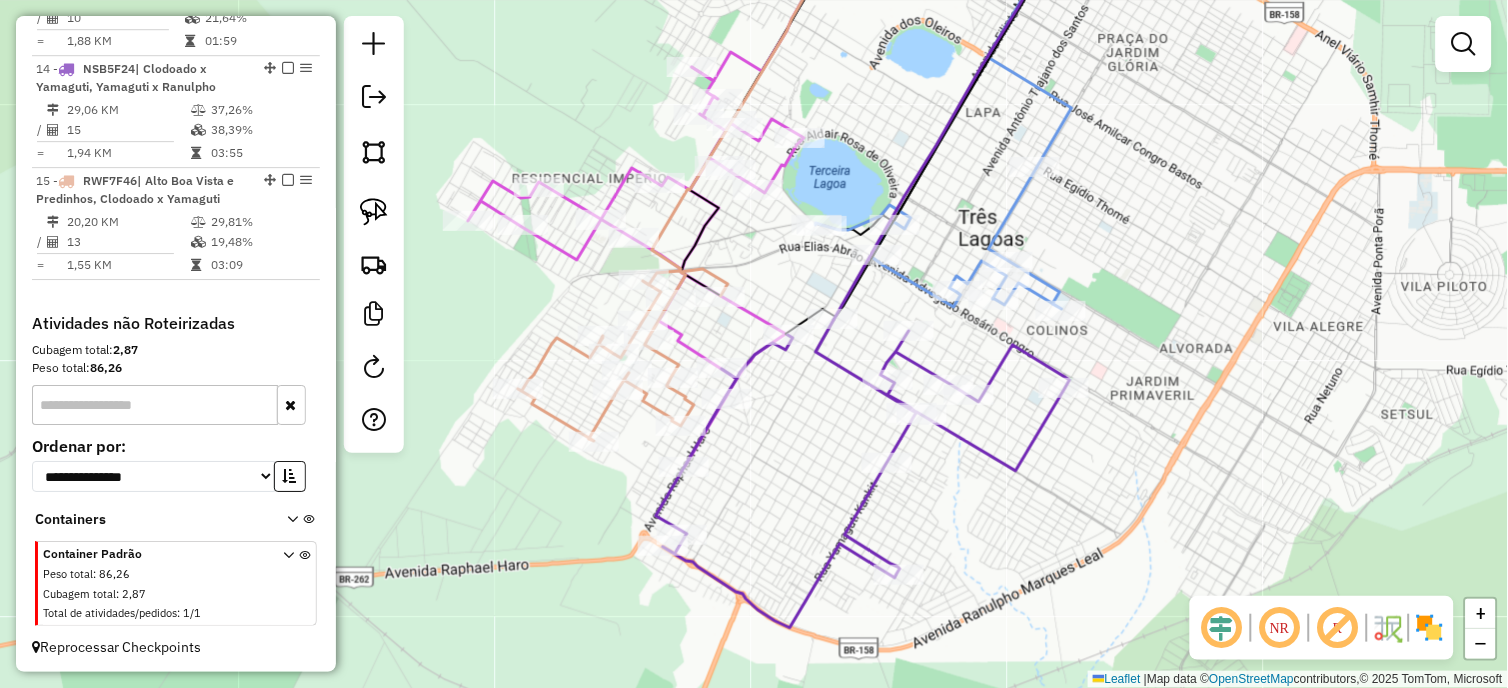 drag, startPoint x: 387, startPoint y: 212, endPoint x: 617, endPoint y: 400, distance: 297.05893 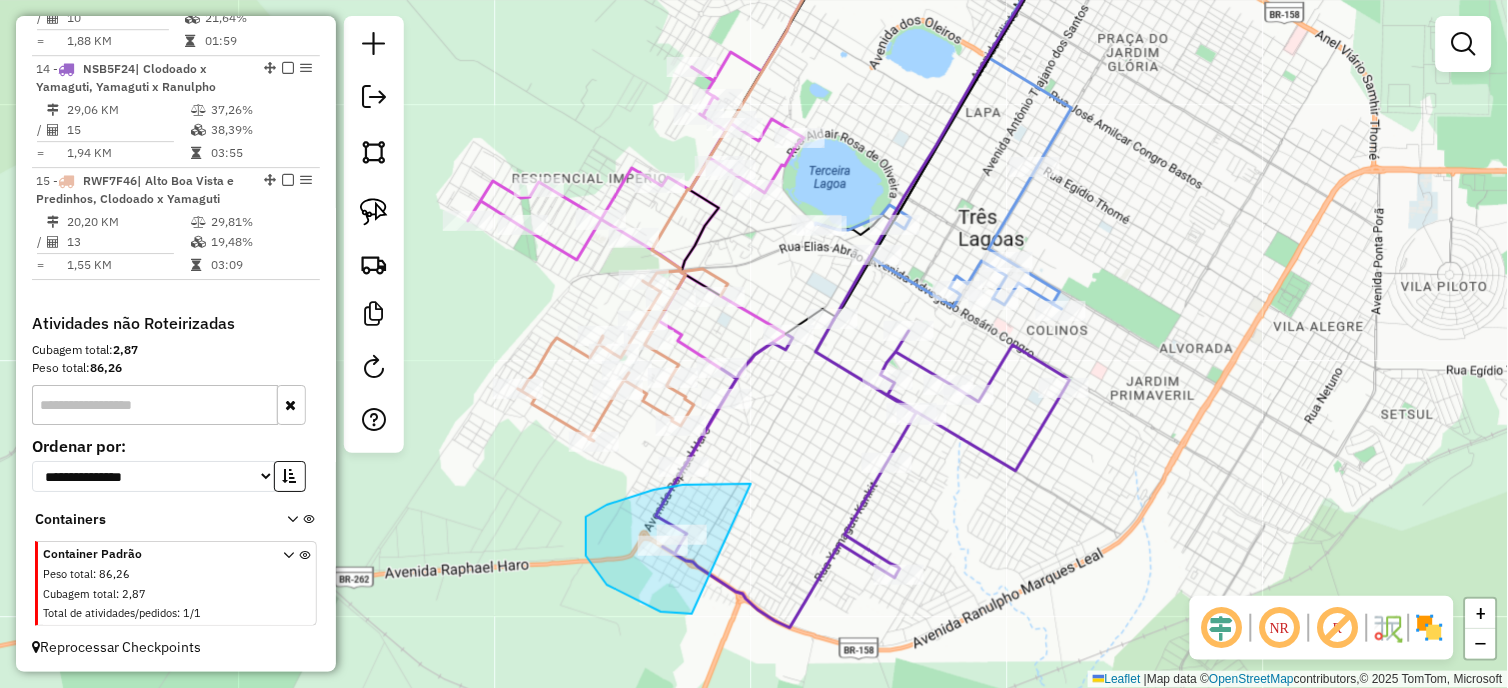 drag, startPoint x: 751, startPoint y: 484, endPoint x: 693, endPoint y: 614, distance: 142.35168 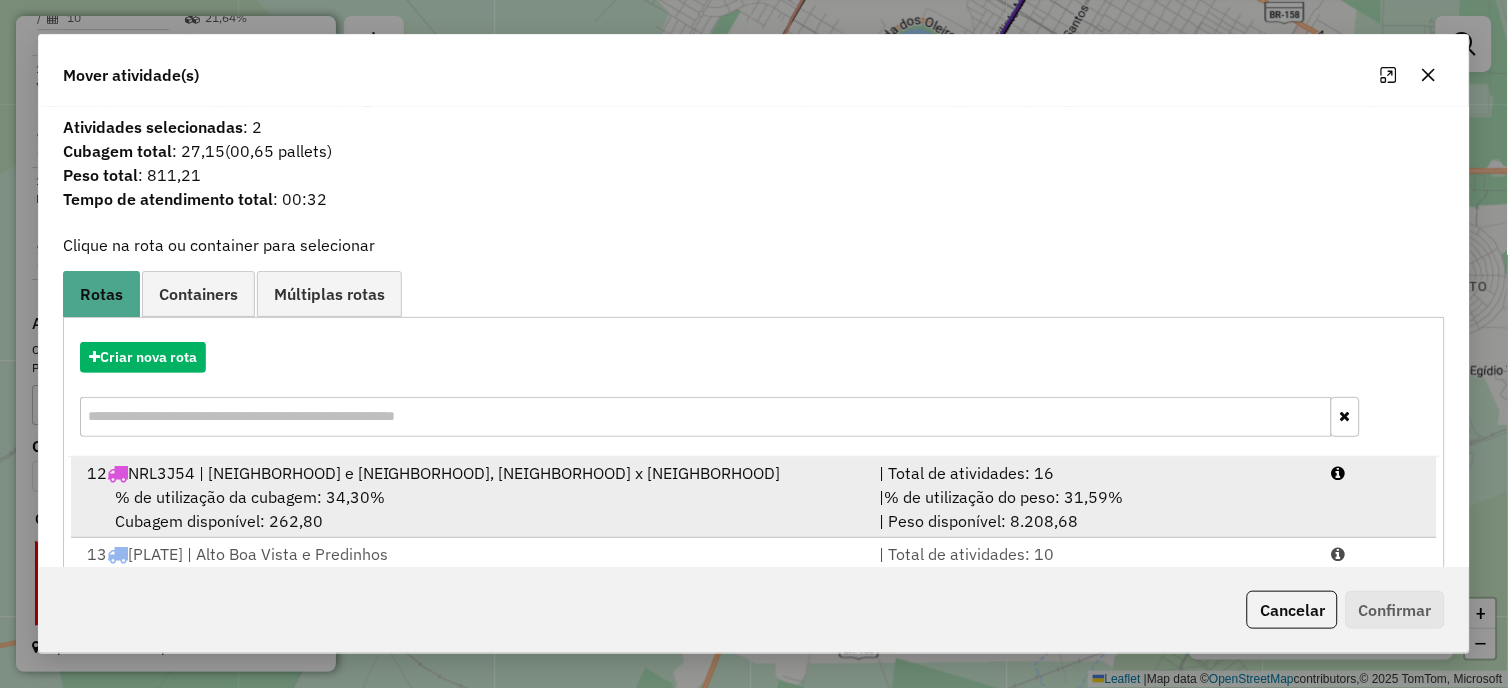 click on "% de utilização da cubagem: 34,30%  Cubagem disponível: 262,80" at bounding box center (471, 509) 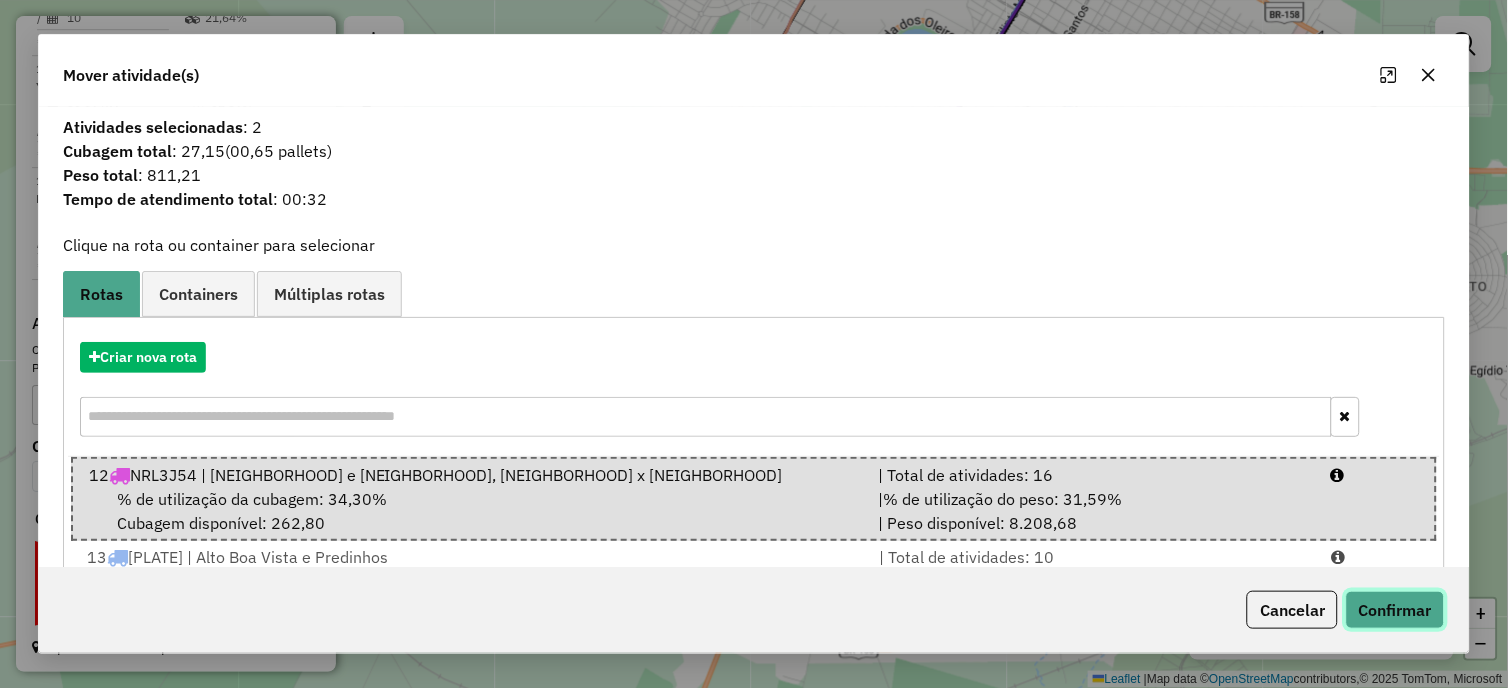 click on "Confirmar" 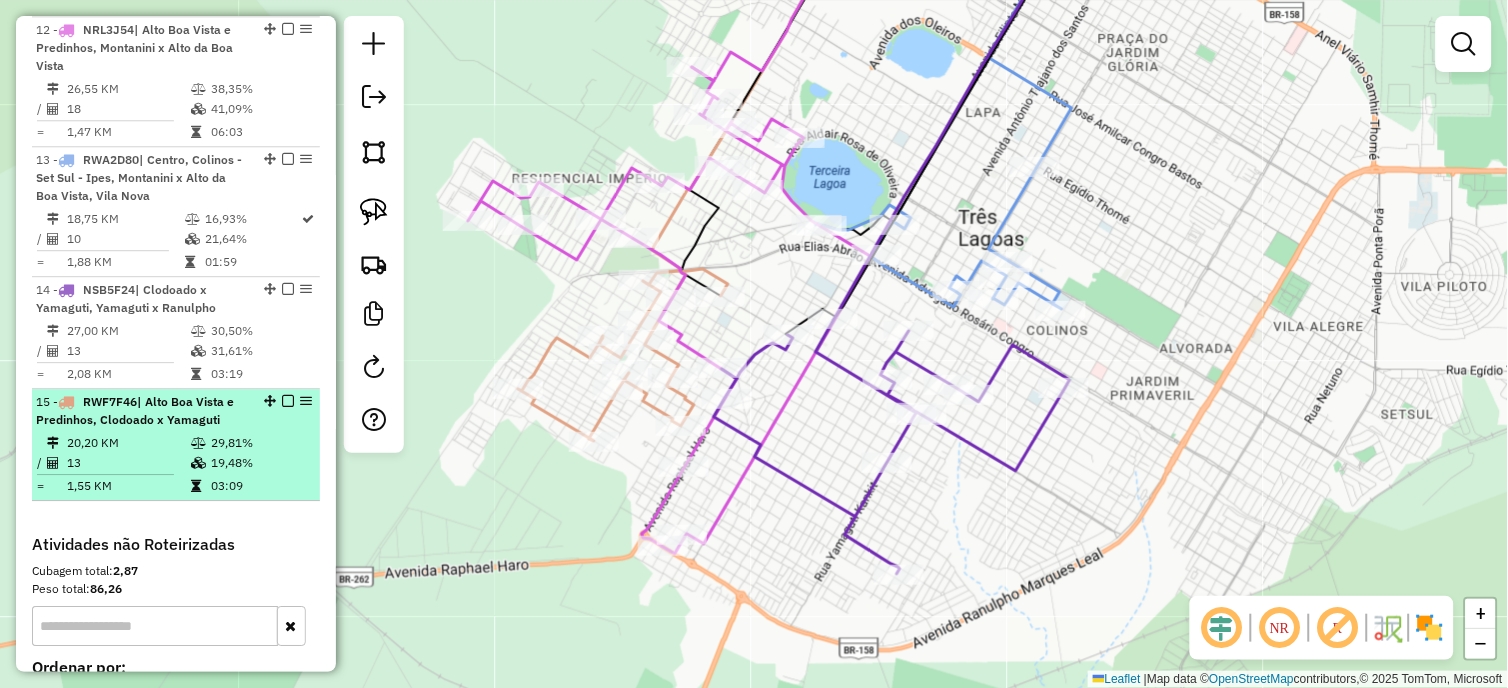 scroll, scrollTop: 1112, scrollLeft: 0, axis: vertical 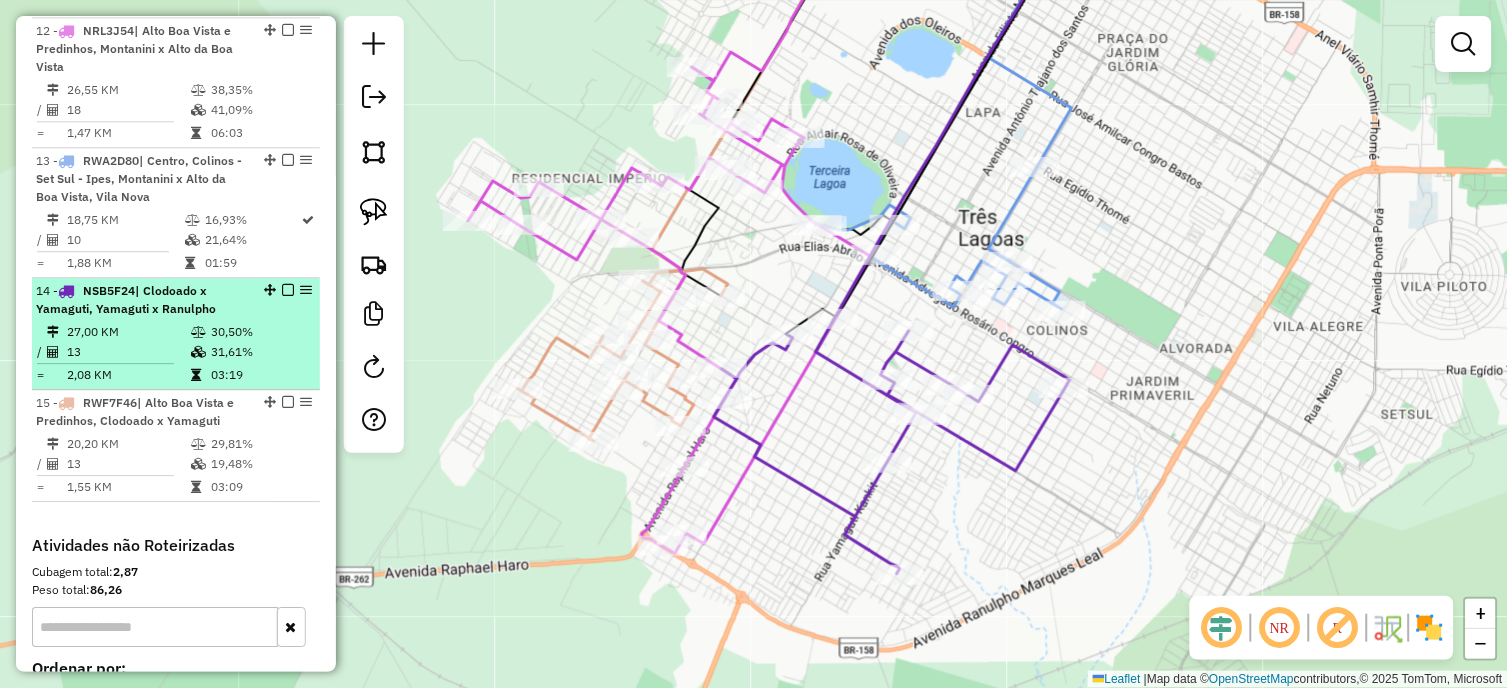 click on "[NUMBER] - [PLATE] | [NAME] x [NAME], [NAME] x [NAME] [DISTANCE] [PERCENT] / [NUMBER] [PERCENT] = [DISTANCE] [TIME]" at bounding box center [176, 334] 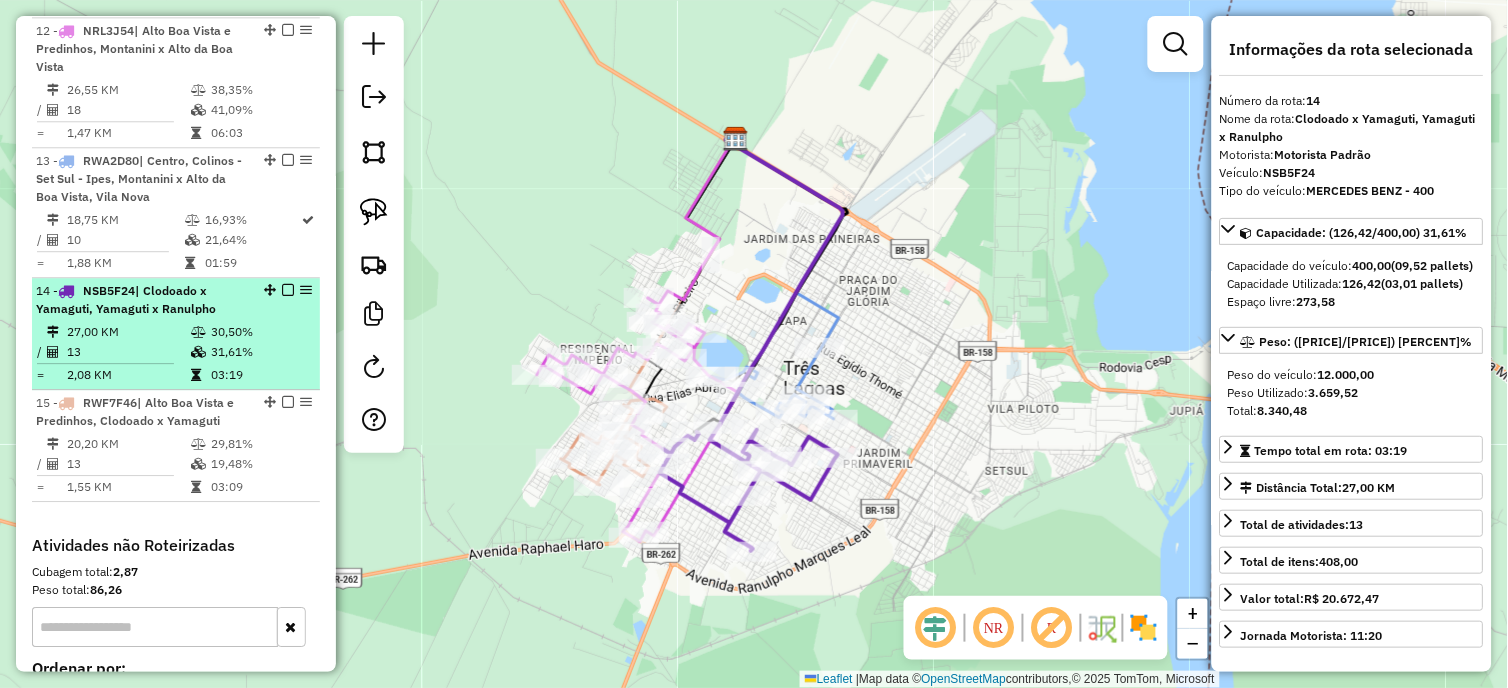 click at bounding box center [288, 290] 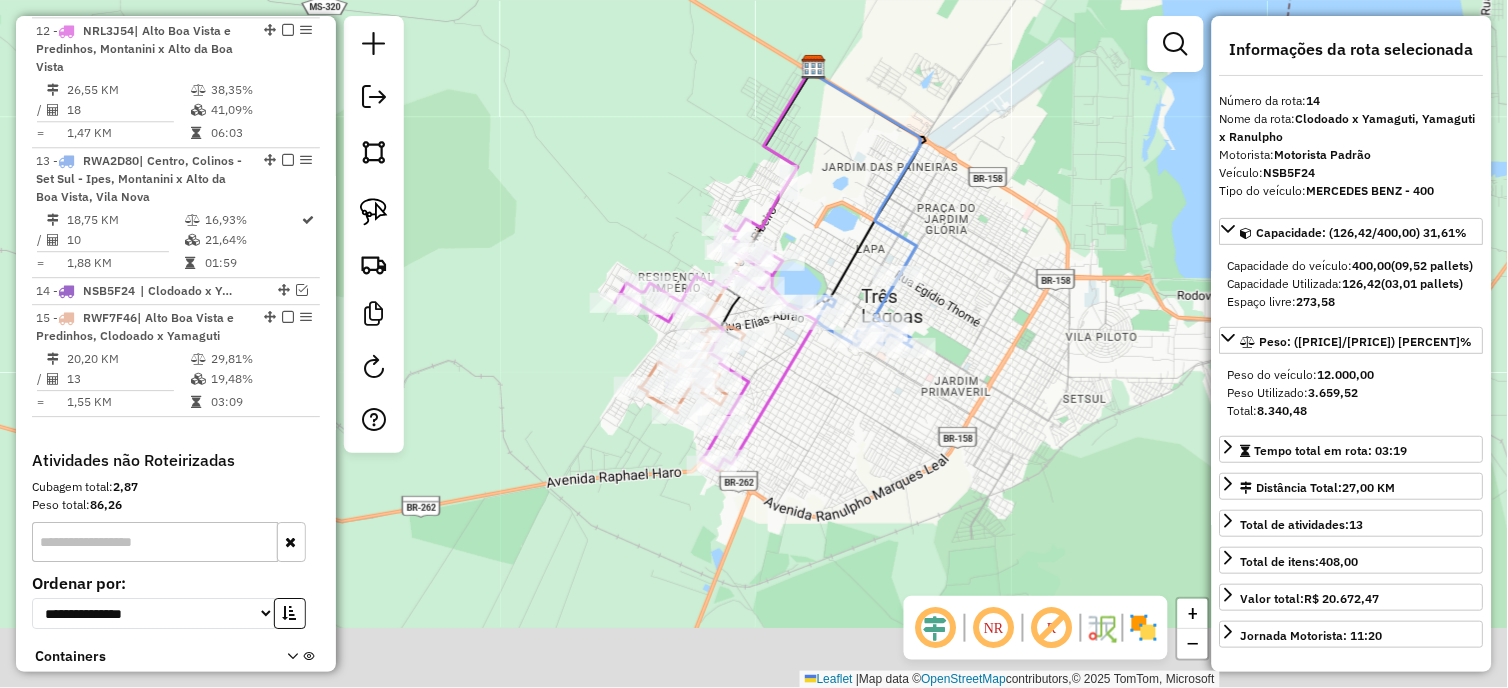 drag, startPoint x: 813, startPoint y: 540, endPoint x: 894, endPoint y: 467, distance: 109.041275 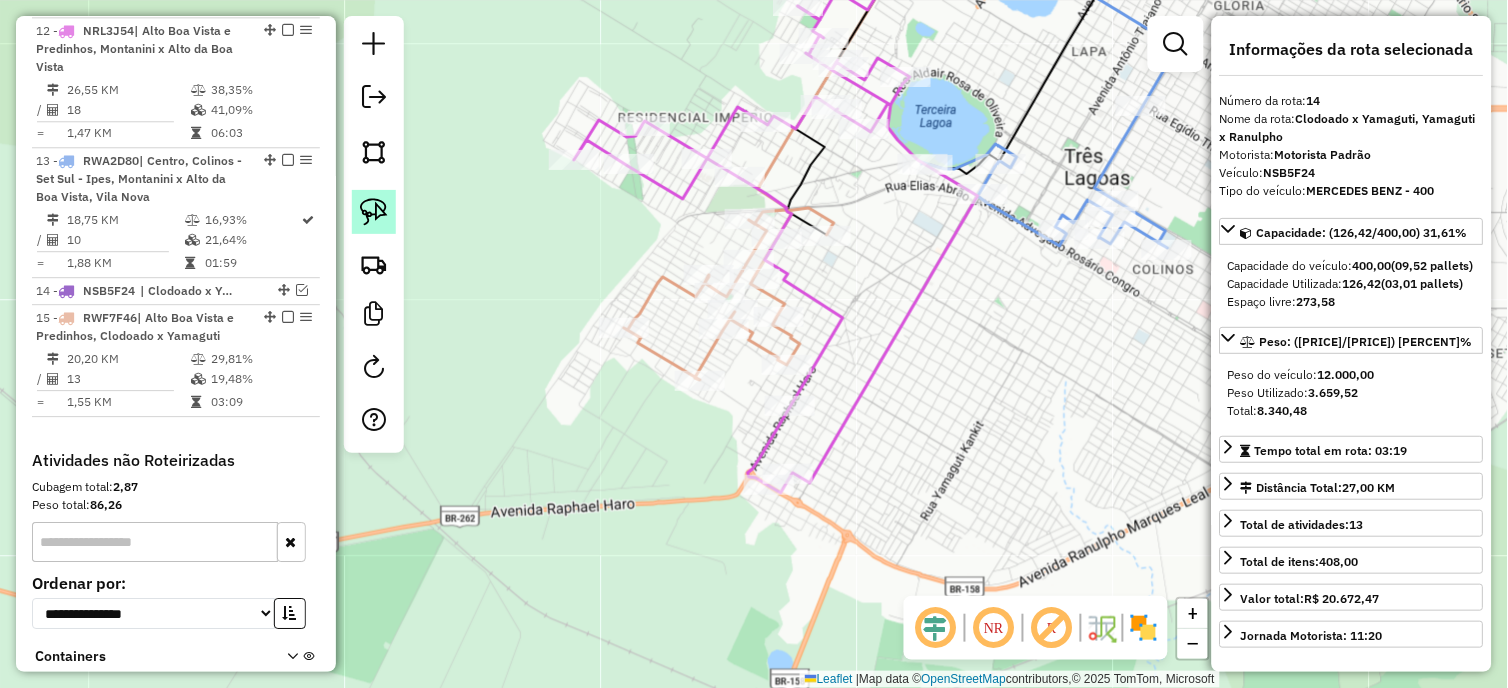 click 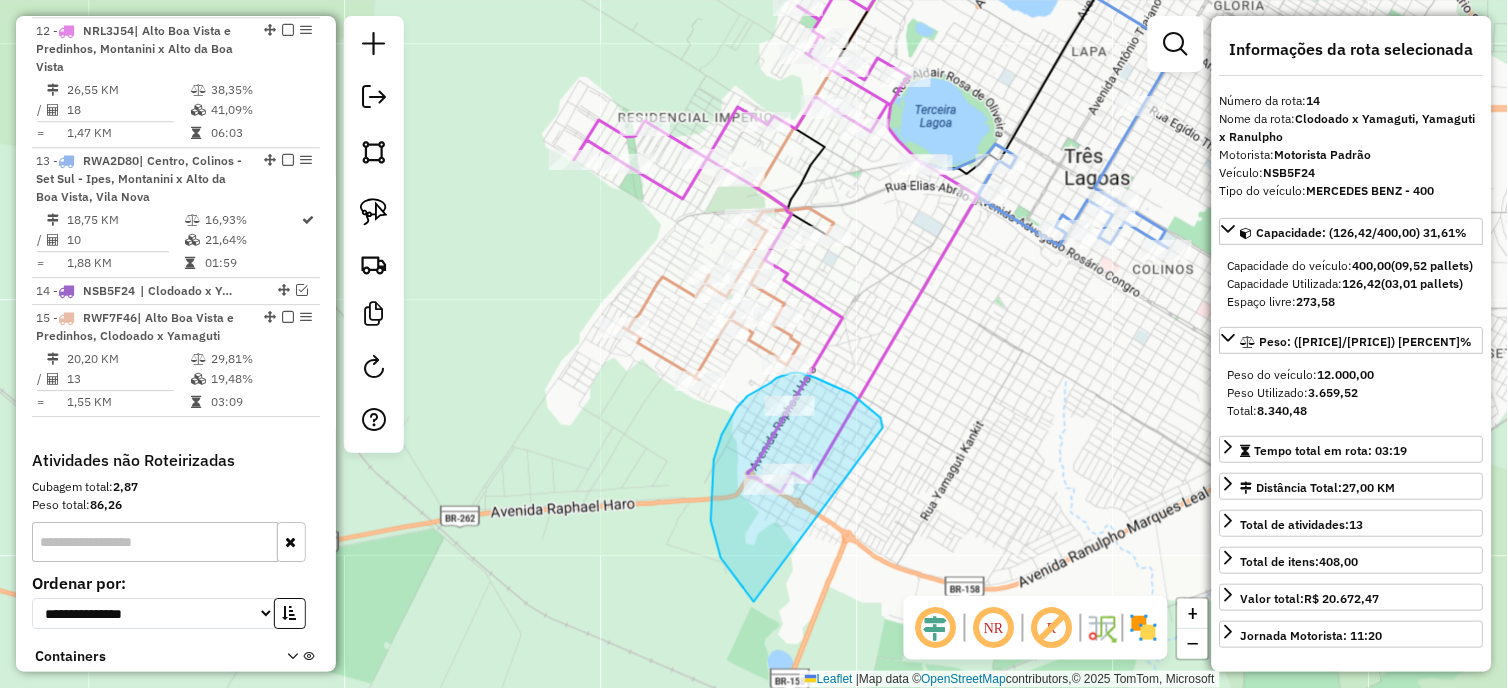 drag, startPoint x: 868, startPoint y: 406, endPoint x: 792, endPoint y: 624, distance: 230.86794 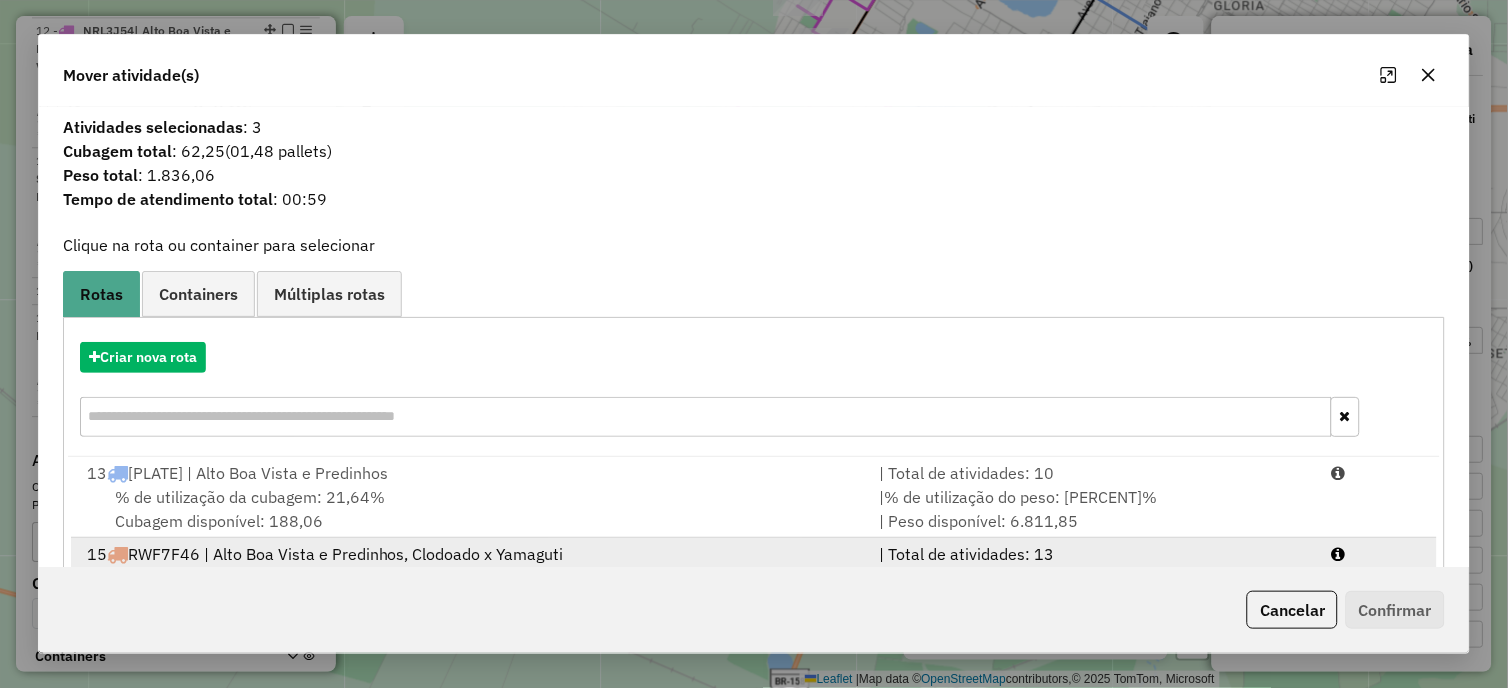 click on "[NUMBER] [PLATE] | [NAME], [NAME] - [NAME] - [NAME], [NAME] x [NAME] [NAME]  | Total de atividades: [NUMBER]  % de utilização da cubagem: [PERCENT]%  Cubagem disponível: [PRICE]   |  % de utilização do peso: [PERCENT]%  | Peso disponível: [PRICE]   |  [NUMBER] [PLATE] | [NAME] [NAME] e [NAME], [NAME] x [NAME]  | Total de atividades: [NUMBER]  % de utilização da cubagem: [PRICE]%  Cubagem disponível: [PRICE]   |  % de utilização do peso: [PRICE]%  | Peso disponível: [PRICE]" at bounding box center (754, 538) 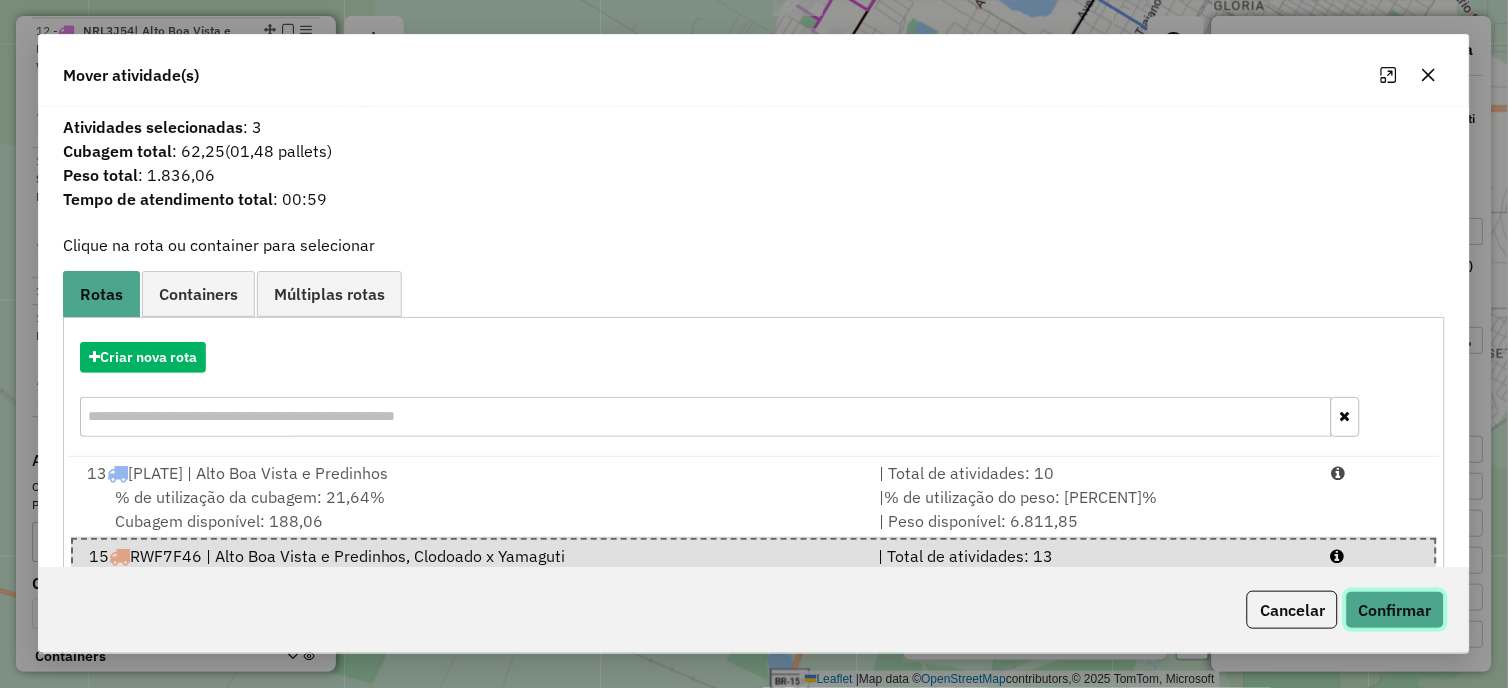 click on "Confirmar" 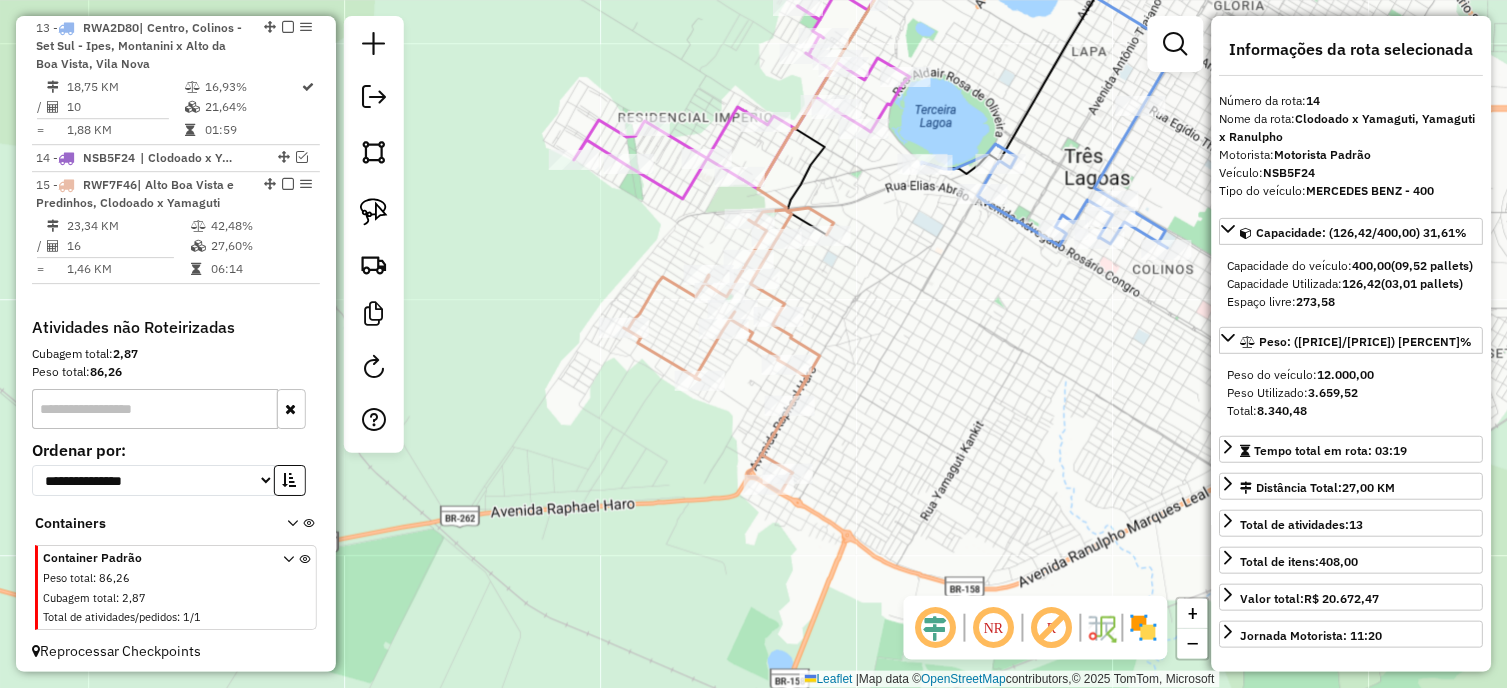 scroll, scrollTop: 1250, scrollLeft: 0, axis: vertical 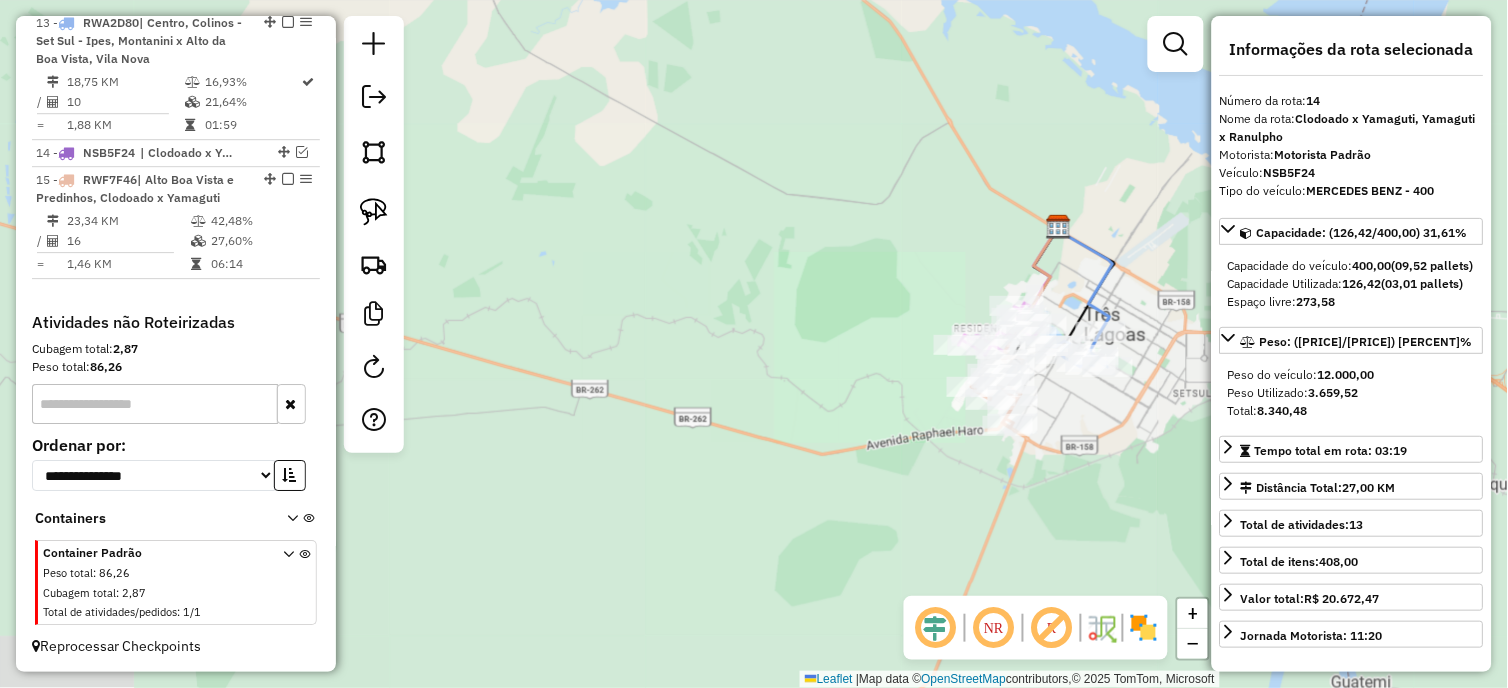 click on "Rota 15 - Placa RWF7F46  23453 - [FIRST] [LAST] [LAST] Janela de atendimento Grade de atendimento Capacidade Transportadoras Veículos Cliente Pedidos  Rotas Selecione os dias de semana para filtrar as janelas de atendimento  Seg   Ter   Qua   Qui   Sex   Sáb   Dom  Informe o período da janela de atendimento: De: Até:  Filtrar exatamente a janela do cliente  Considerar janela de atendimento padrão  Selecione os dias de semana para filtrar as grades de atendimento  Seg   Ter   Qua   Qui   Sex   Sáb   Dom   Considerar clientes sem dia de atendimento cadastrado  Clientes fora do dia de atendimento selecionado Filtrar as atividades entre os valores definidos abaixo:  Peso mínimo:  ****  Peso máximo:  ****  Cubagem mínima:   Cubagem máxima:   De:   Até:  Filtrar as atividades entre o tempo de atendimento definido abaixo:  De:   Até:   Considerar capacidade total dos clientes não roteirizados Transportadora: Selecione um ou mais itens Tipo de veículo: Selecione um ou mais itens Veículo: Motorista: De:" 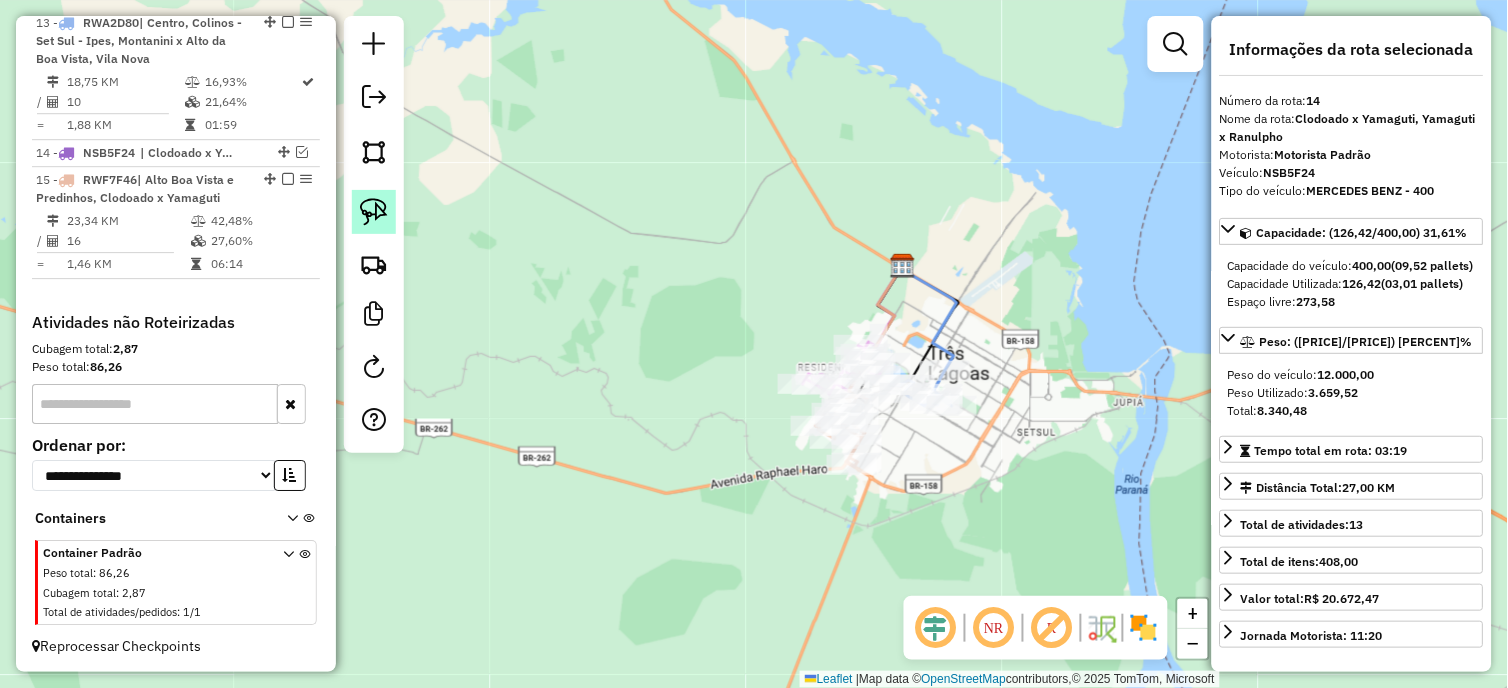 click 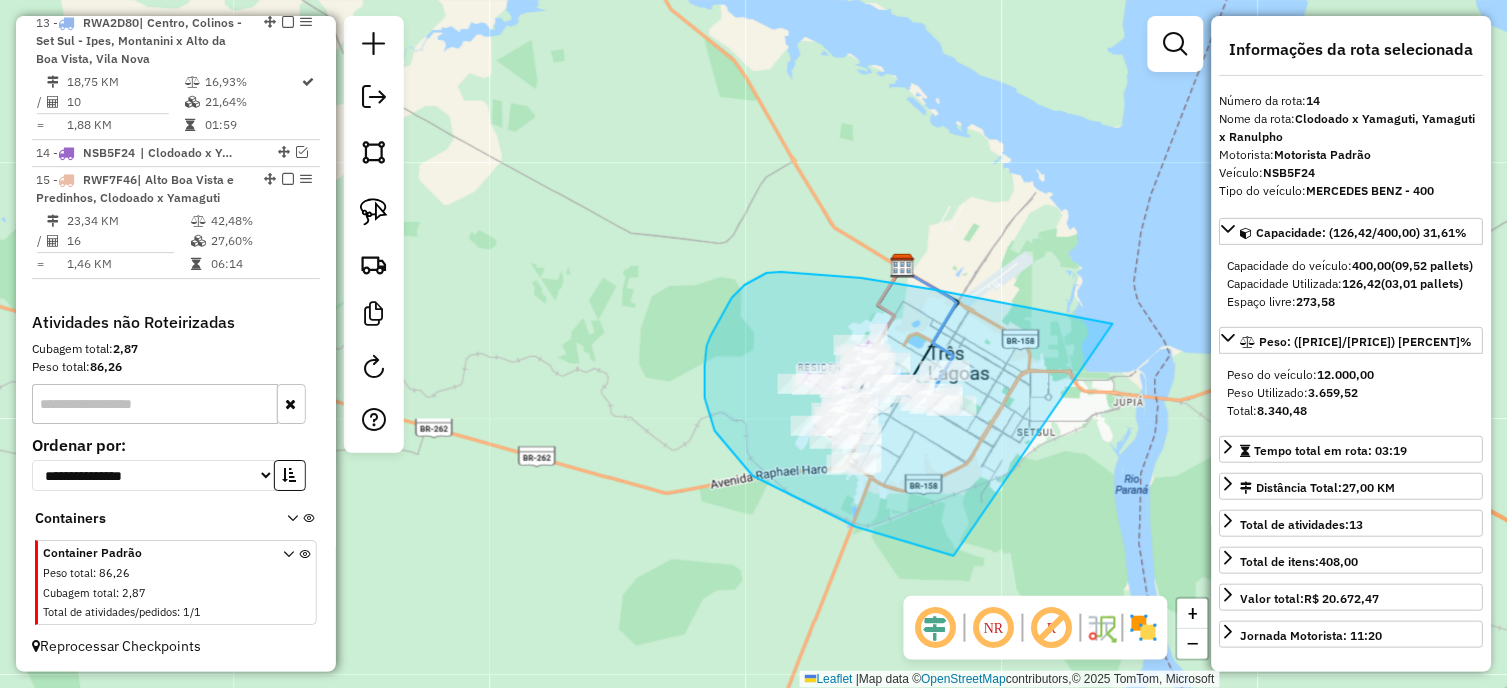drag, startPoint x: 1113, startPoint y: 324, endPoint x: 990, endPoint y: 562, distance: 267.90485 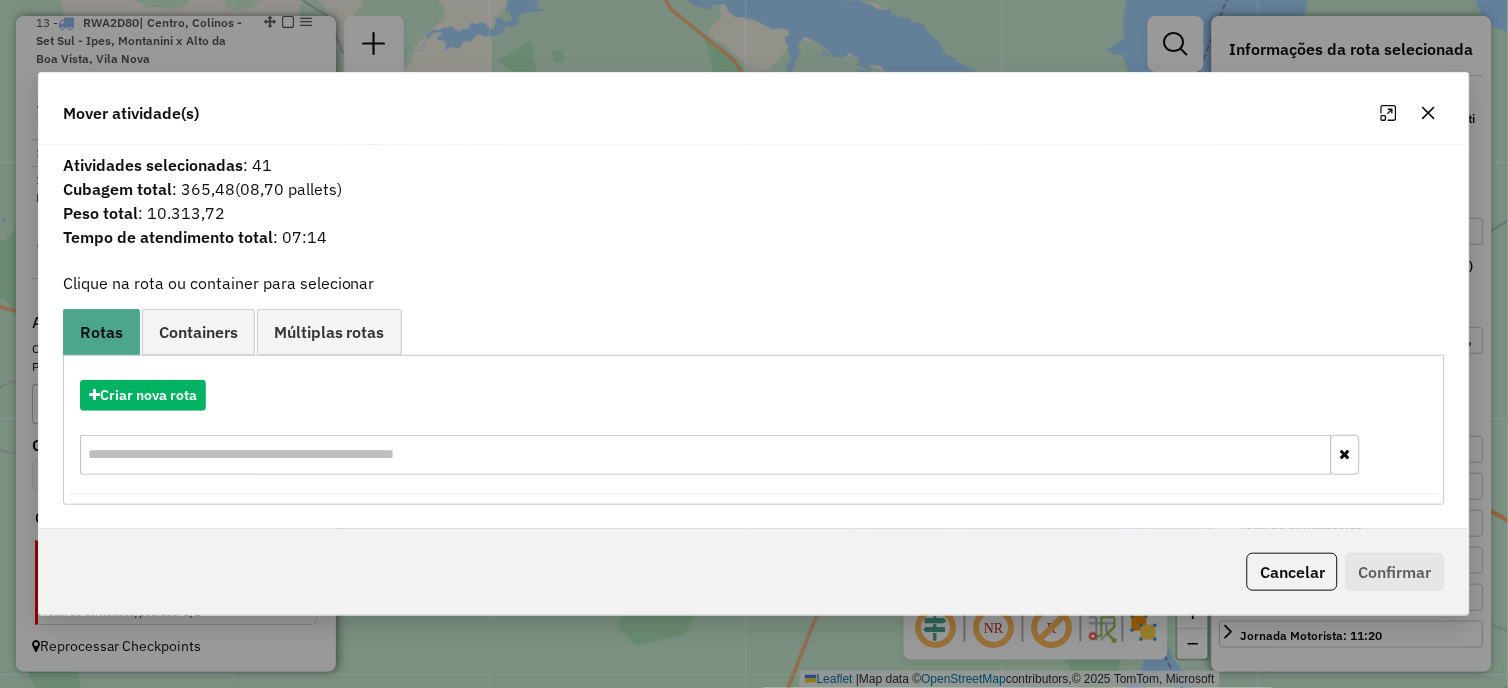 click 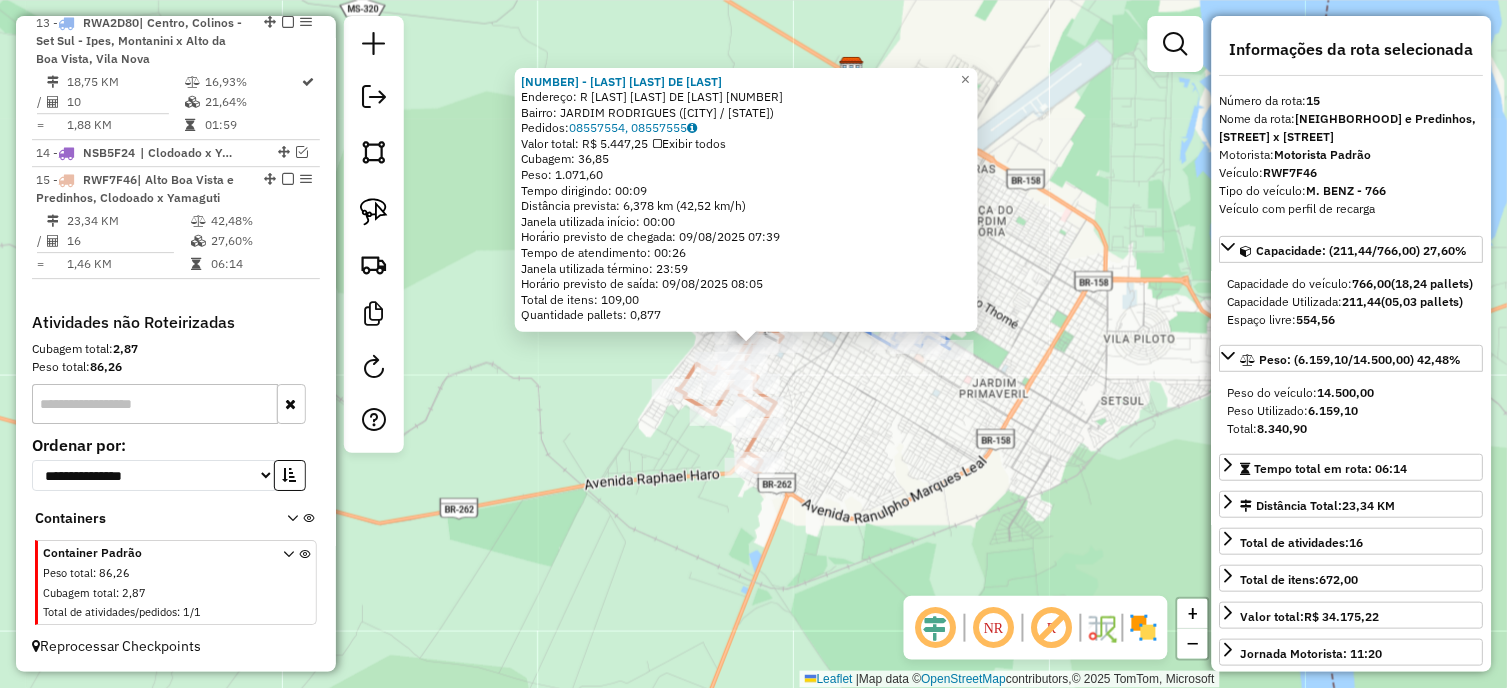 click on "[NUMBER] - [NAME] [NAME] [NAME] Endereço: R [NAME] [NAME] [NAME] [NUMBER] Bairro: [NAME] [NAME] ([CITY] / [STATE]) Pedidos: [ORDER_ID], [ORDER_ID] Valor total: R$ [PRICE] Exibir todos Cubagem: [CUBAGE] Peso: [WEIGHT] Tempo dirigindo: [TIME] Distância prevista: [DISTANCE] km ([SPEED] km/h) Janela utilizada início: [TIME] Horário previsto de chegada: [DATE] [TIME] Tempo de atendimento: [TIME] Janela utilizada término: [TIME] Horário previsto de saída: [DATE] [TIME] Total de itens: [ITEMS] Quantidade pallets: [PALLETS] × Janela de atendimento Grade de atendimento Capacidade Transportadoras Veículos Cliente Pedidos Rotas Selecione os dias de semana para filtrar as janelas de atendimento Seg Ter Qua Qui Sex Sáb Dom Informe o período da janela de atendimento: De: Até: Filtrar exatamente a janela do cliente Considerar janela de atendimento padrão Selecione os dias de semana para filtrar as grades de atendimento Seg Ter Qua Qui Sex Sáb Dom **** ****" 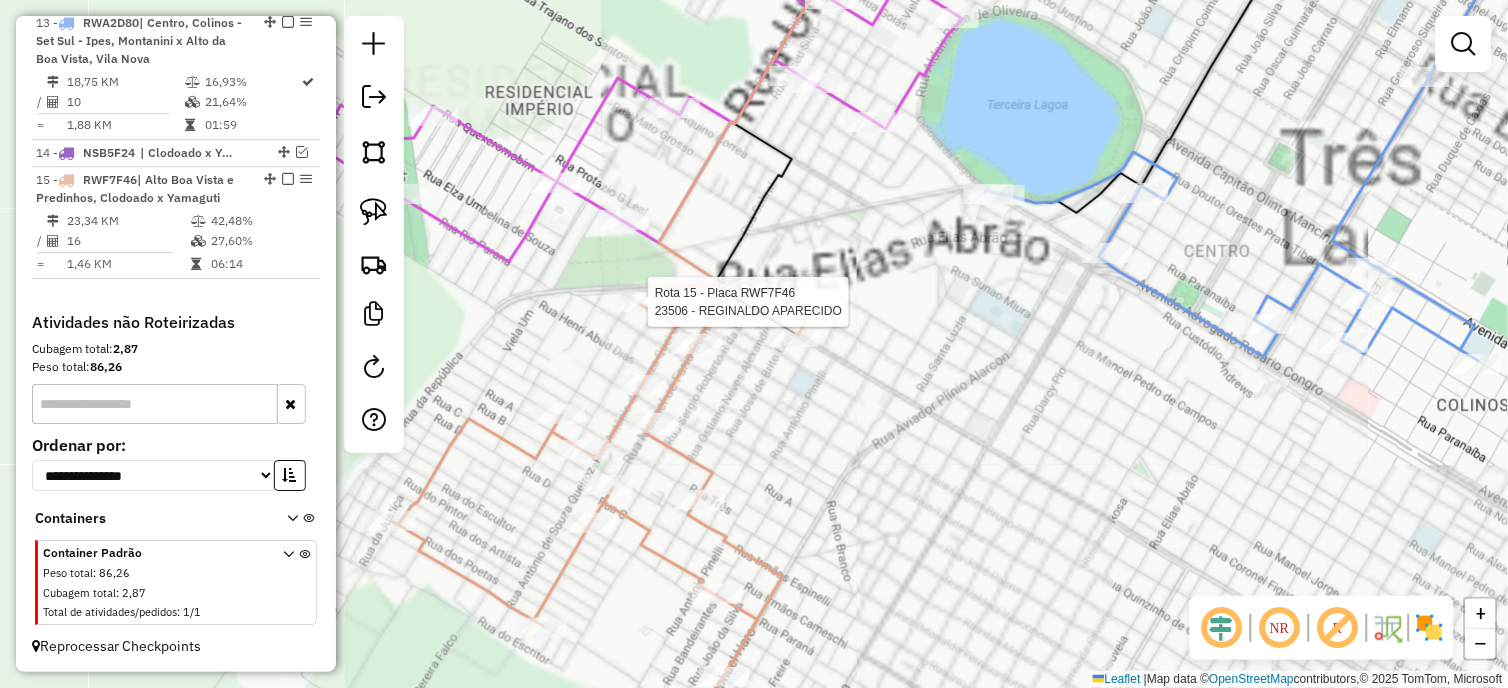 select on "*********" 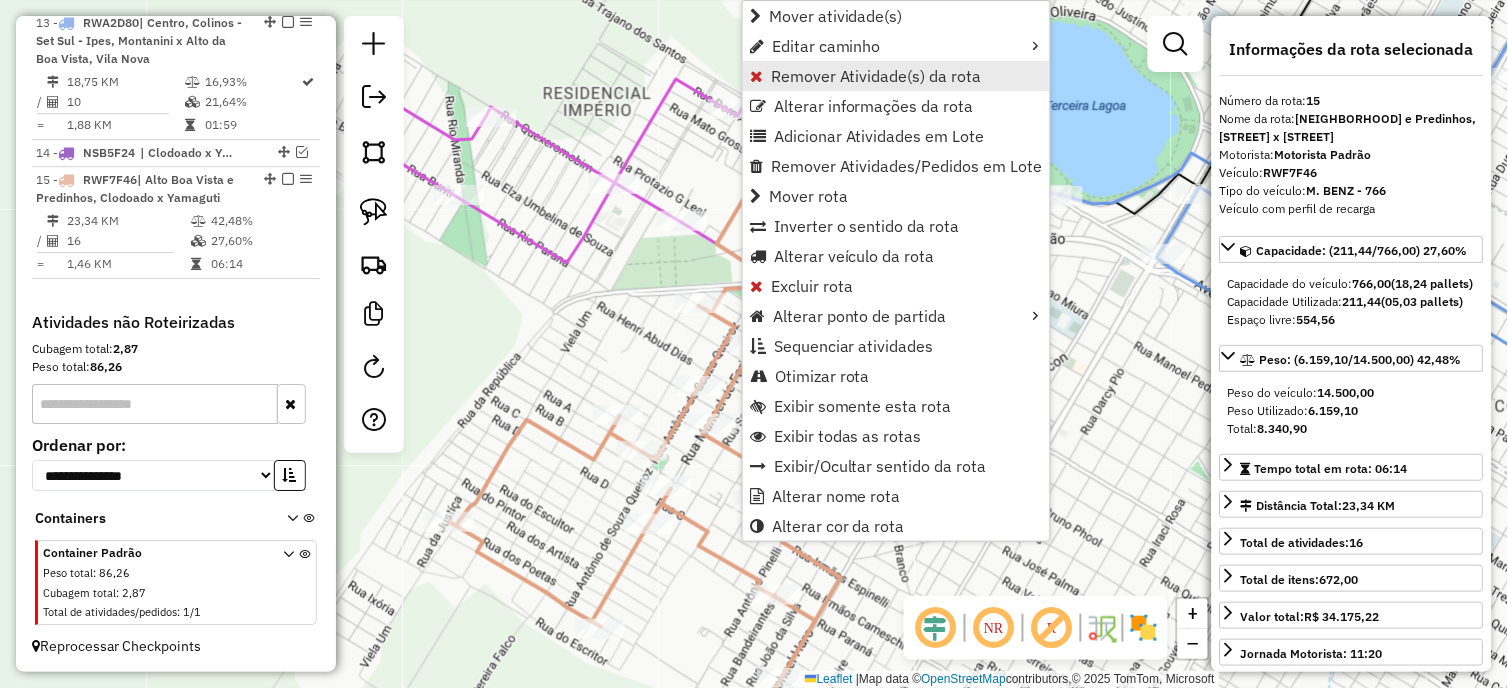 click on "Remover Atividade(s) da rota" at bounding box center [876, 76] 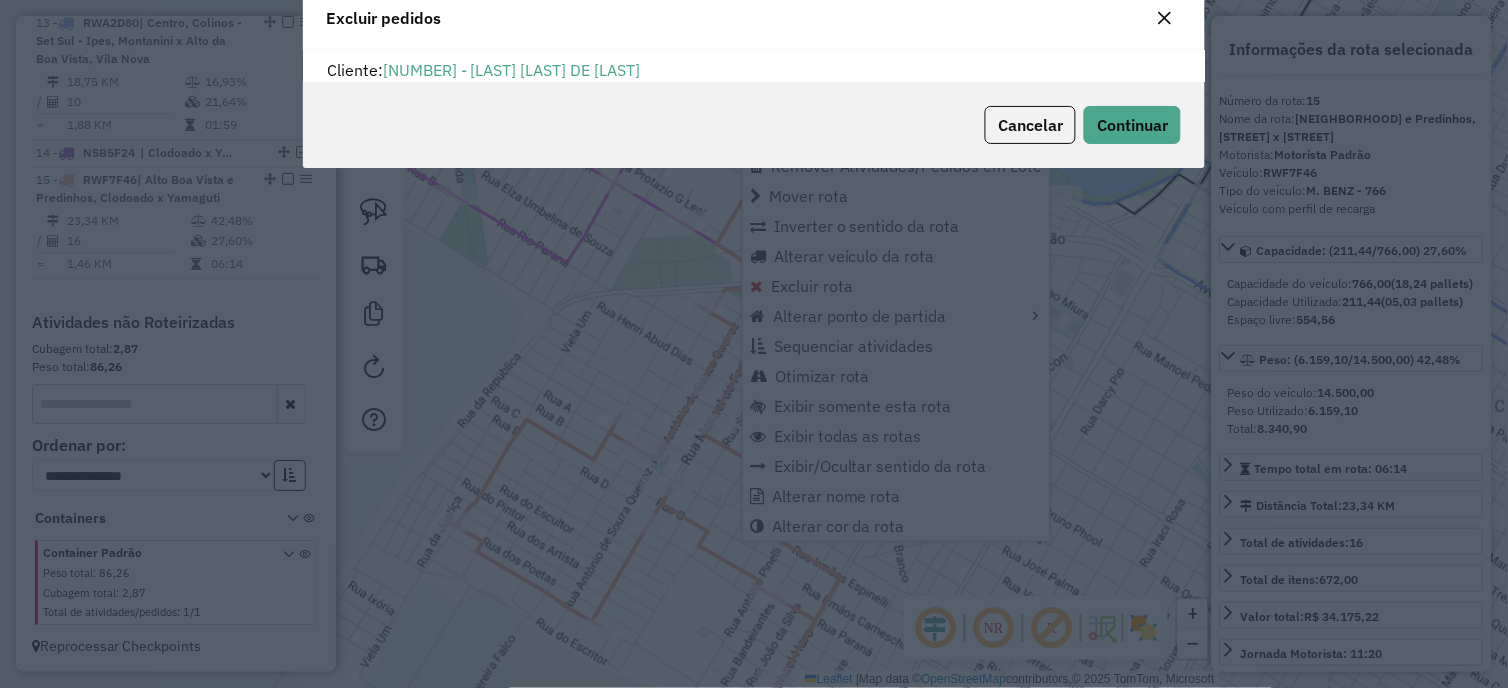 scroll, scrollTop: 0, scrollLeft: 0, axis: both 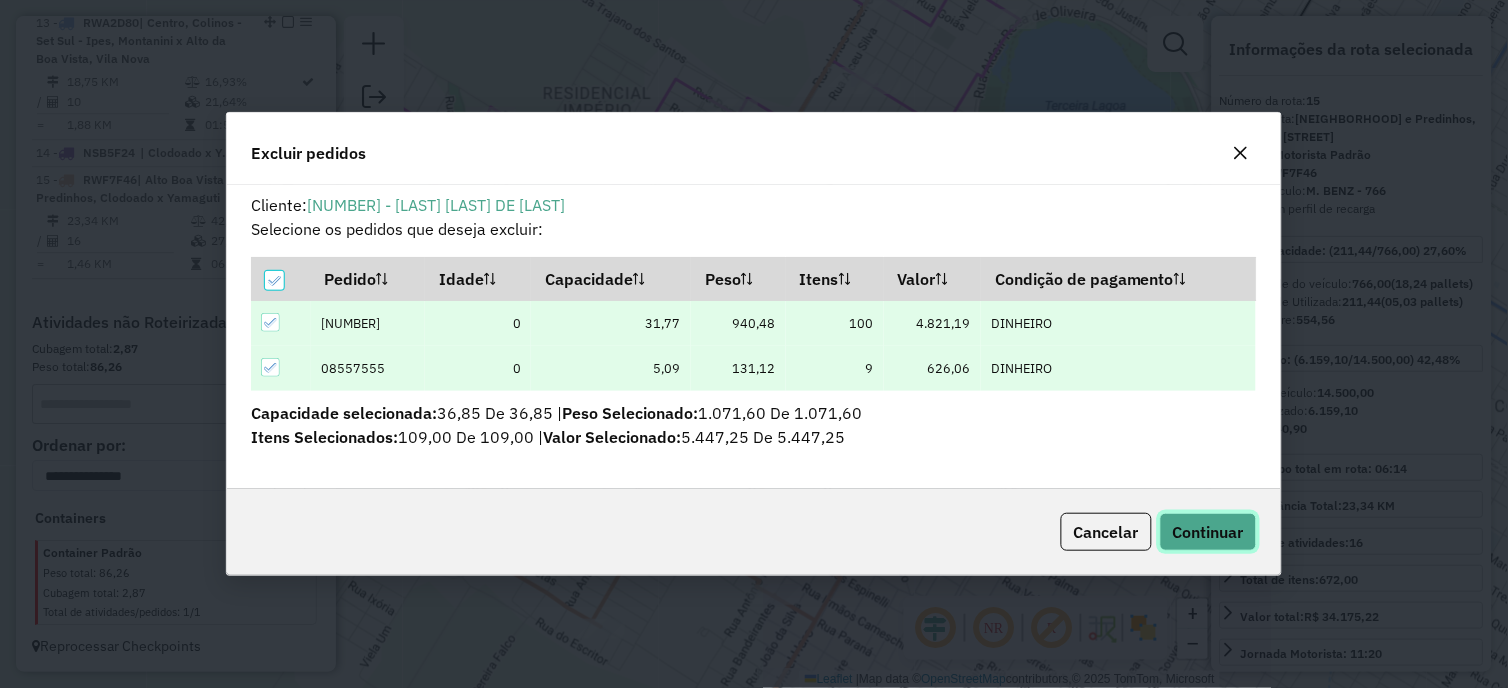 click on "Continuar" 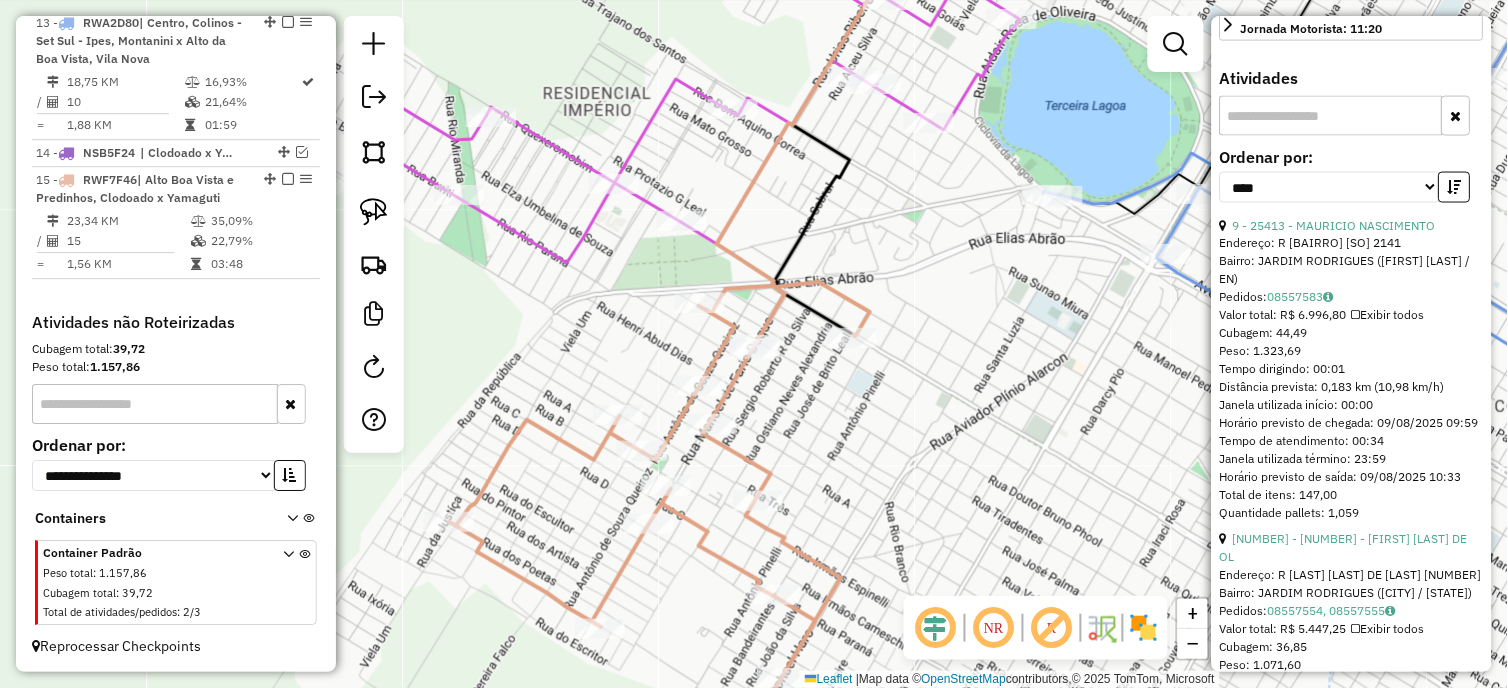 scroll, scrollTop: 666, scrollLeft: 0, axis: vertical 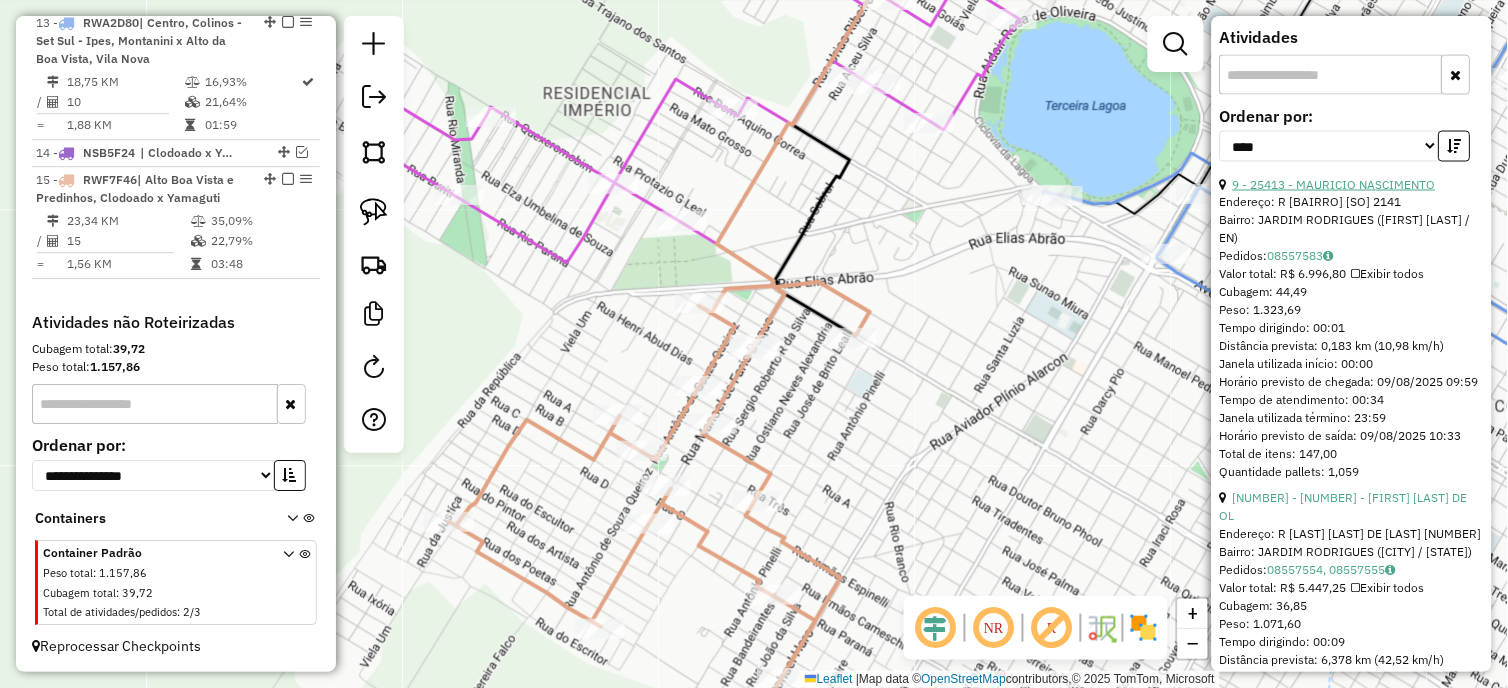 click on "9 - 25413 - MAURICIO NASCIMENTO" at bounding box center (1334, 184) 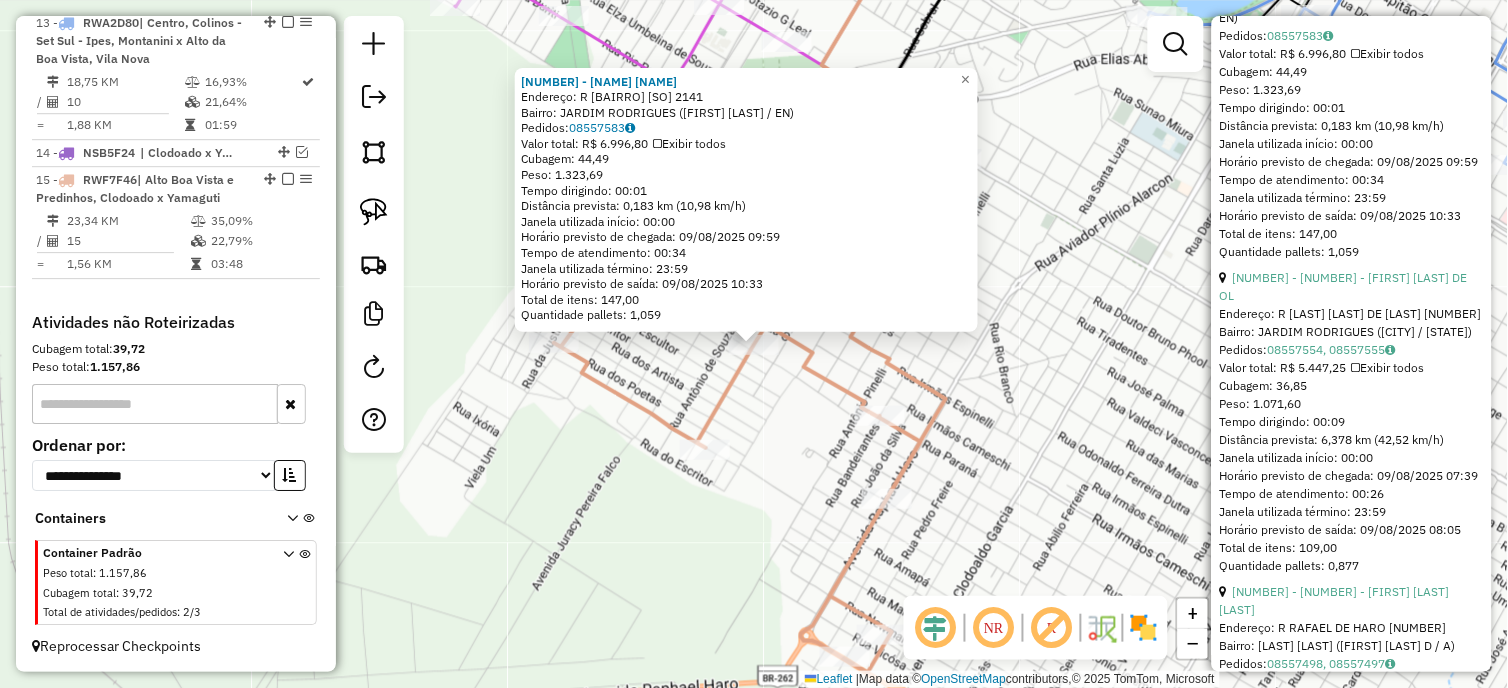scroll, scrollTop: 888, scrollLeft: 0, axis: vertical 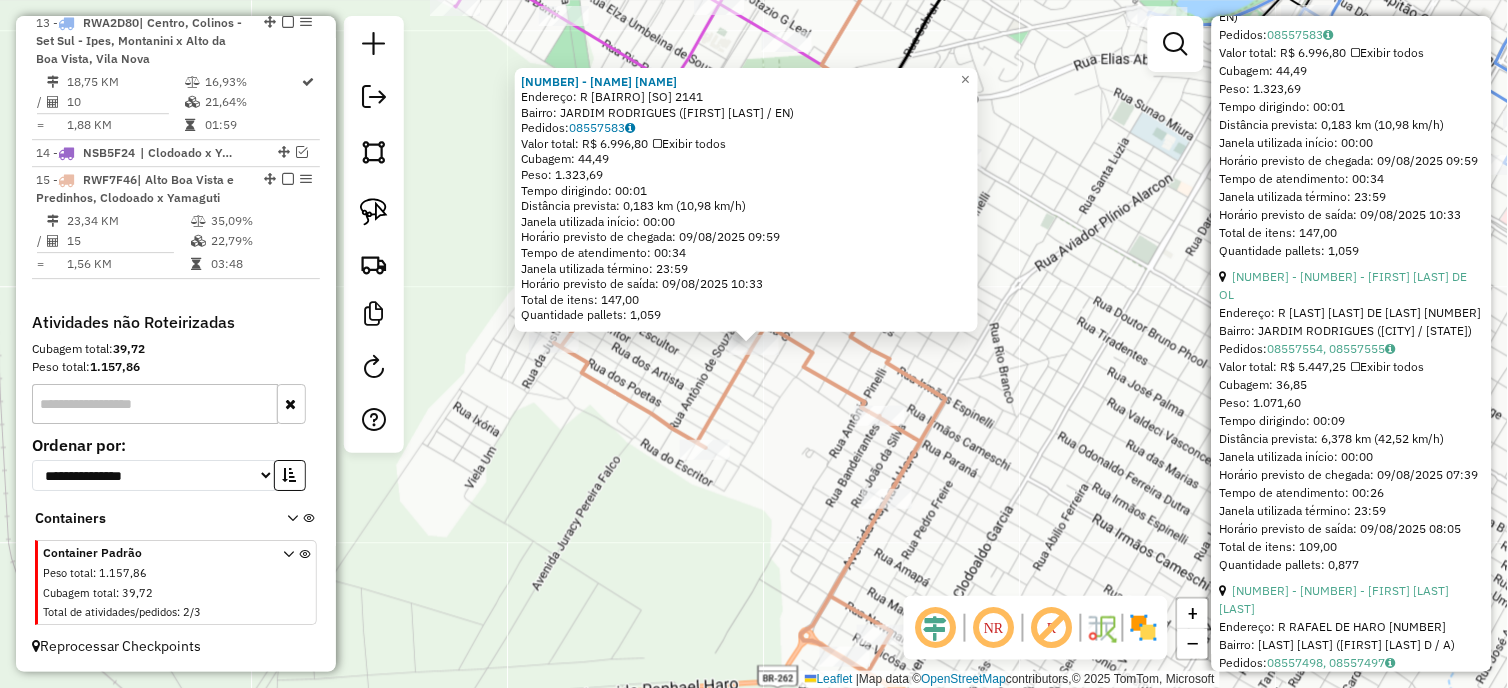 click on "Endereço: R   [LAST] [LAST] DE [LAST]         [NUMBER]" at bounding box center [1352, 313] 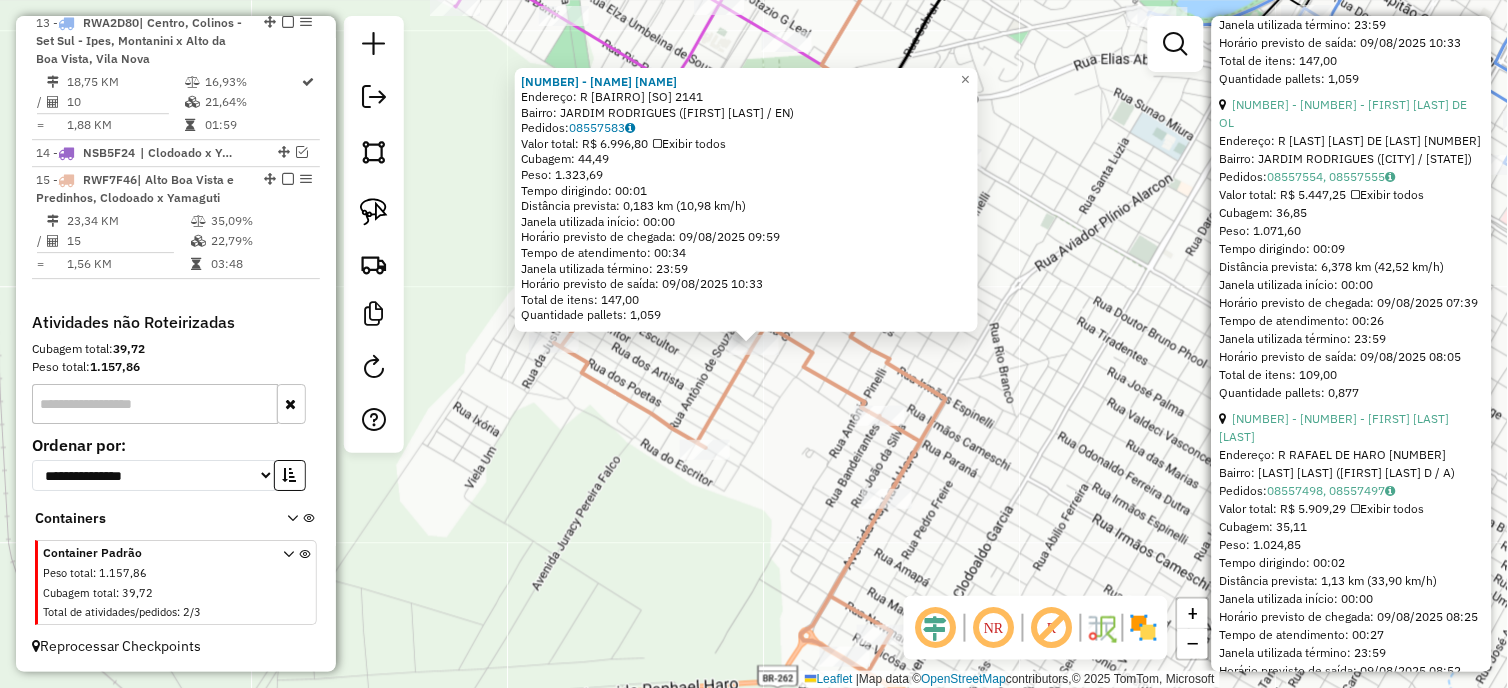 scroll, scrollTop: 1222, scrollLeft: 0, axis: vertical 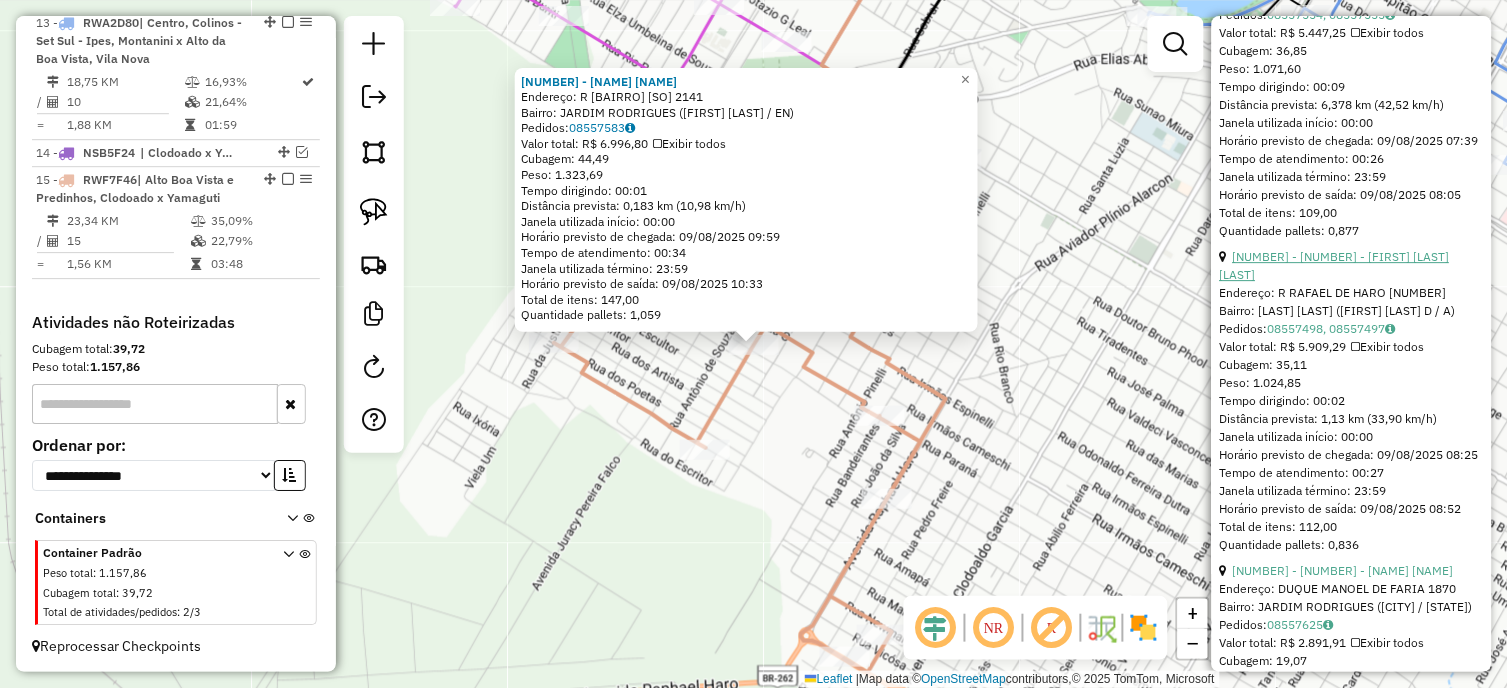 click on "[NUMBER] - [NUMBER] - [FIRST] [LAST] [LAST]" at bounding box center (1335, 265) 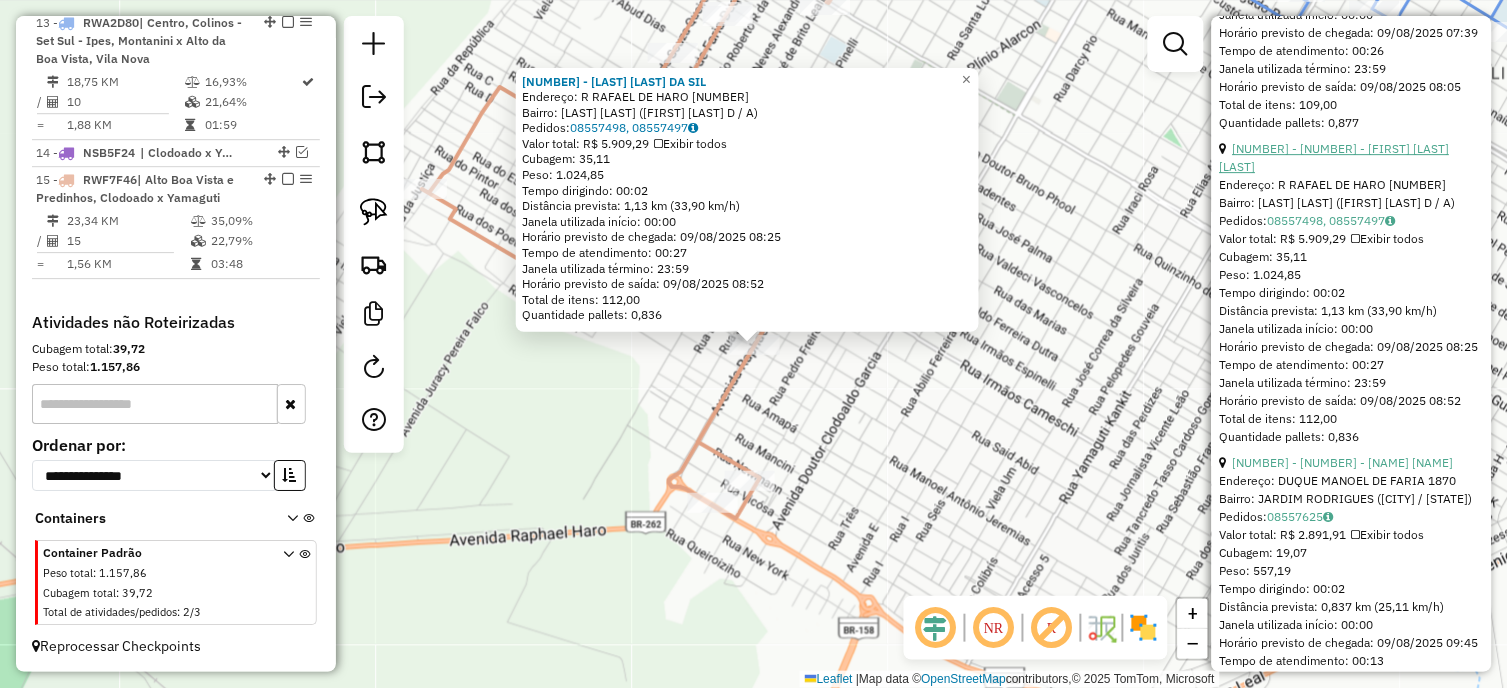 scroll, scrollTop: 1444, scrollLeft: 0, axis: vertical 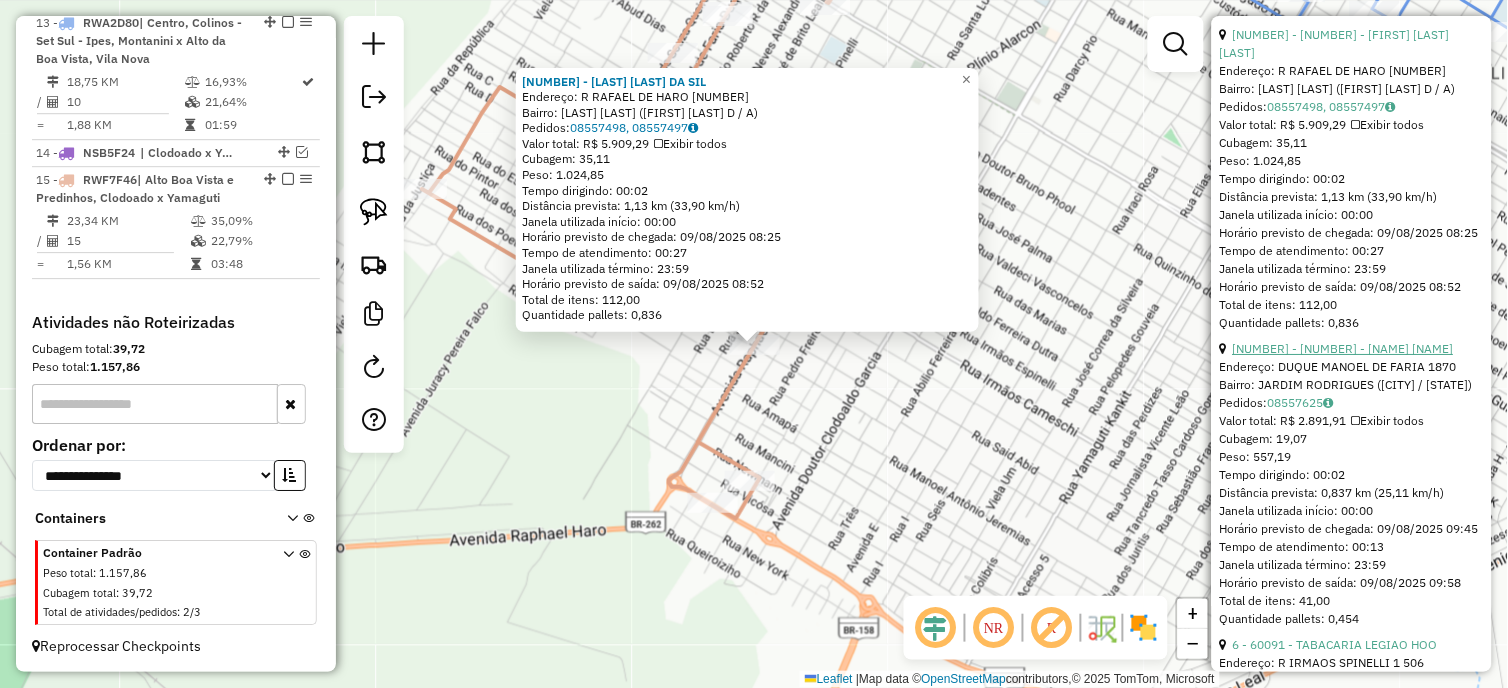 click on "[NUMBER] - [NUMBER] - [NAME] [NAME]" at bounding box center (1343, 348) 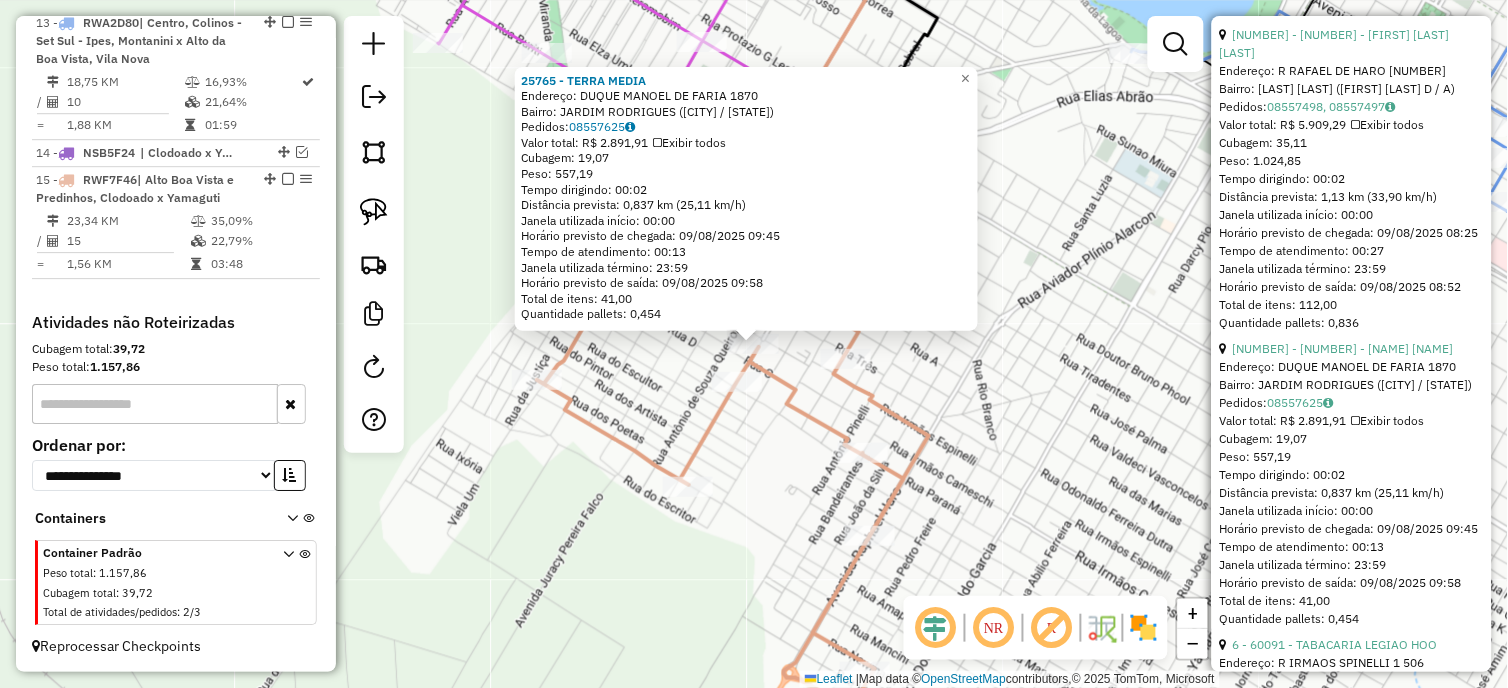 click on "[NUMBER] - TERRA MEDIA  Endereço:  DUQUE MANOEL DE FARIA [NUMBER]   Bairro: JARDIM RODRIGUES (TRES LAGOAS / [STATE])   Pedidos:  [ORDER_ID]   Valor total: R$ 2.891,91   Exibir todos   Cubagem: 19,07  Peso: 557,19  Tempo dirigindo: 00:02   Distância prevista: 0,837 km (25,11 km/h)   Janela utilizada início: 00:00   Horário previsto de chegada: 09/08/2025 09:45   Tempo de atendimento: 00:13   Janela utilizada término: 23:59   Horário previsto de saída: 09/08/2025 09:58   Total de itens: 41,00   Quantidade pallets: 0,454  × Janela de atendimento Grade de atendimento Capacidade Transportadoras Veículos Cliente Pedidos  Rotas Selecione os dias de semana para filtrar as janelas de atendimento  Seg   Ter   Qua   Qui   Sex   Sáb   Dom  Informe o período da janela de atendimento: De: Até:  Filtrar exatamente a janela do cliente  Considerar janela de atendimento padrão  Selecione os dias de semana para filtrar as grades de atendimento  Seg   Ter   Qua   Qui   Sex   Sáb   Dom   Peso mínimo:  ****  Peso máximo:  **** +" 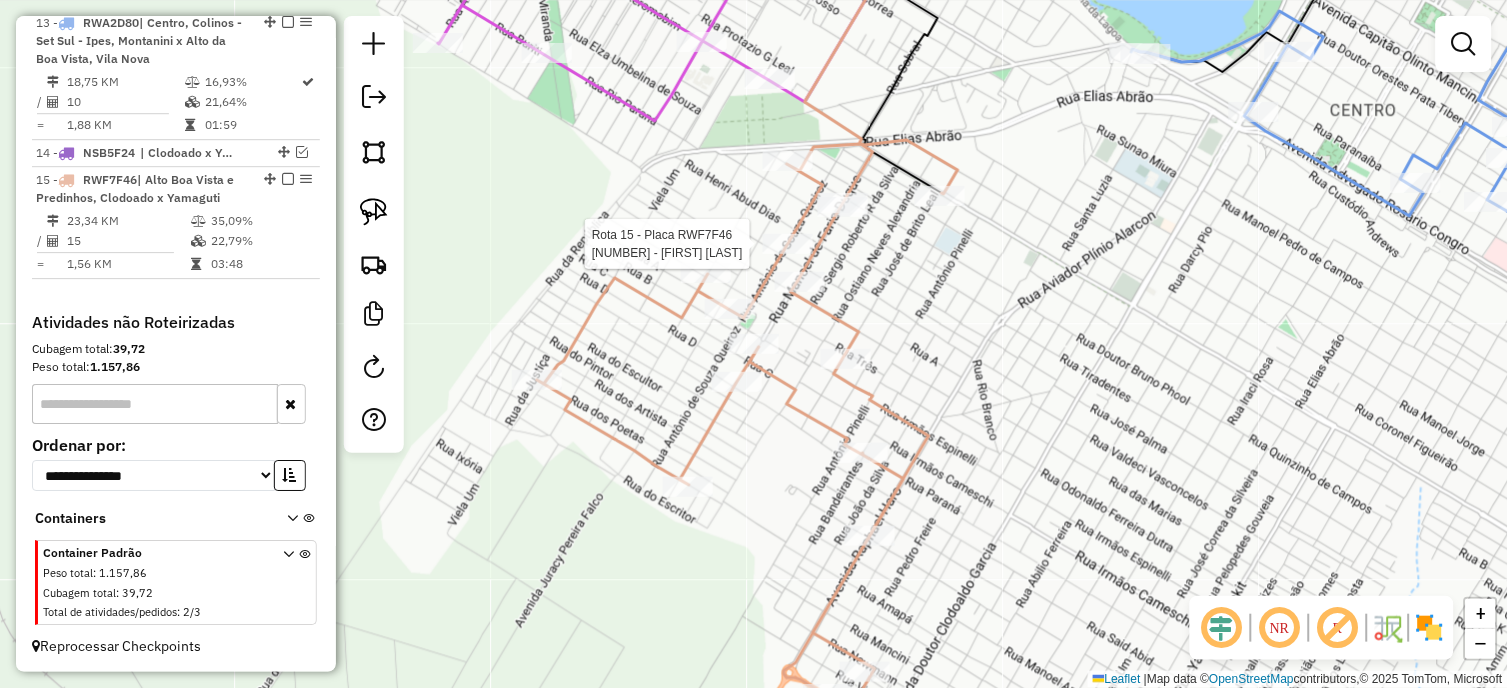 select on "*********" 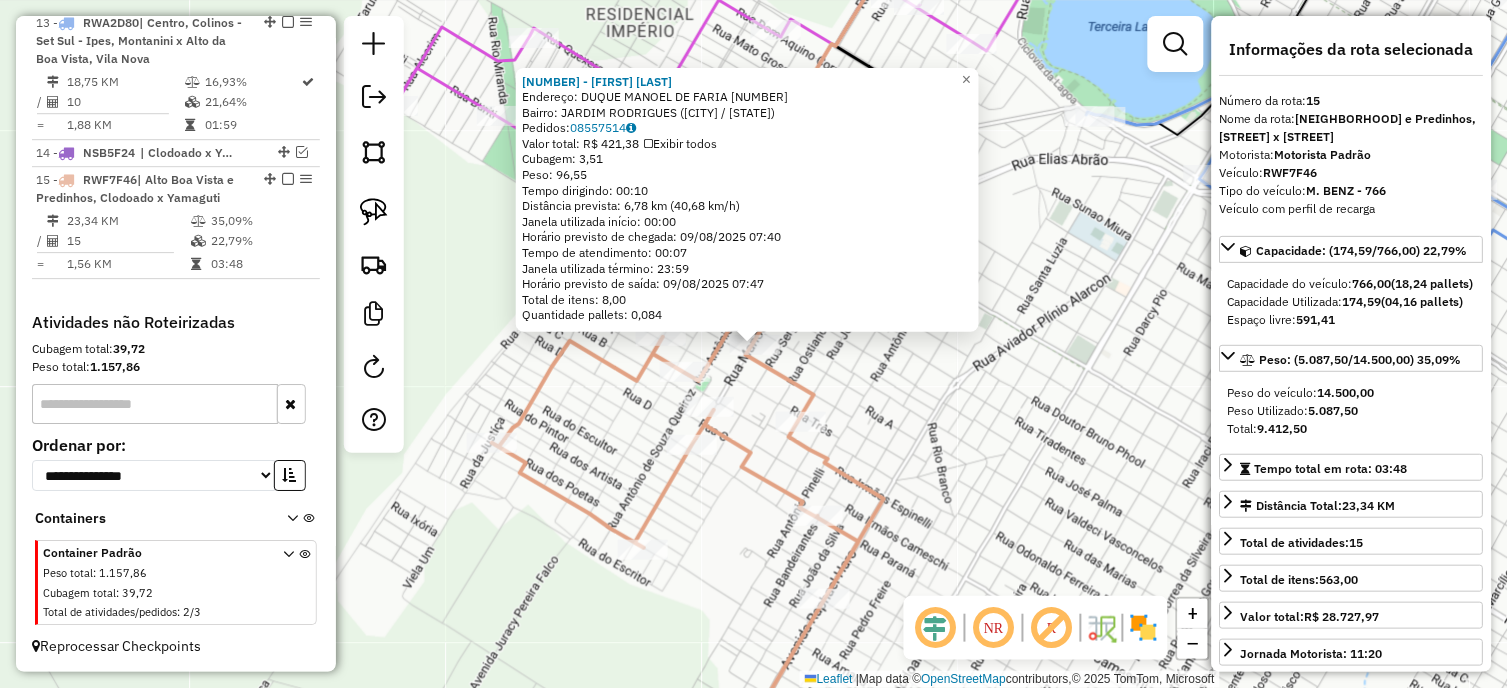 click on "Rota 15 - Placa RWF7F46  [NUMBER] - JOSEILDA PATEZ [NUMBER] - JOSEILDA PATEZ  Endereço:  DUQUE MANOEL DE FARIA [NUMBER]   Bairro: JARDIM RODRIGUES (TRES LAGOAS / [STATE])   Pedidos:  [ORDER_ID]   Valor total: R$ 421,38   Exibir todos   Cubagem: 3,51  Peso: 96,55  Tempo dirigindo: 00:10   Distância prevista: 6,78 km (40,68 km/h)   Janela utilizada início: 00:00   Horário previsto de chegada: 09/08/2025 07:40   Tempo de atendimento: 00:07   Janela utilizada término: 23:59   Horário previsto de saída: 09/08/2025 07:47   Total de itens: 8,00   Quantidade pallets: 0,084  × Janela de atendimento Grade de atendimento Capacidade Transportadoras Veículos Cliente Pedidos  Rotas Selecione os dias de semana para filtrar as janelas de atendimento  Seg   Ter   Qua   Qui   Sex   Sáb   Dom  Informe o período da janela de atendimento: De: Até:  Filtrar exatamente a janela do cliente  Considerar janela de atendimento padrão  Selecione os dias de semana para filtrar as grades de atendimento  Seg   Ter   Qua   Qui   Sex   Sáb  ****" 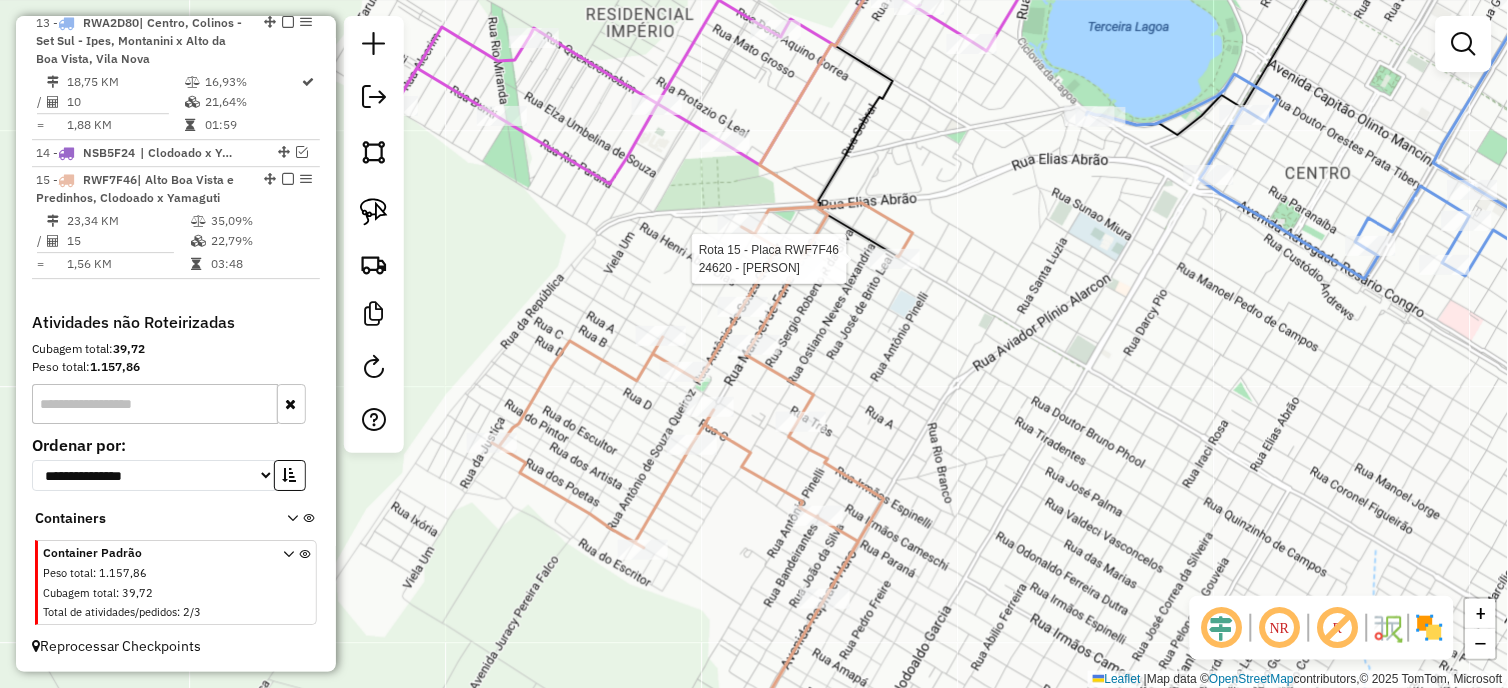 select on "*********" 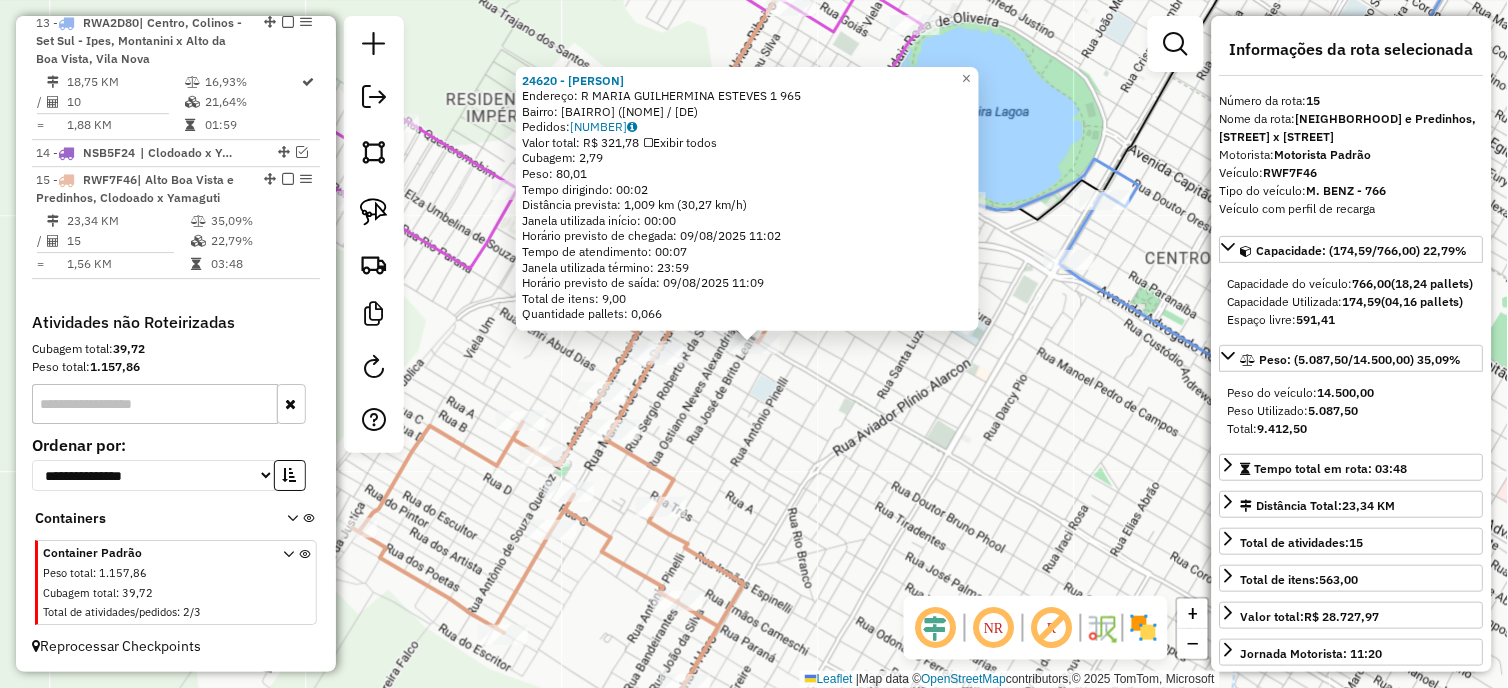 click on "Rota 15 - Placa RWF7F46  24620 - [FIRST] [LAST] [LAST] 24620 - [FIRST] [LAST] [LAST]  Endereço: R   MARIA GUILHERMINA ESTEVES 1   965   Bairro: [LAST] [LAST] ([FIRST] [LAST] / DE)   Pedidos:  08557464   Valor total: R$ 321,78   Exibir todos   Cubagem: 2,79  Peso: 80,01  Tempo dirigindo: 00:02   Distância prevista: 1,009 km (30,27 km/h)   Janela utilizada início: 00:00   Horário previsto de chegada: 09/08/2025 11:02   Tempo de atendimento: 00:07   Janela utilizada término: 23:59   Horário previsto de saída: 09/08/2025 11:09   Total de itens: 9,00   Quantidade pallets: 0,066  × Janela de atendimento Grade de atendimento Capacidade Transportadoras Veículos Cliente Pedidos  Rotas Selecione os dias de semana para filtrar as janelas de atendimento  Seg   Ter   Qua   Qui   Sex   Sáb   Dom  Informe o período da janela de atendimento: De: Até:  Filtrar exatamente a janela do cliente  Considerar janela de atendimento padrão  Selecione os dias de semana para filtrar as grades de atendimento  Seg   Ter" 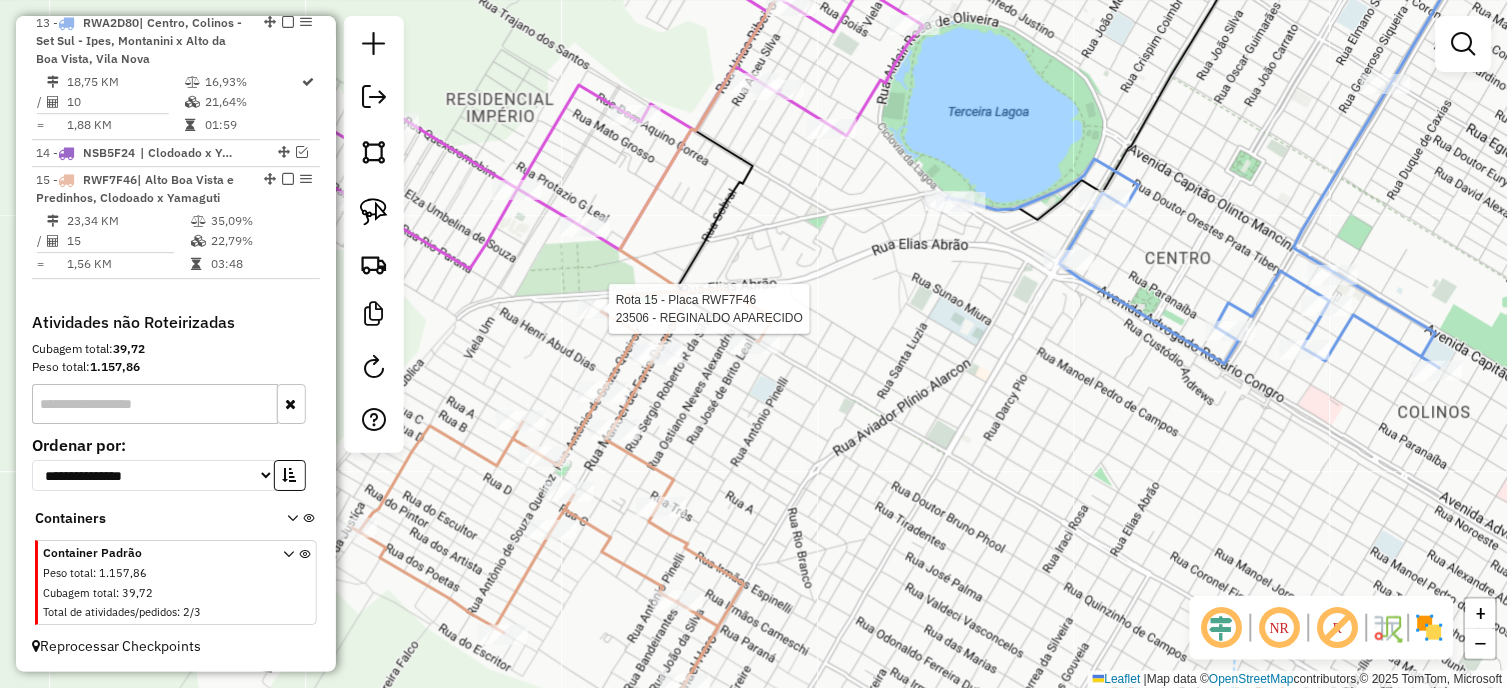 select on "*********" 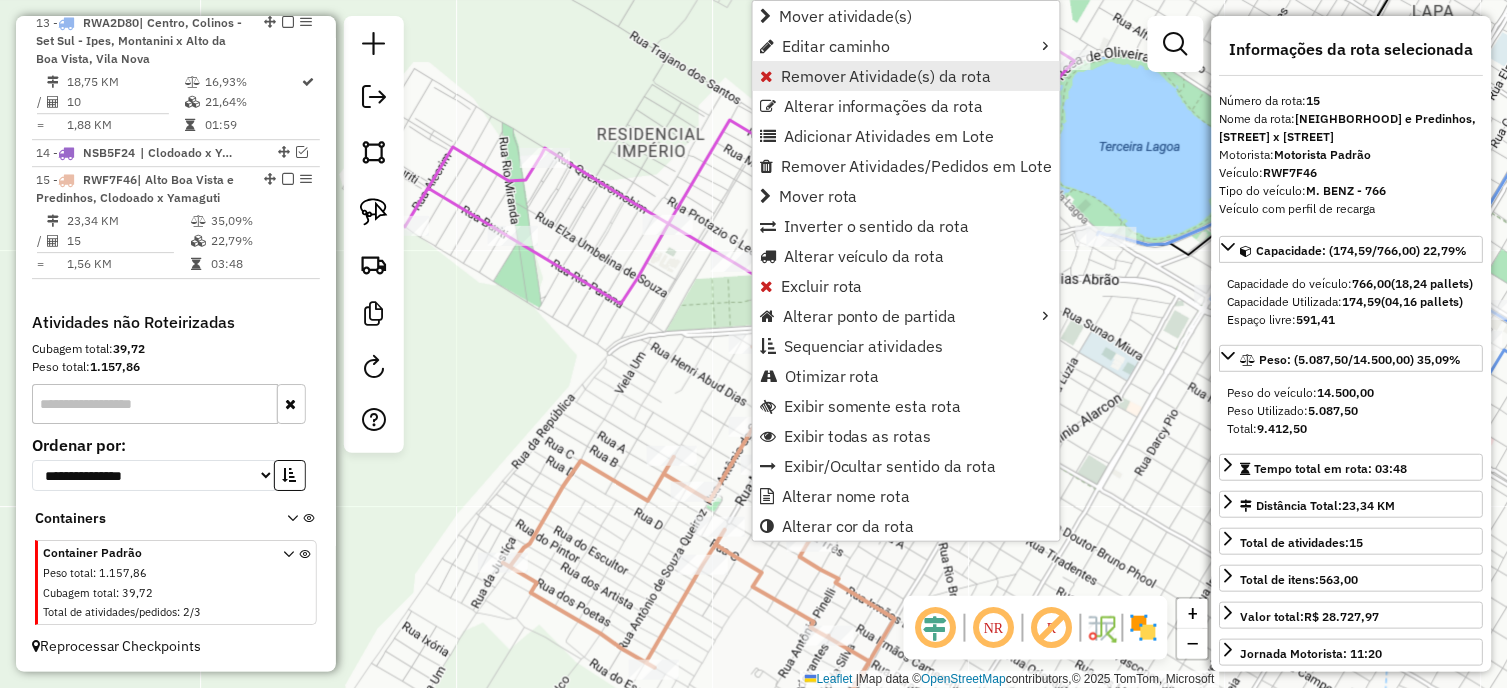 click on "Remover Atividade(s) da rota" at bounding box center [886, 76] 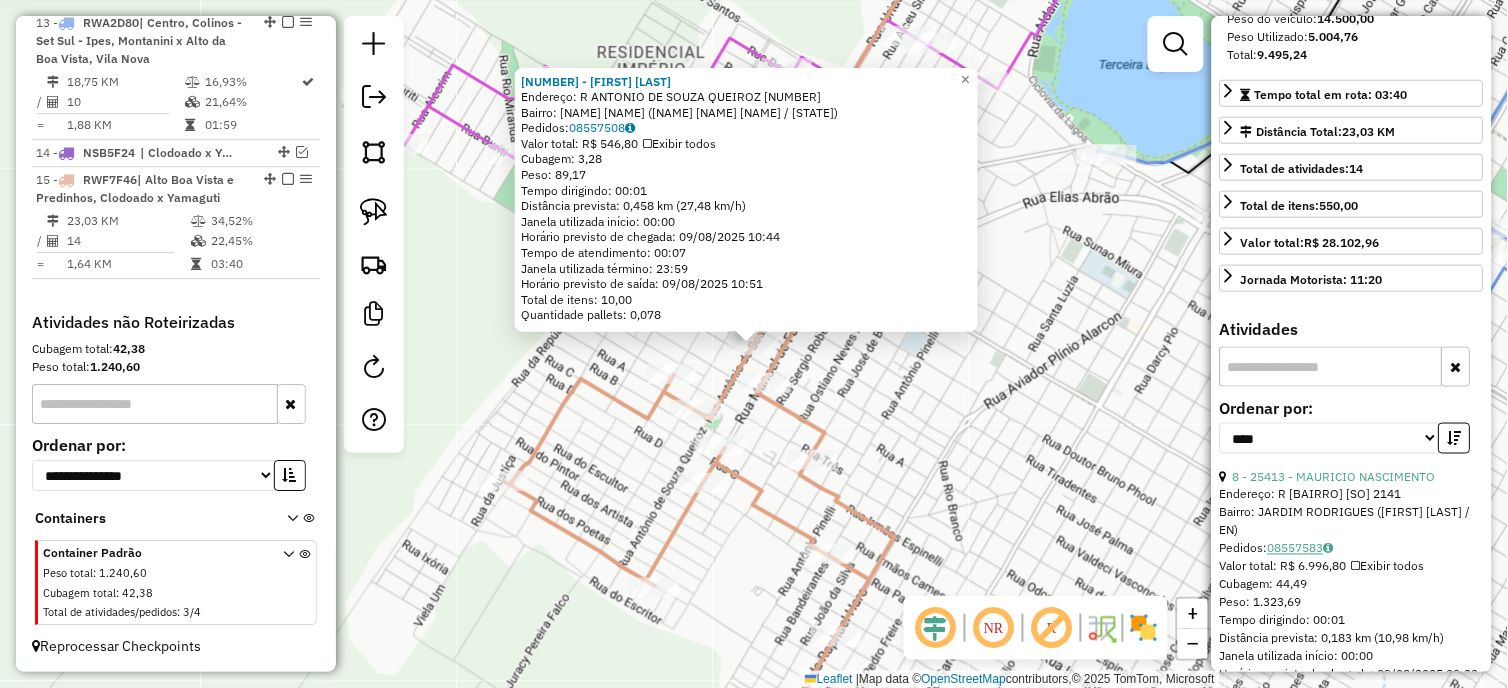 scroll, scrollTop: 555, scrollLeft: 0, axis: vertical 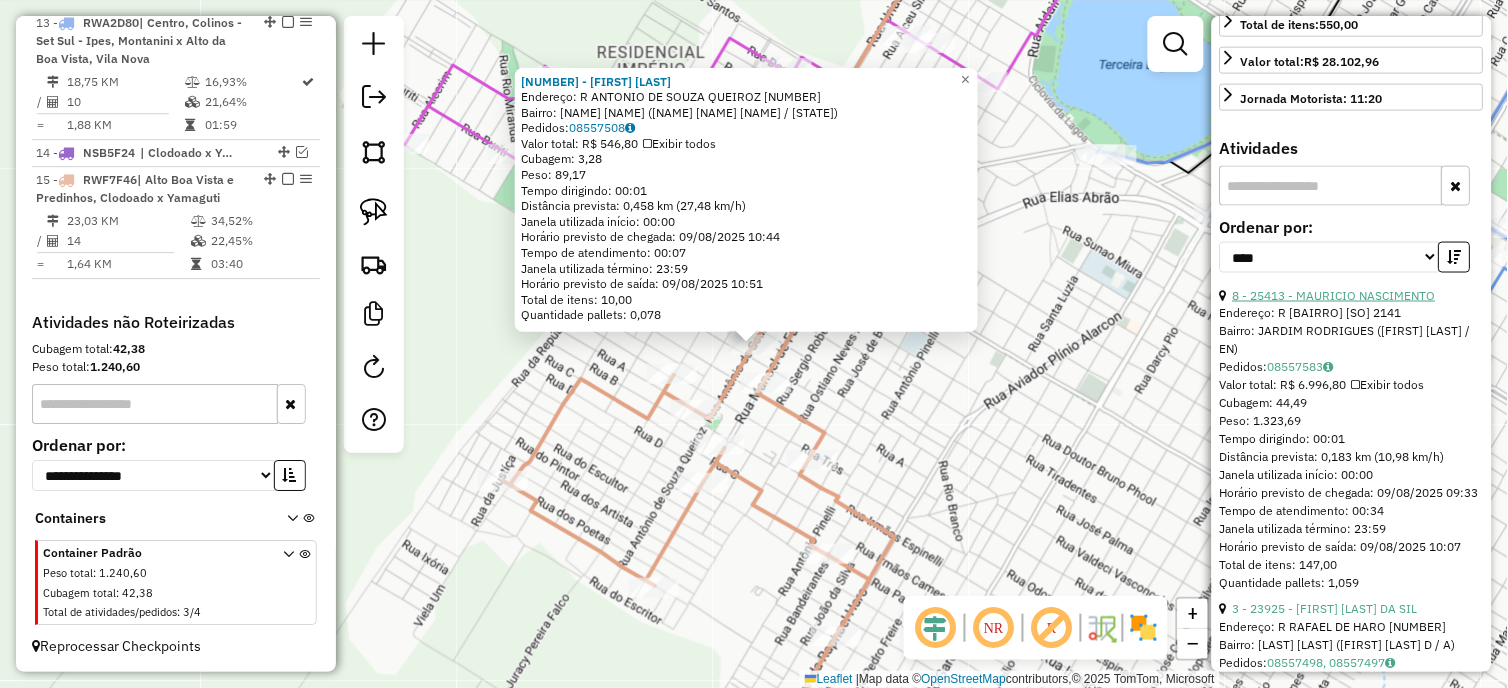 click on "8 - 25413 - MAURICIO NASCIMENTO" at bounding box center (1334, 295) 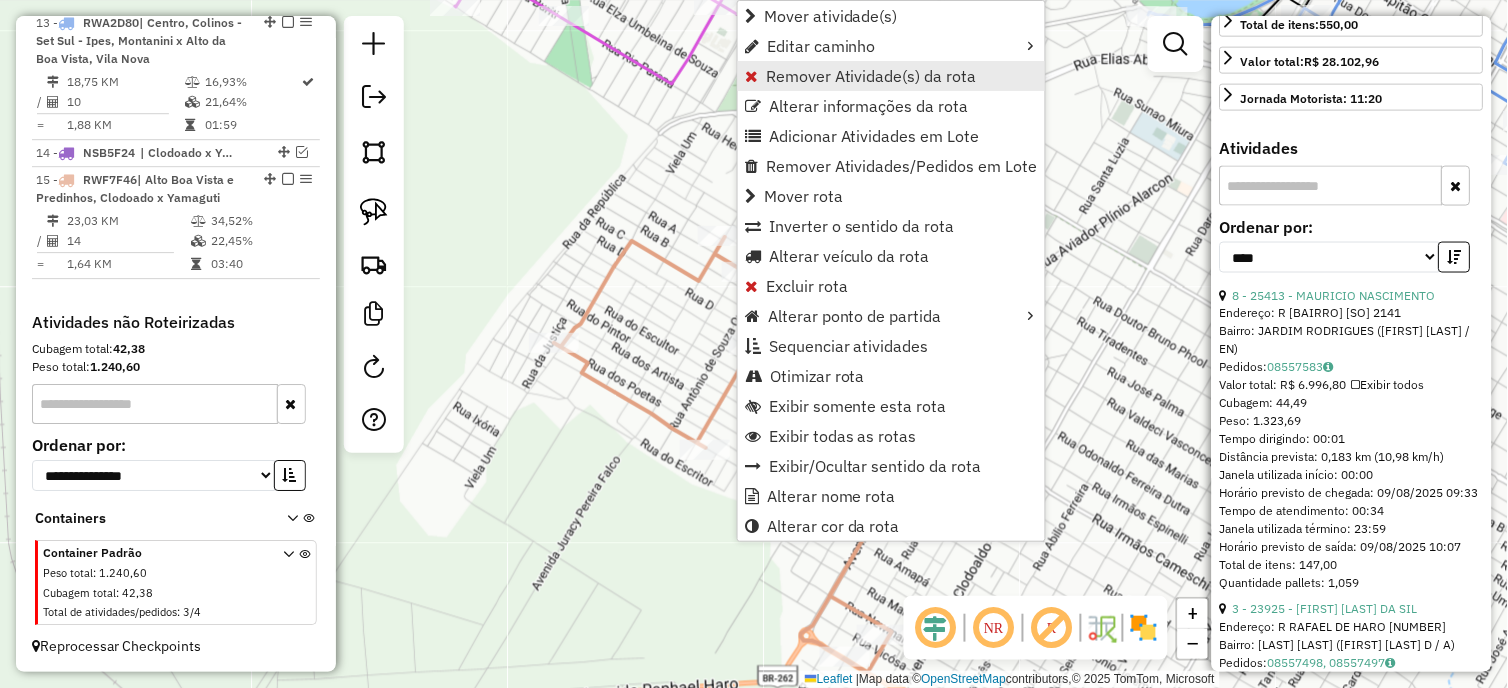 click on "Remover Atividade(s) da rota" at bounding box center [891, 76] 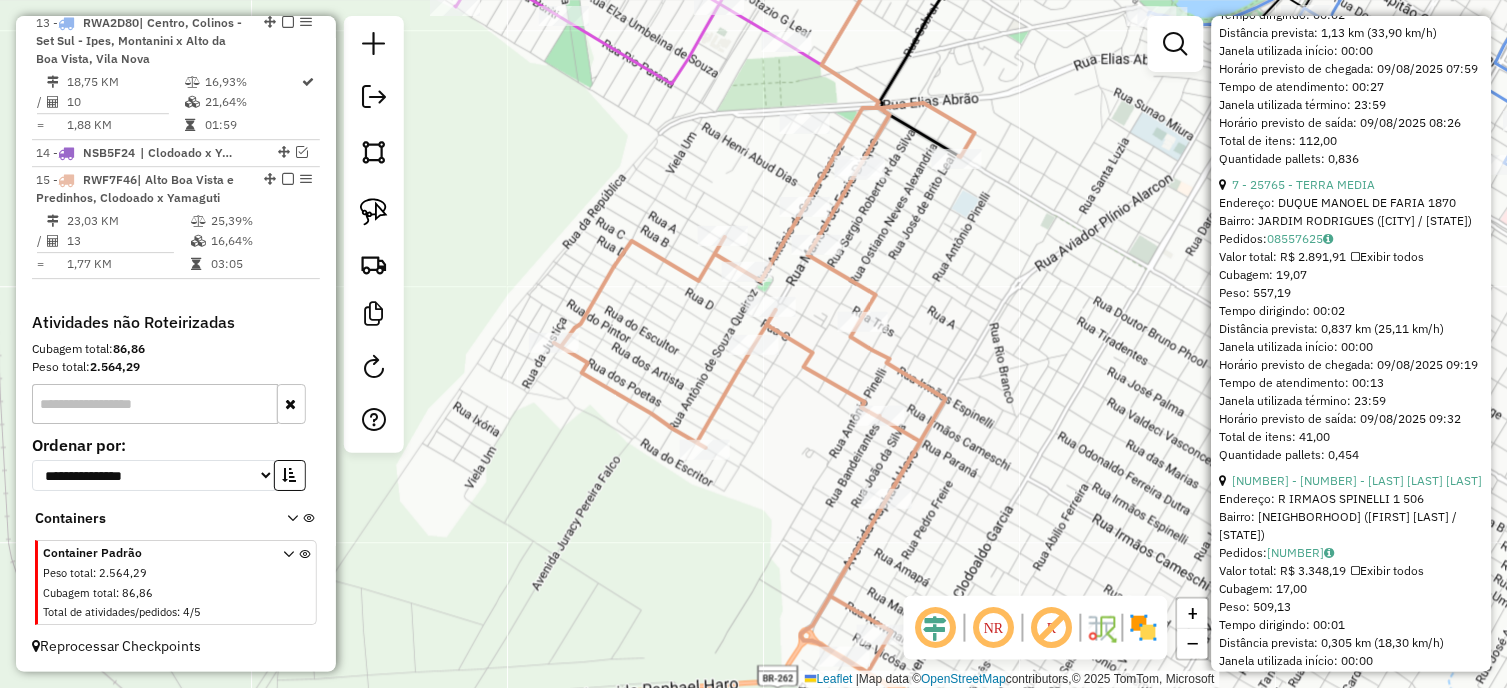 scroll, scrollTop: 1333, scrollLeft: 0, axis: vertical 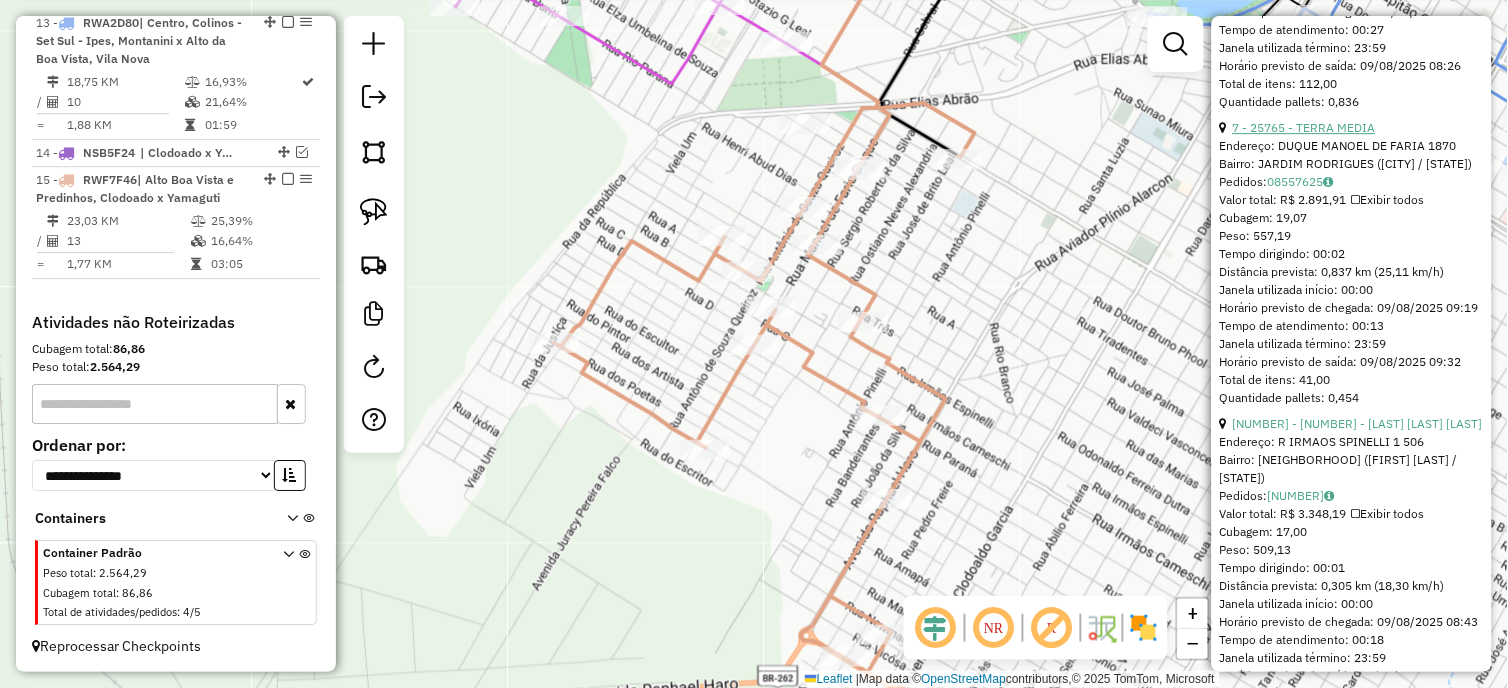 click on "7 - 25765 - TERRA MEDIA" at bounding box center [1304, 127] 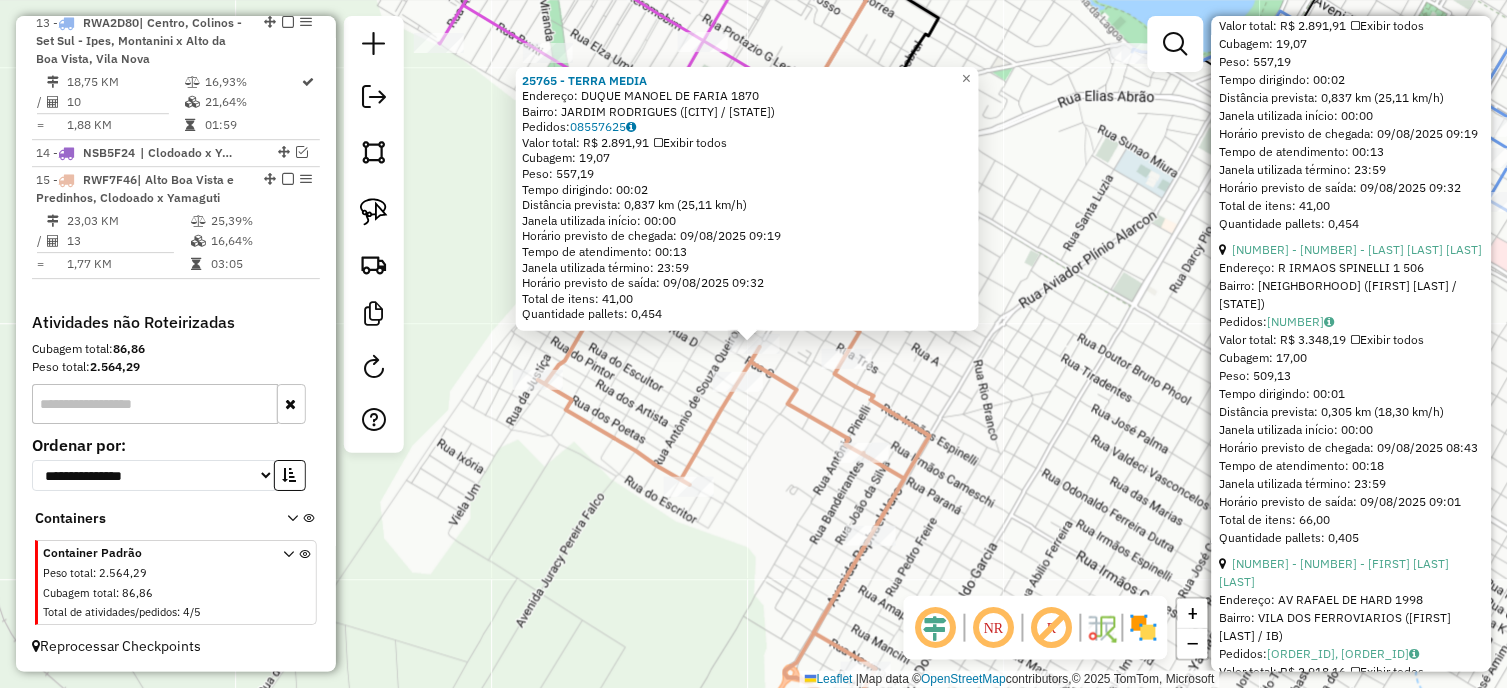 scroll, scrollTop: 1666, scrollLeft: 0, axis: vertical 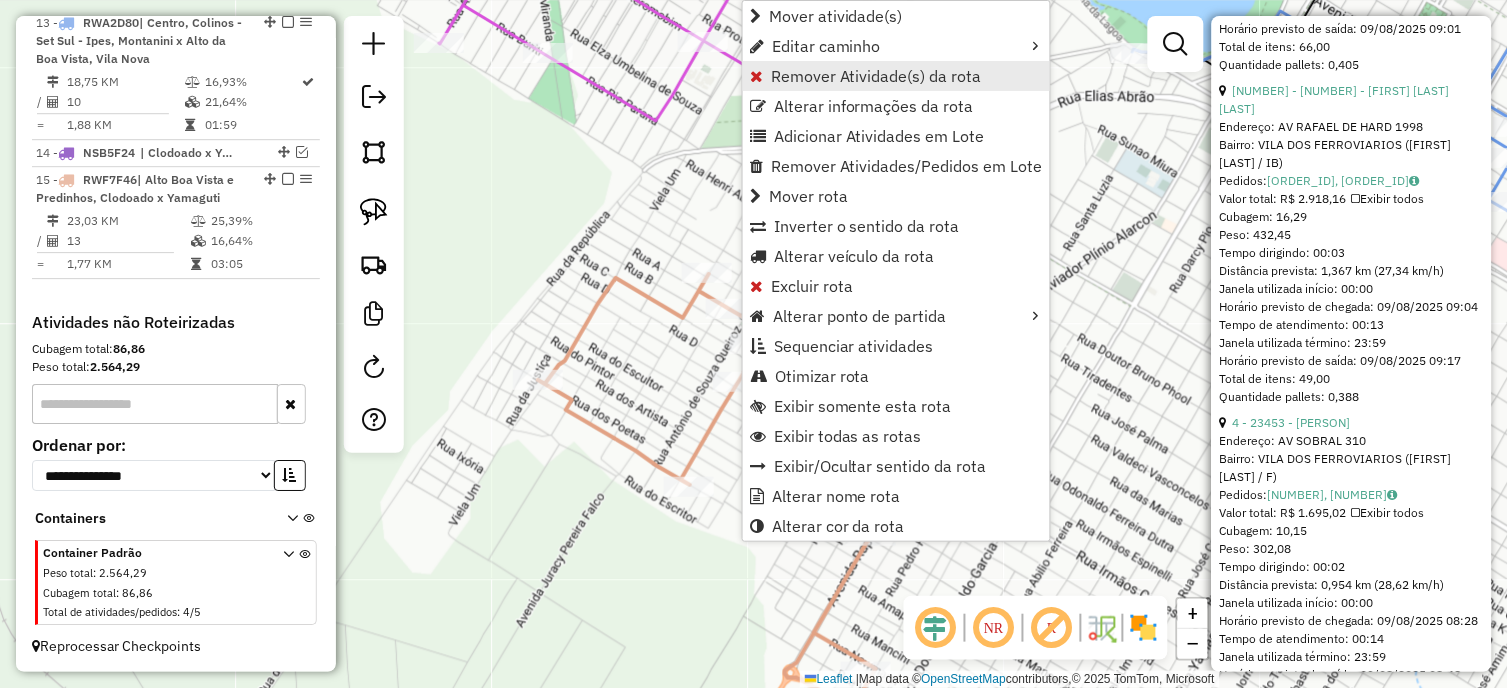 click on "Remover Atividade(s) da rota" at bounding box center [876, 76] 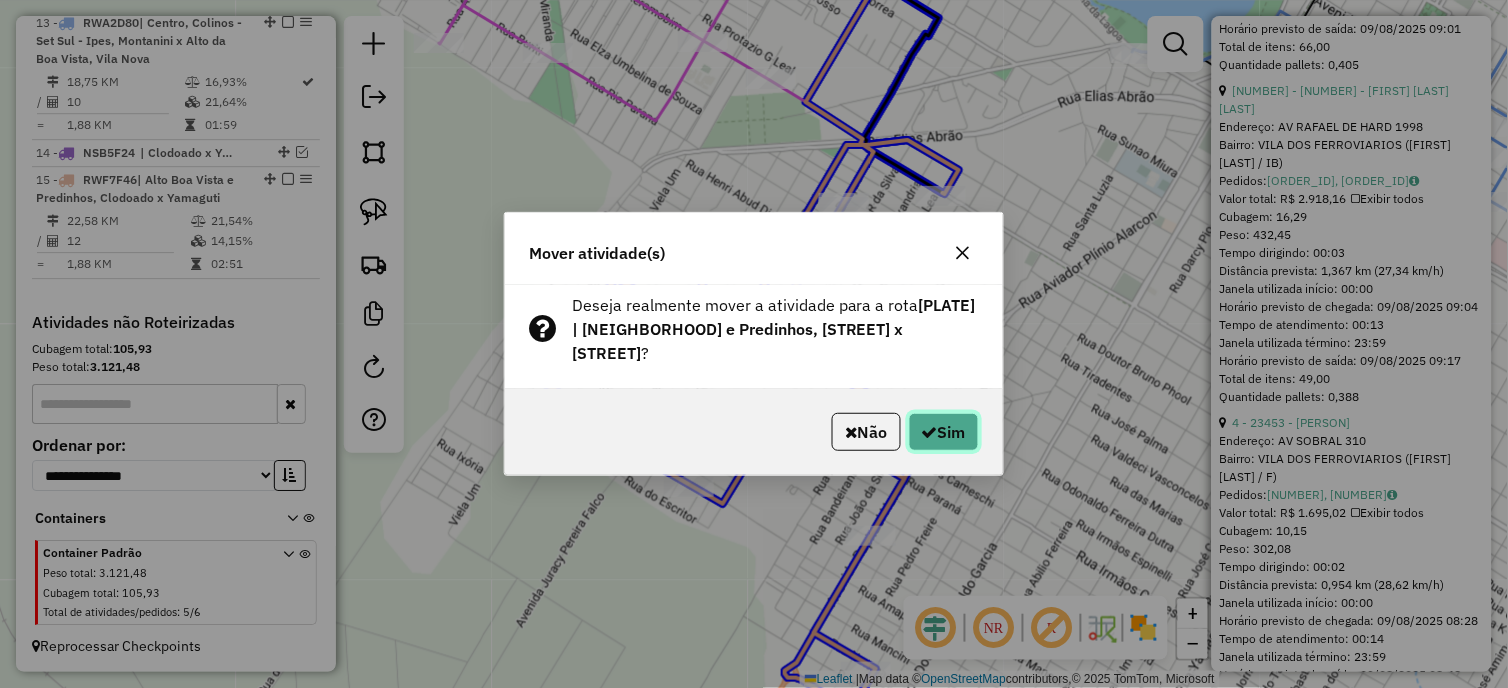click 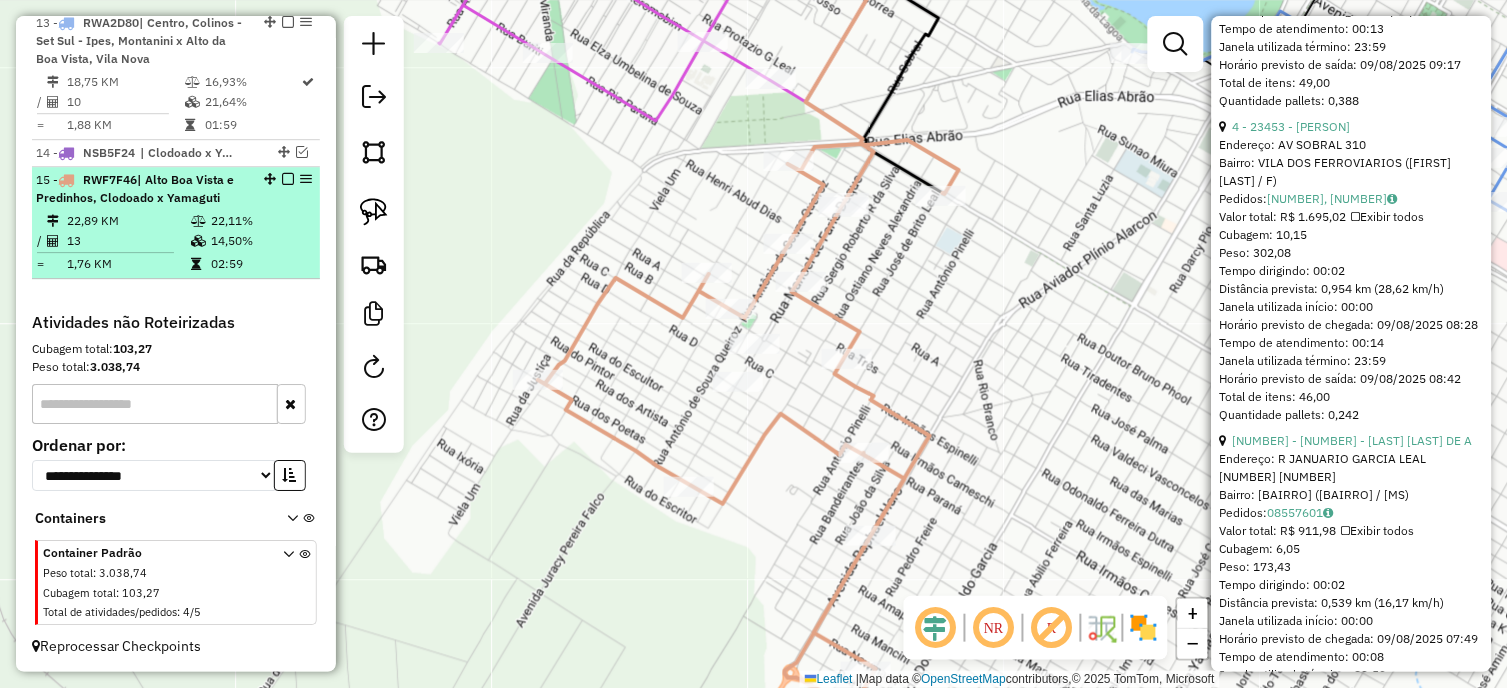 click at bounding box center [200, 241] 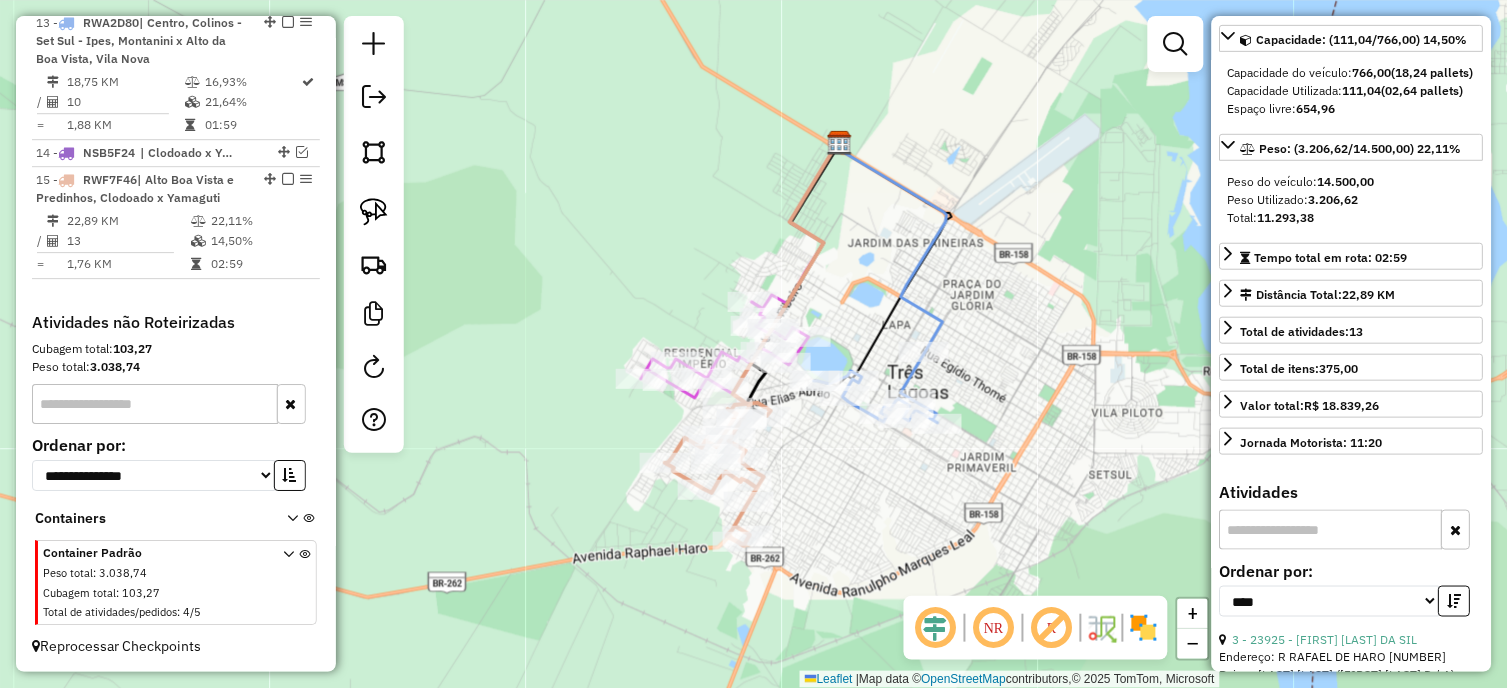 scroll, scrollTop: 0, scrollLeft: 0, axis: both 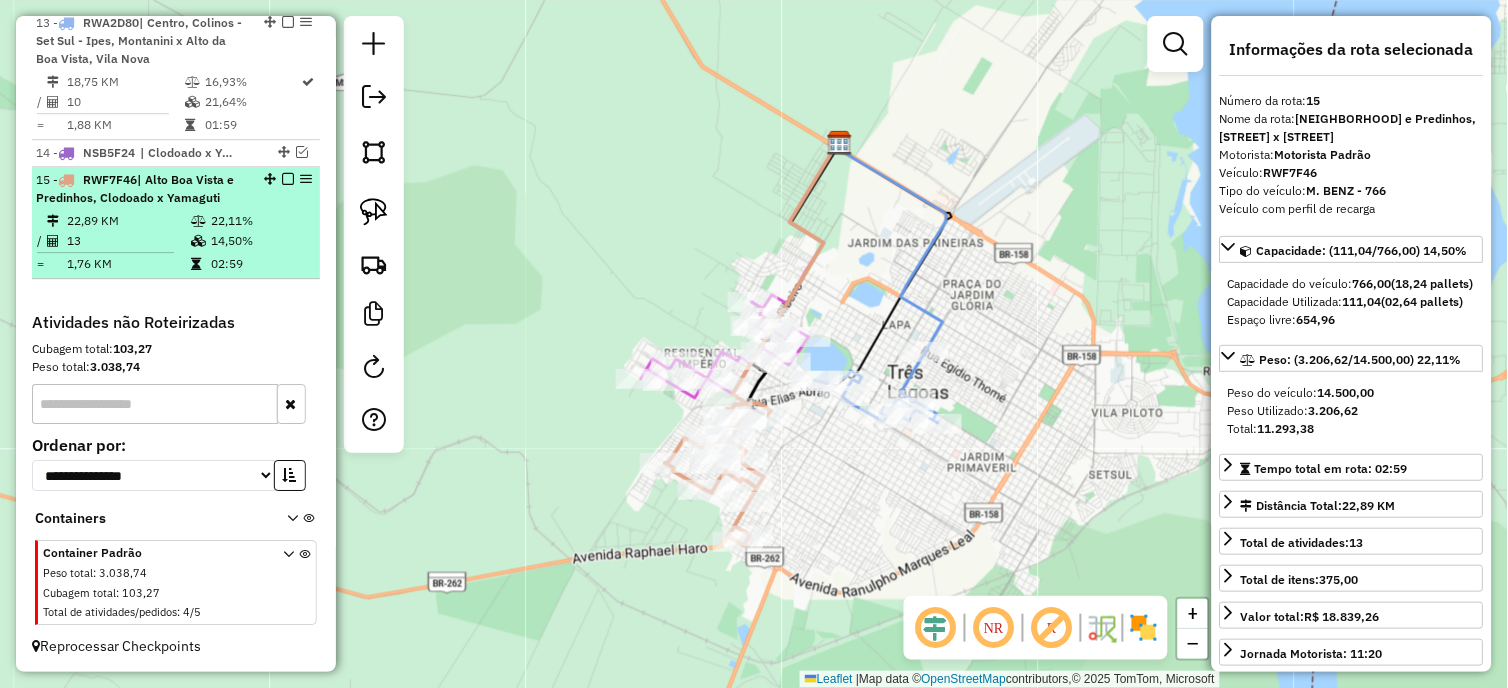 click at bounding box center (288, 179) 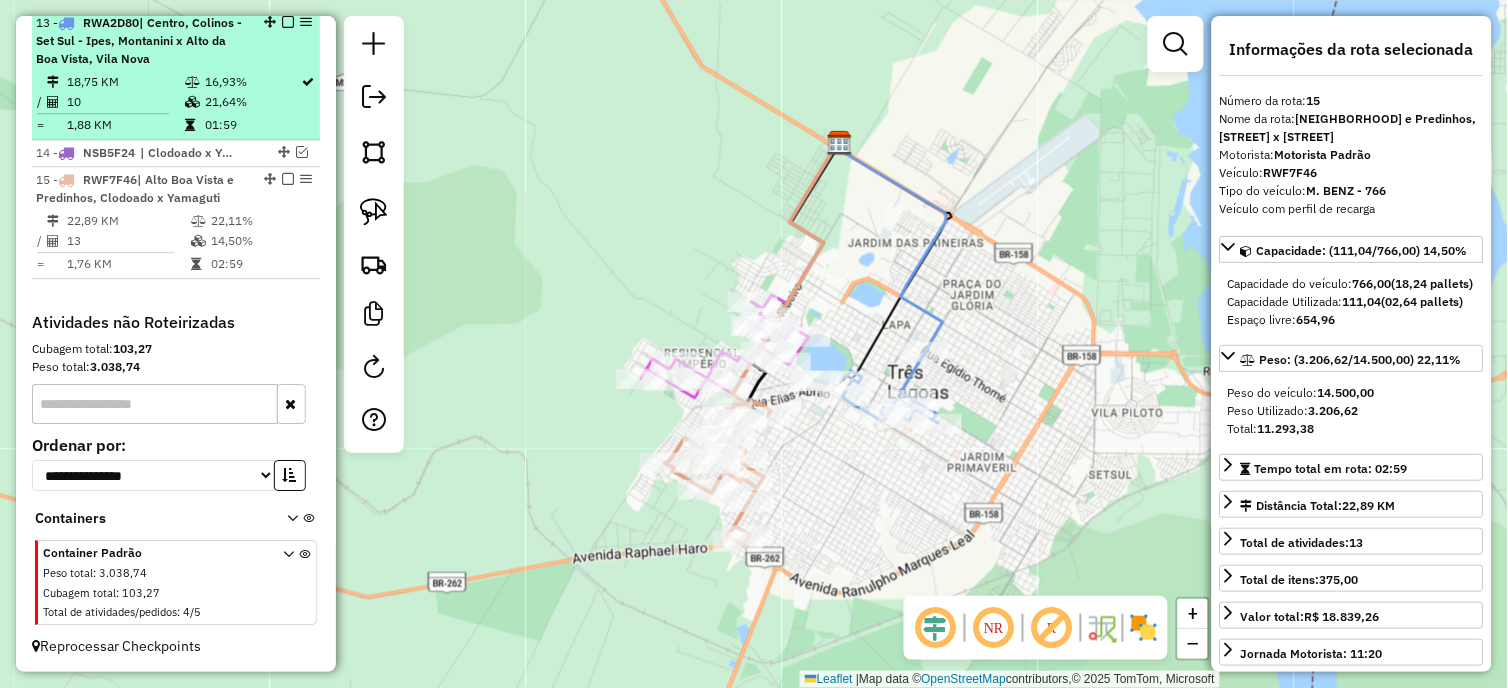 scroll, scrollTop: 1165, scrollLeft: 0, axis: vertical 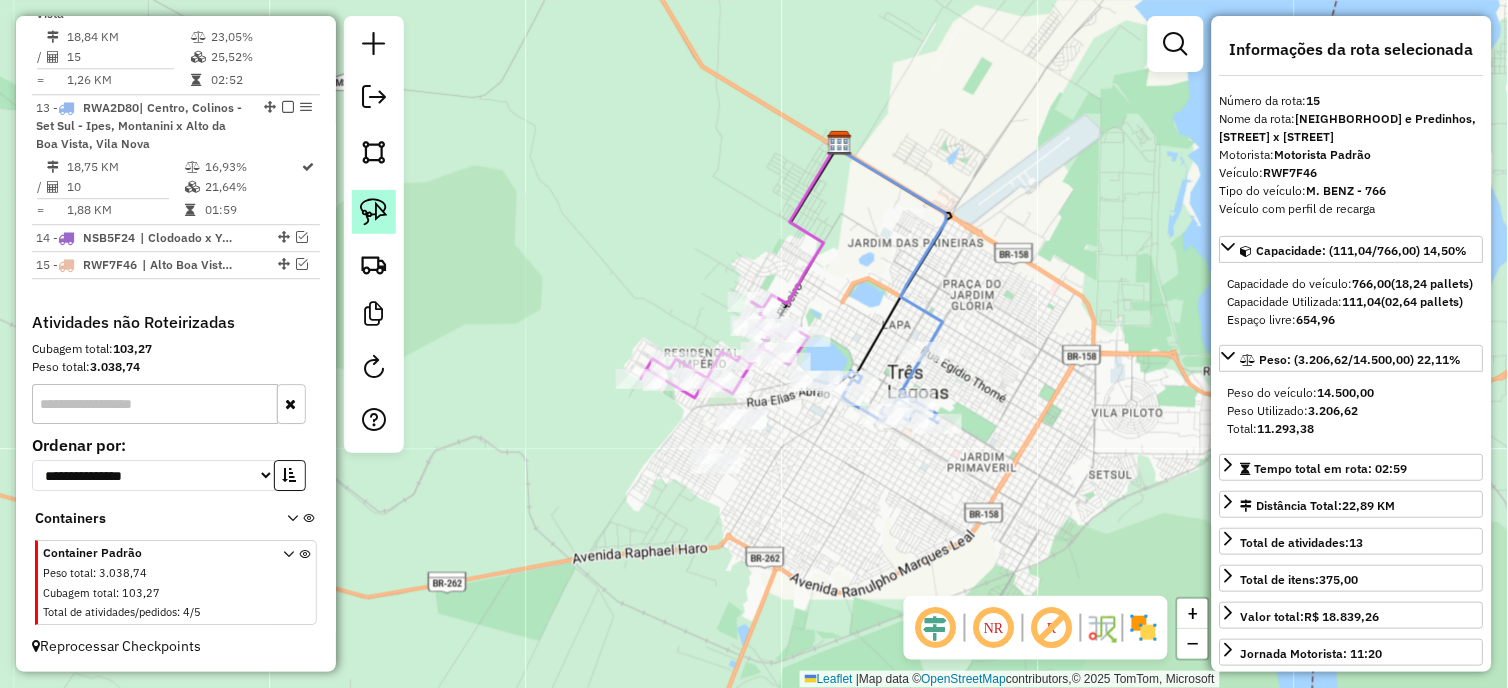 click 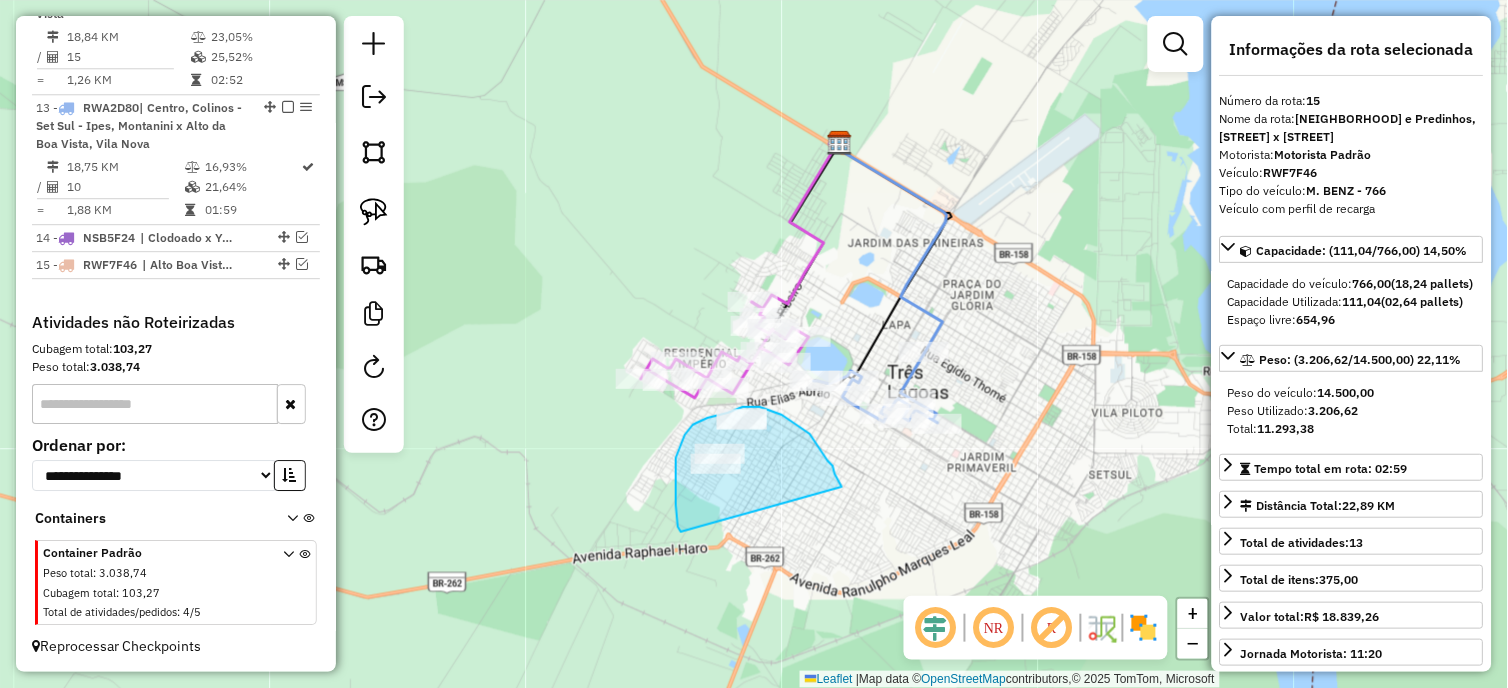 drag, startPoint x: 828, startPoint y: 461, endPoint x: 681, endPoint y: 532, distance: 163.24828 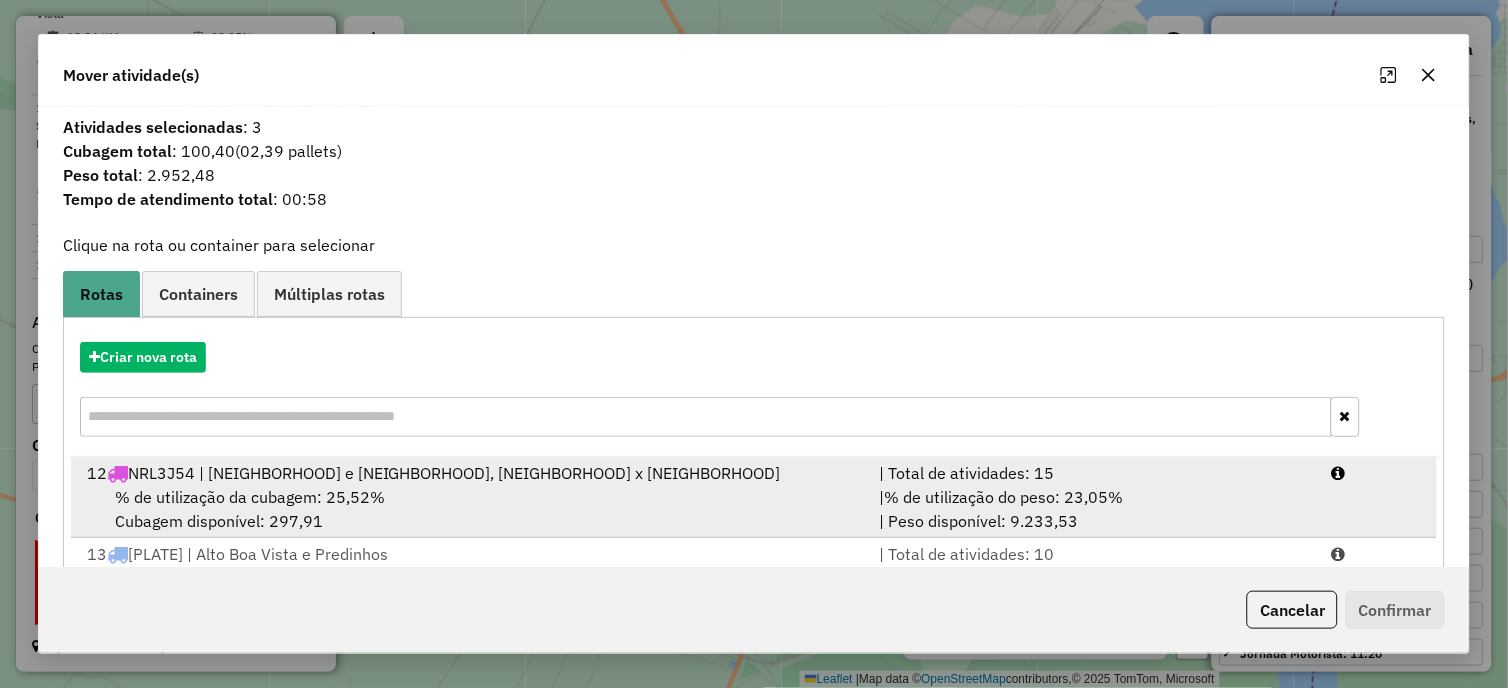 click on "% de utilização da cubagem: 25,52%" at bounding box center (250, 497) 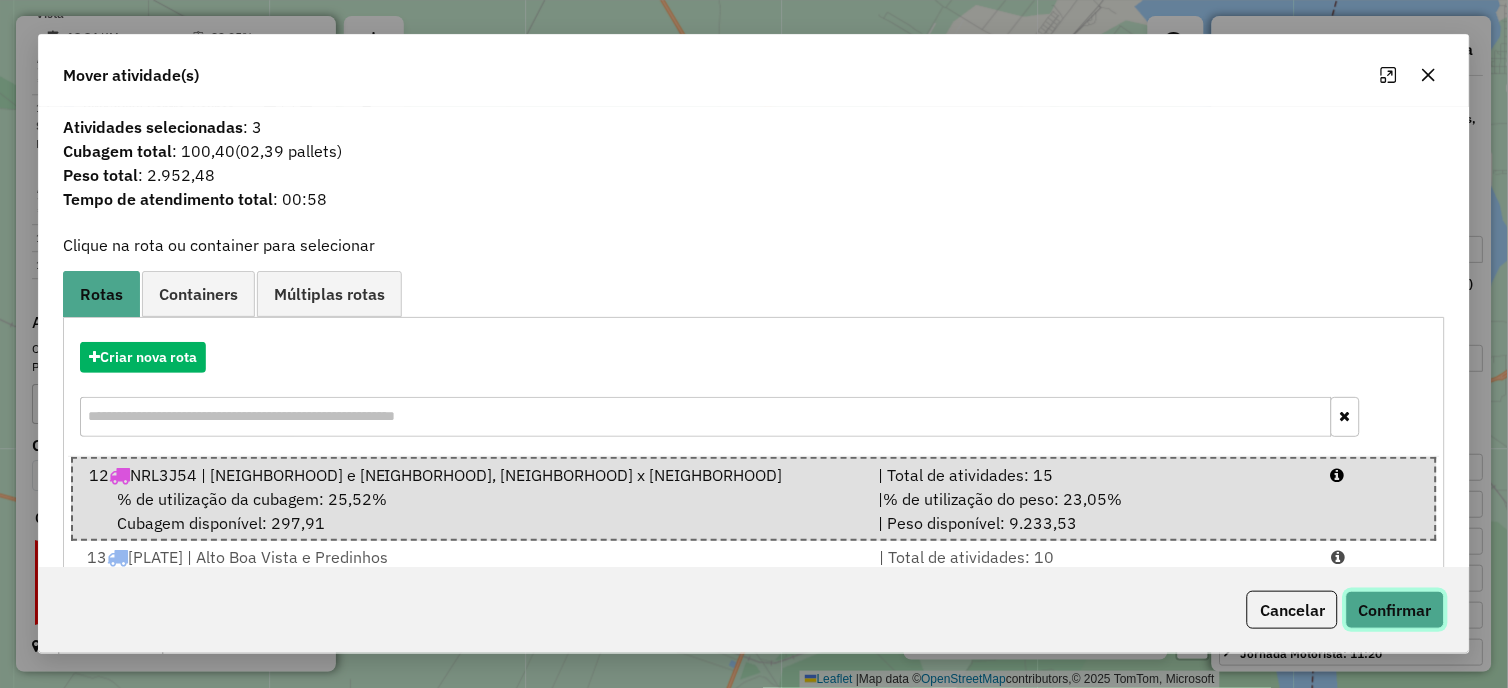 click on "Confirmar" 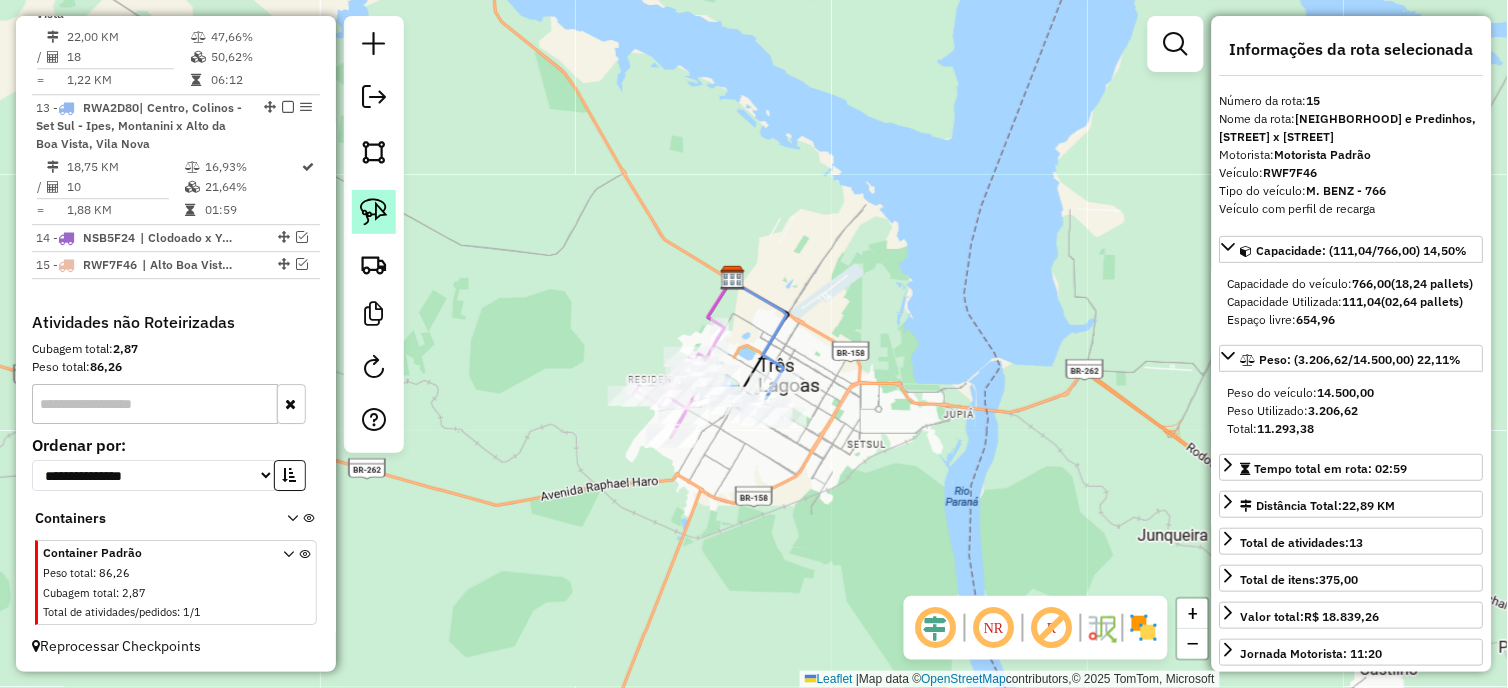 click 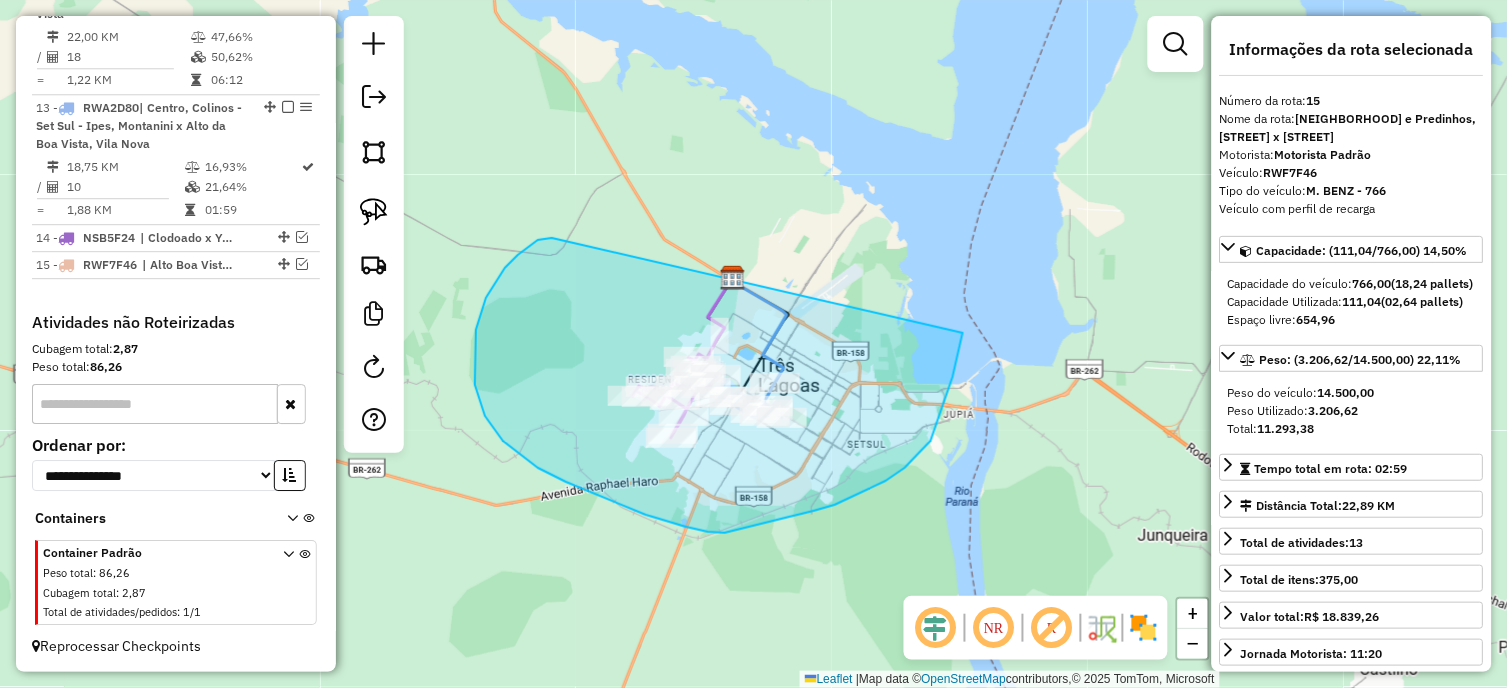 drag, startPoint x: 530, startPoint y: 245, endPoint x: 963, endPoint y: 332, distance: 441.65372 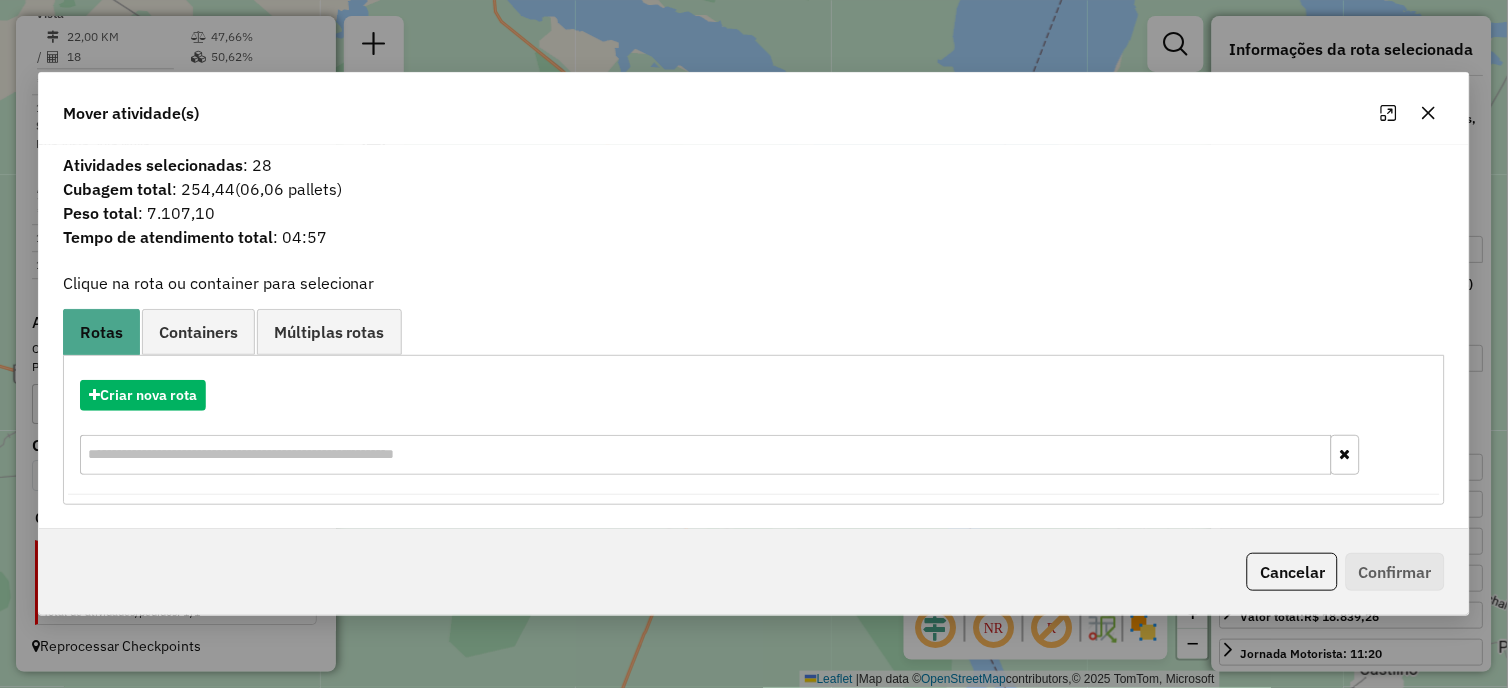 click 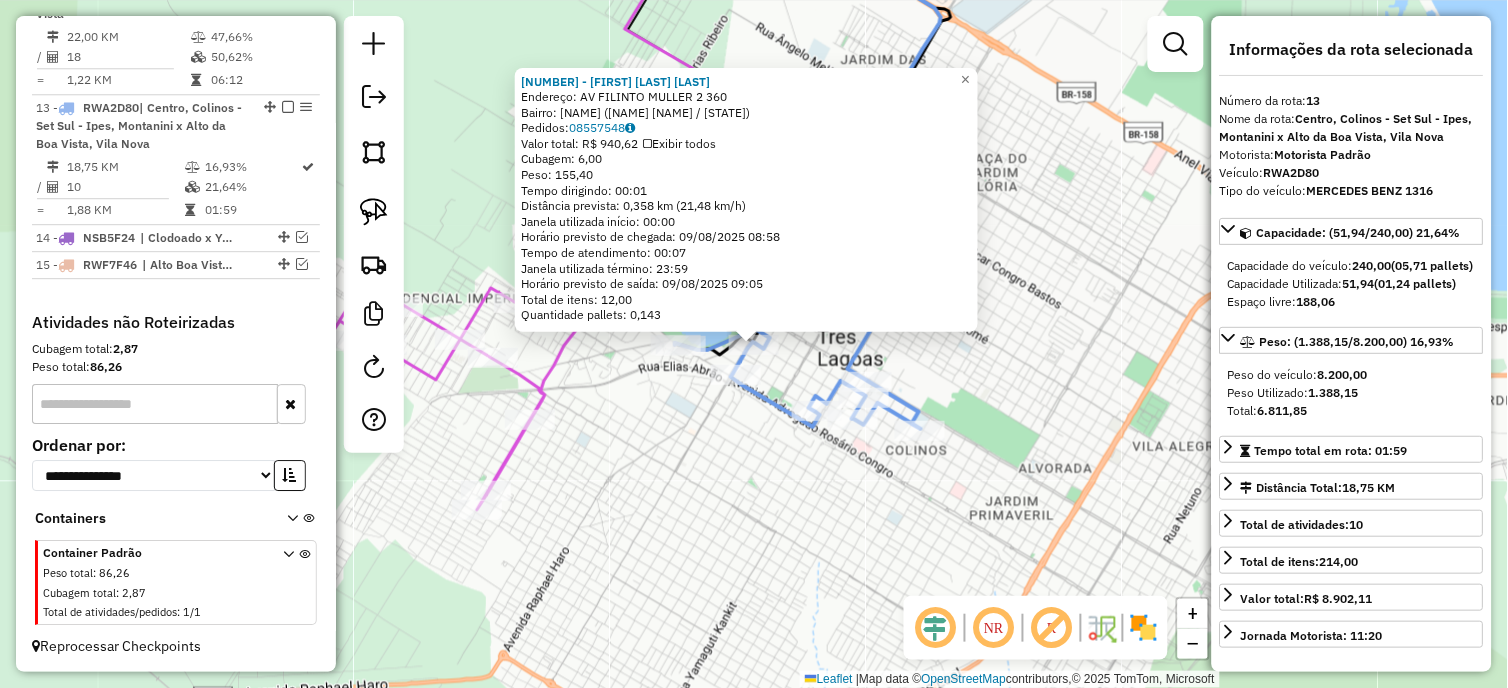 click on "[NUMBER] - [FIRST] [LAST] [LAST] Endereço: AV FILINTO MULLER [NUMBER] Bairro: [NEIGHBORHOOD] ([FIRST] [LAST] / [LAST]) Pedidos: [ORDER_ID] Valor total: [CURRENCY] [PRICE] Exibir todos Cubagem: [CUBAGE] Peso: [WEIGHT] Tempo dirigindo: [TIME] Distância prevista: [DISTANCE] ([SPEED]) Janela utilizada início: [TIME] Horário previsto de chegada: [DATE] [TIME] Tempo de atendimento: [TIME] Janela utilizada término: [TIME] Horário previsto de saída: [DATE] [TIME] Total de itens: [ITEMS] Quantidade pallets: [PALLETS] × Janela de atendimento Grade de atendimento Capacidade Transportadoras Veículos Cliente Pedidos Rotas Selecione os dias de semana para filtrar as janelas de atendimento Seg Ter Qua Qui Sex Sáb Dom Informe o período da janela de atendimento: De: Até: Filtrar exatamente a janela do cliente Considerar janela de atendimento padrão Selecione os dias de semana para filtrar as grades de atendimento Seg Ter Qua Qui Sex Sáb ****" 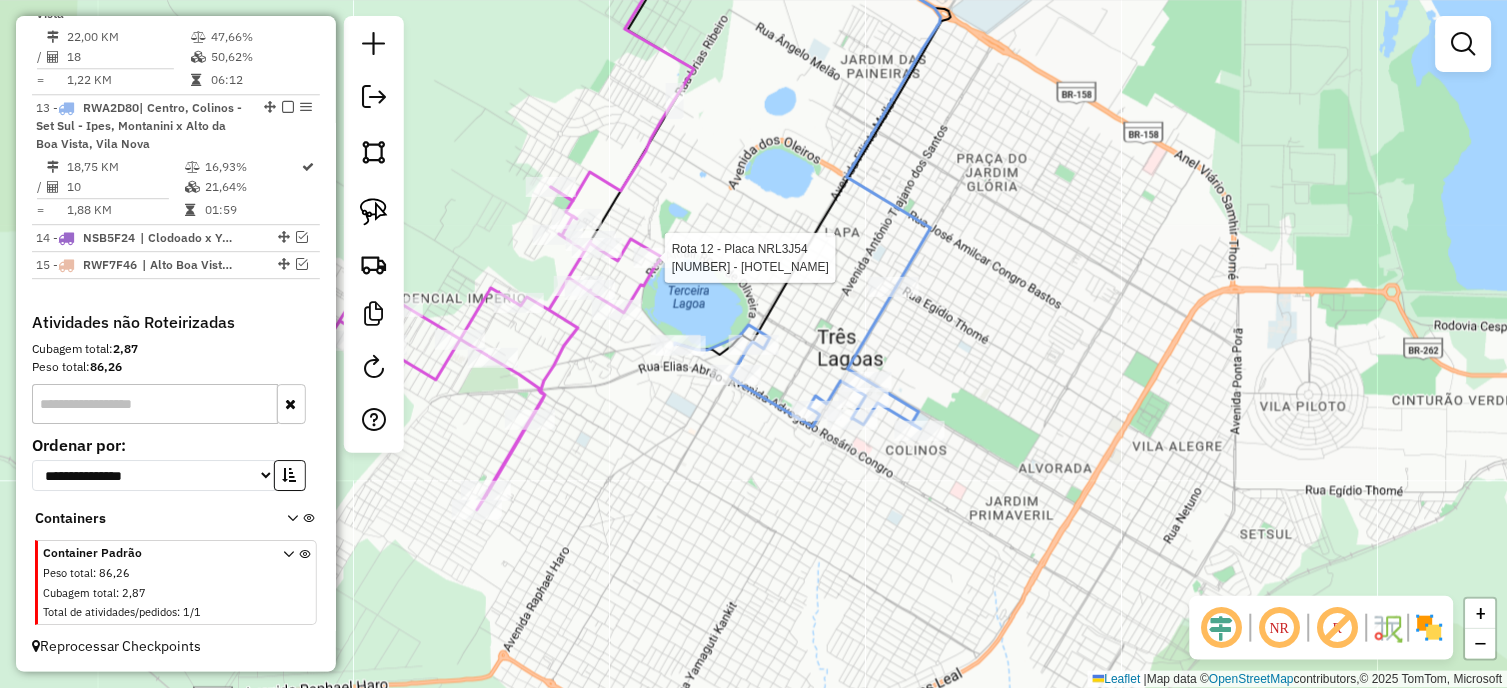 click 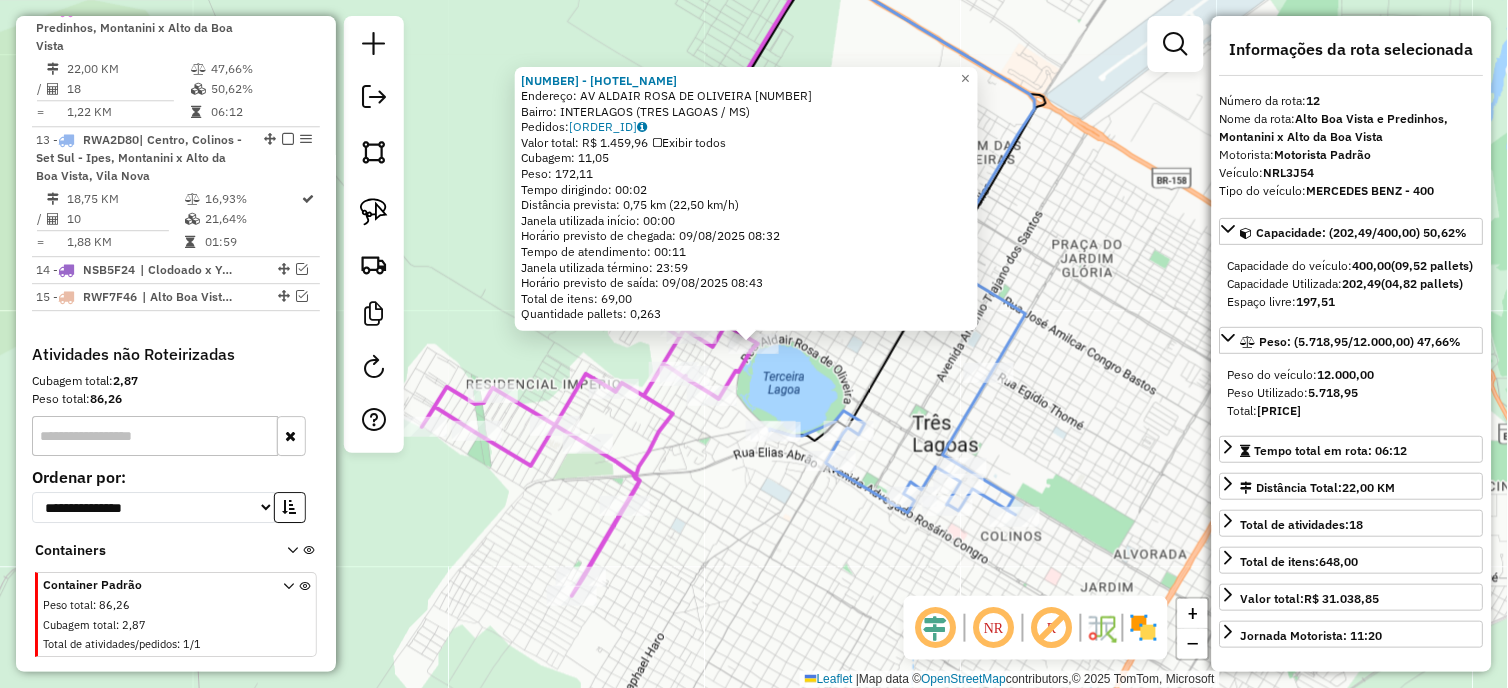 scroll, scrollTop: 1114, scrollLeft: 0, axis: vertical 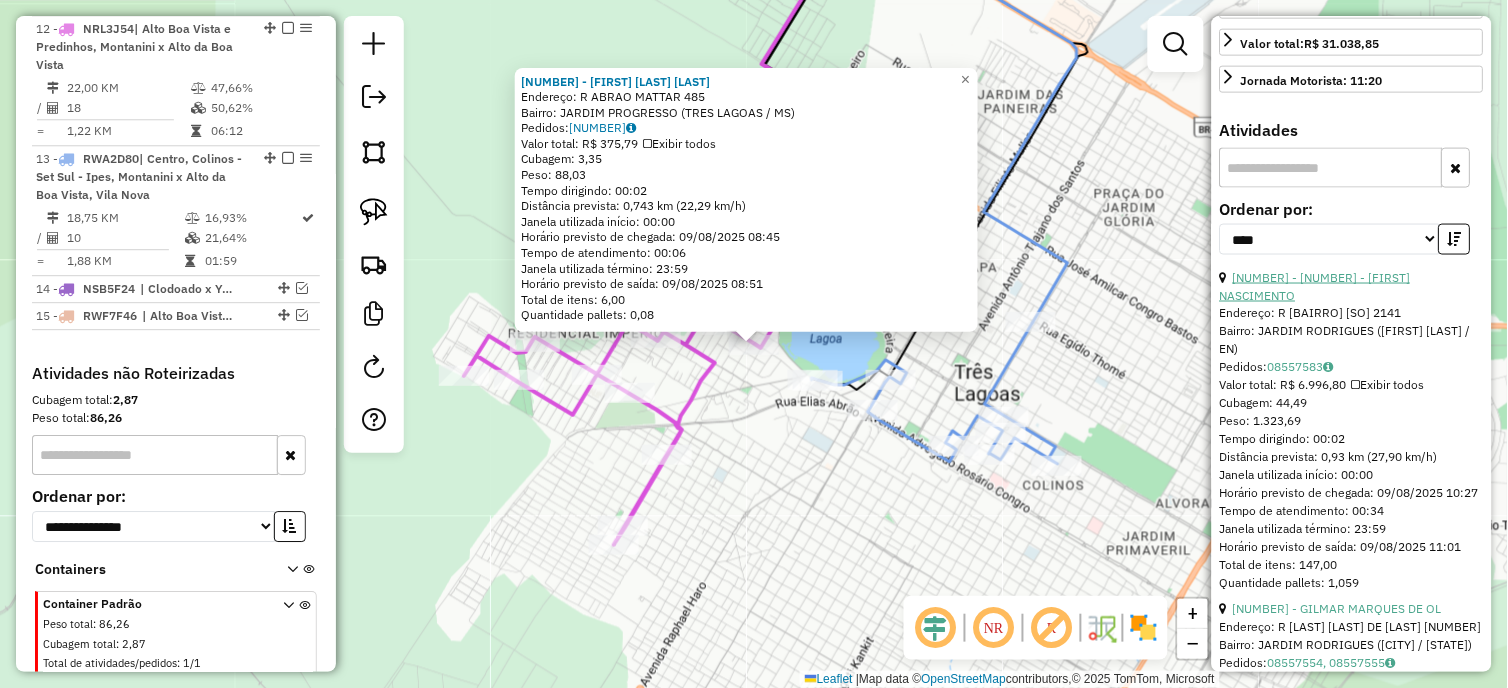 click on "[NUMBER] - [NUMBER] - [FIRST] NASCIMENTO" at bounding box center (1315, 286) 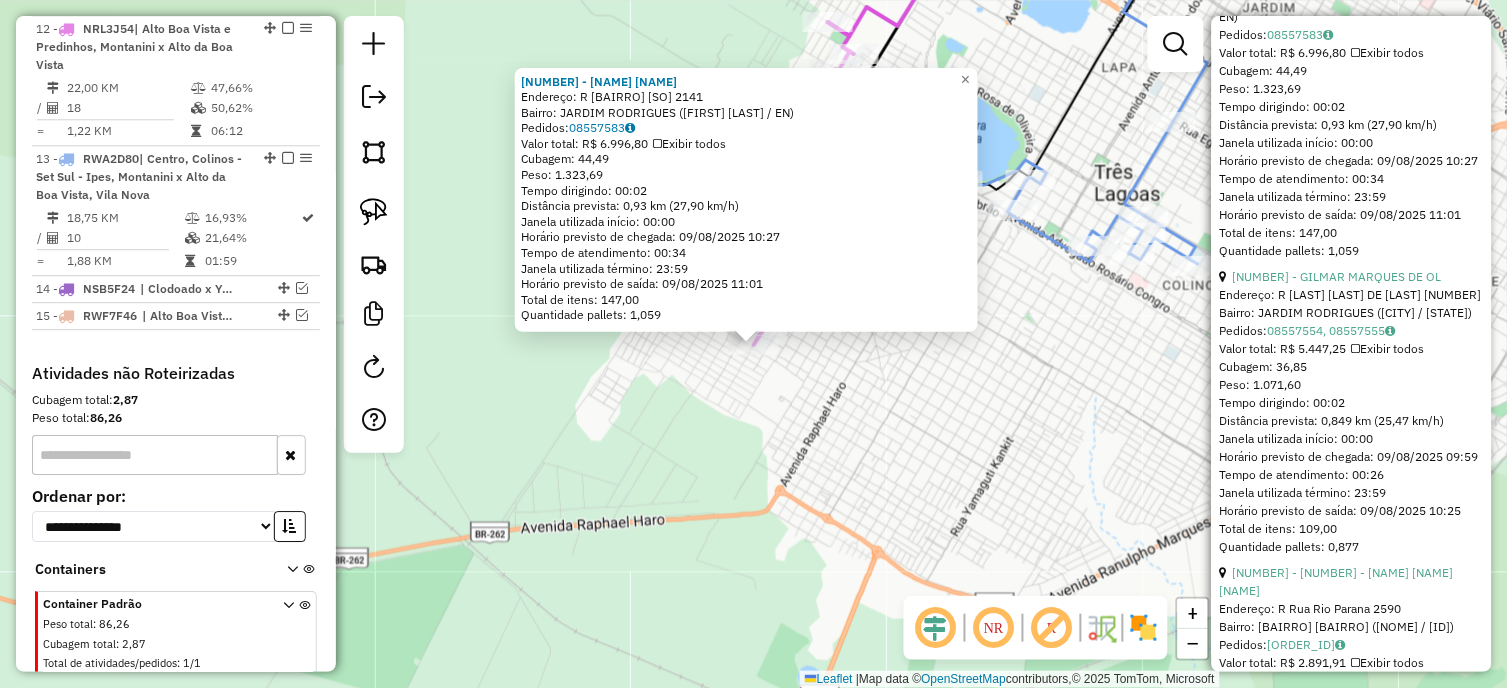 click on "Endereço: R   [LAST] [LAST] DE [LAST]         [NUMBER]" at bounding box center [1352, 295] 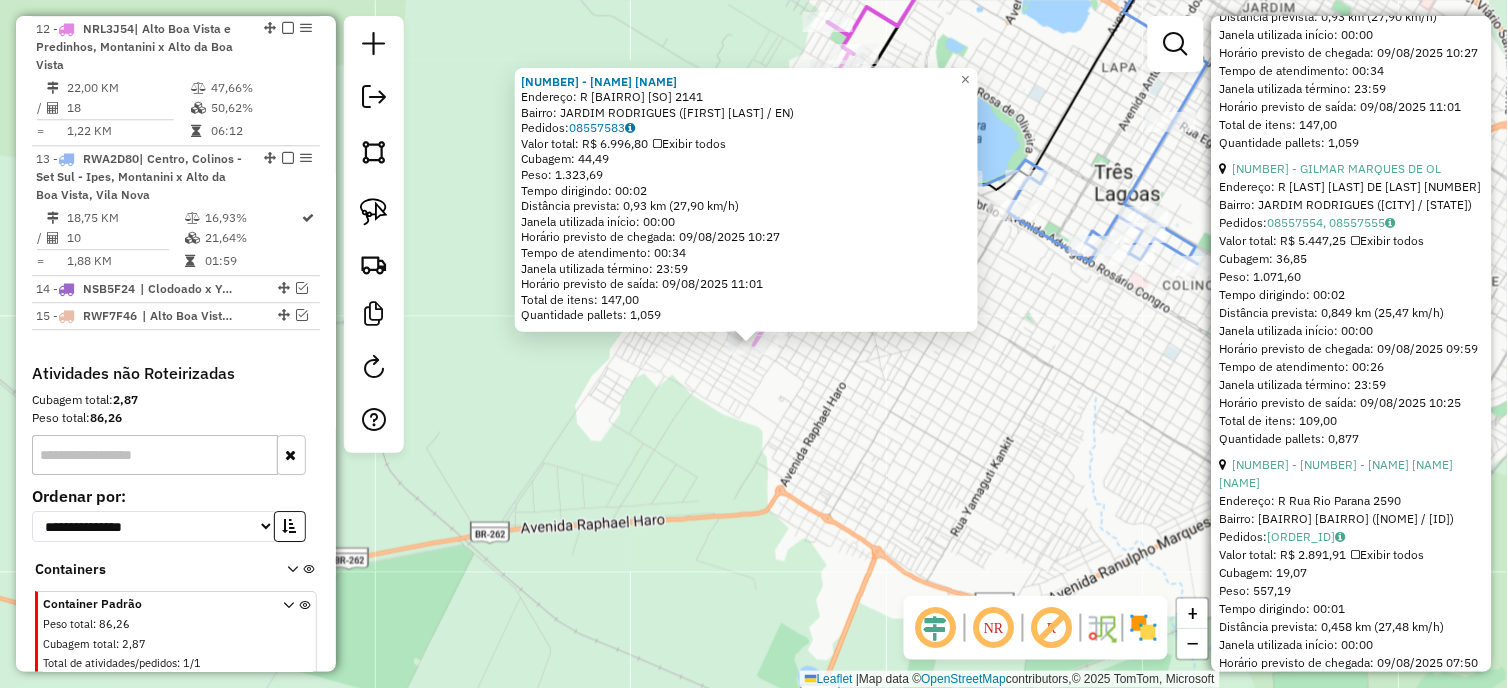 scroll, scrollTop: 1111, scrollLeft: 0, axis: vertical 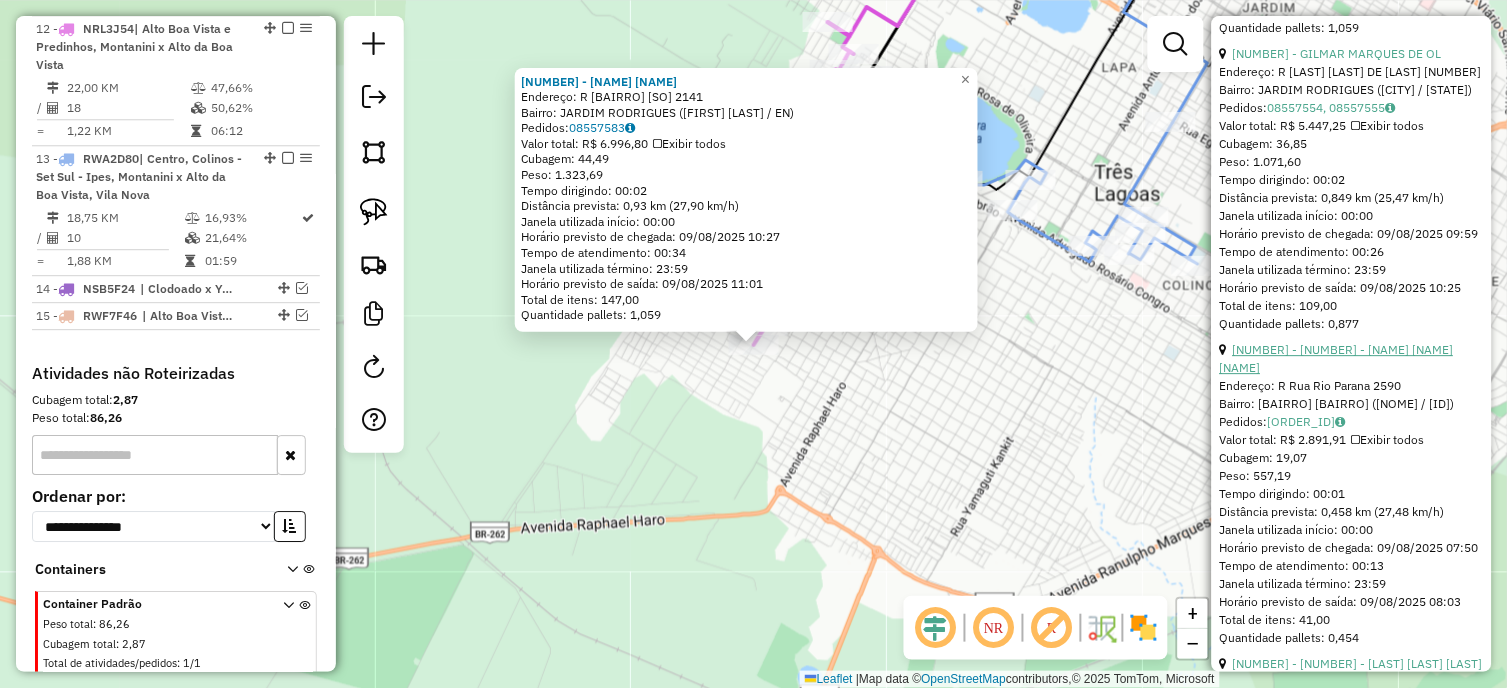 click on "[NUMBER] - [NUMBER] - [NAME] [NAME] [NAME]" at bounding box center [1337, 358] 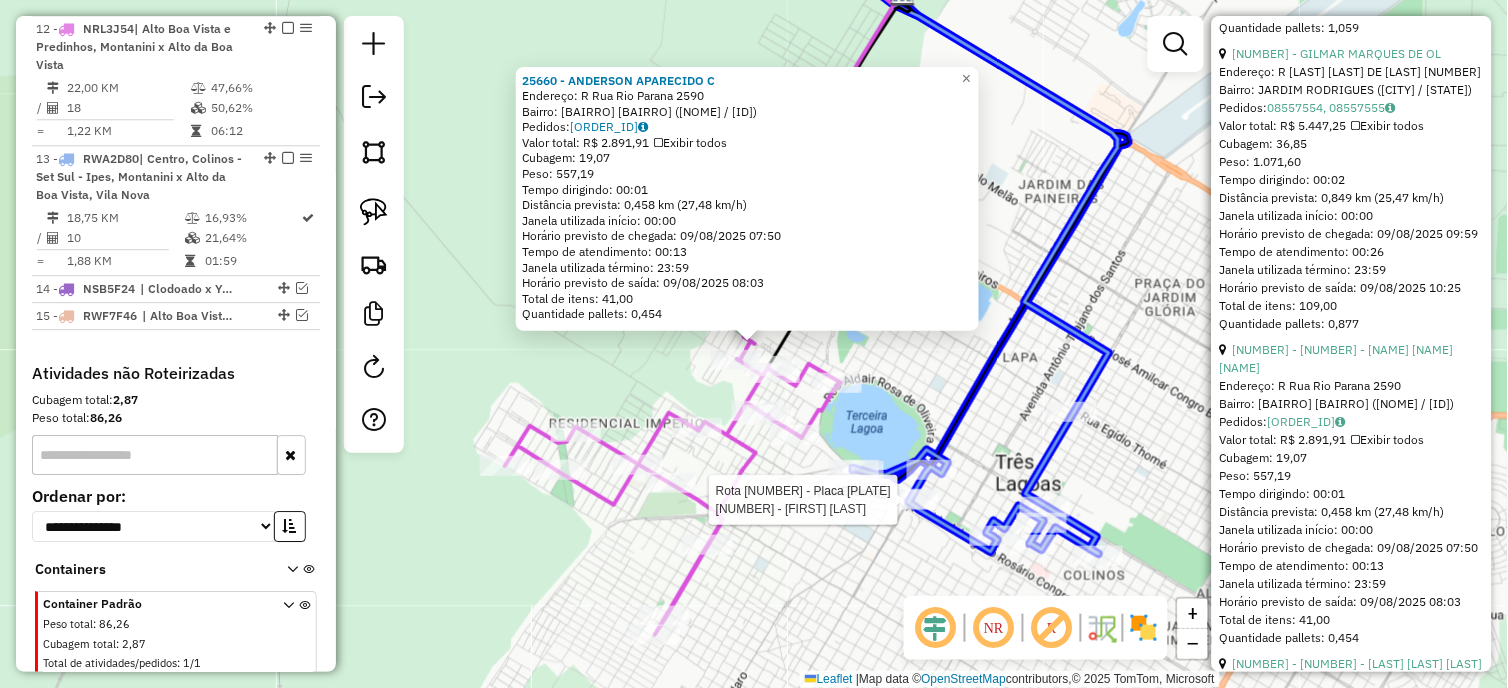 click 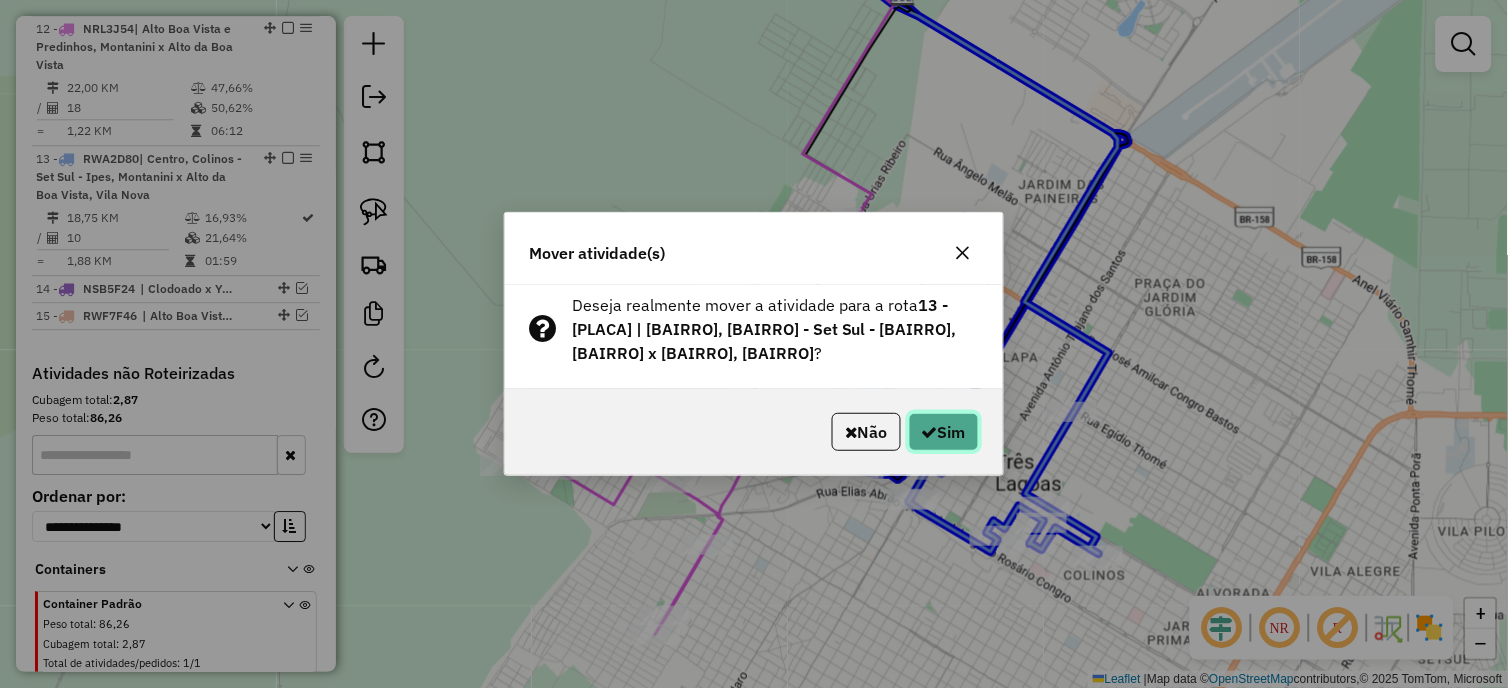 click 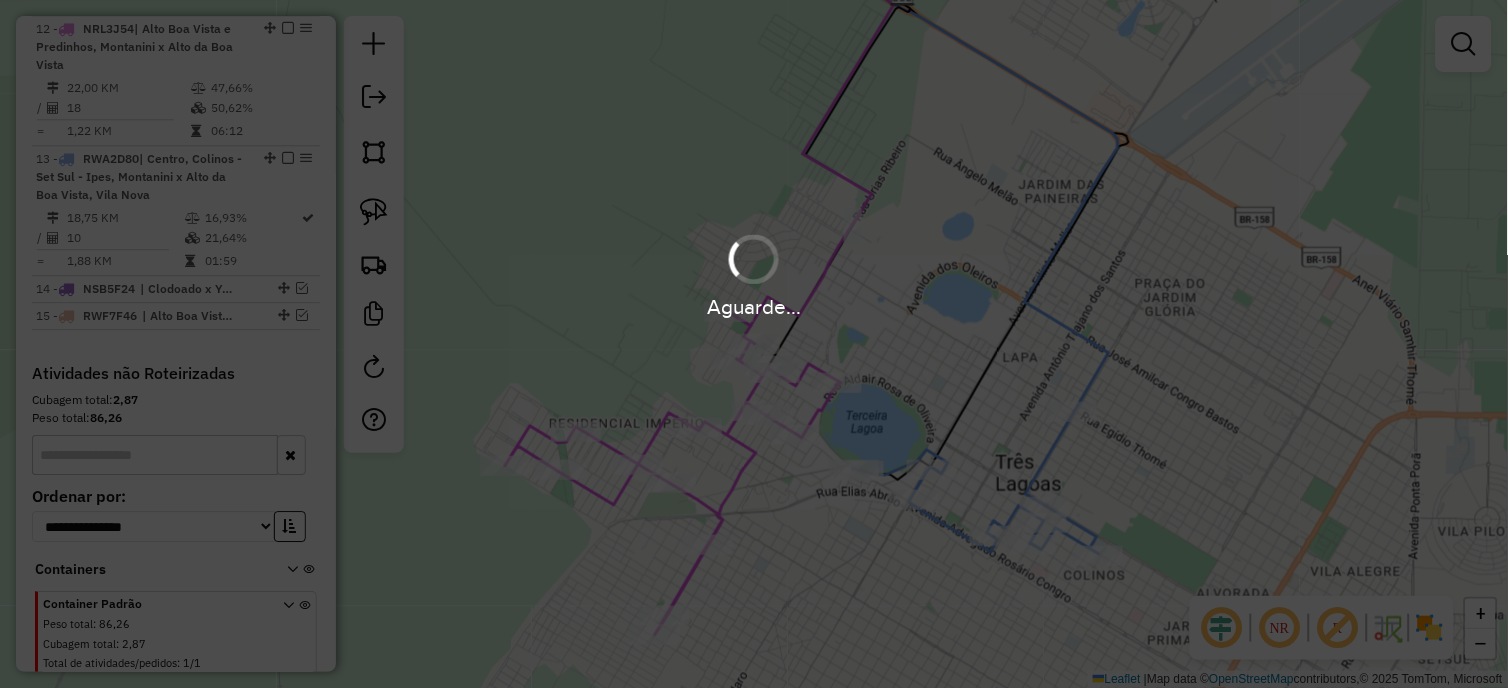 click on "Aguarde..." at bounding box center (754, 344) 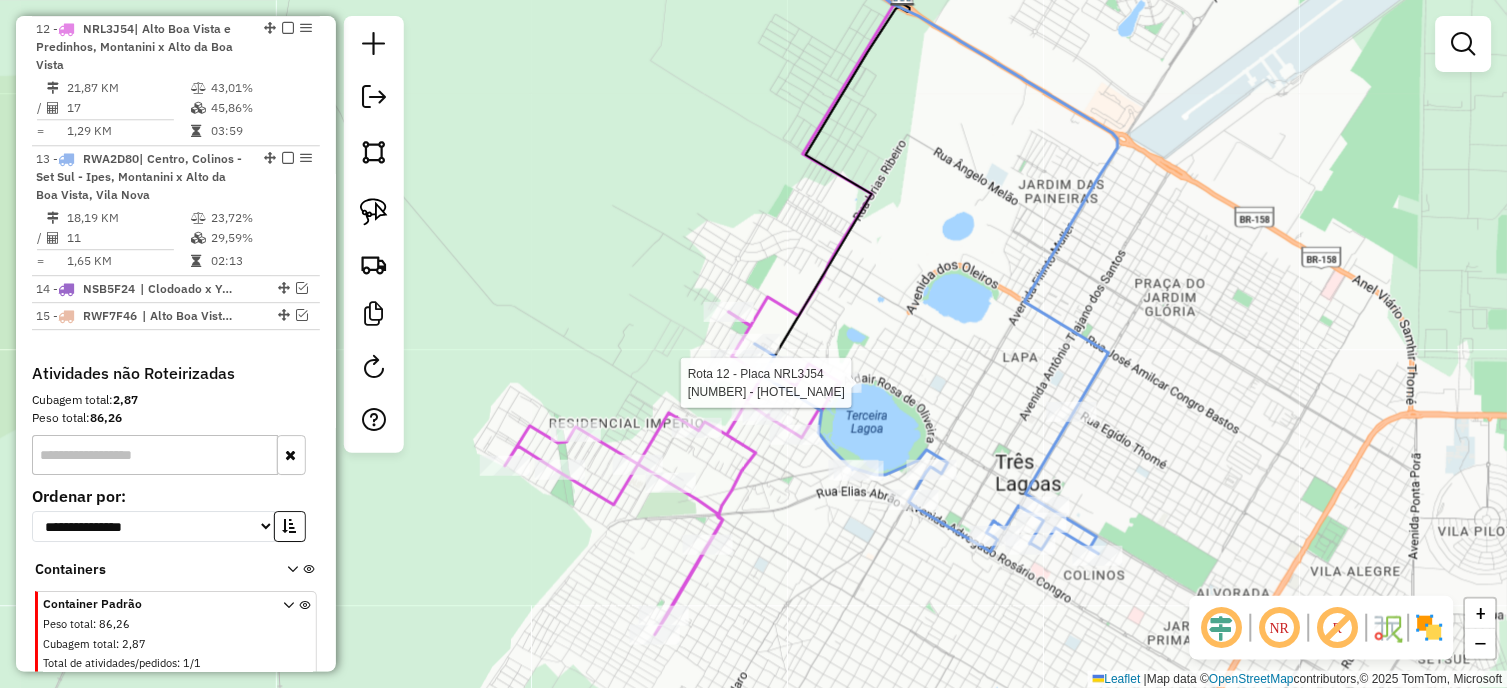select on "*********" 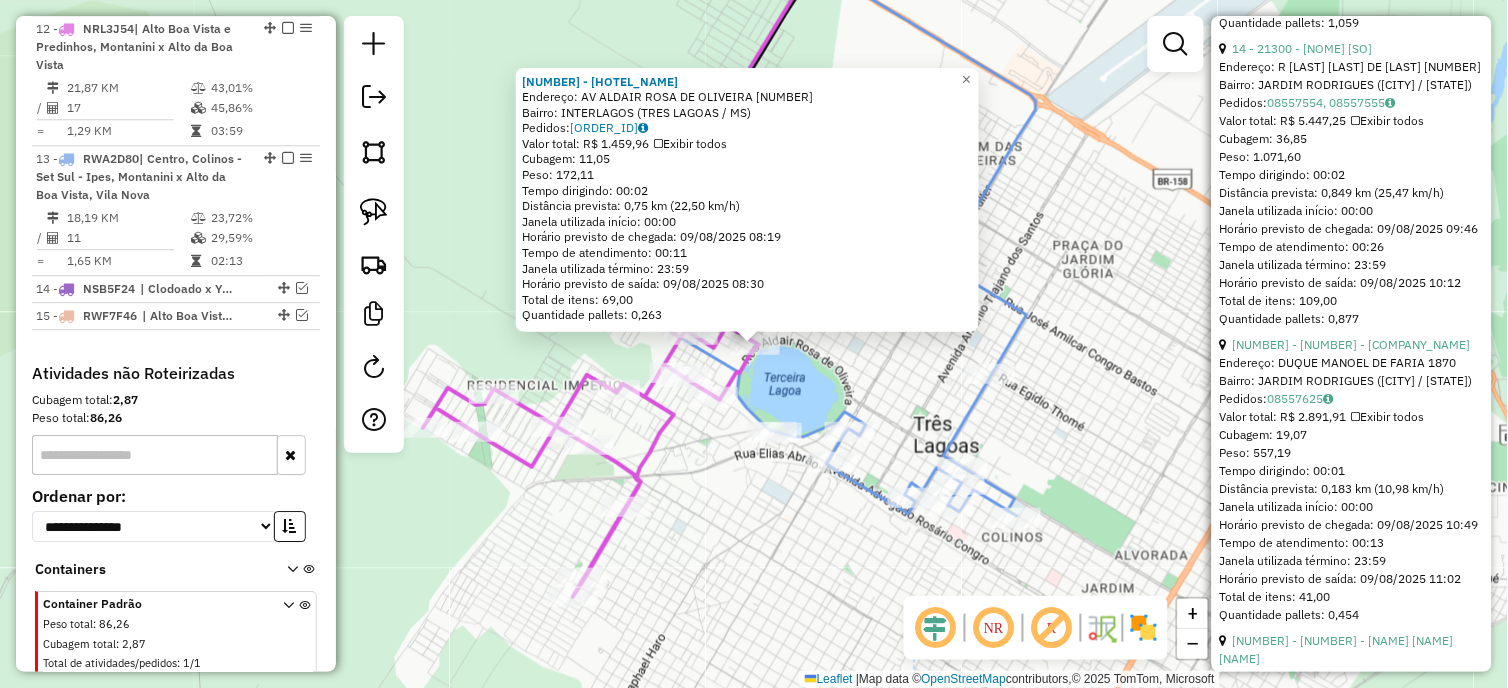 scroll, scrollTop: 1222, scrollLeft: 0, axis: vertical 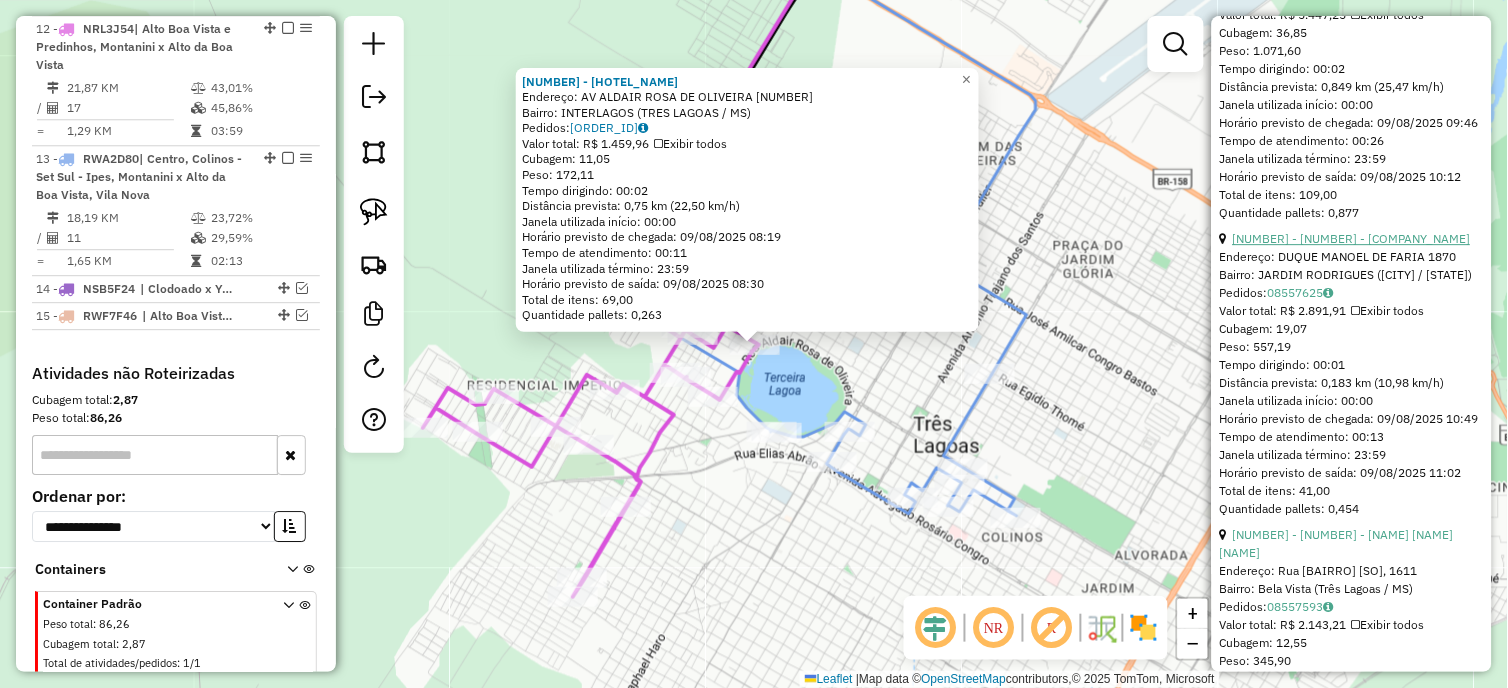 click on "[NUMBER] - [NUMBER] - [COMPANY_NAME]" at bounding box center [1352, 238] 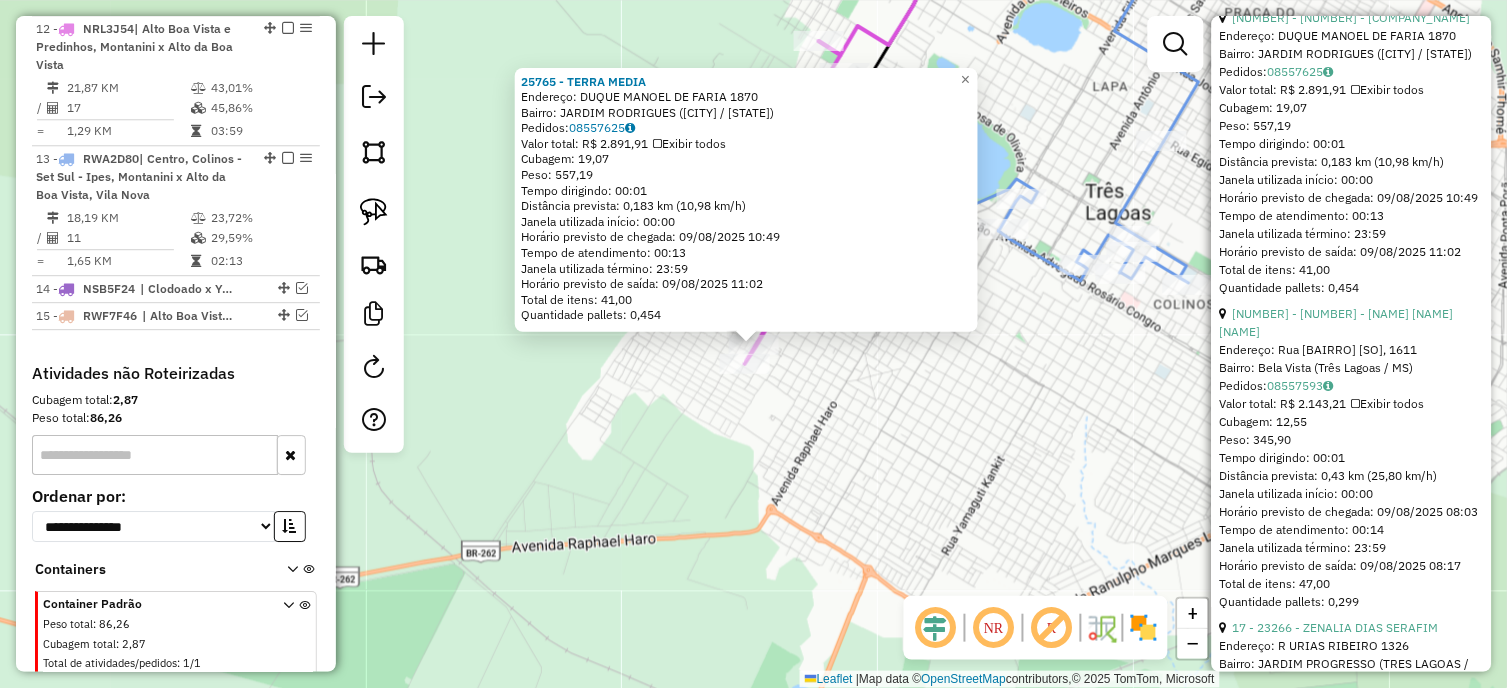 scroll, scrollTop: 1444, scrollLeft: 0, axis: vertical 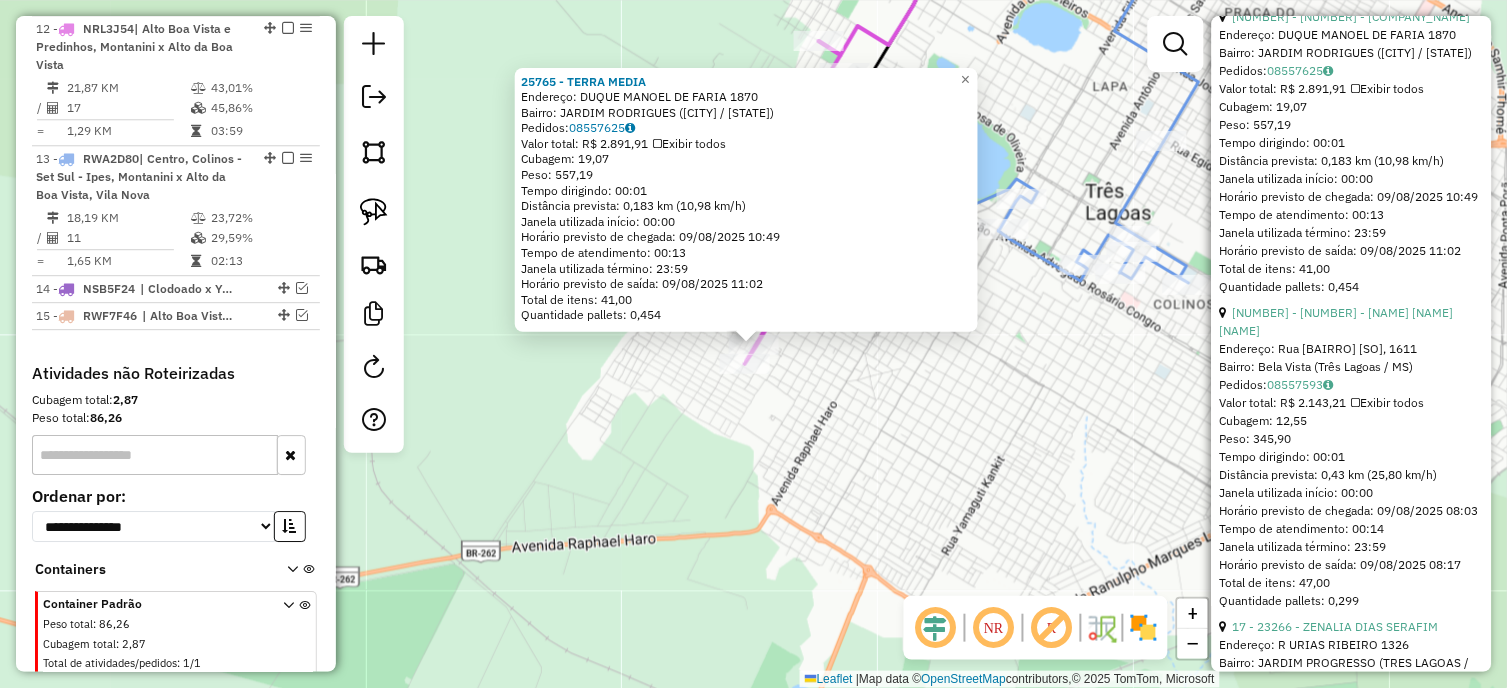 click on "Endereço: Rua [BAIRRO] [SO], 1611" at bounding box center [1352, 349] 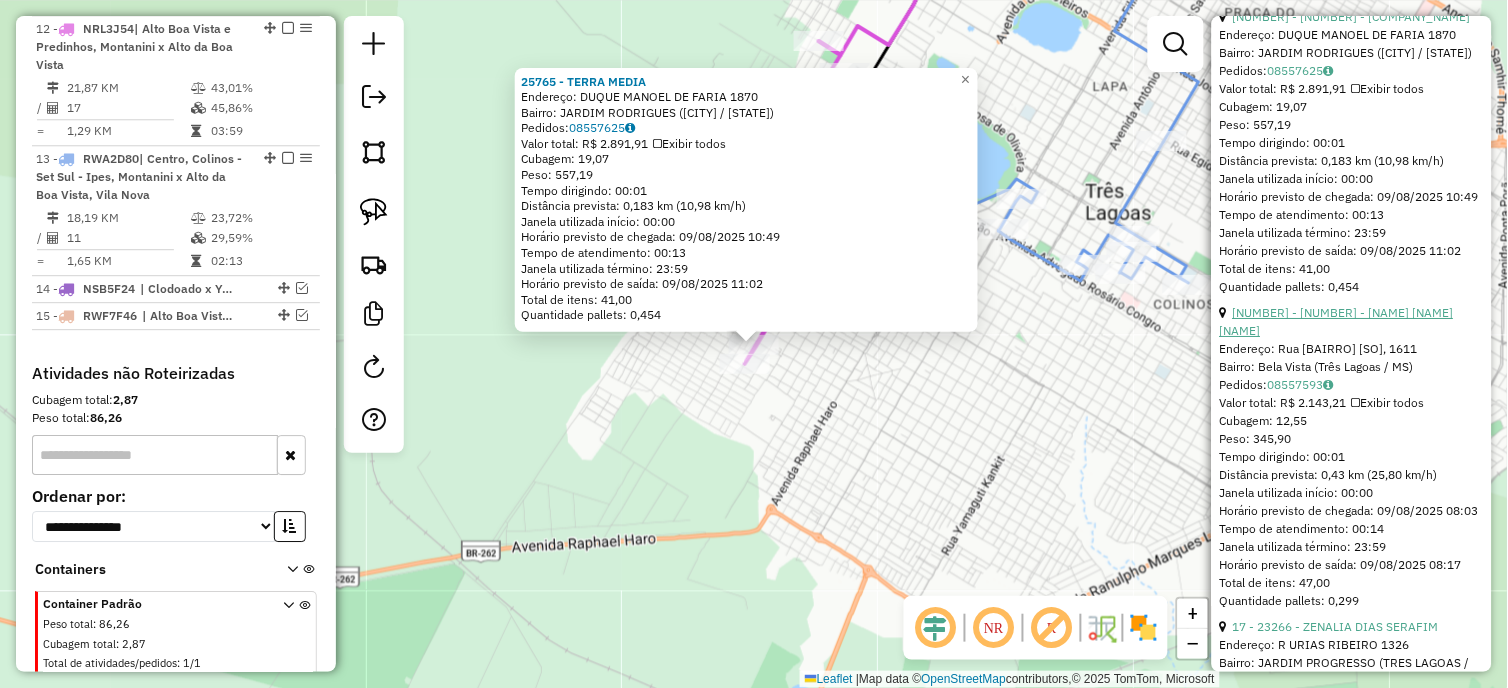 click on "[NUMBER] - [NUMBER] - [NAME] [NAME] [NAME]" at bounding box center (1337, 321) 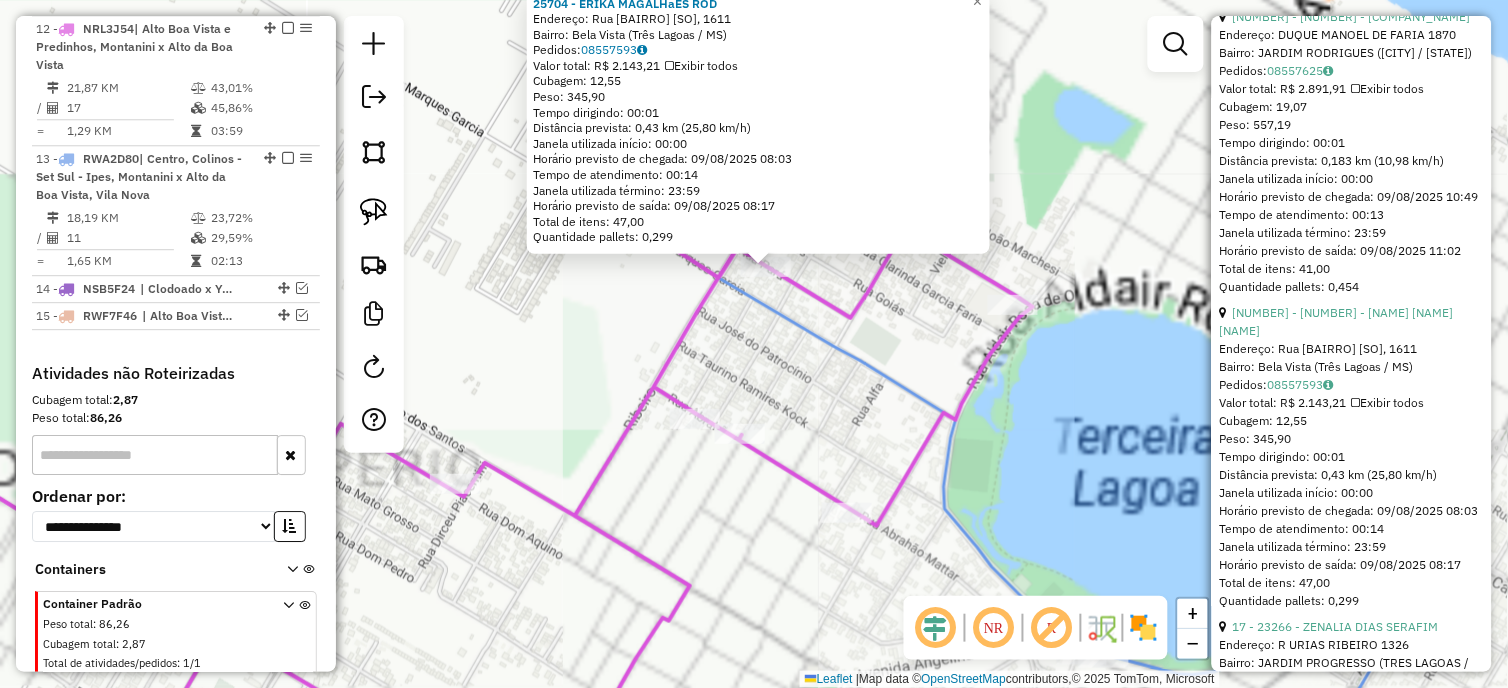 click 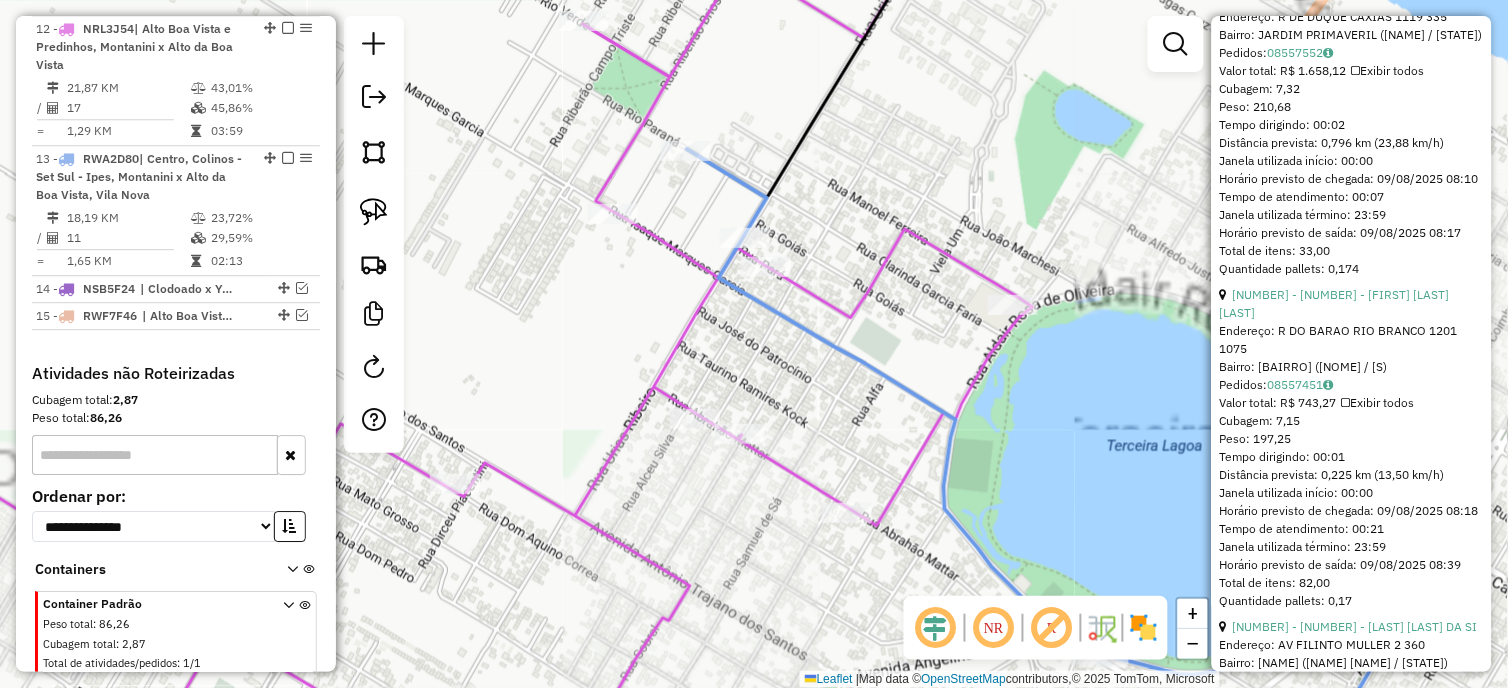 scroll, scrollTop: 1426, scrollLeft: 0, axis: vertical 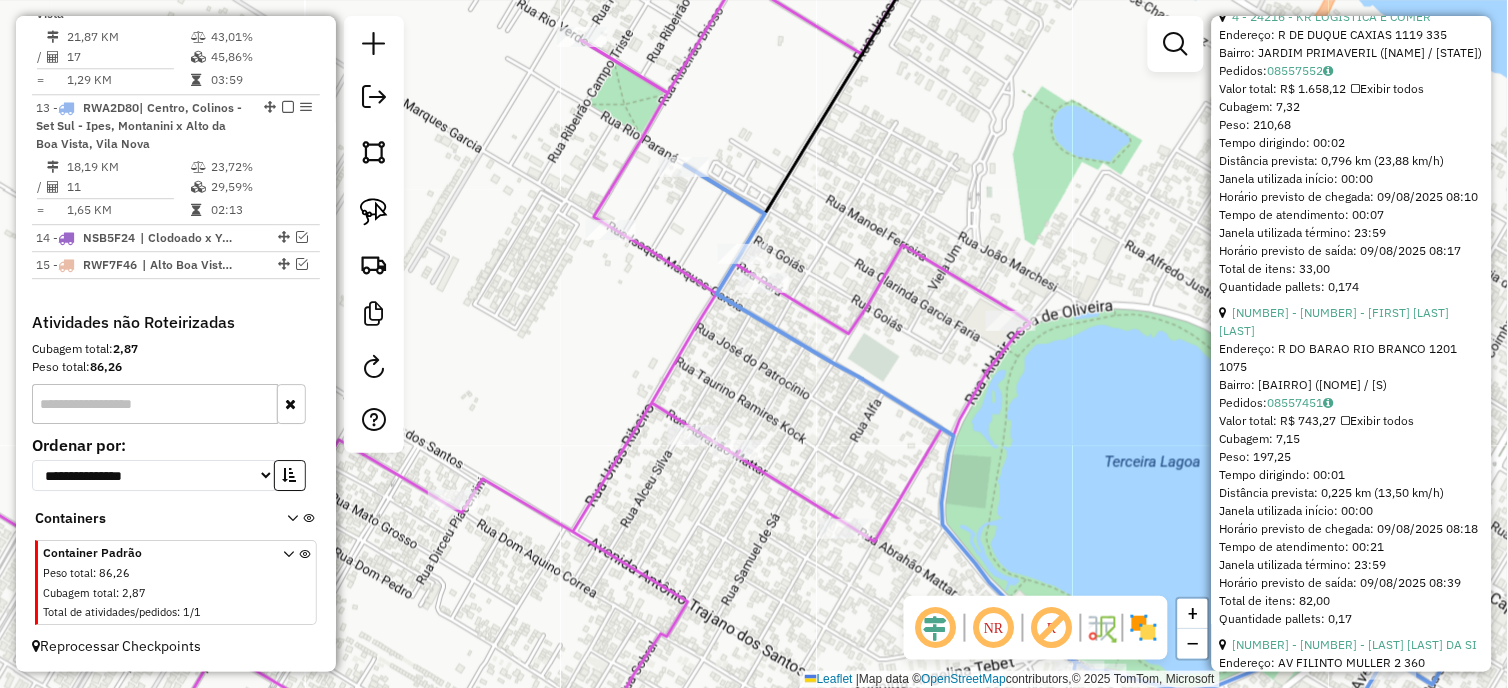drag, startPoint x: 795, startPoint y: 328, endPoint x: 757, endPoint y: 383, distance: 66.85058 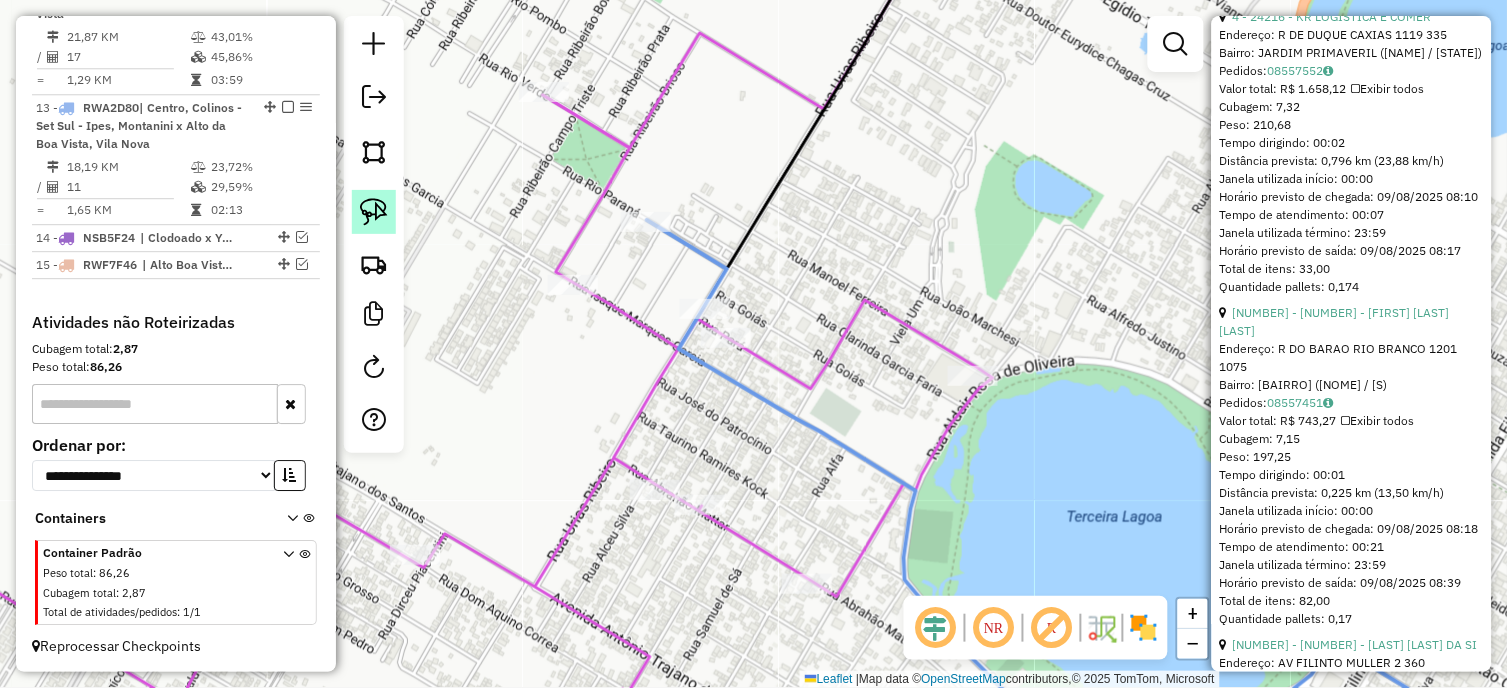 click 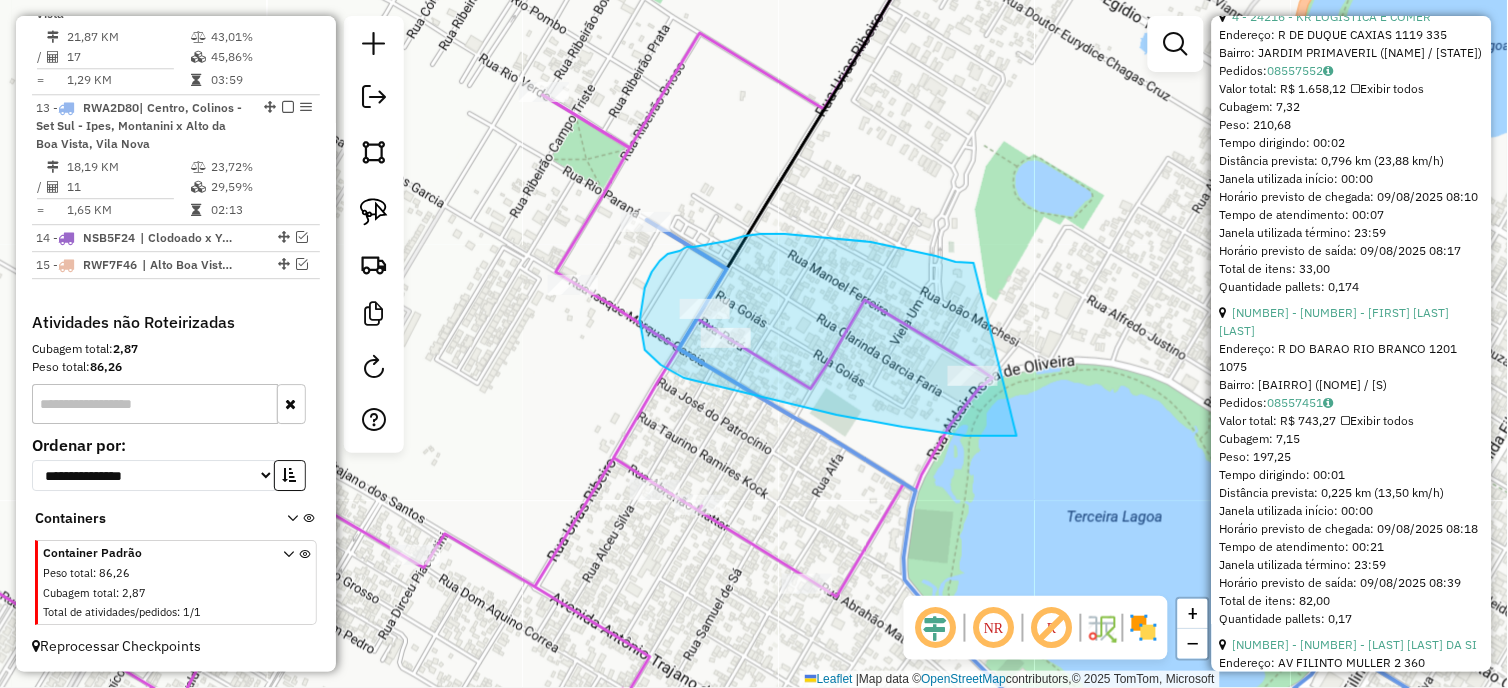 drag, startPoint x: 972, startPoint y: 263, endPoint x: 1017, endPoint y: 436, distance: 178.75682 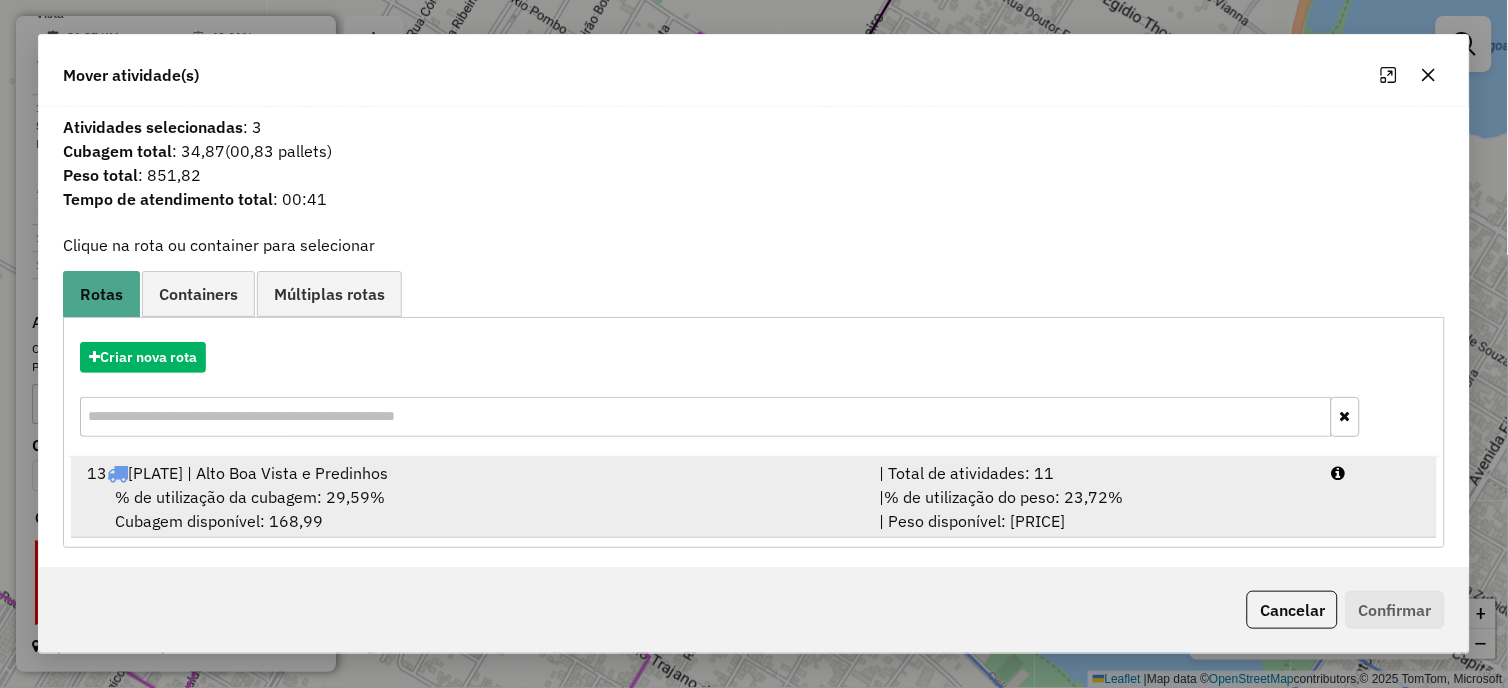 click on "% de utilização da cubagem: 29,59%  Cubagem disponível: 168,99" at bounding box center (471, 509) 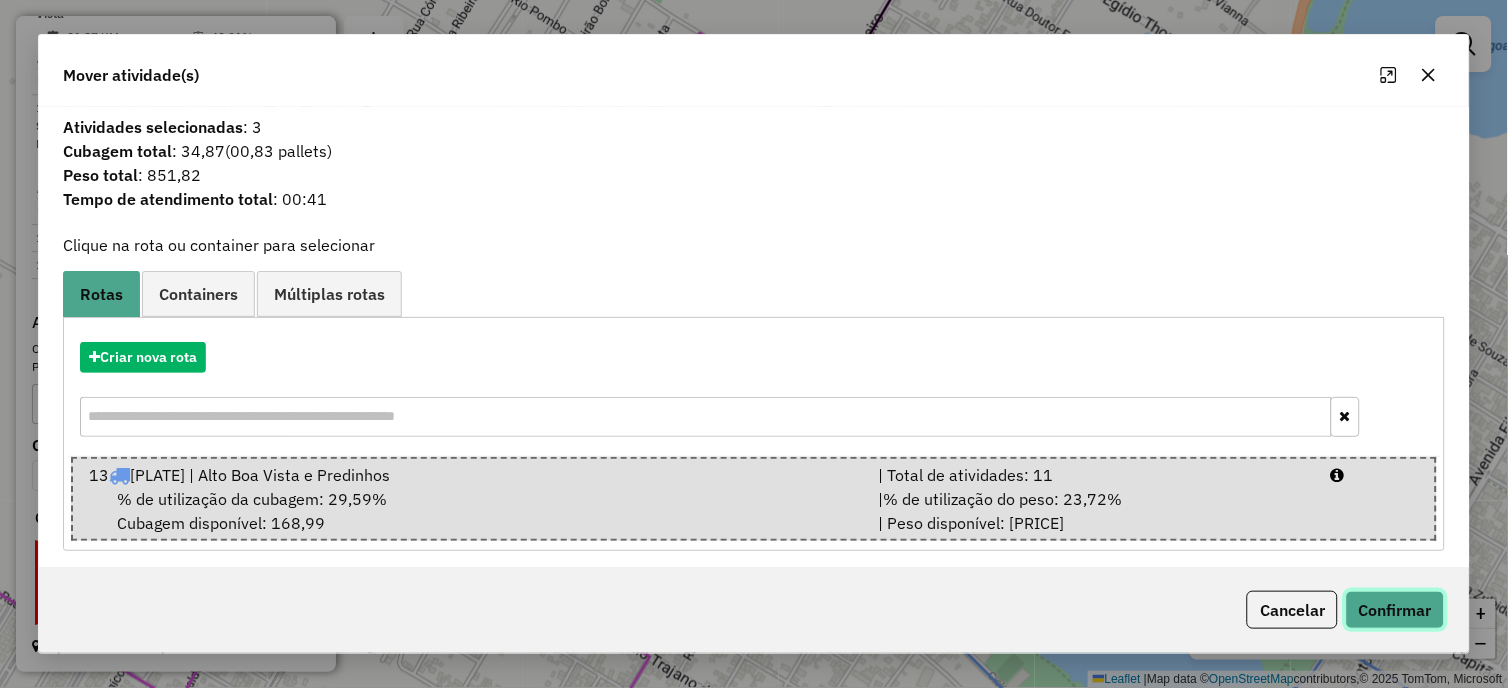 click on "Confirmar" 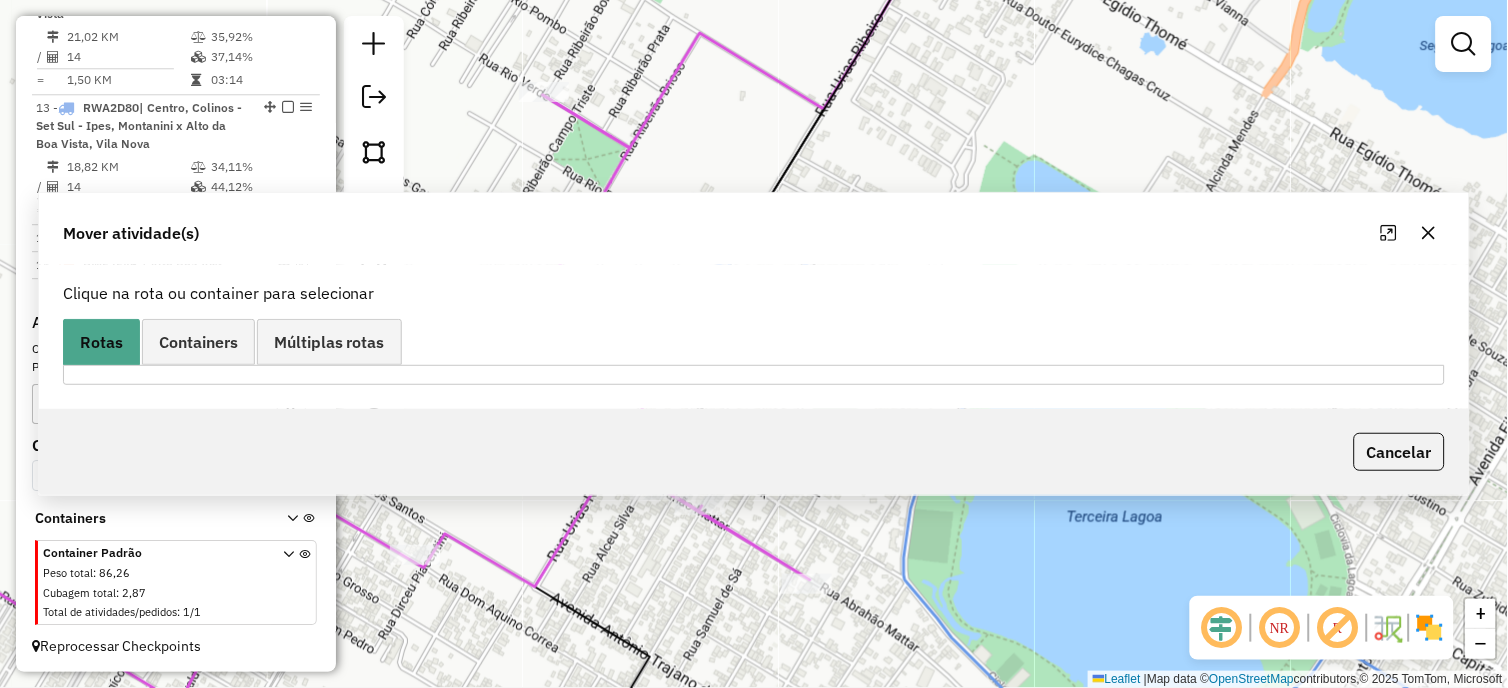 scroll, scrollTop: 906, scrollLeft: 0, axis: vertical 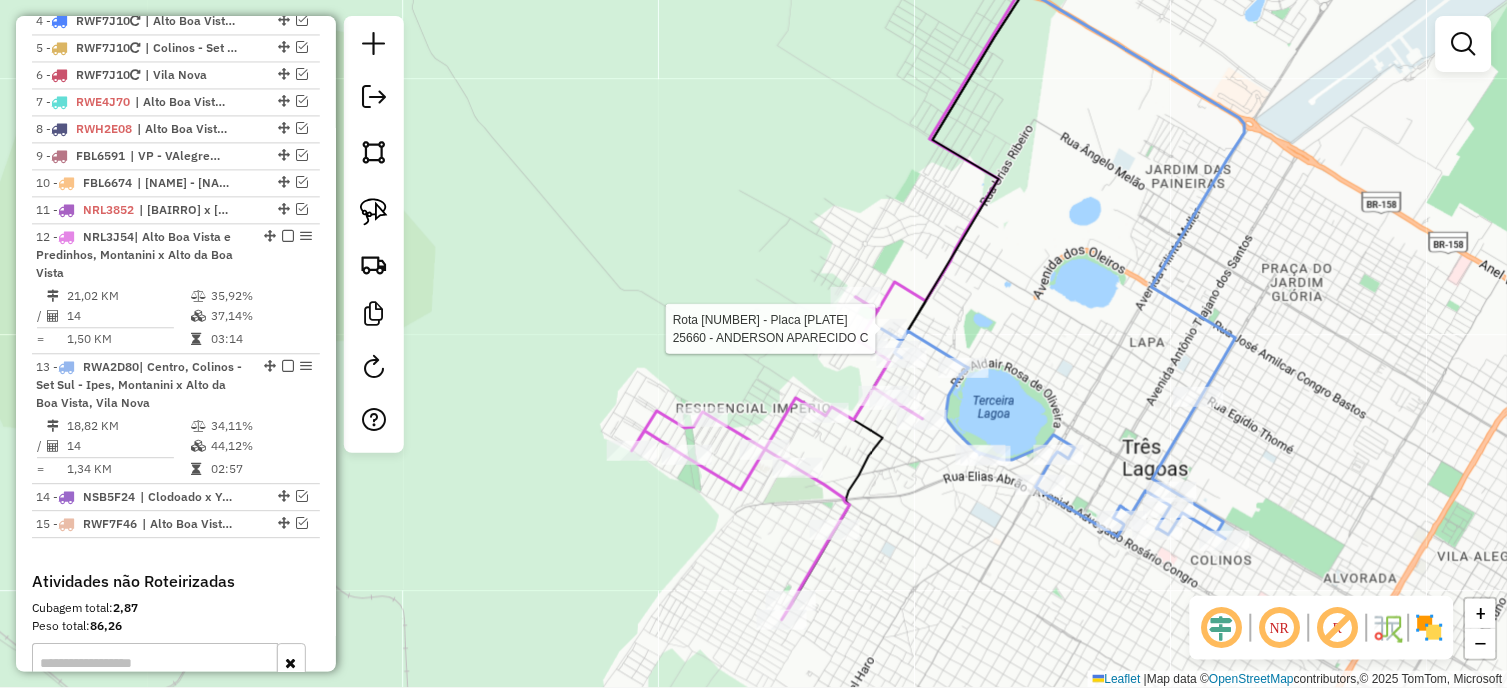 select on "*********" 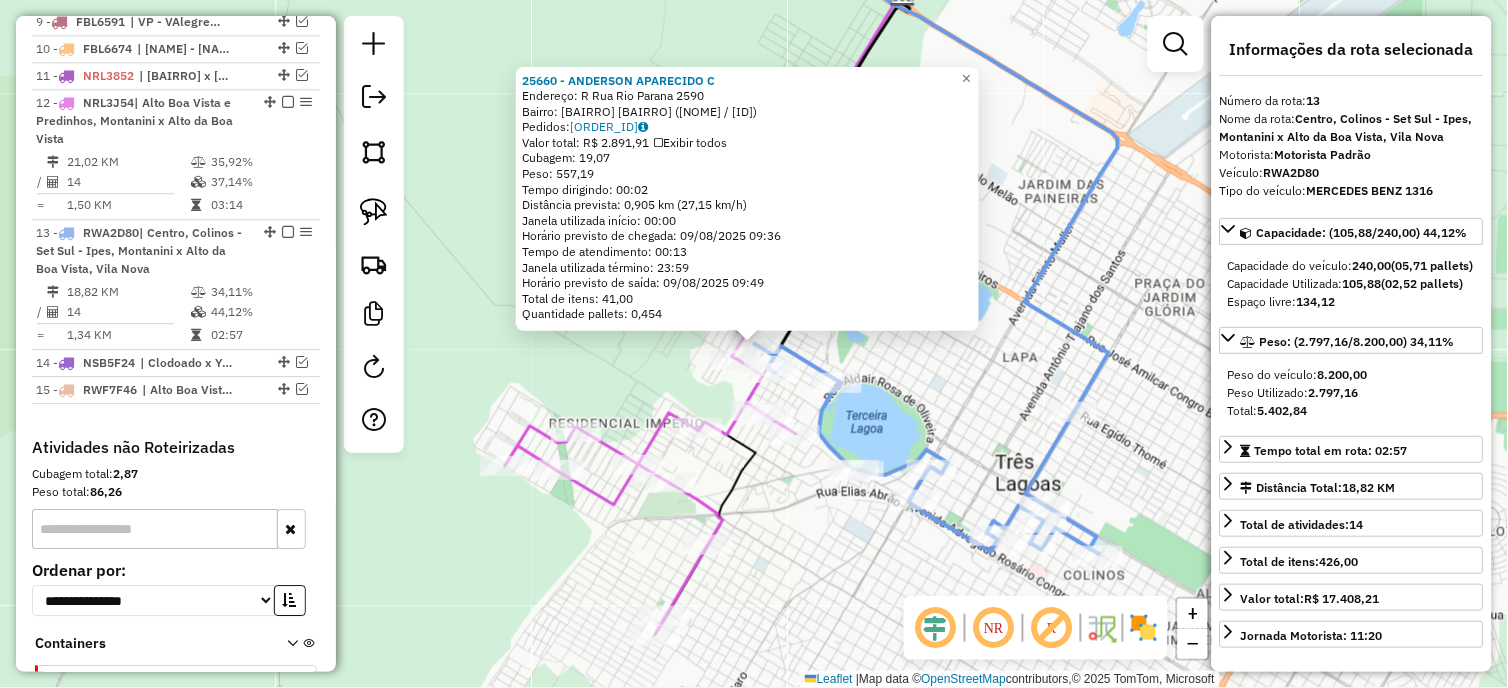 scroll, scrollTop: 1165, scrollLeft: 0, axis: vertical 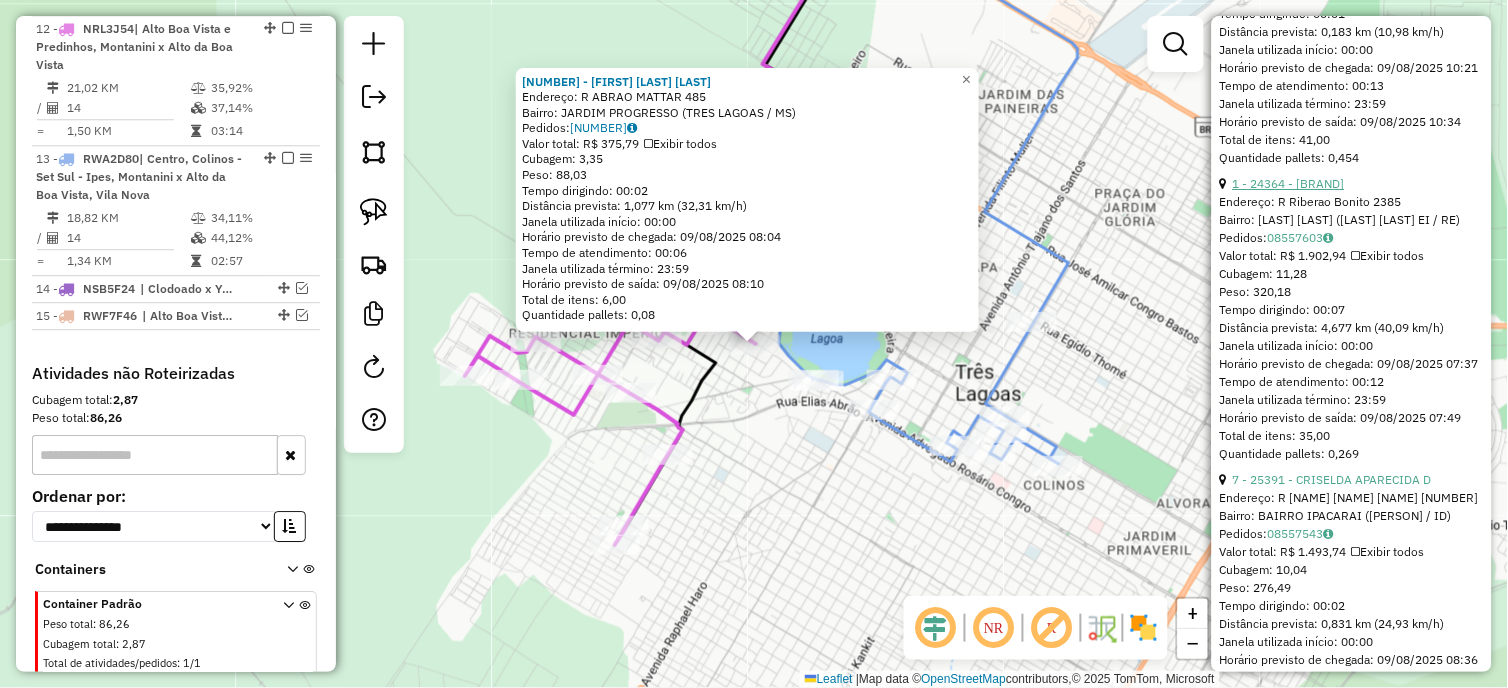 click on "1 - 24364 - [BRAND]" at bounding box center [1289, 183] 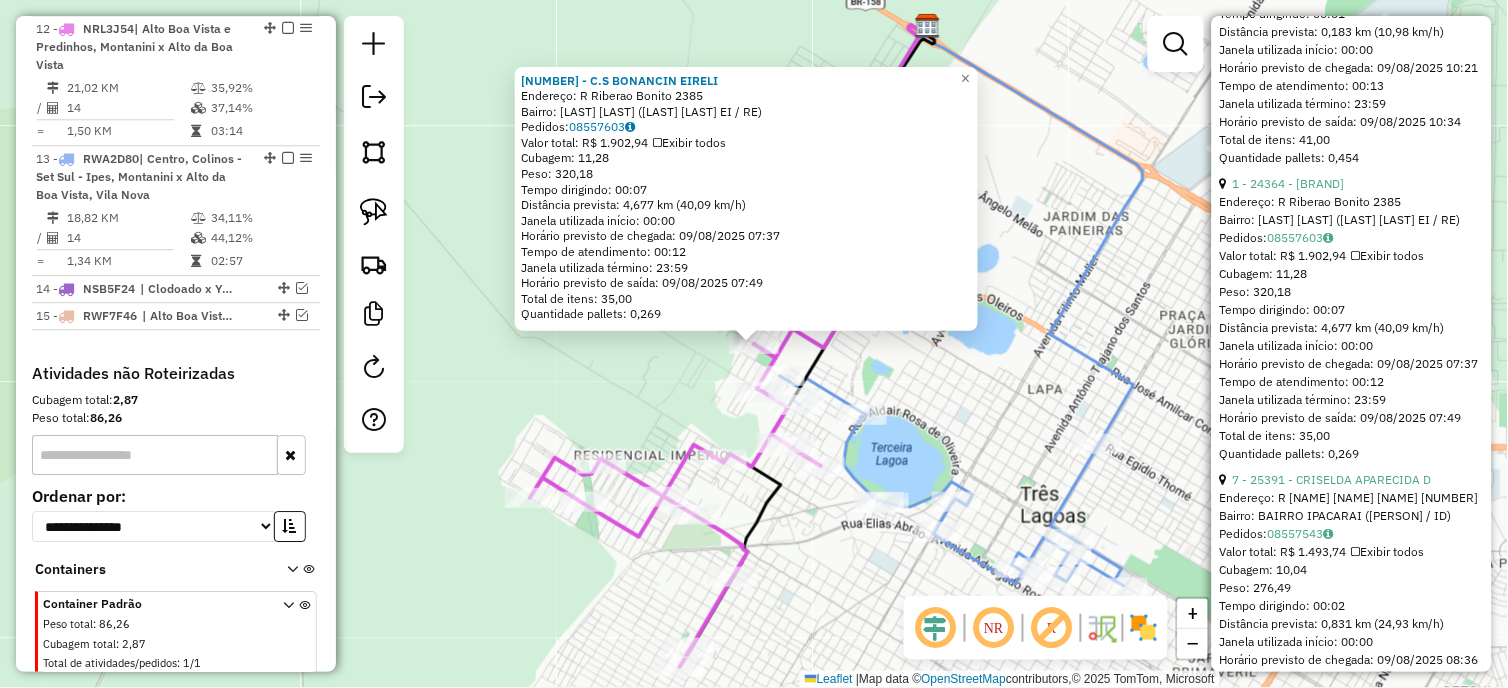 drag, startPoint x: 754, startPoint y: 337, endPoint x: 812, endPoint y: 386, distance: 75.9276 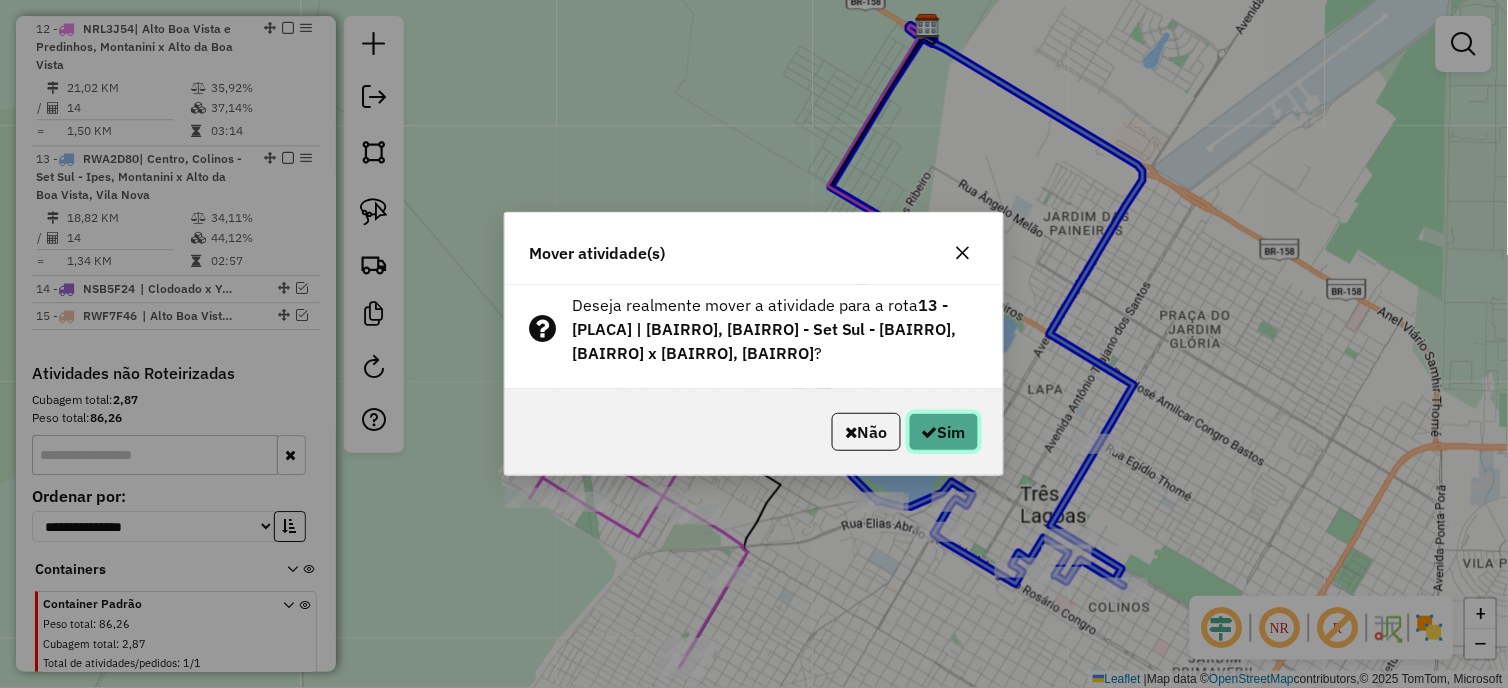 click on "Sim" 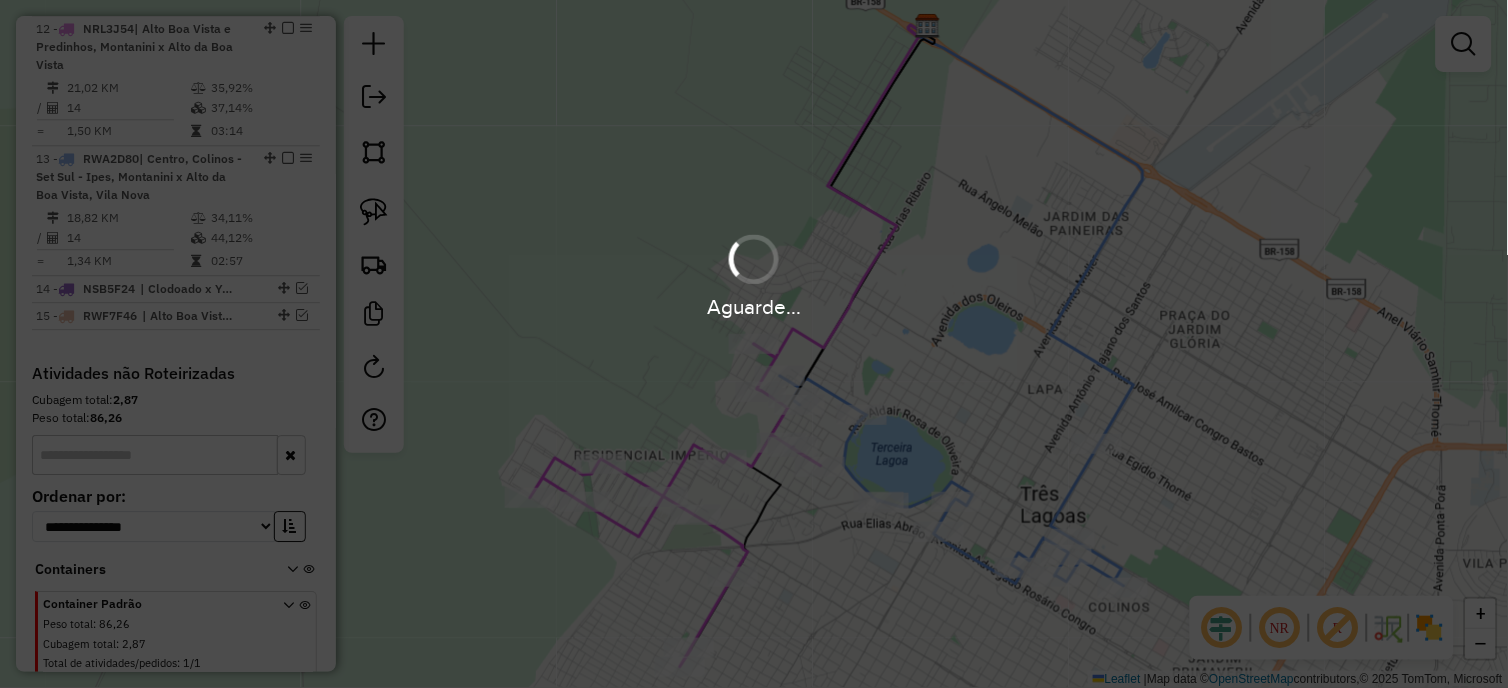 click on "Aguarde..." at bounding box center (754, 344) 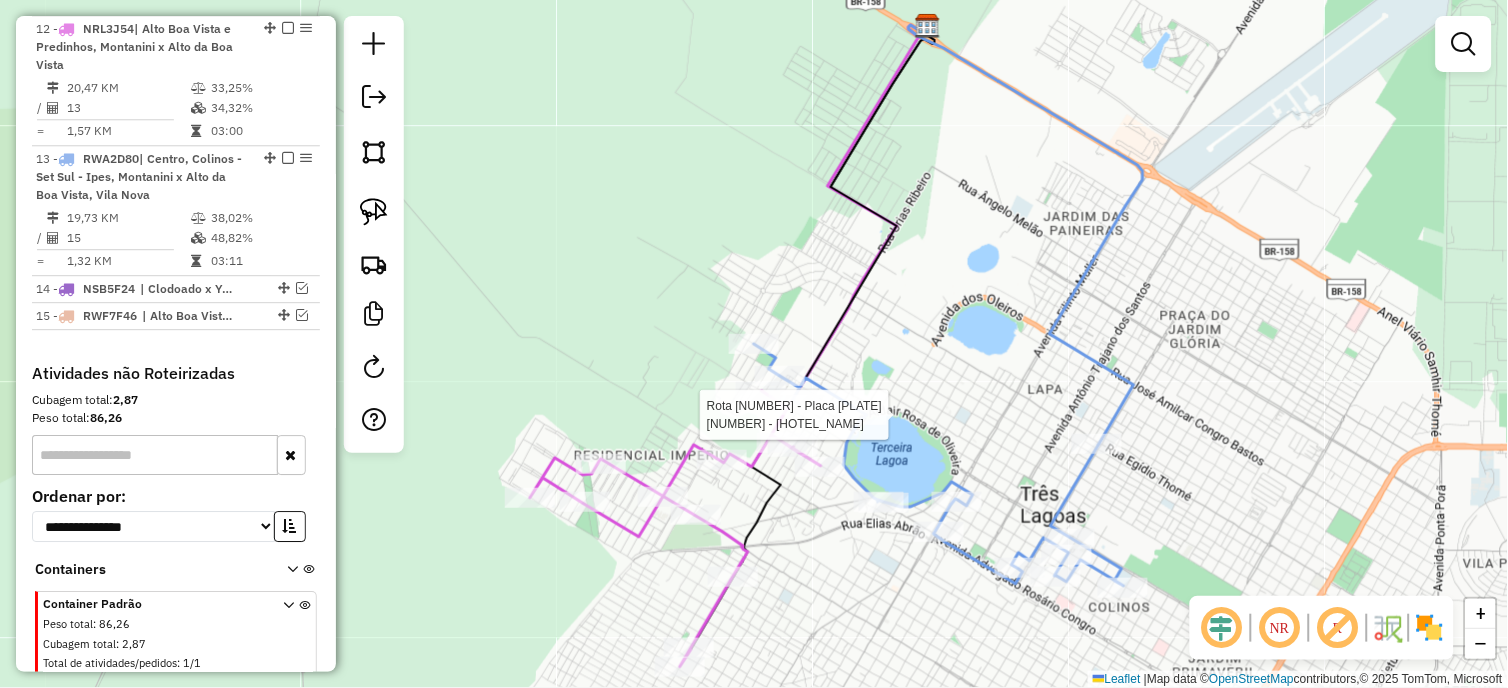 select on "*********" 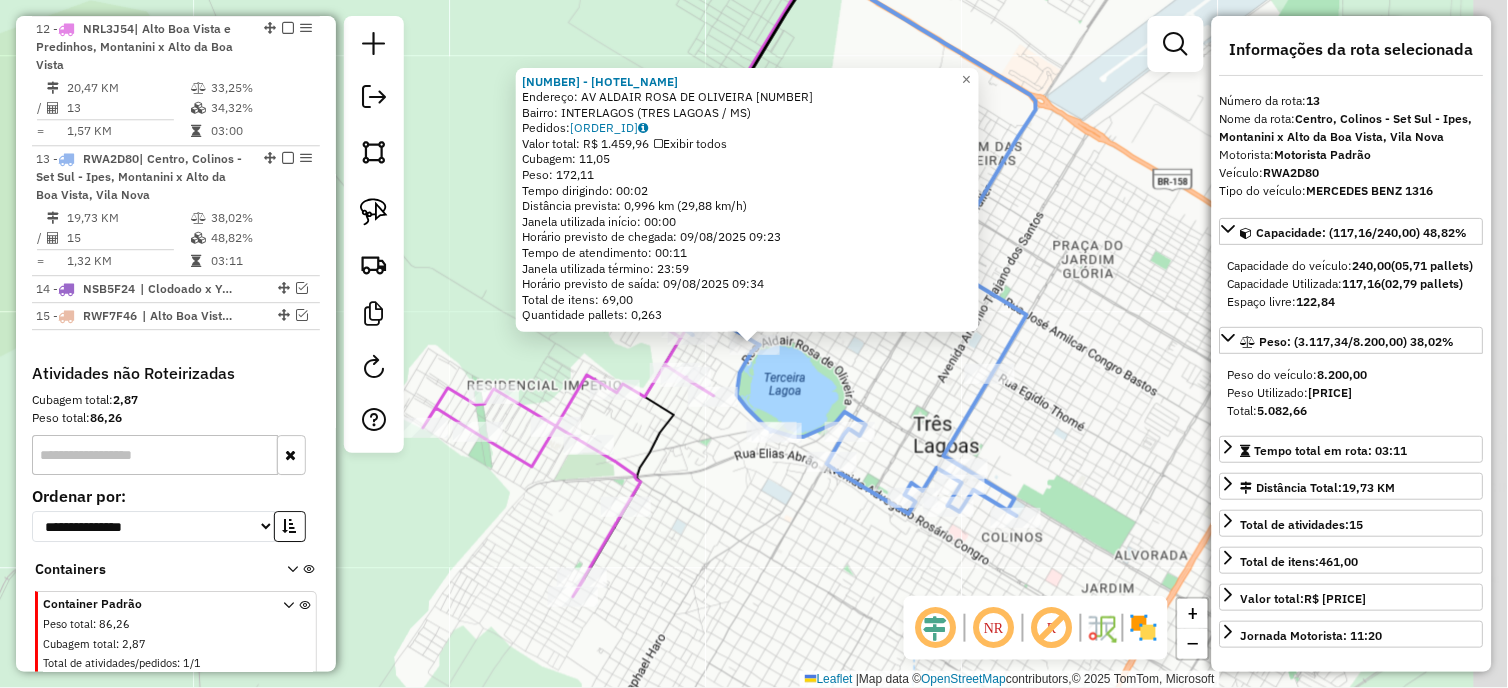 scroll, scrollTop: 1165, scrollLeft: 0, axis: vertical 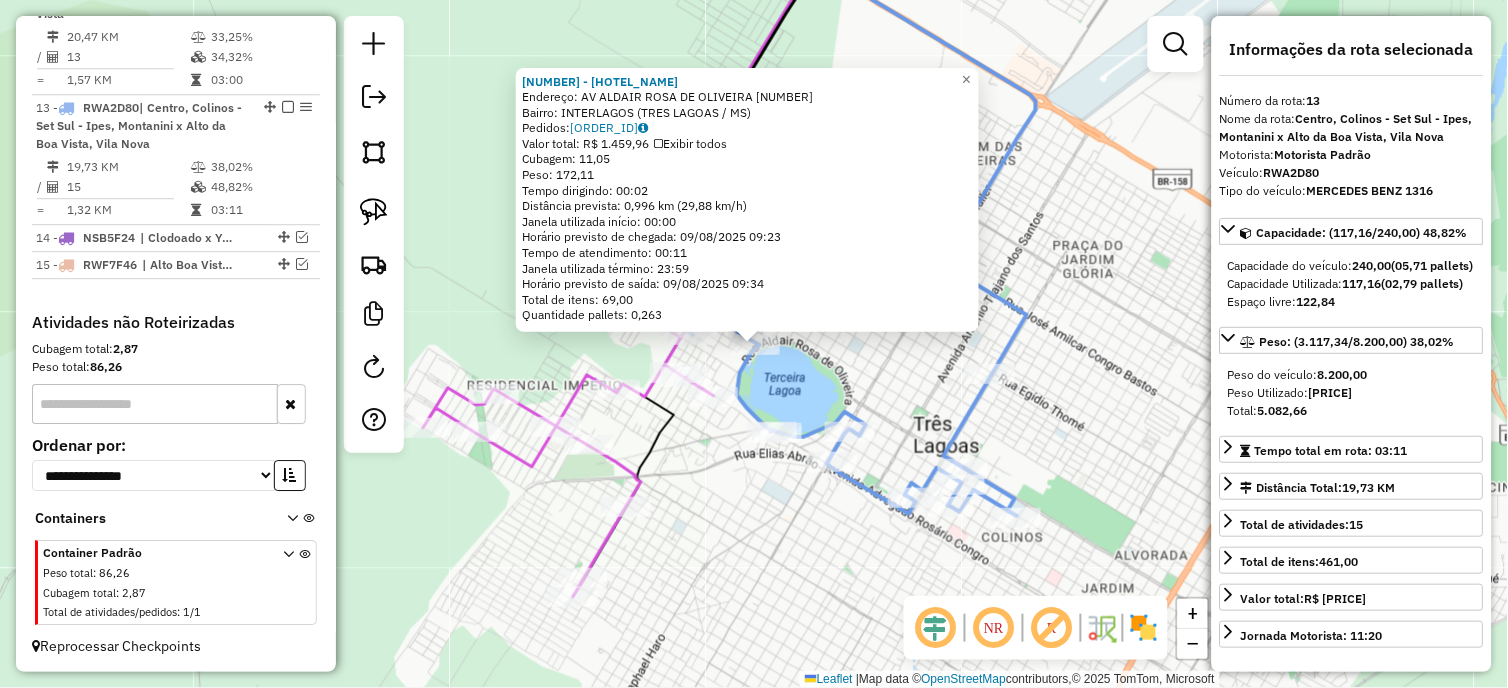 click 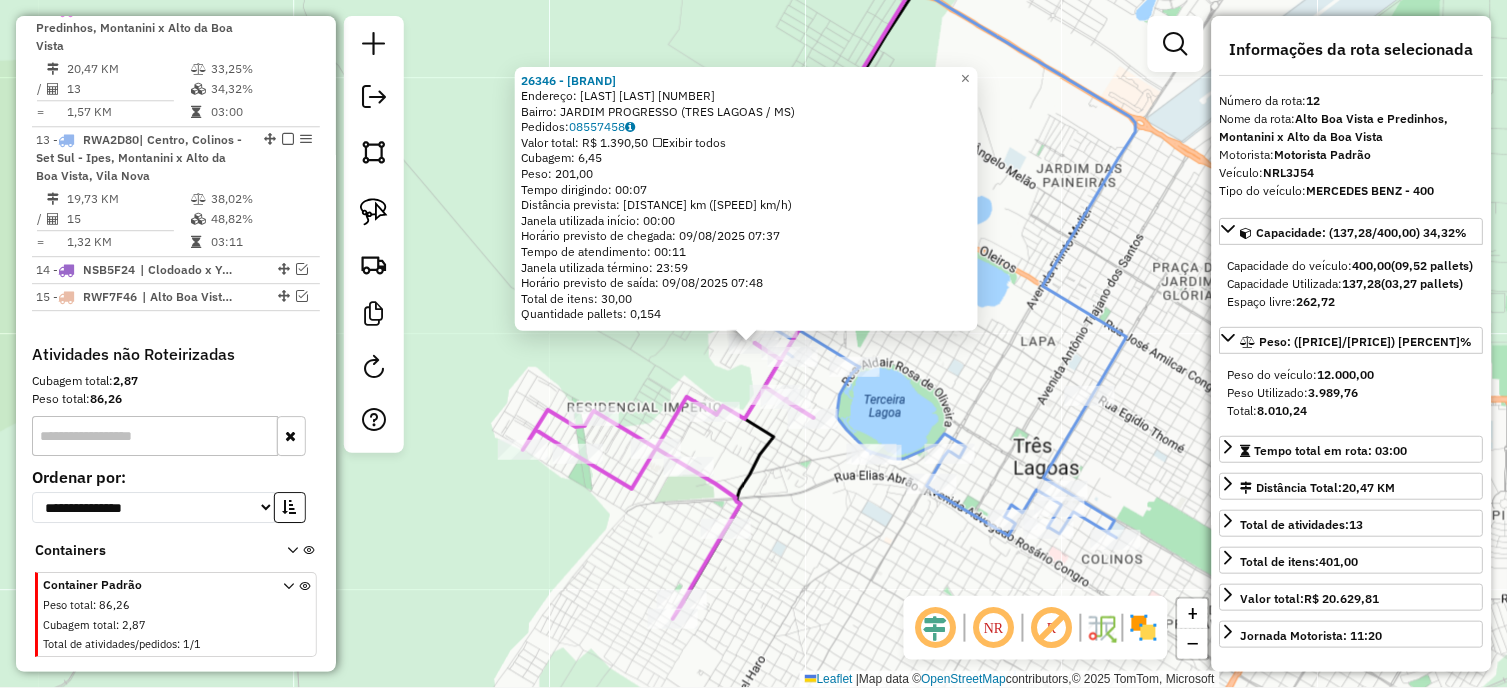 scroll, scrollTop: 1114, scrollLeft: 0, axis: vertical 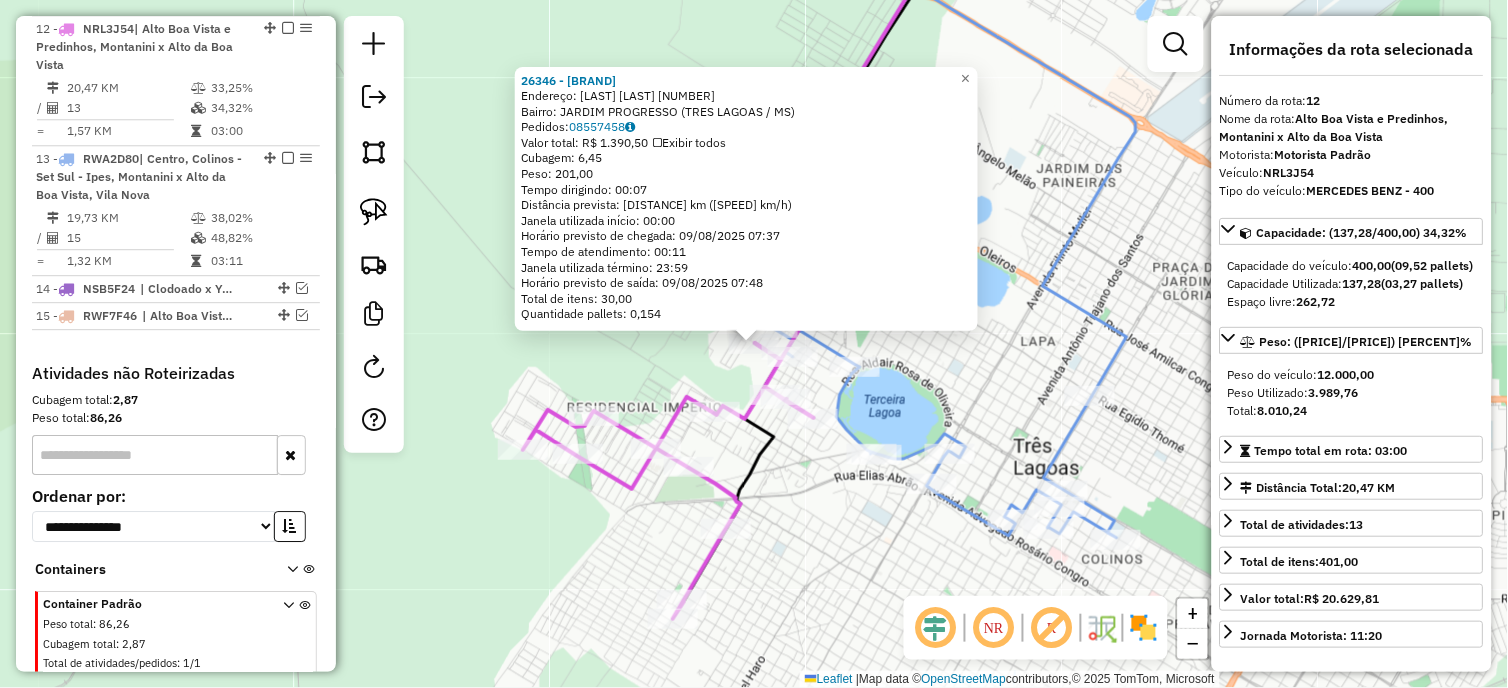 click on "[NUMBER] - [NAME] [NAME] Endereço: [NAME] [NAME] [NAME] [NUMBER] Bairro: [NAME] [NAME] ([CITY] / [STATE]) Pedidos: [ORDER_ID] Valor total: R$ [PRICE] Exibir todos Cubagem: [CUBAGE] Peso: [WEIGHT] Tempo dirigindo: [TIME] Distância prevista: [DISTANCE] km ([SPEED] km/h) Janela utilizada início: [TIME] Horário previsto de chegada: [DATE] [TIME] Tempo de atendimento: [TIME] Janela utilizada término: [TIME] Horário previsto de saída: [DATE] [TIME] Total de itens: [ITEMS] Quantidade pallets: [PALLETS] × Janela de atendimento Grade de atendimento Capacidade Transportadoras Veículos Cliente Pedidos Rotas Selecione os dias de semana para filtrar as janelas de atendimento Seg Ter Qua Qui Sex Sáb Dom Informe o período da janela de atendimento: De: Até: Filtrar exatamente a janela do cliente Considerar janela de atendimento padrão Selecione os dias de semana para filtrar as grades de atendimento Seg Ter Qua Qui Sex Sáb Dom Peso mínimo: **** Peso máximo: **** De:" 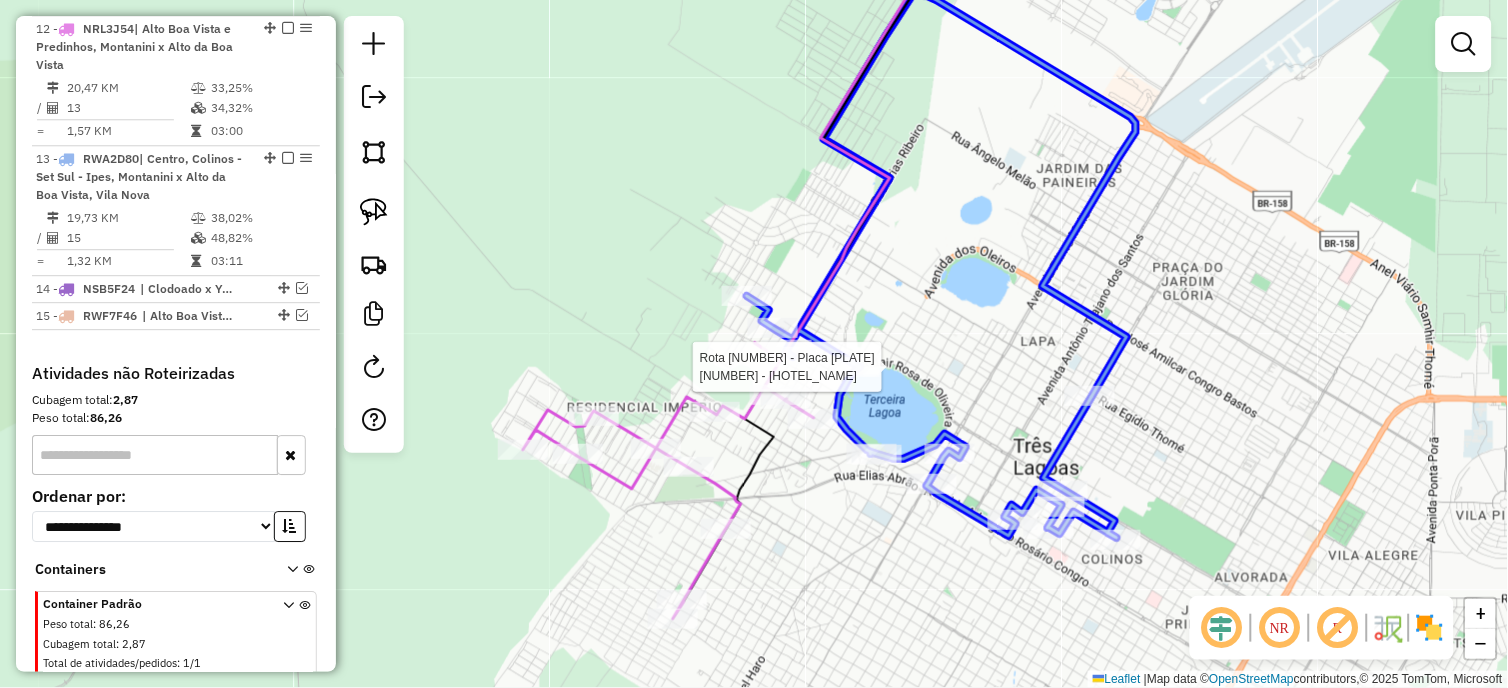 click 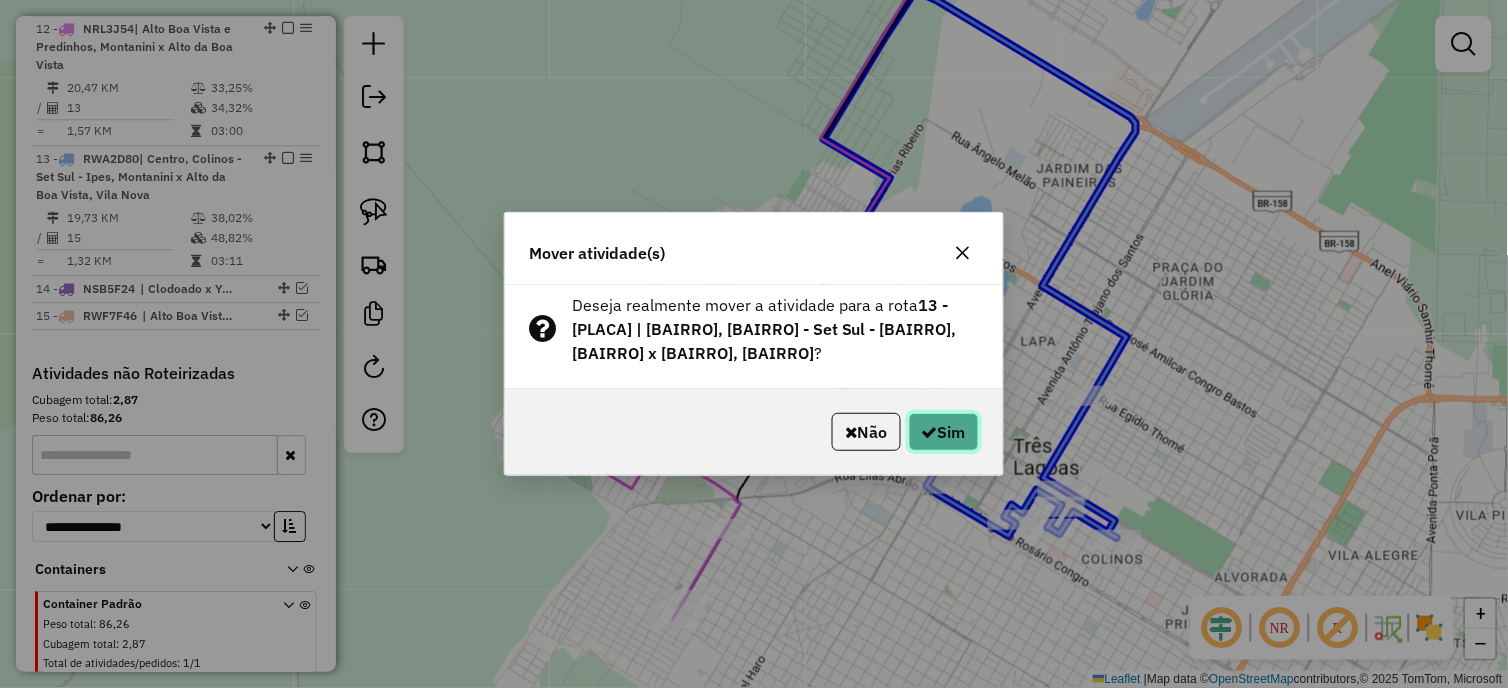 click on "Sim" 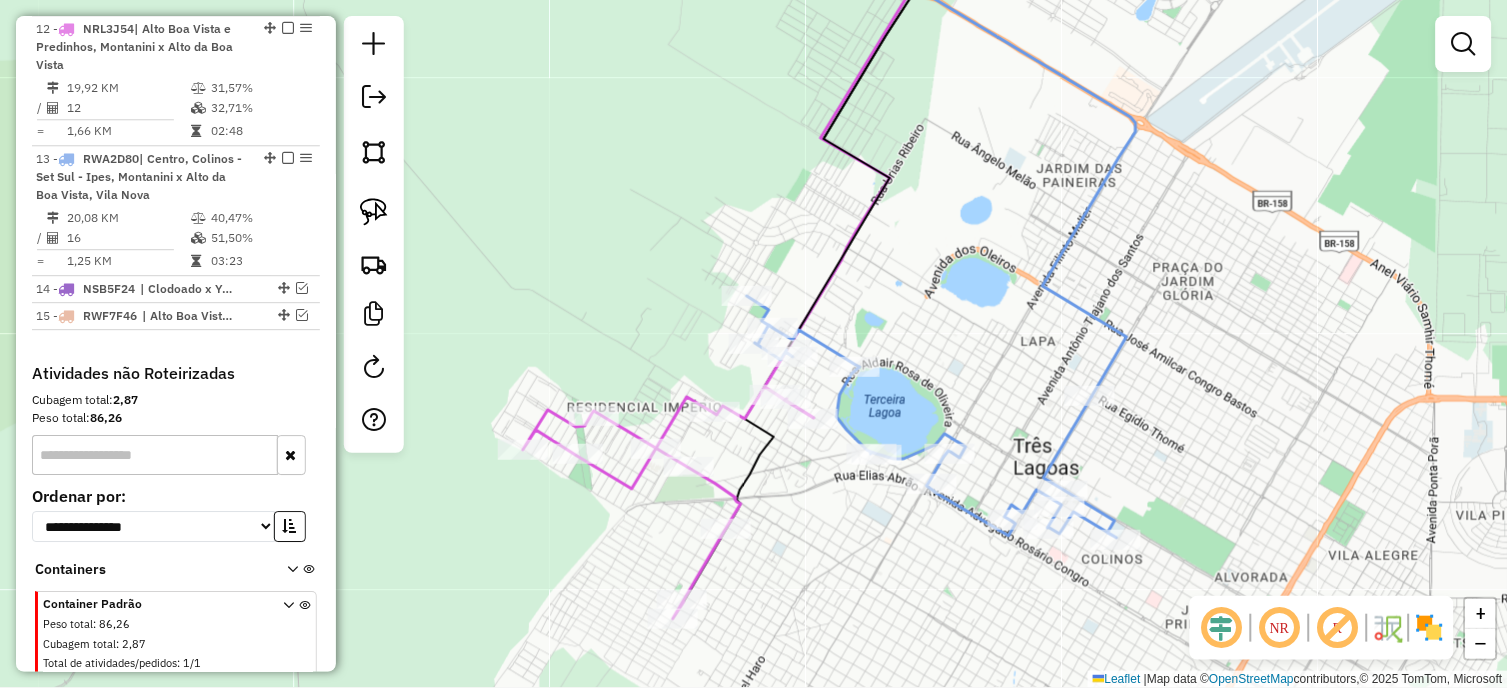 click on "19,92 KM" at bounding box center [128, 88] 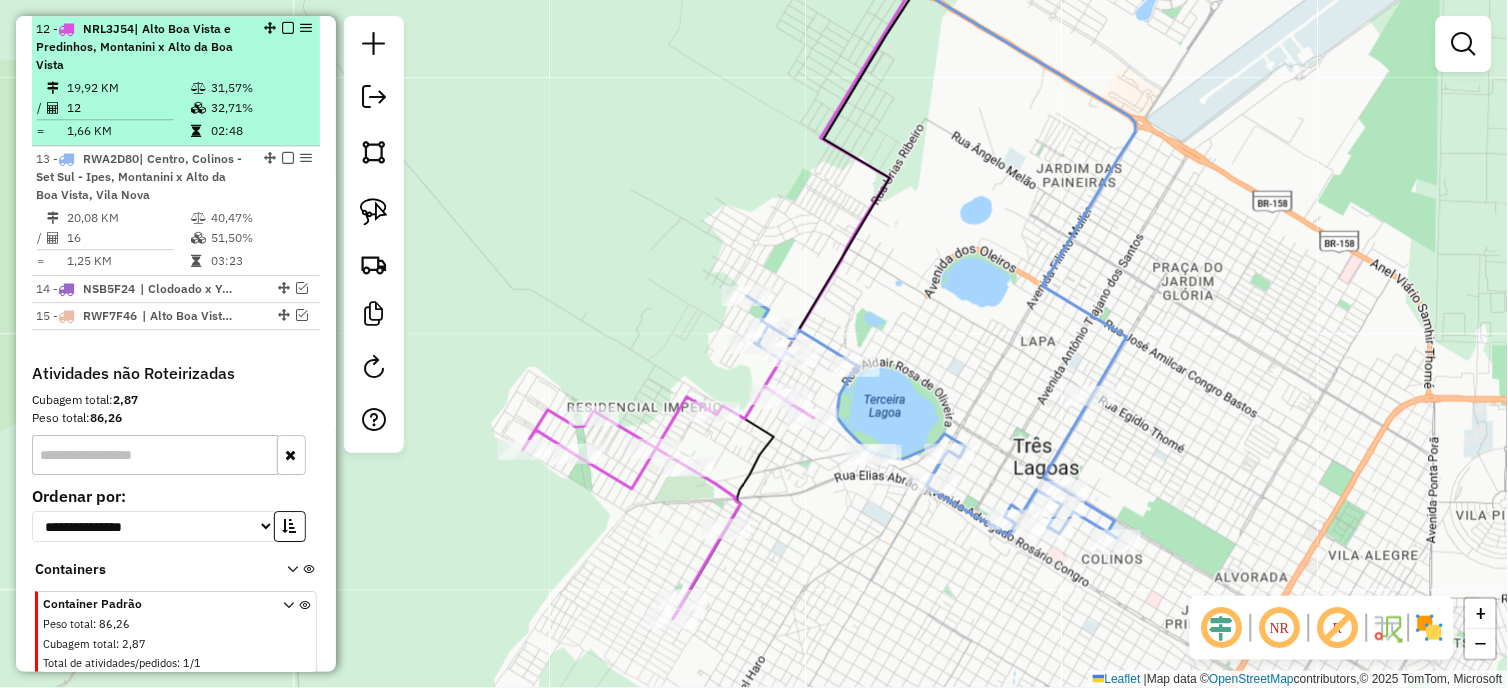 select on "*********" 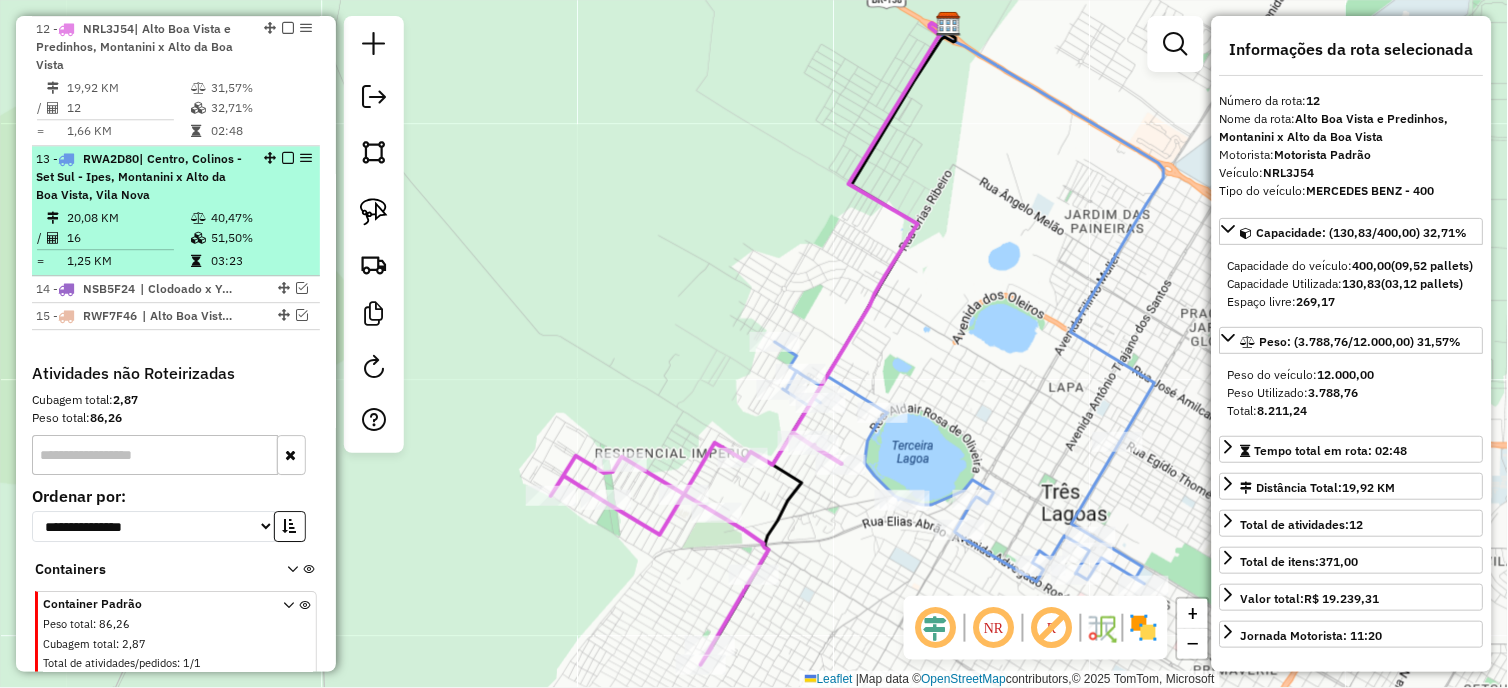 click at bounding box center [198, 218] 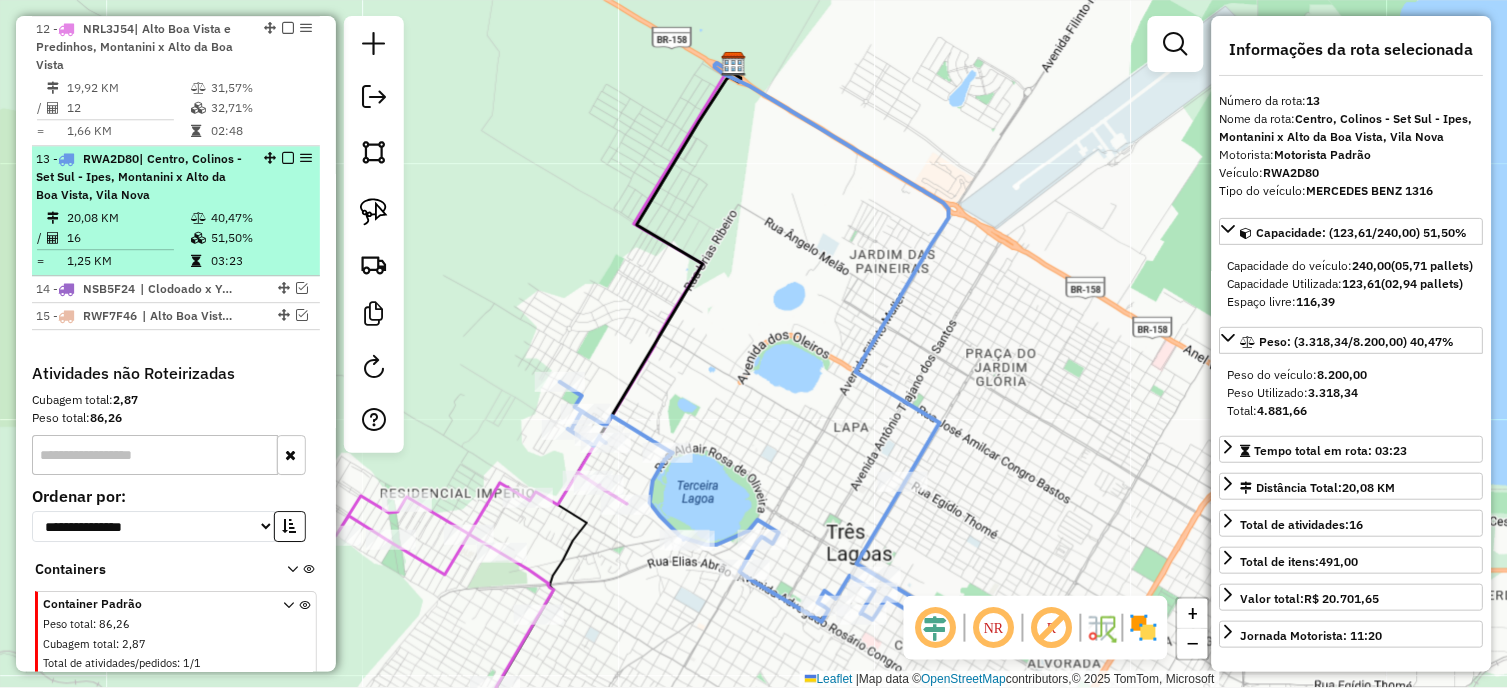 click at bounding box center [288, 158] 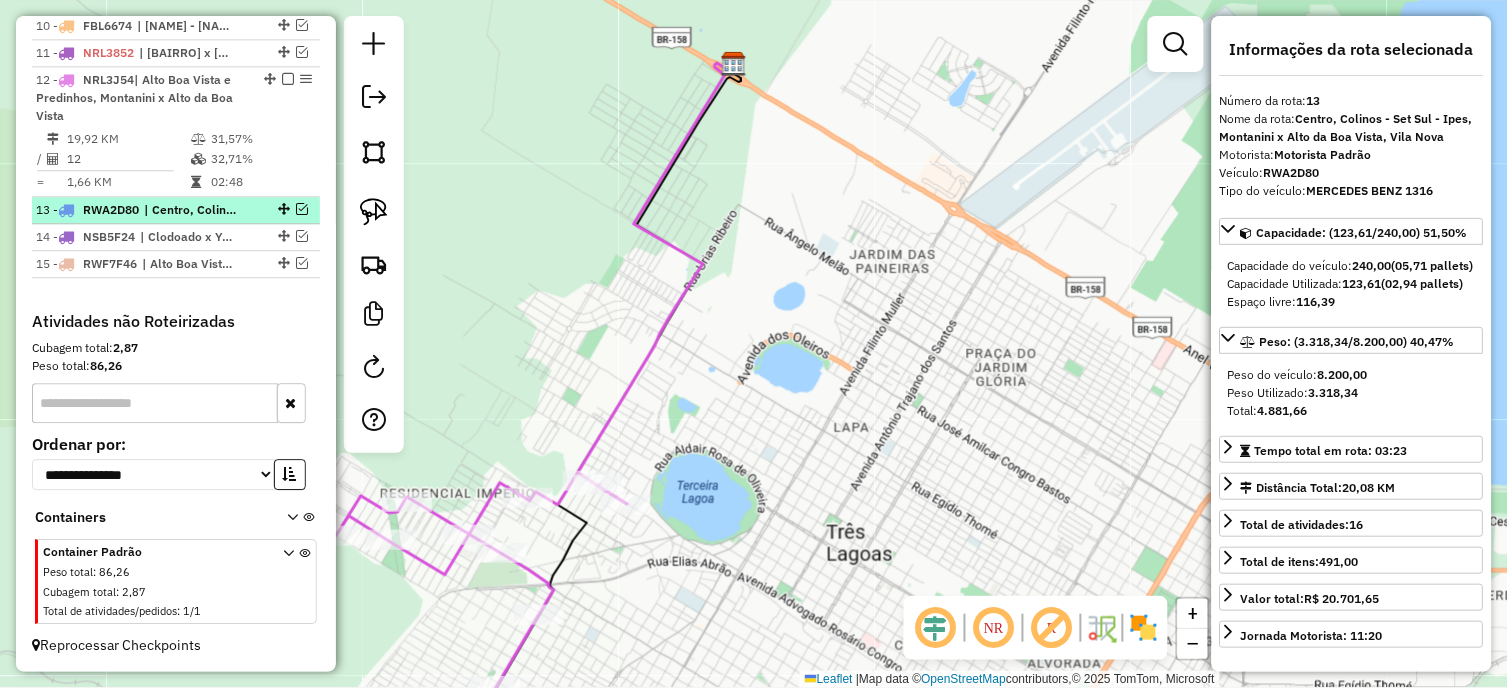 scroll, scrollTop: 1012, scrollLeft: 0, axis: vertical 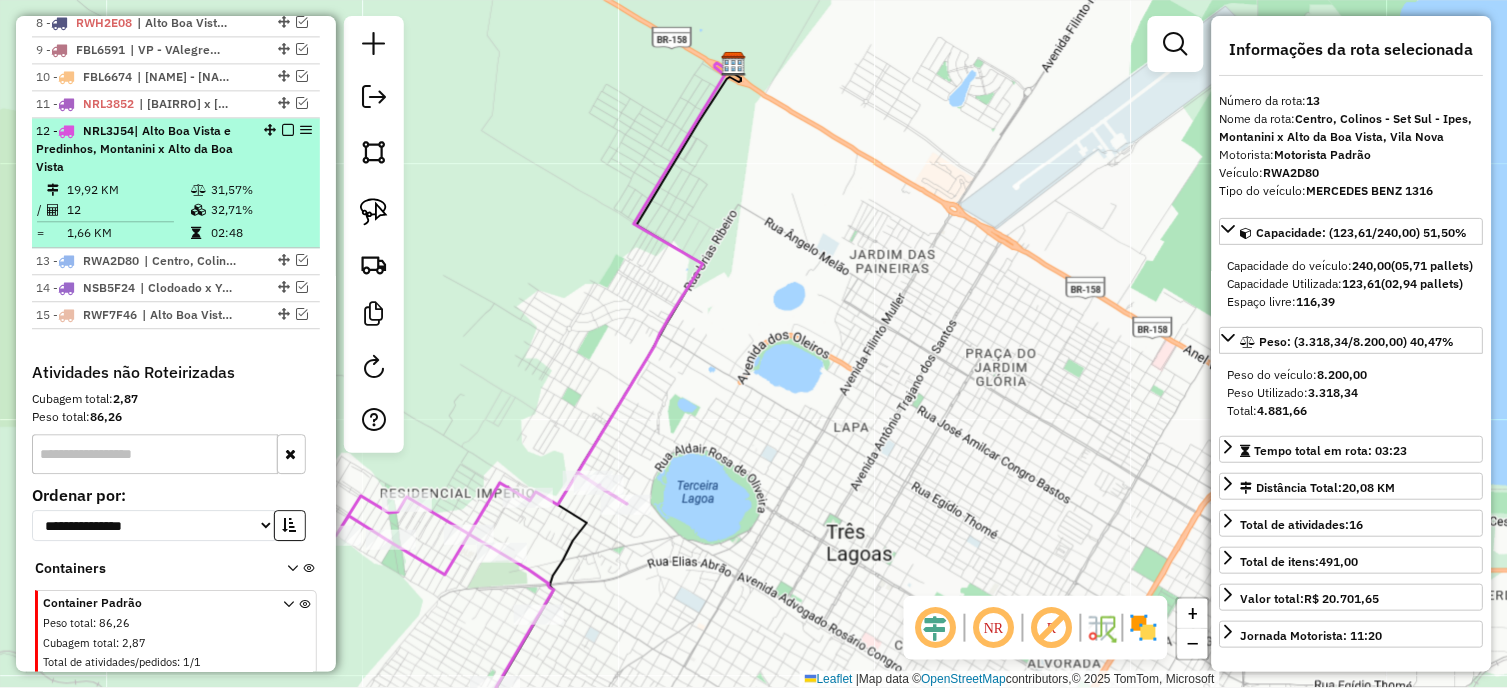 click at bounding box center [288, 130] 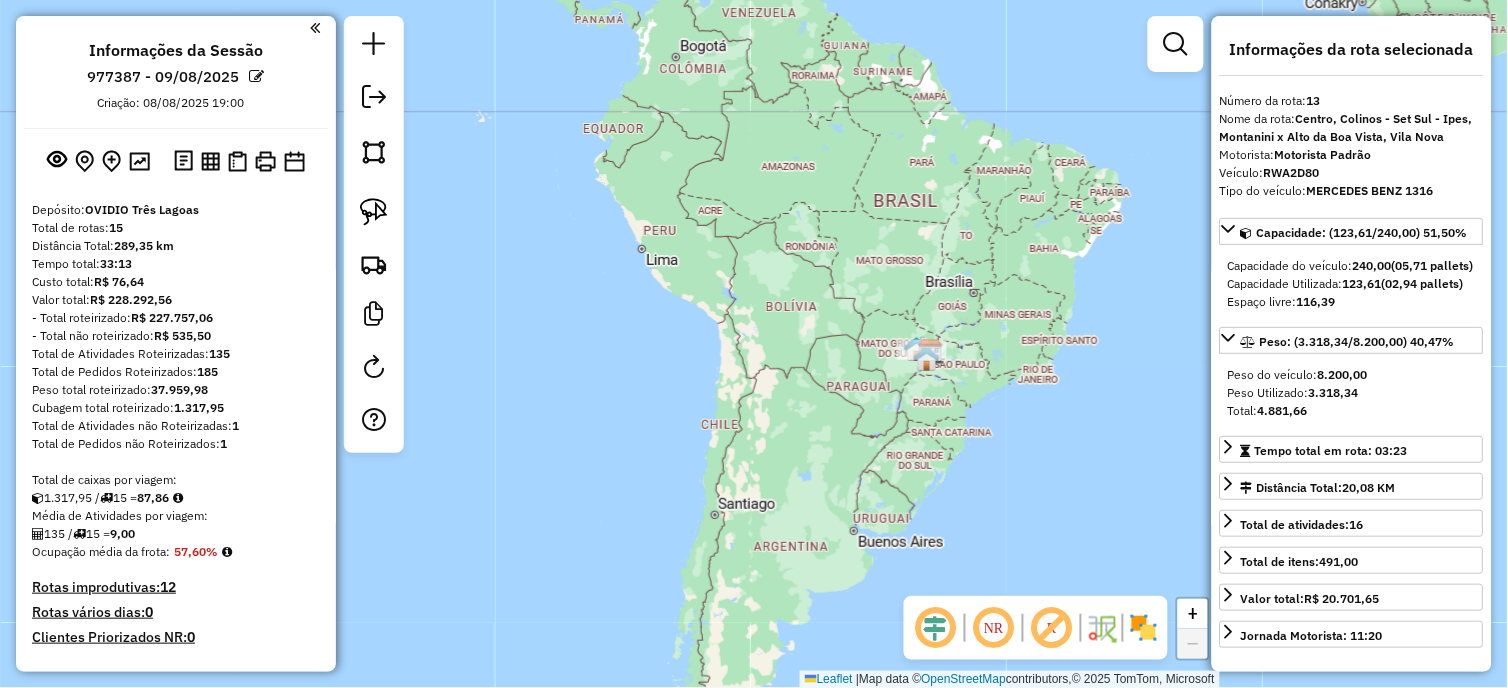 scroll, scrollTop: 0, scrollLeft: 0, axis: both 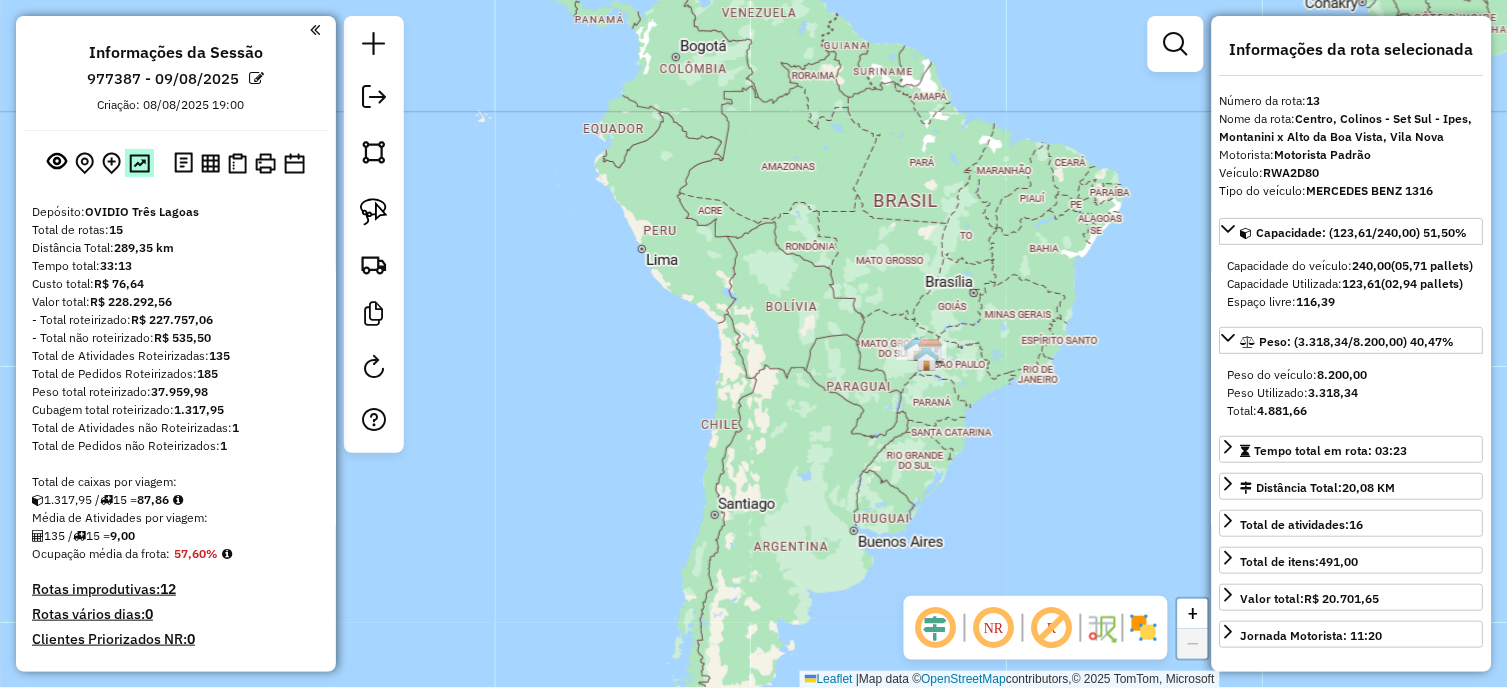 click at bounding box center [139, 163] 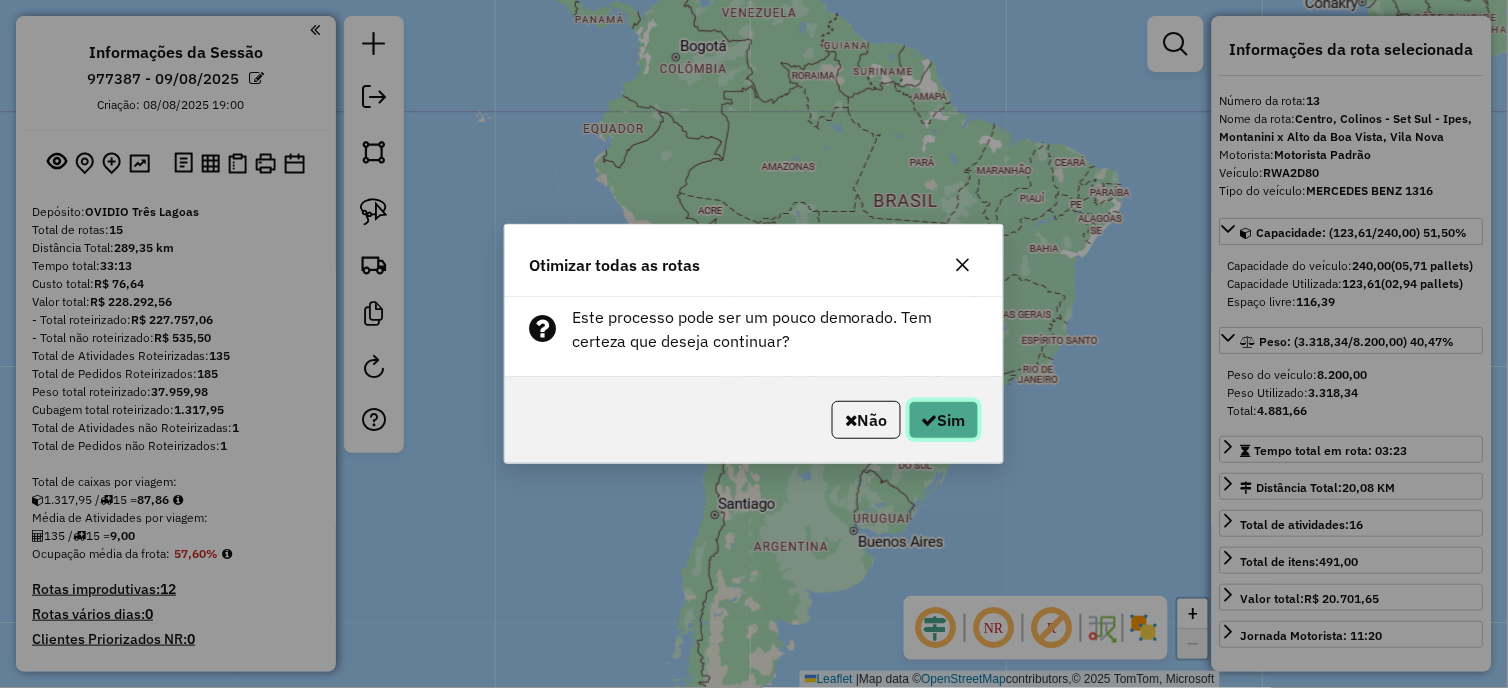 click on "Sim" 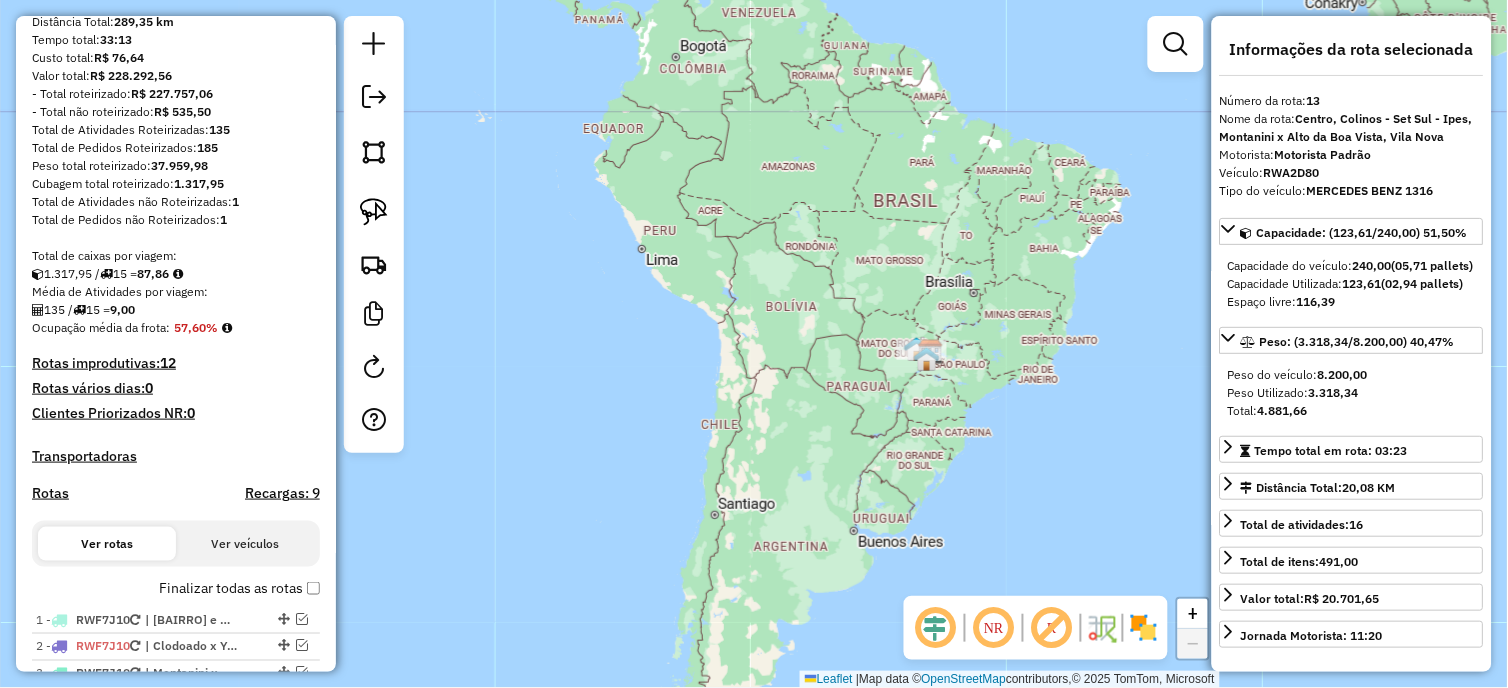 scroll, scrollTop: 797, scrollLeft: 0, axis: vertical 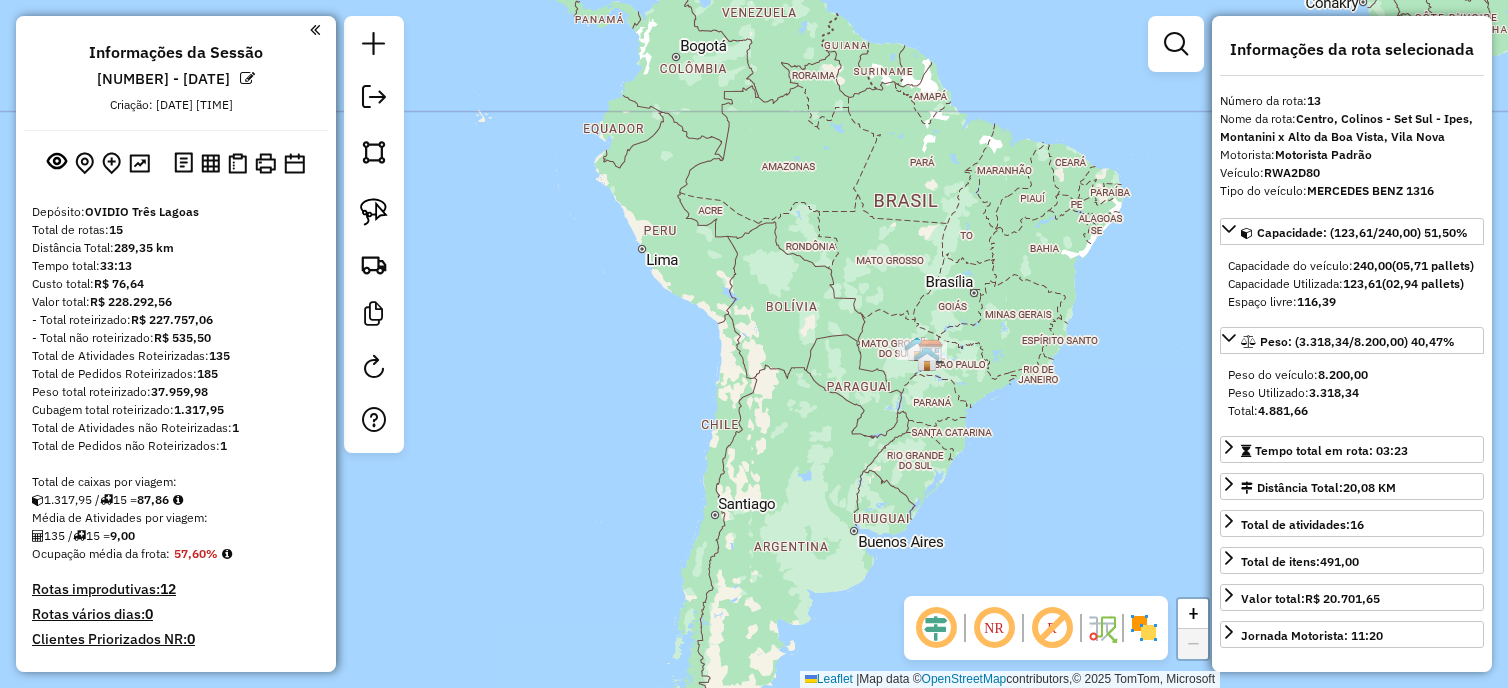 select on "*********" 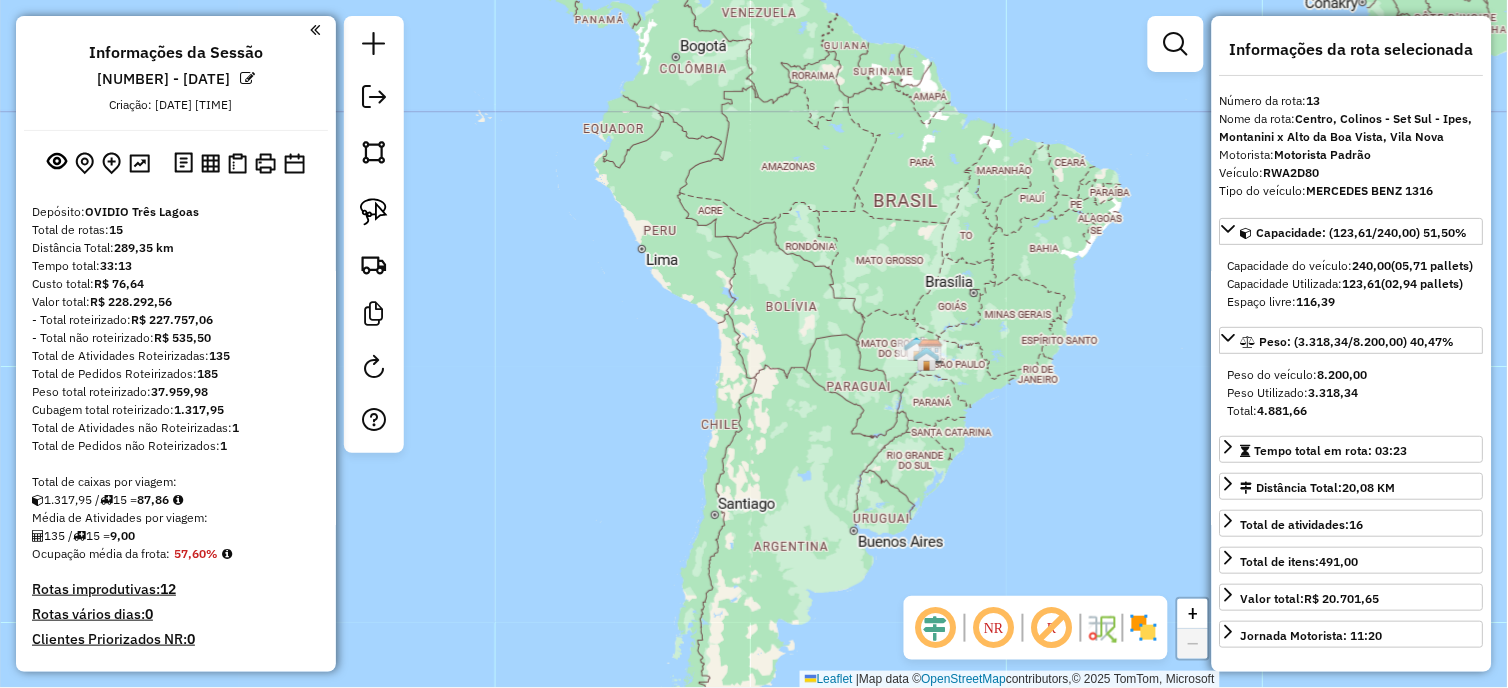 scroll, scrollTop: 960, scrollLeft: 0, axis: vertical 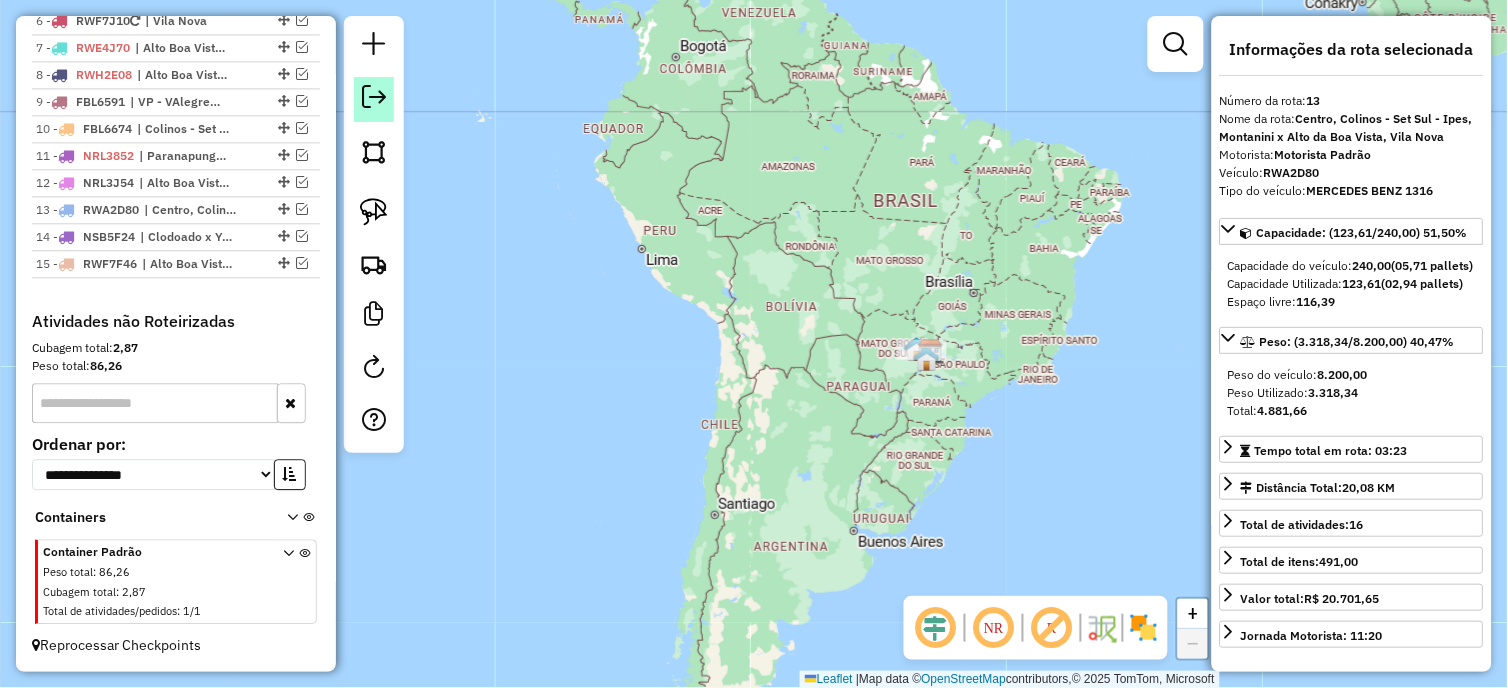 click 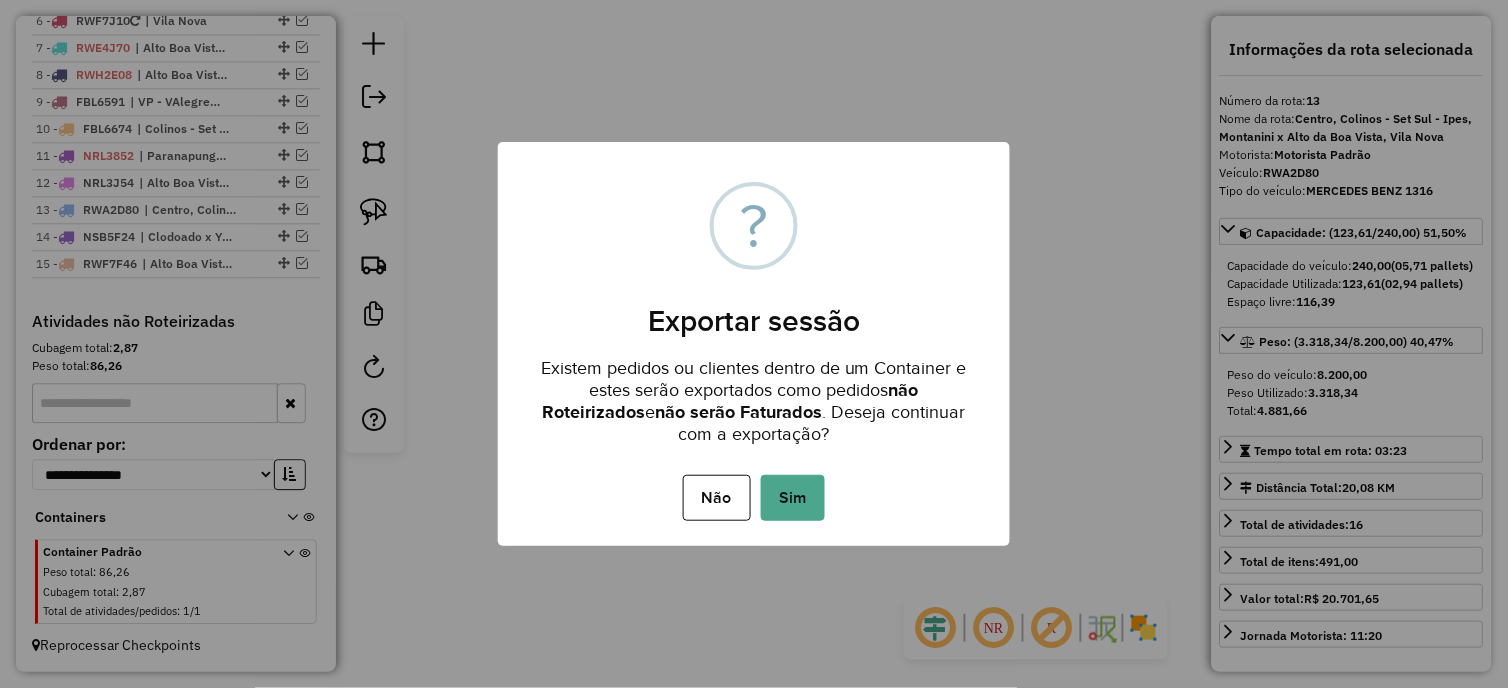 click on "Não No Sim" at bounding box center (754, 498) 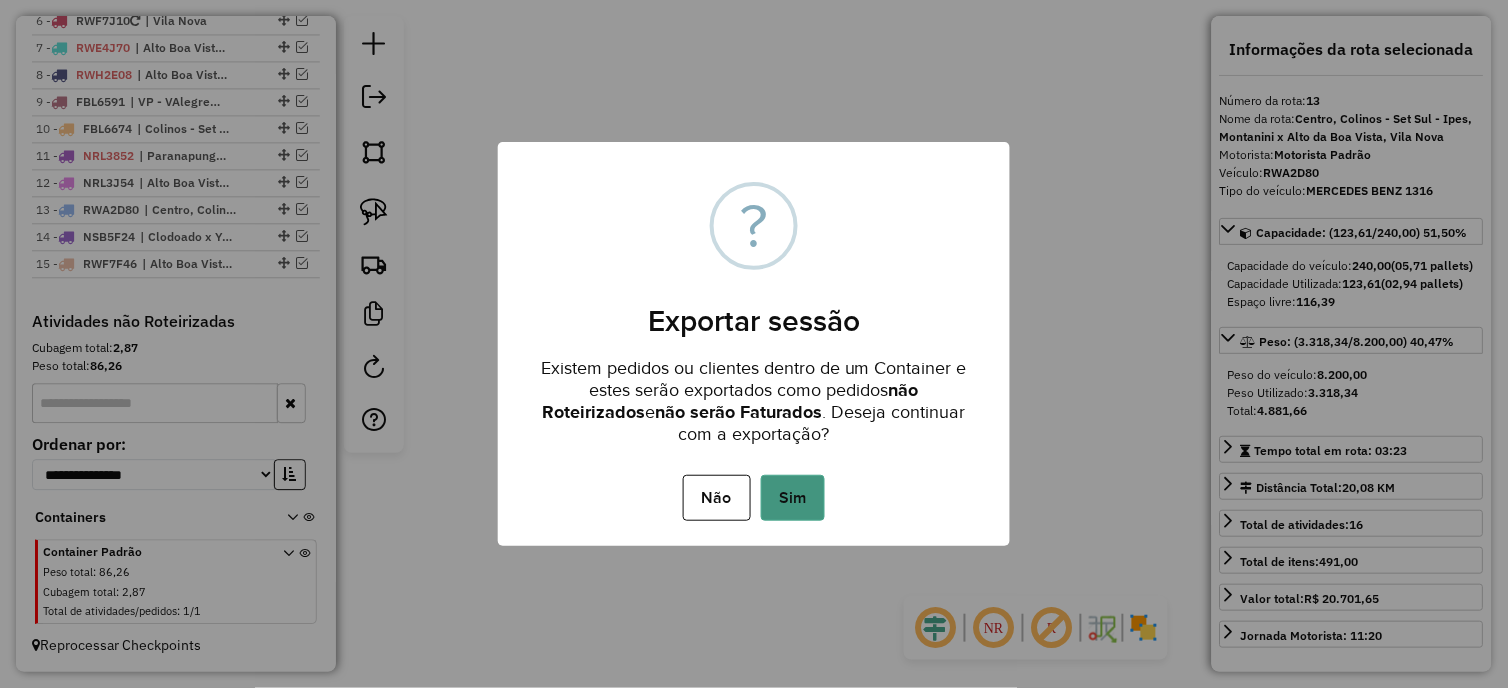 click on "Sim" at bounding box center (793, 498) 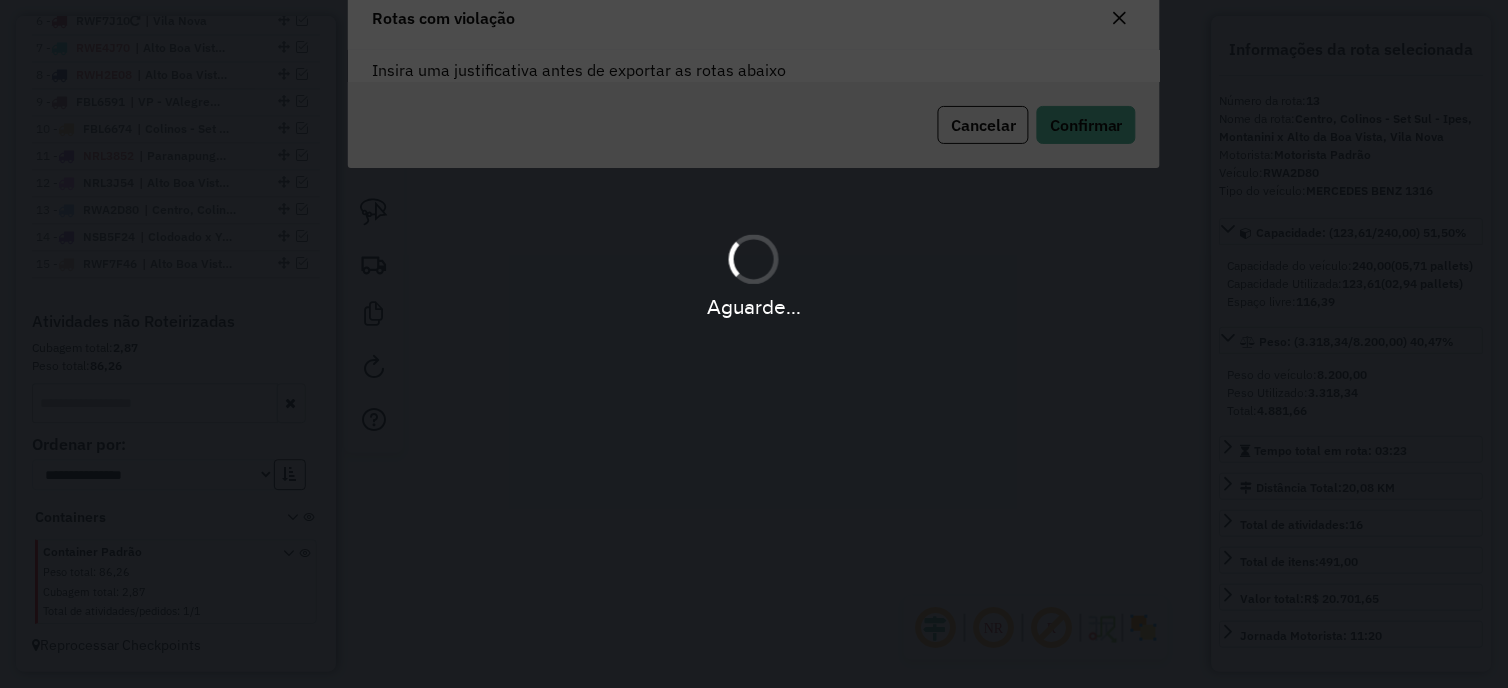 scroll, scrollTop: 108, scrollLeft: 0, axis: vertical 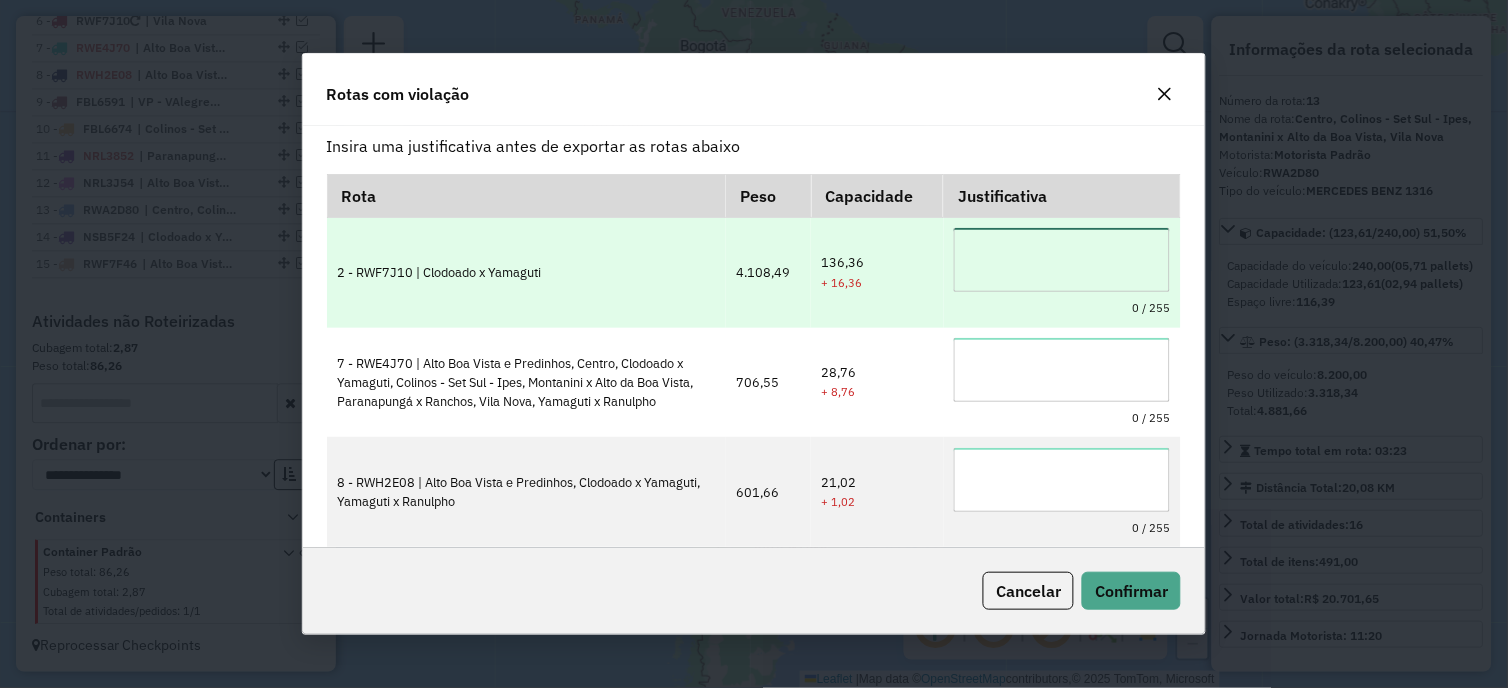 click at bounding box center (1062, 260) 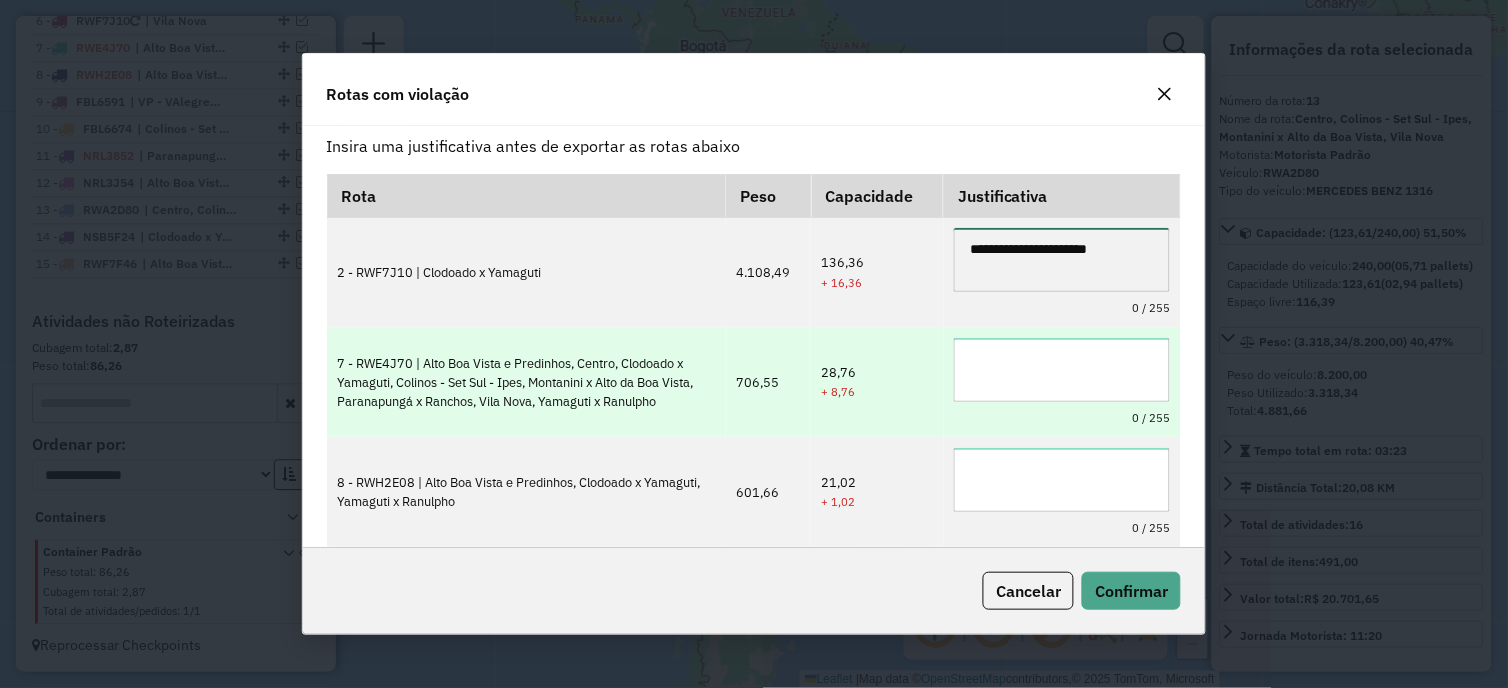 type on "**********" 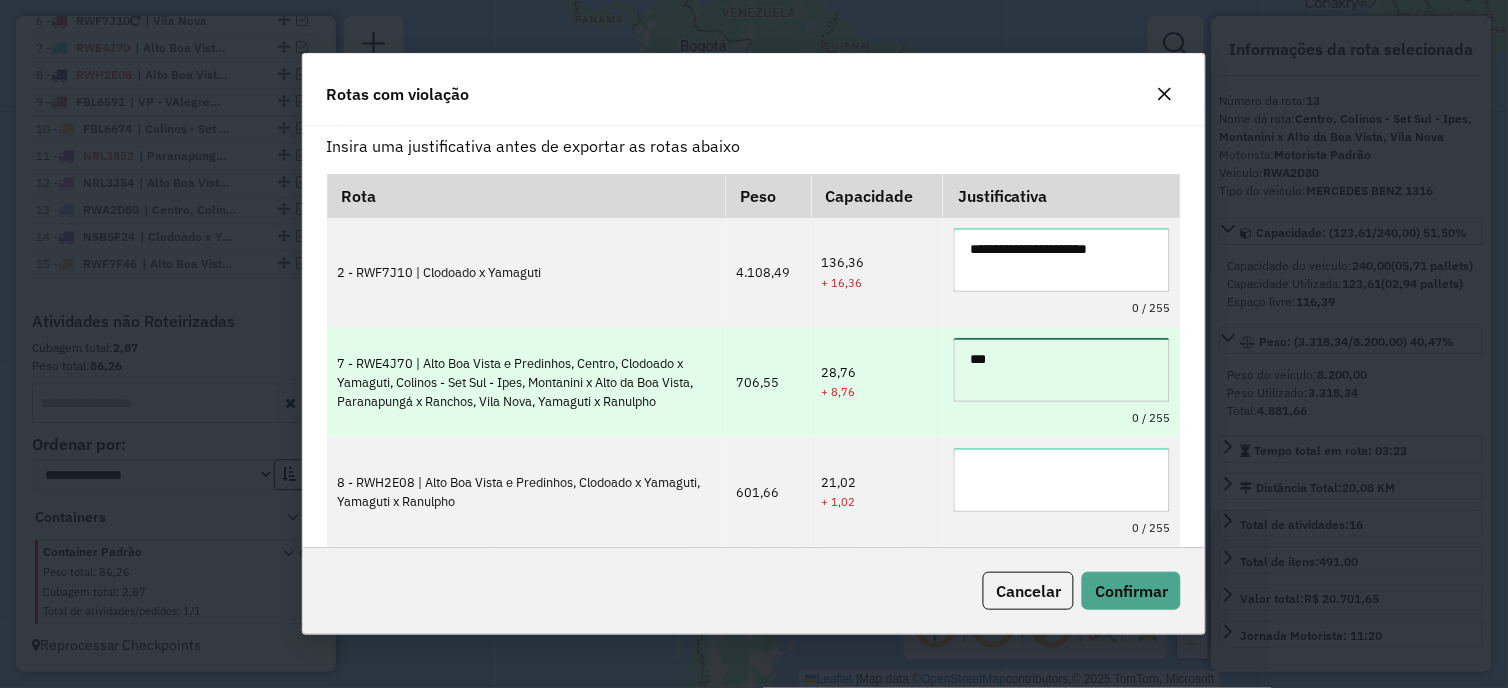 click on "***" at bounding box center (1062, 370) 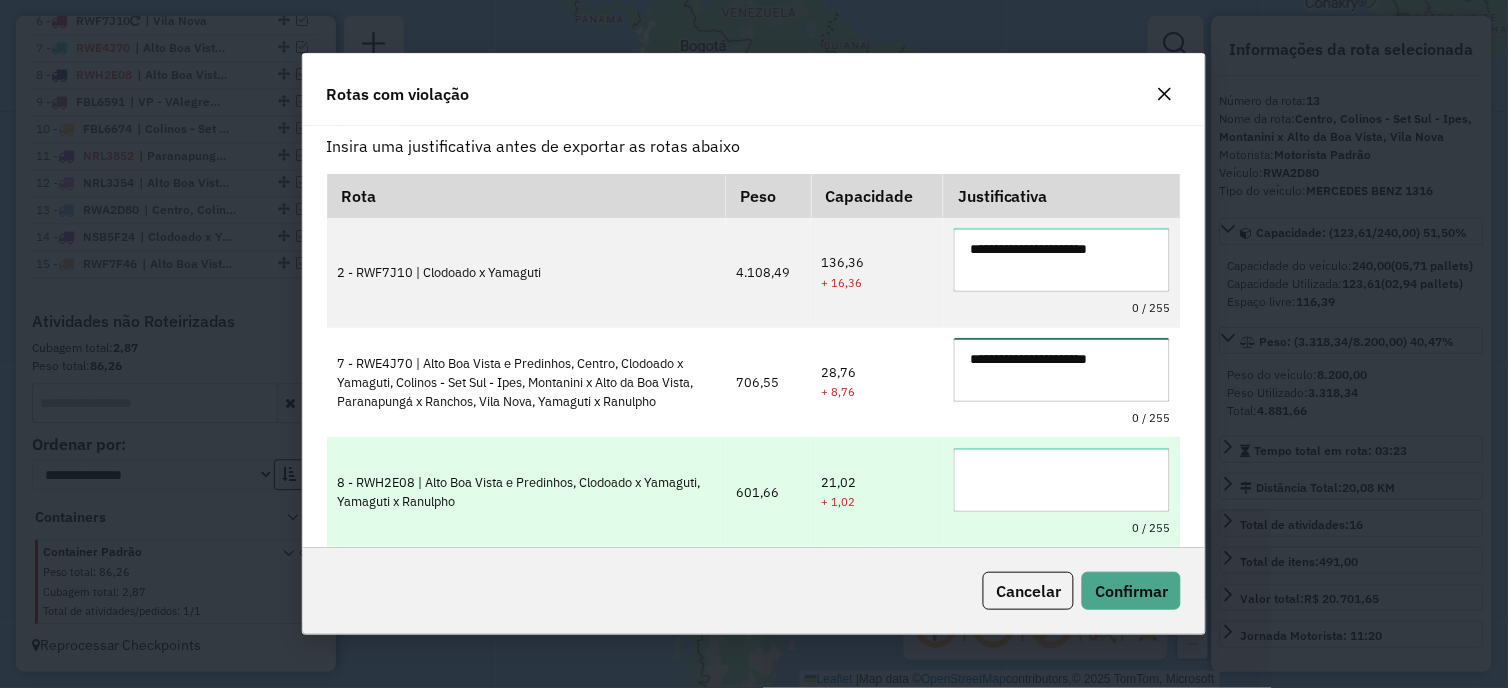 type on "**********" 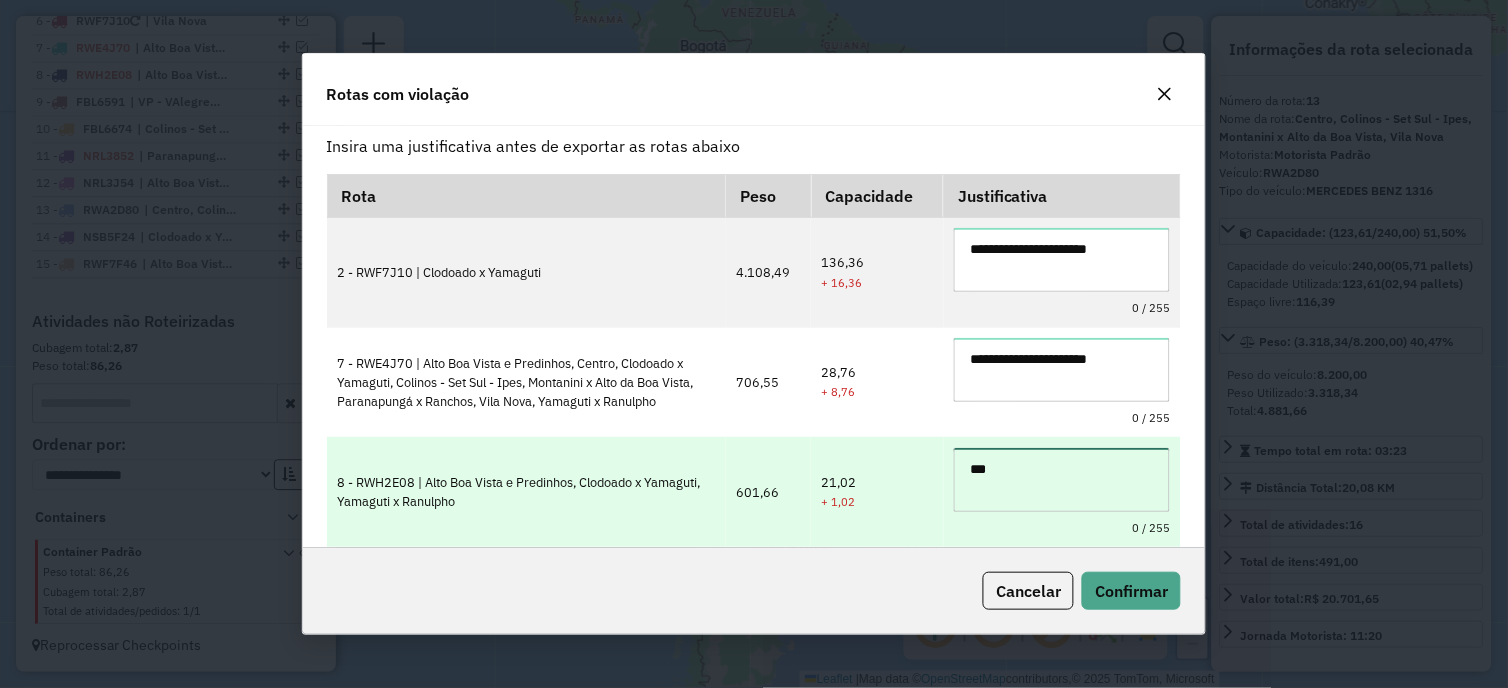 click on "***" at bounding box center (1062, 480) 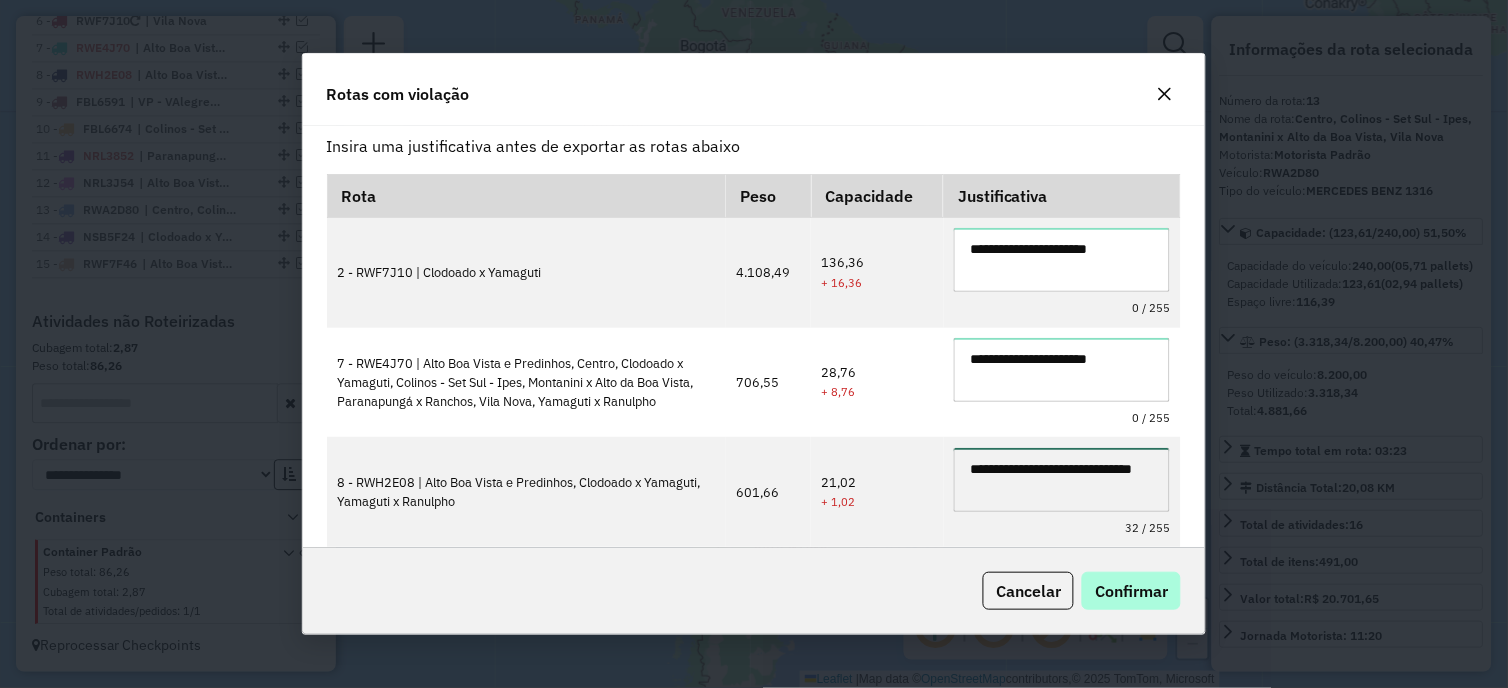 type on "**********" 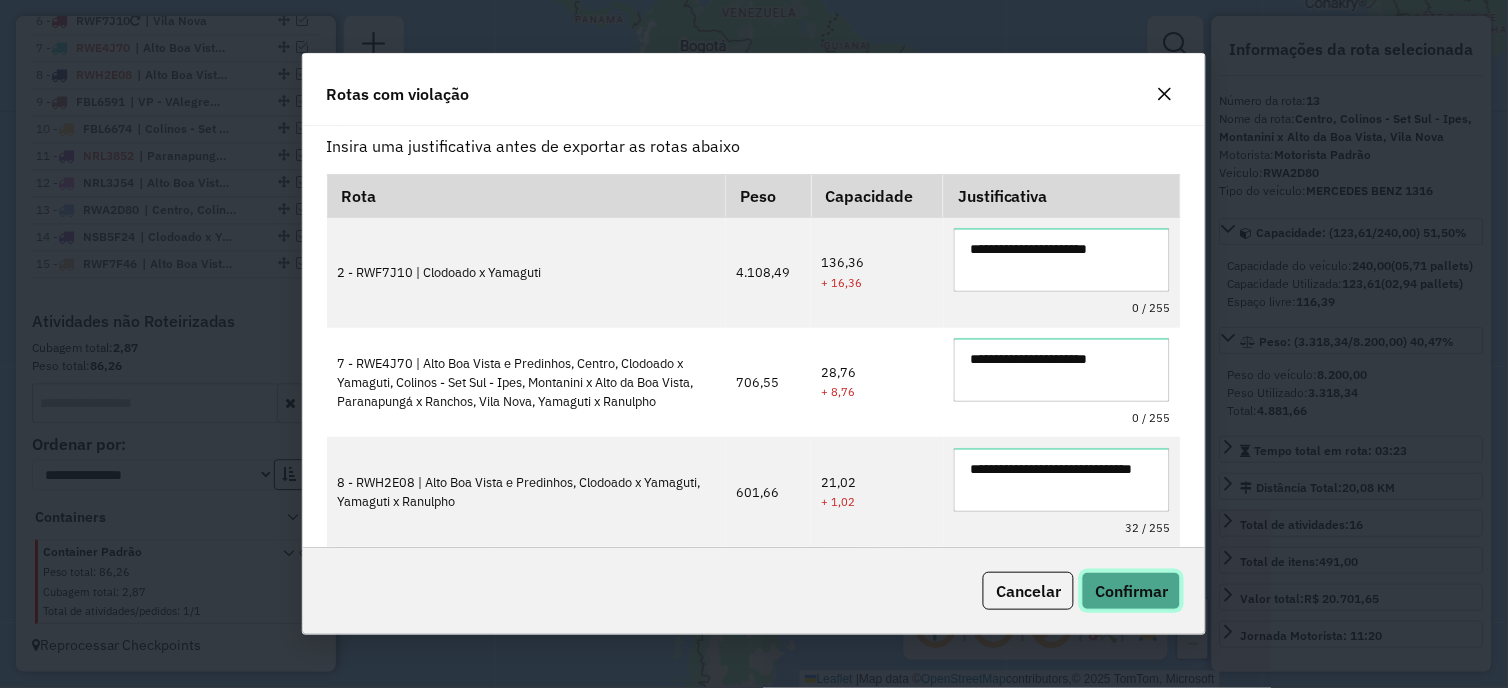 click on "Confirmar" 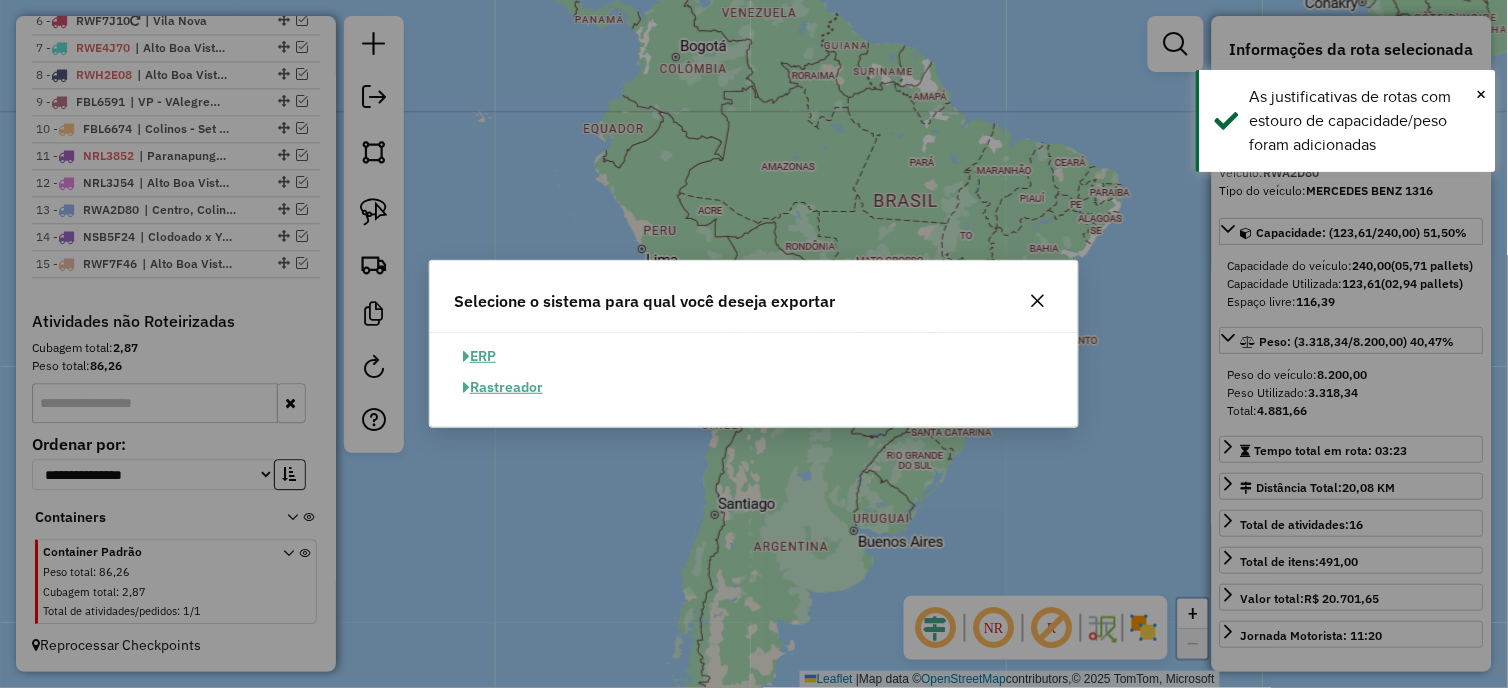 click on "ERP" 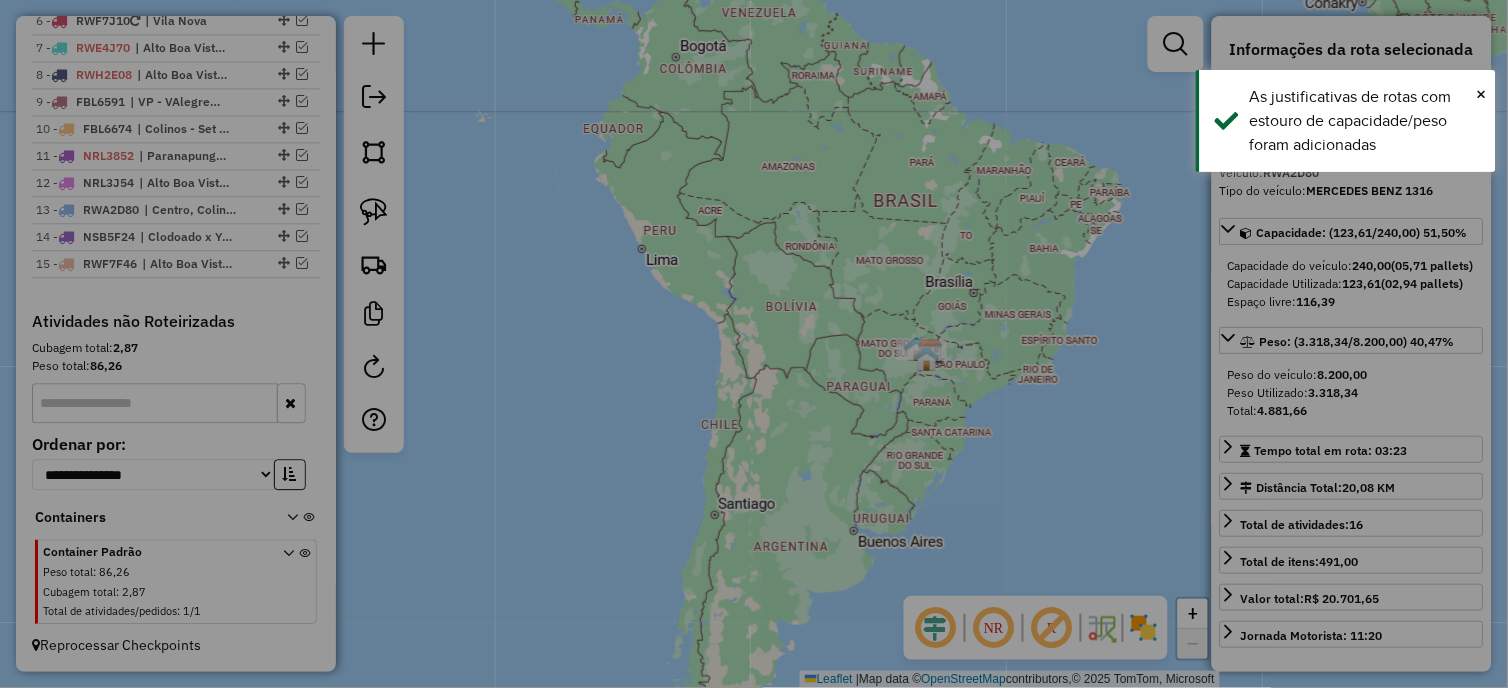 select on "**" 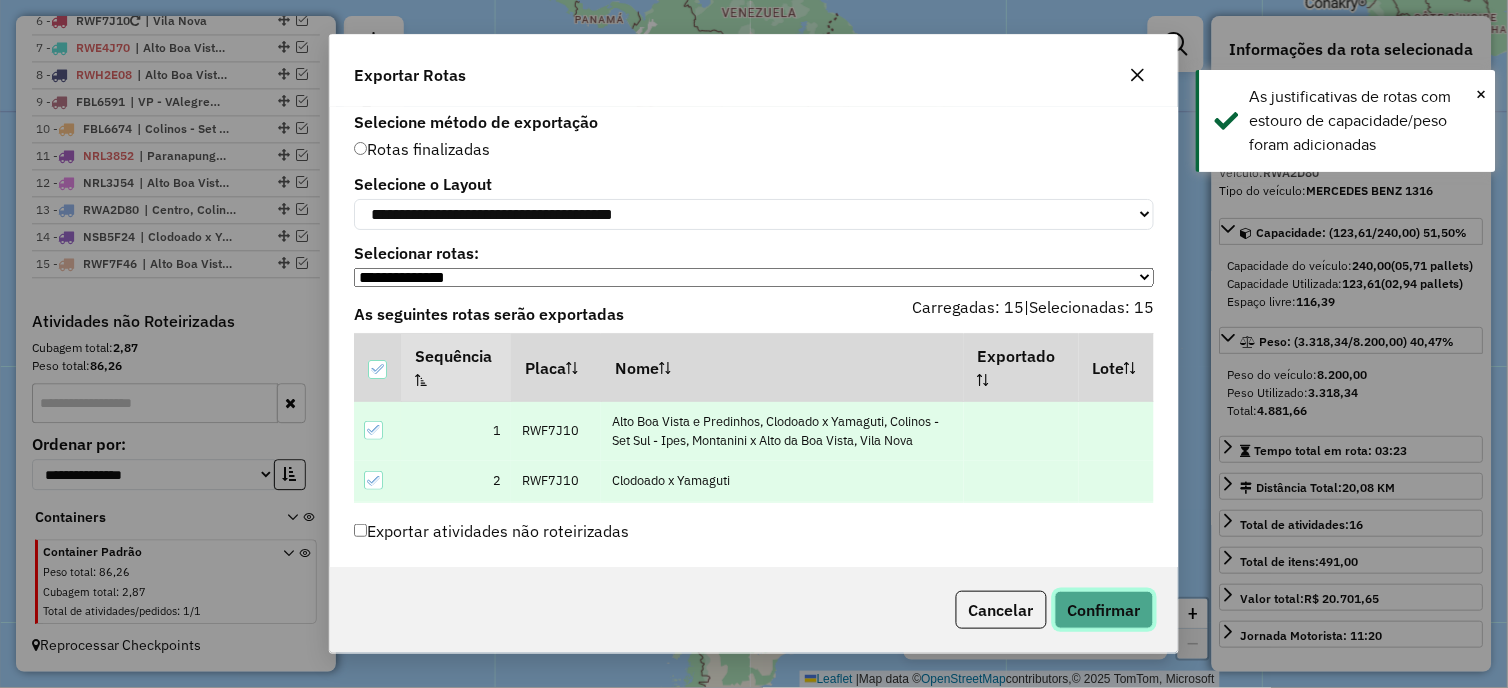 click on "Confirmar" 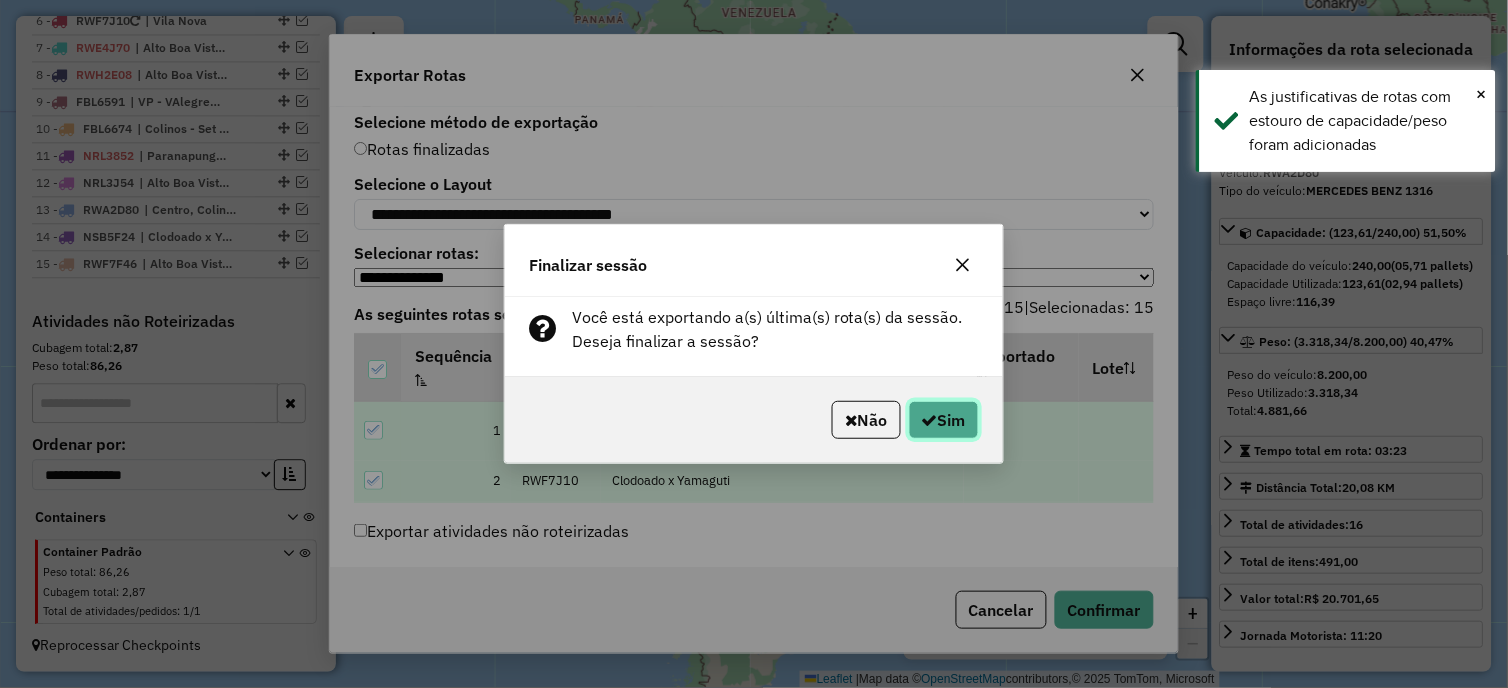 click on "Sim" 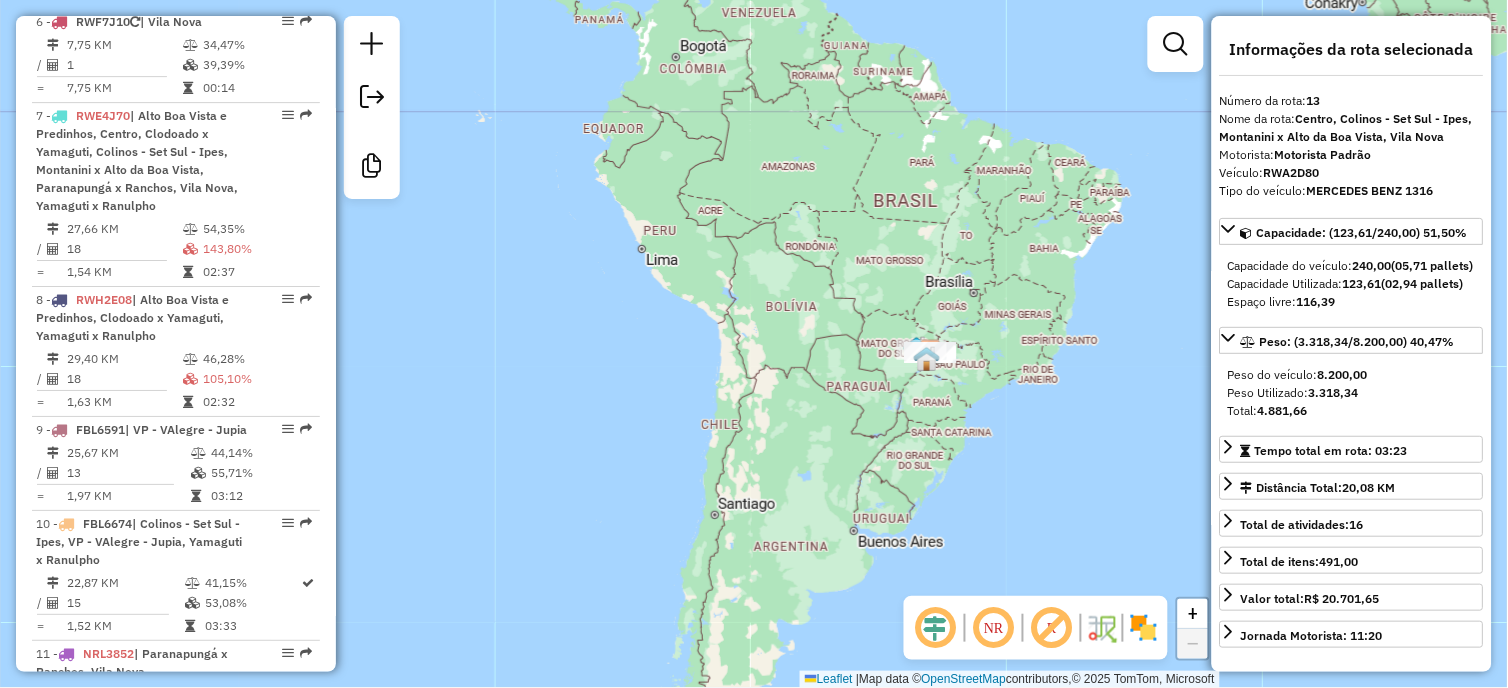 scroll, scrollTop: 2316, scrollLeft: 0, axis: vertical 